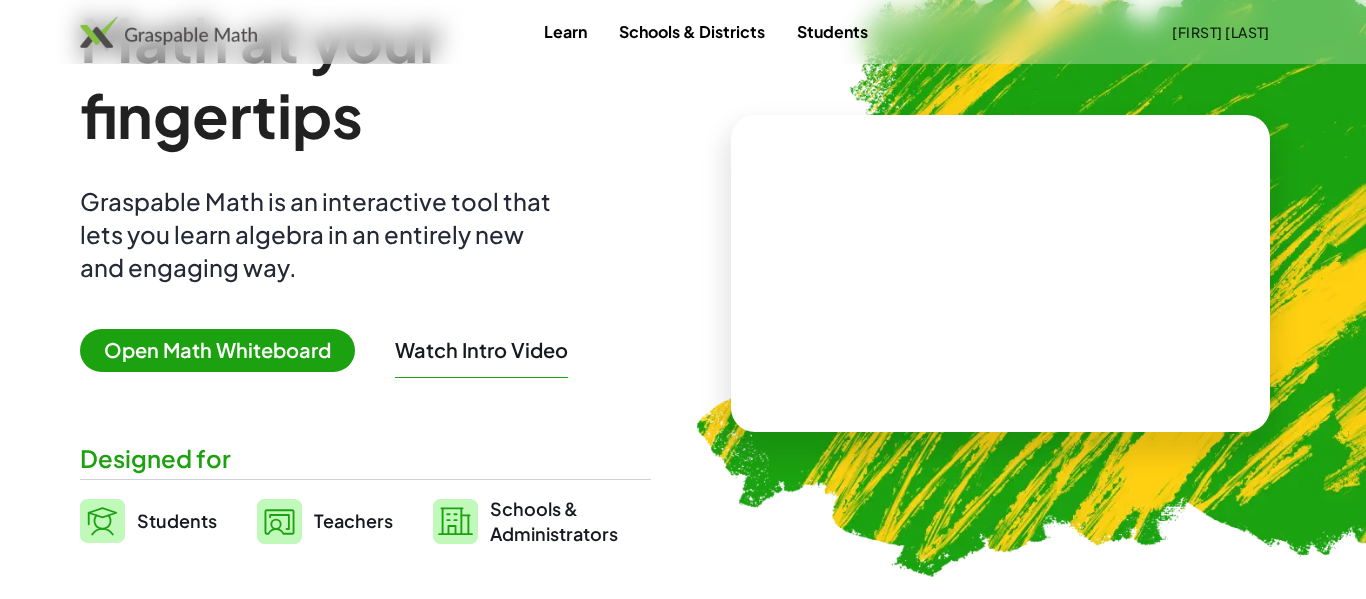 scroll, scrollTop: 117, scrollLeft: 0, axis: vertical 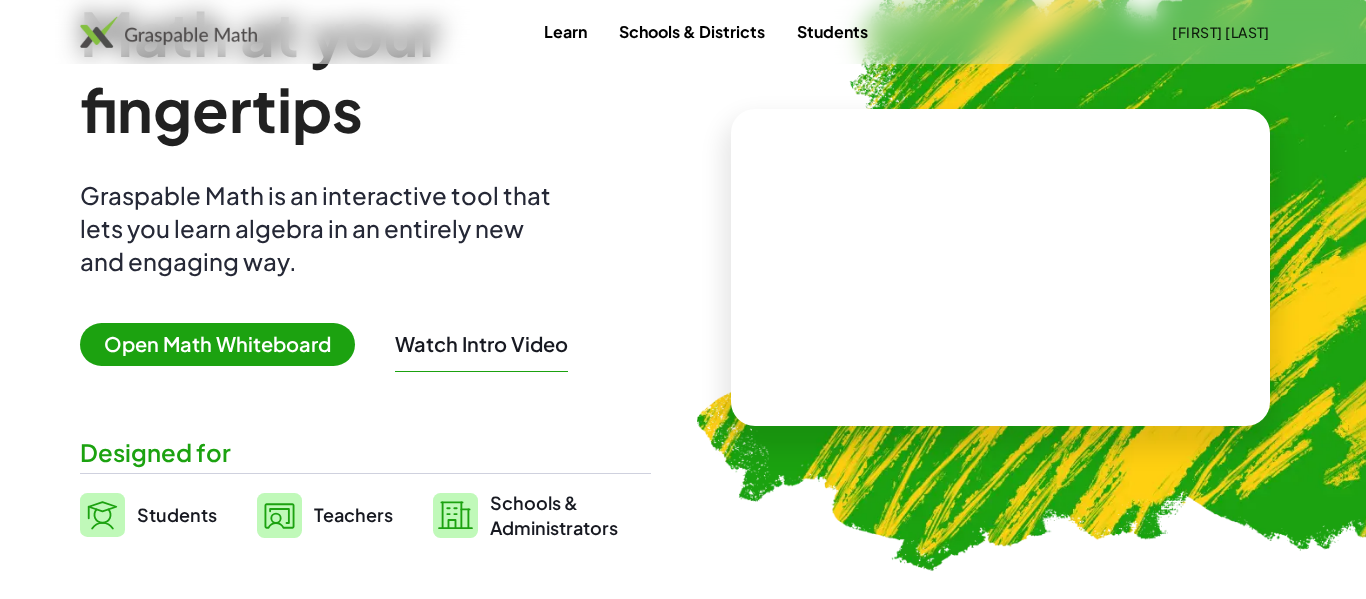 click on "Open Math Whiteboard" at bounding box center [217, 344] 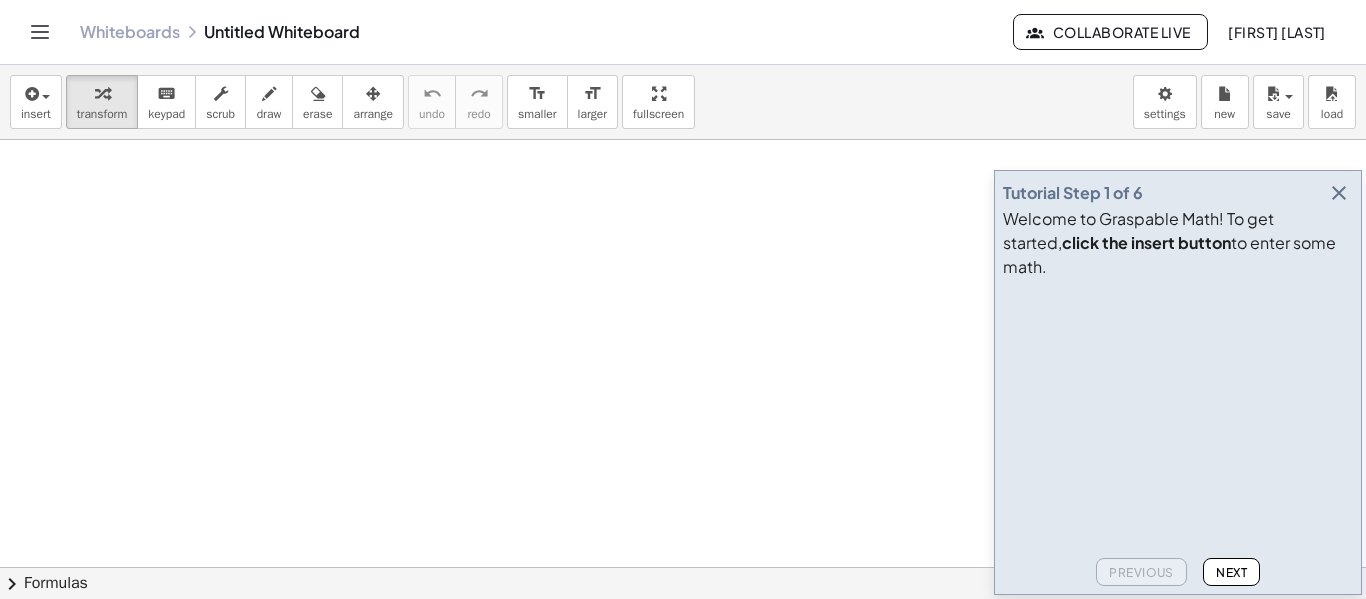 scroll, scrollTop: 0, scrollLeft: 0, axis: both 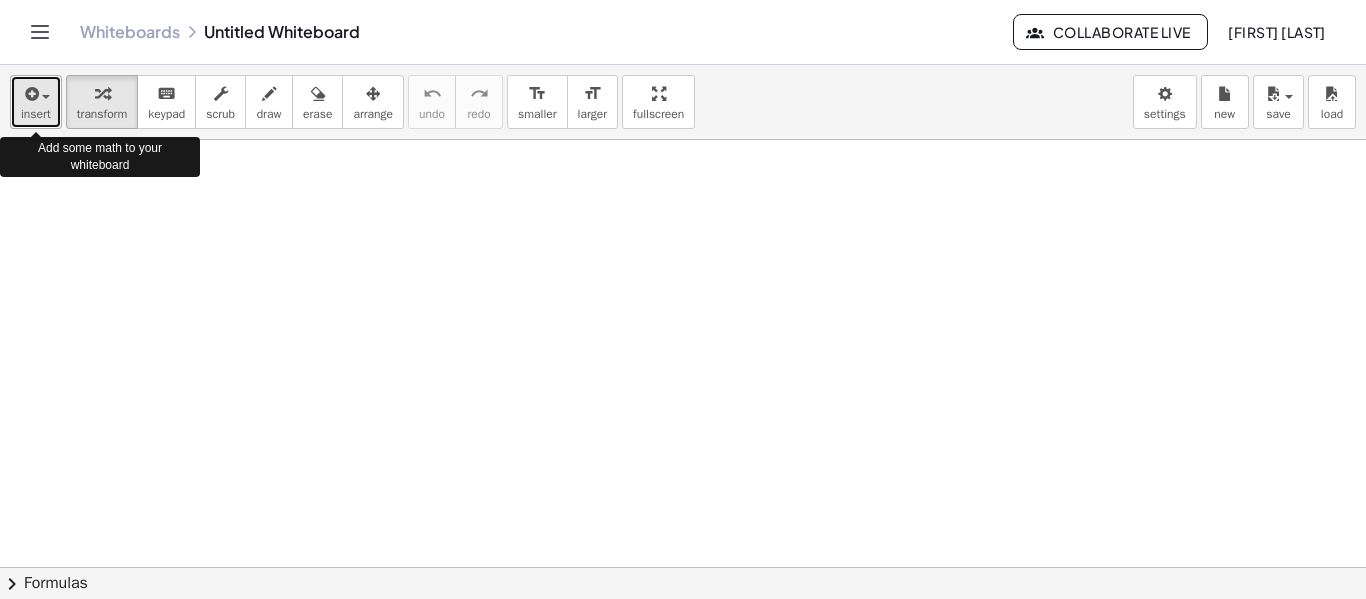 click at bounding box center (36, 93) 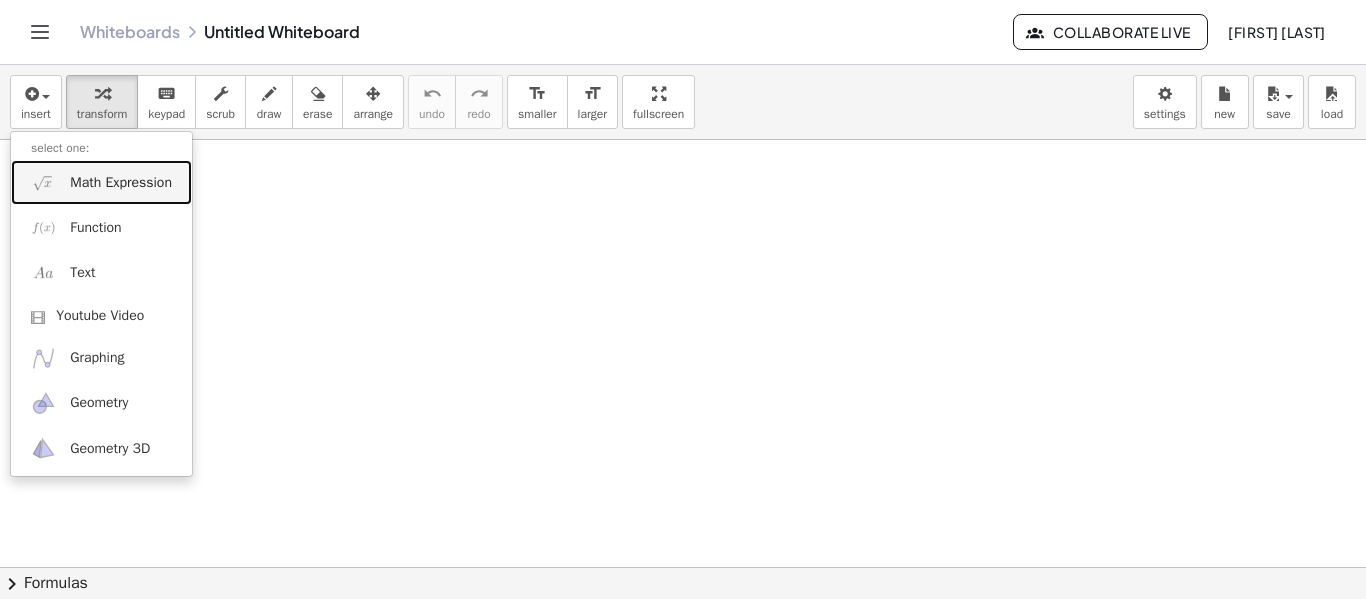 click on "Math Expression" at bounding box center (121, 183) 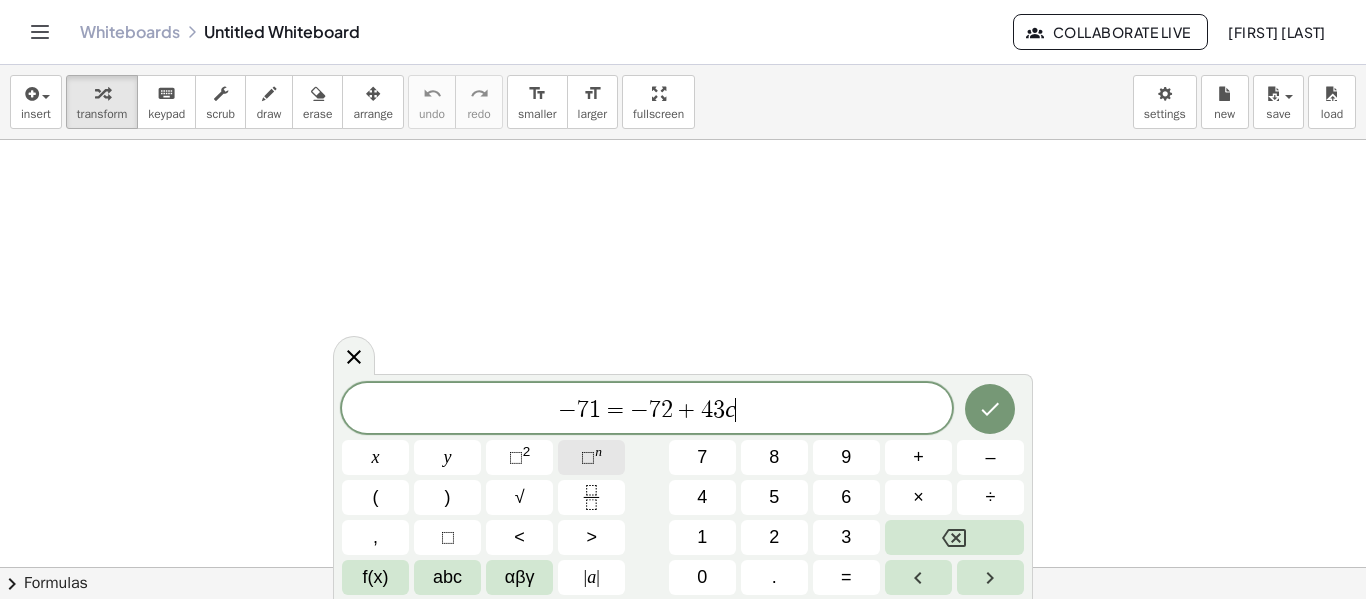 scroll, scrollTop: 1, scrollLeft: 0, axis: vertical 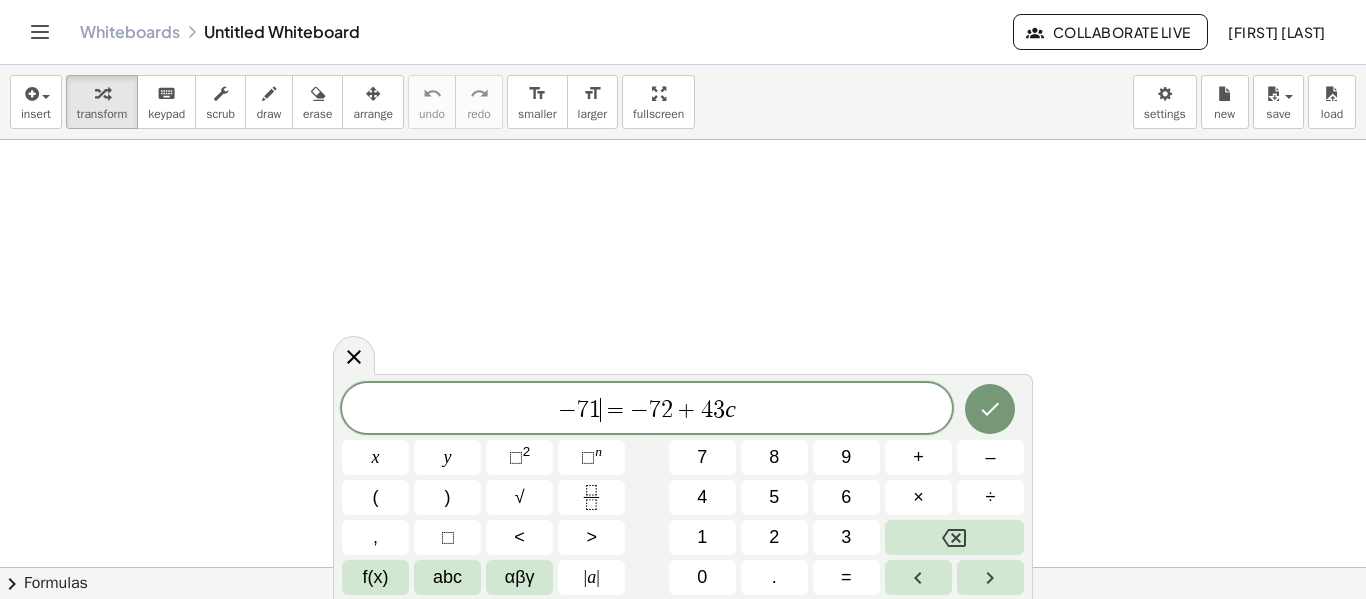 click on "− 7 1 ​ ​ = − 7 2 ​ + 4 3 ​ c" at bounding box center (647, 410) 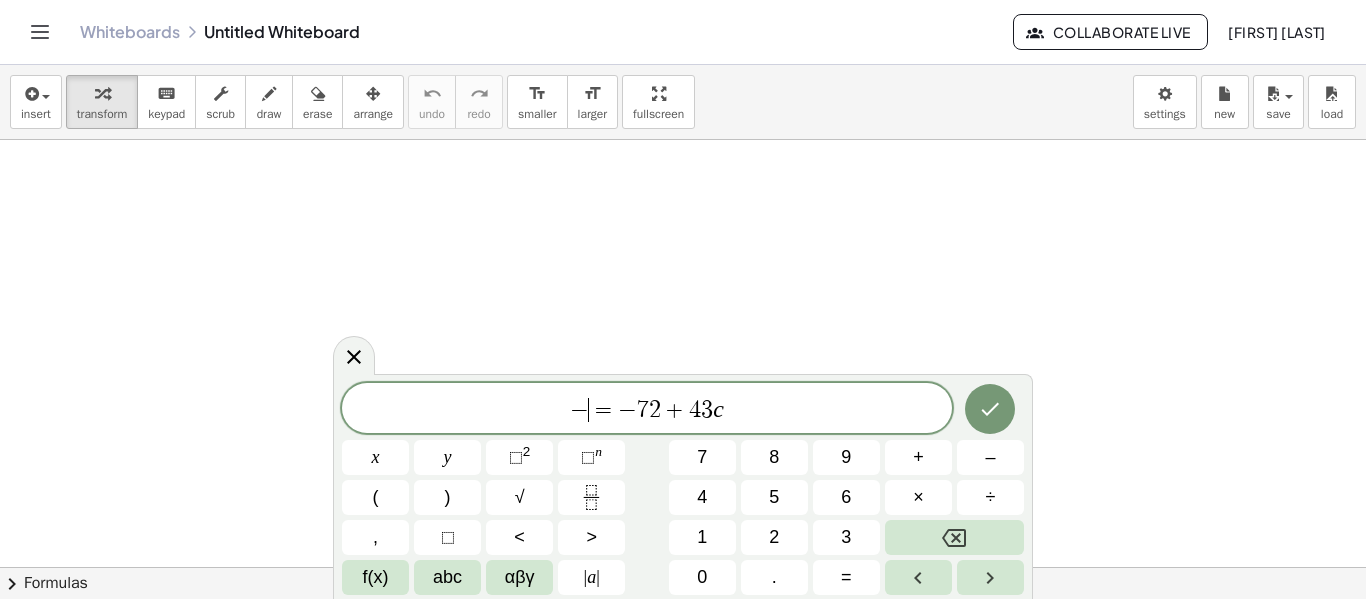 scroll, scrollTop: 2, scrollLeft: 0, axis: vertical 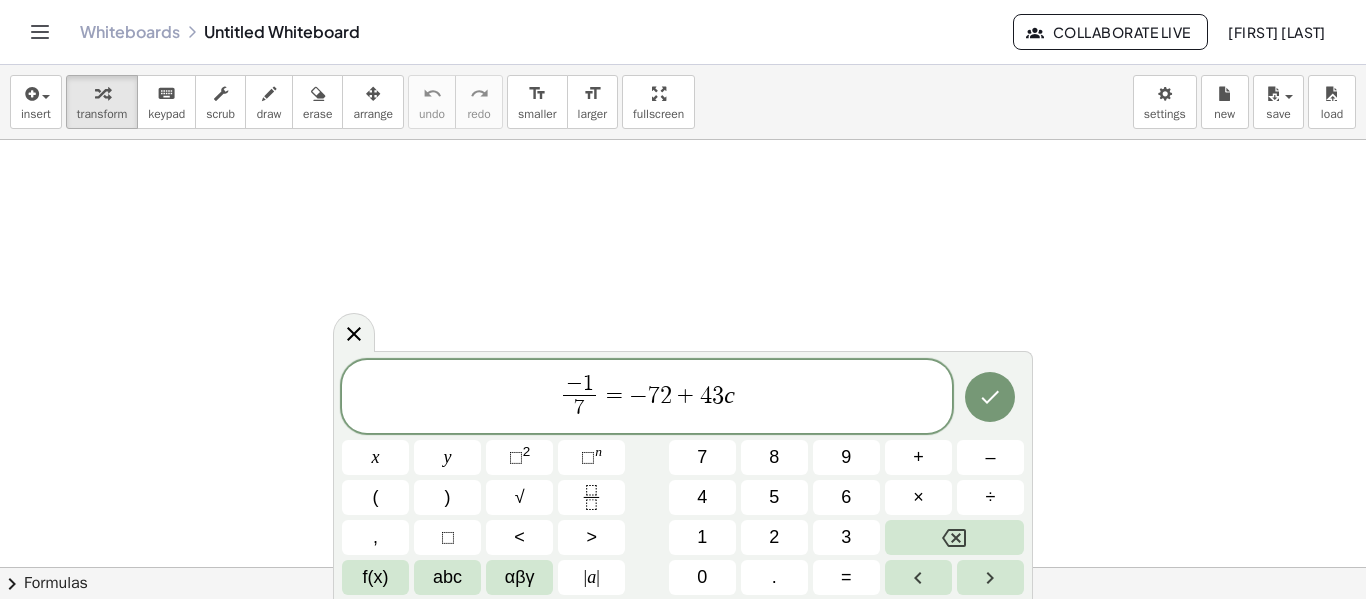 click on "− 1" at bounding box center [579, 385] 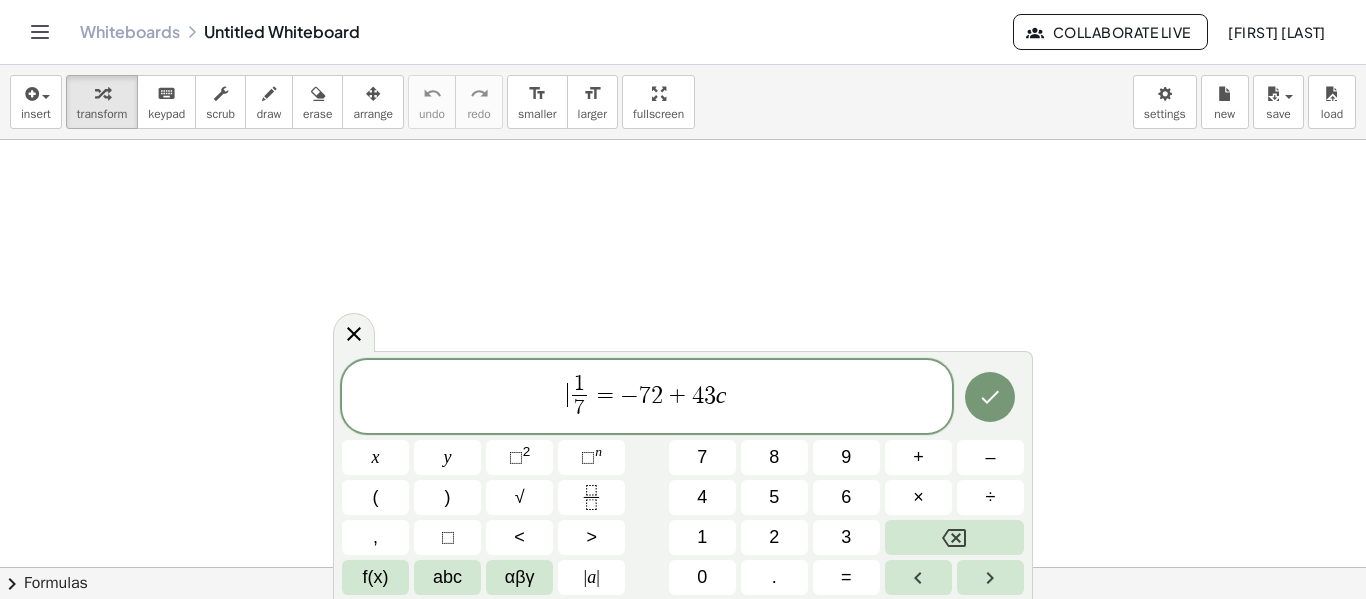 click on "1 7 ​" at bounding box center (580, 398) 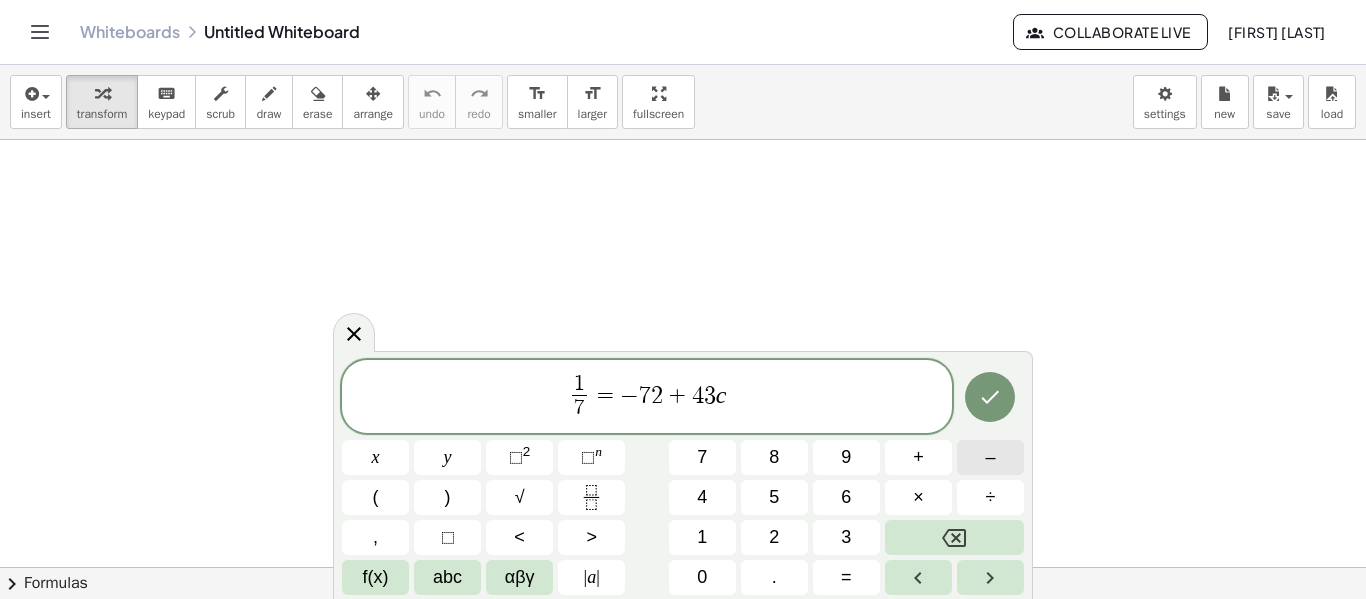 click on "–" at bounding box center (990, 457) 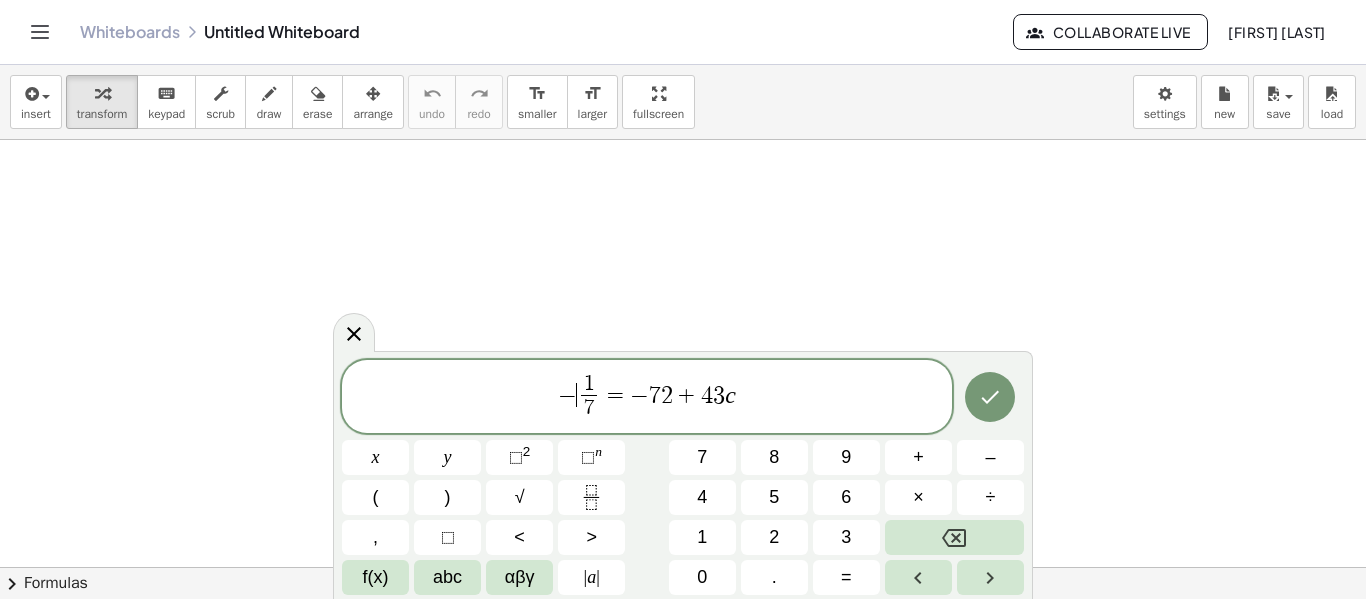 click on "2" at bounding box center (667, 395) 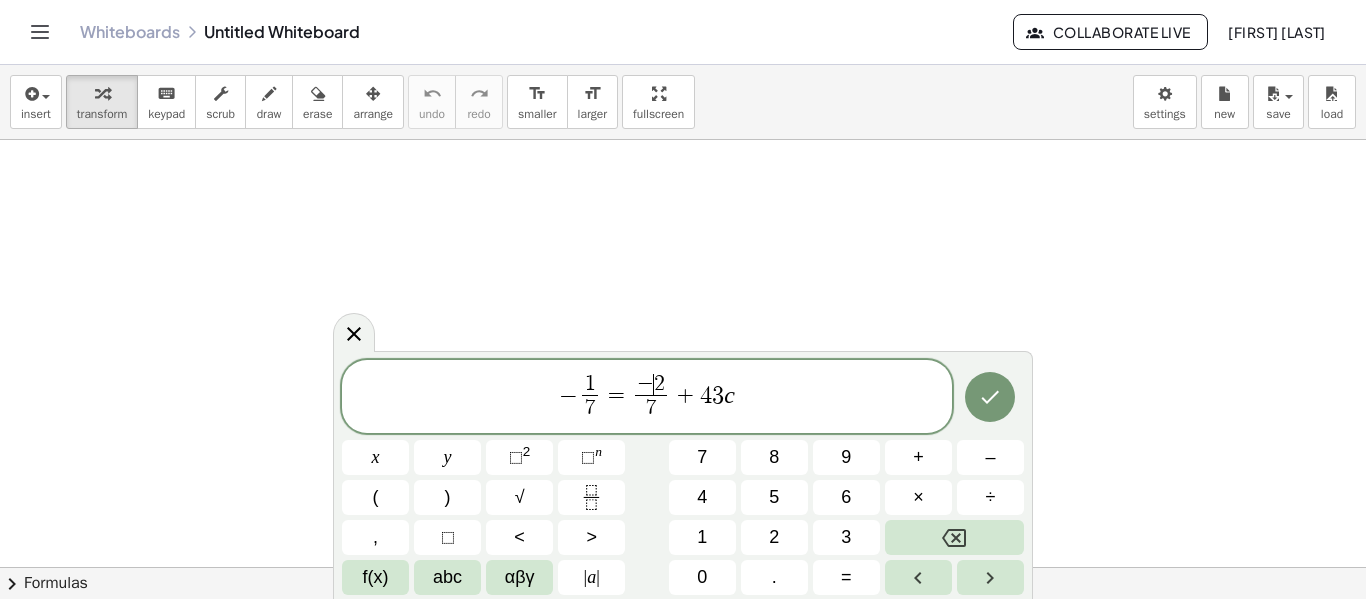 click on "2" at bounding box center (659, 384) 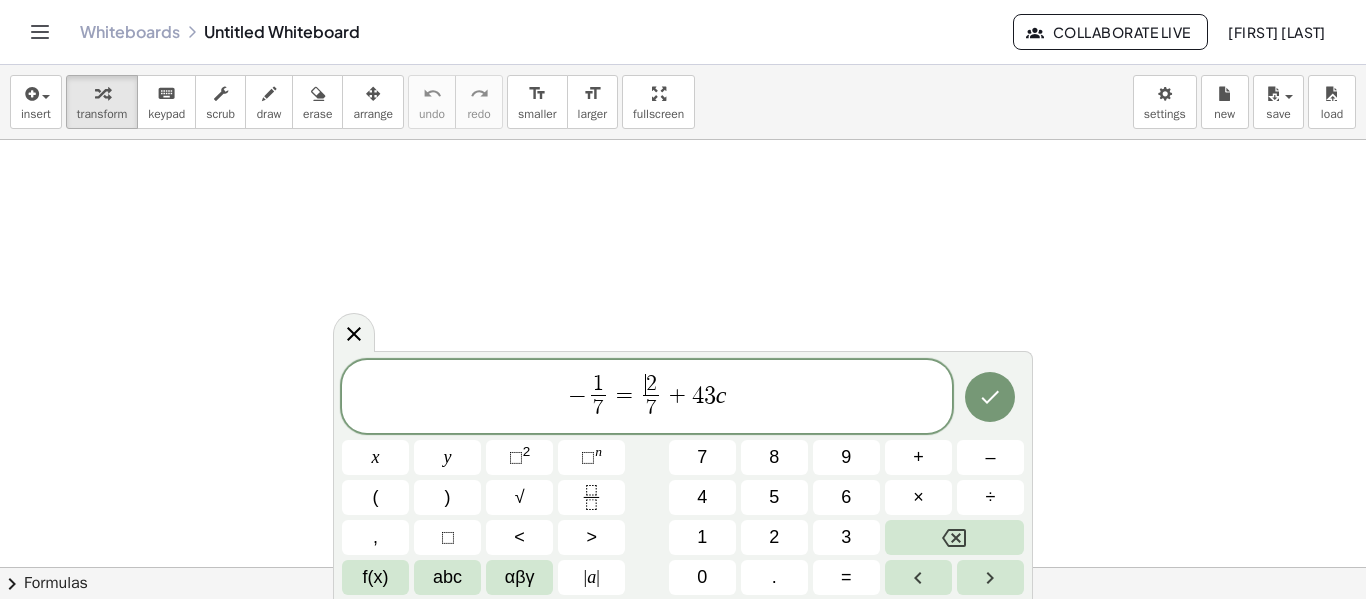 click on "​ 2 7 ​" at bounding box center [651, 398] 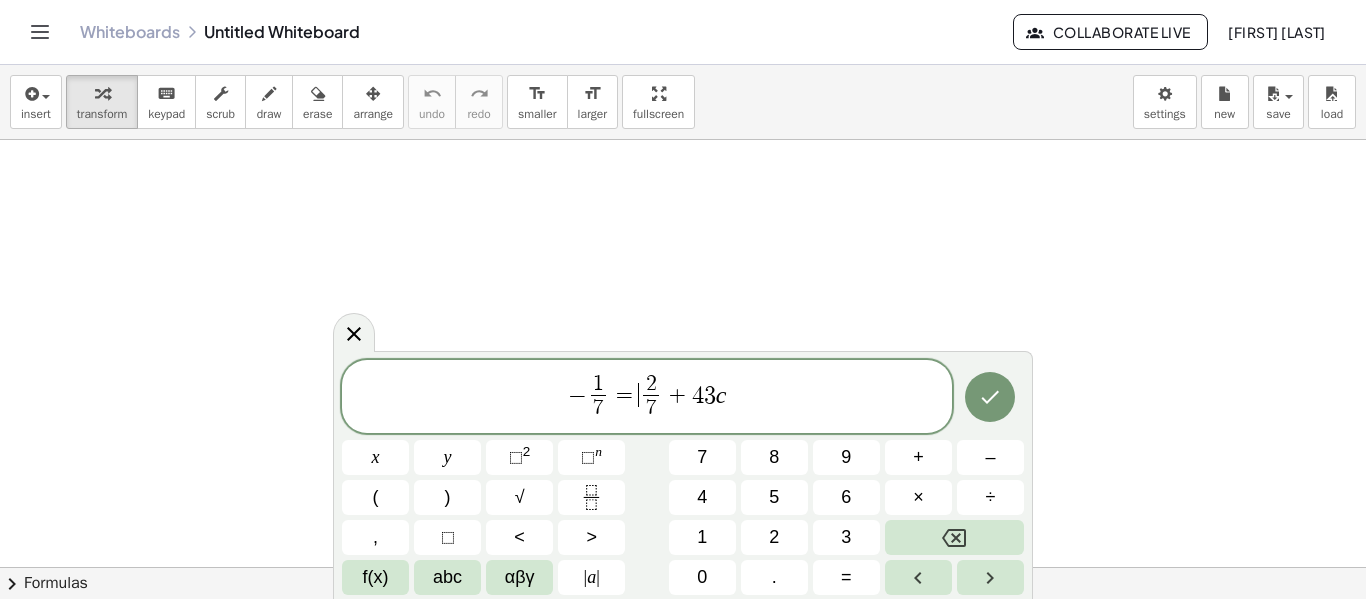 click on "− 1 7 ​ ​ = ​ 2 7 ​ ​ + 4 3 ​ c" at bounding box center [647, 398] 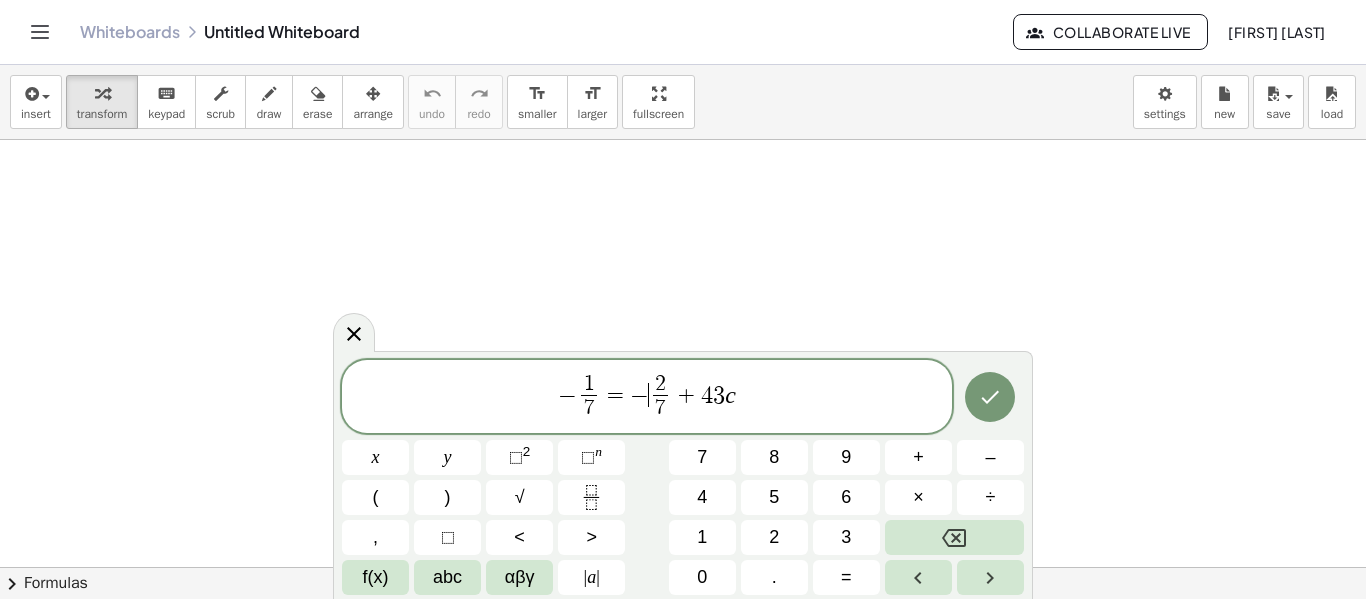 click on "3" at bounding box center (719, 395) 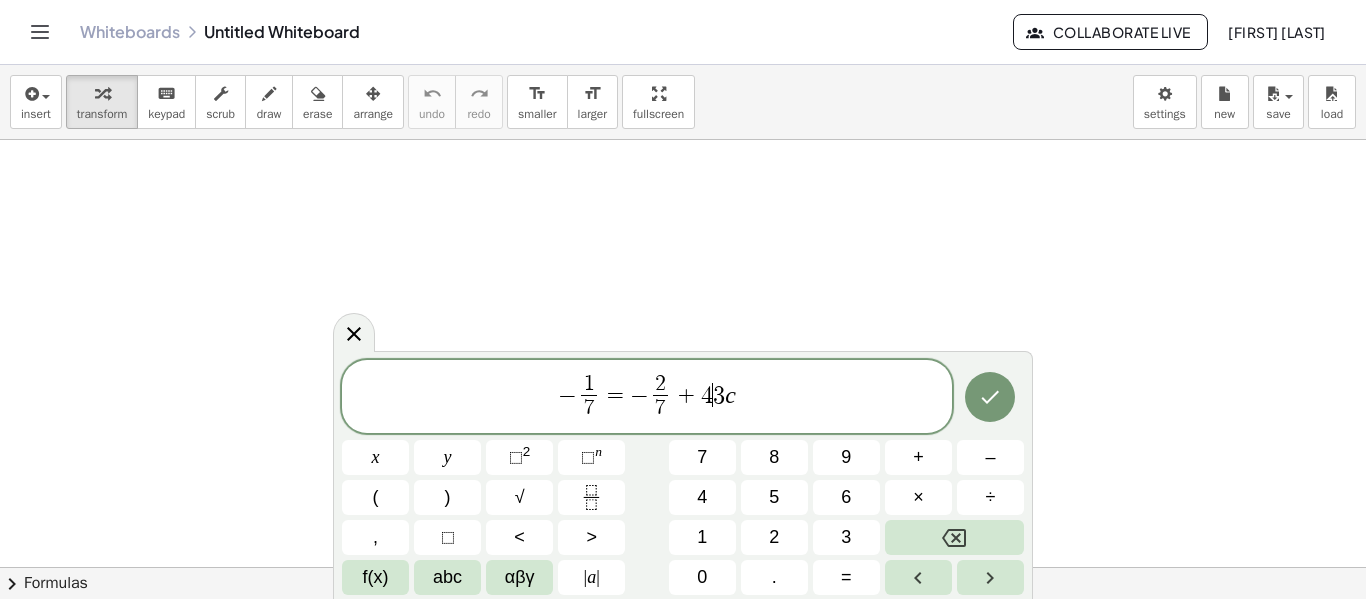 click on "− 1 7 ​ ​ = − 2 7 ​ ​ + 4 ​ 3 ​ c" at bounding box center [647, 398] 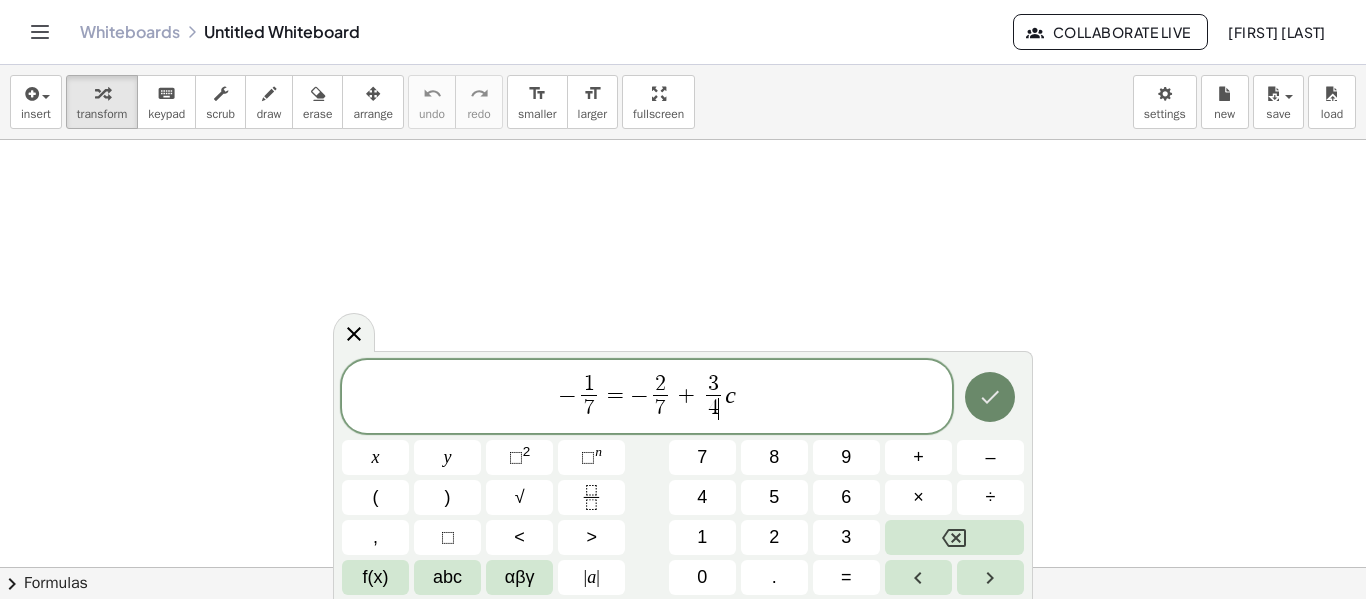 click 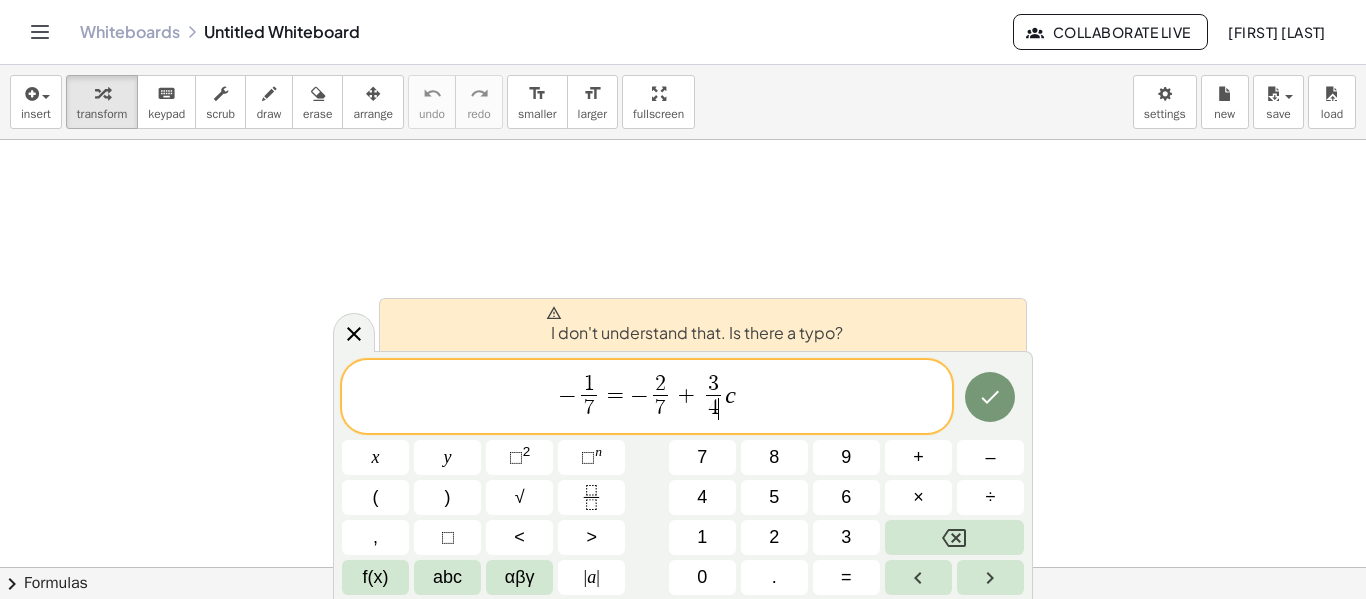 click on "− 1 7 ​ ​ = − 2 7 ​ ​ + 3 4 ​ ​ c" at bounding box center [647, 398] 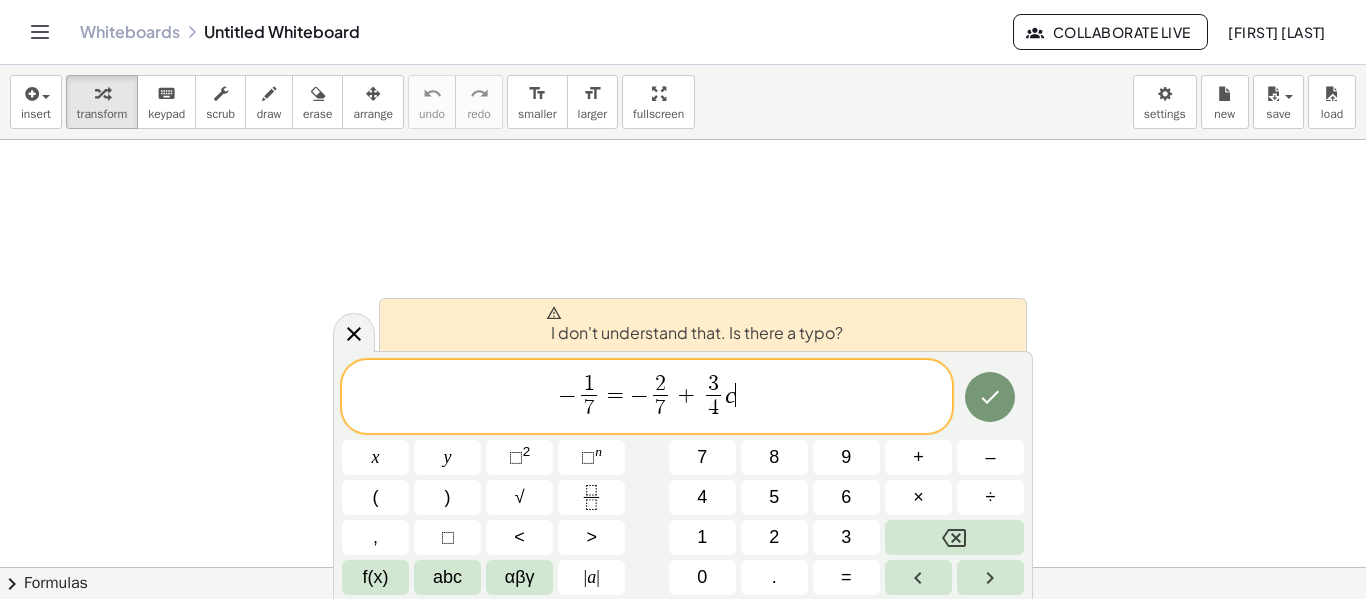 click on "+" at bounding box center (687, 395) 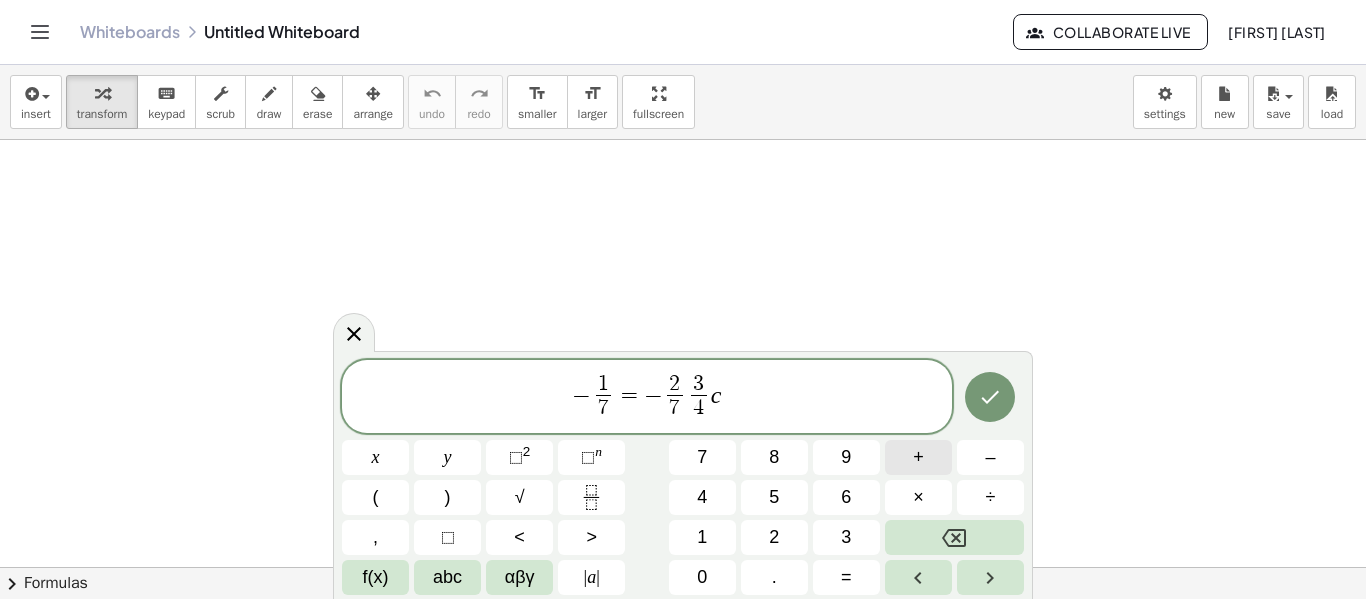 click on "+" at bounding box center (918, 457) 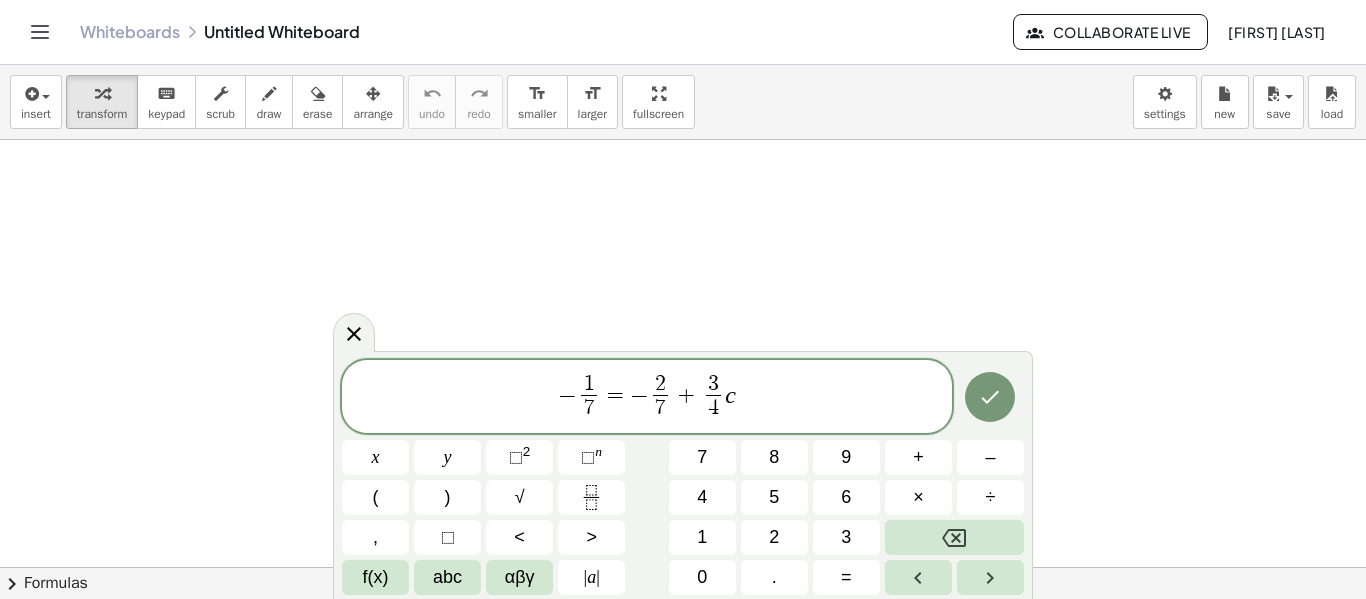 click on "=" at bounding box center [615, 395] 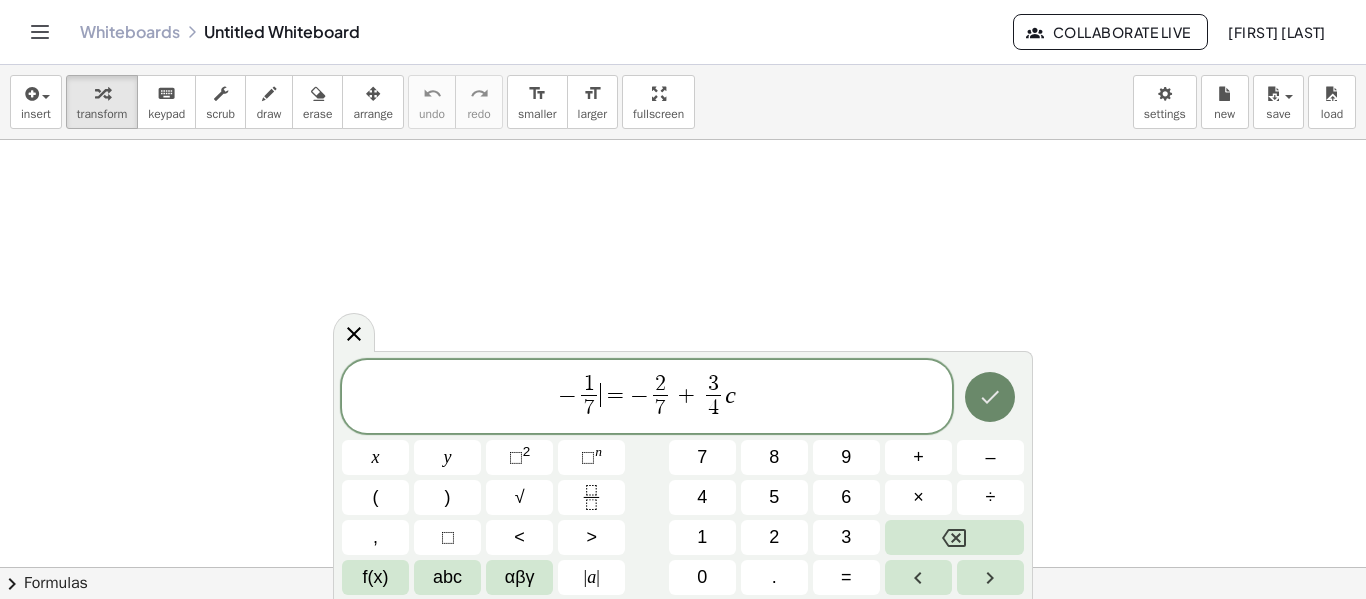 click 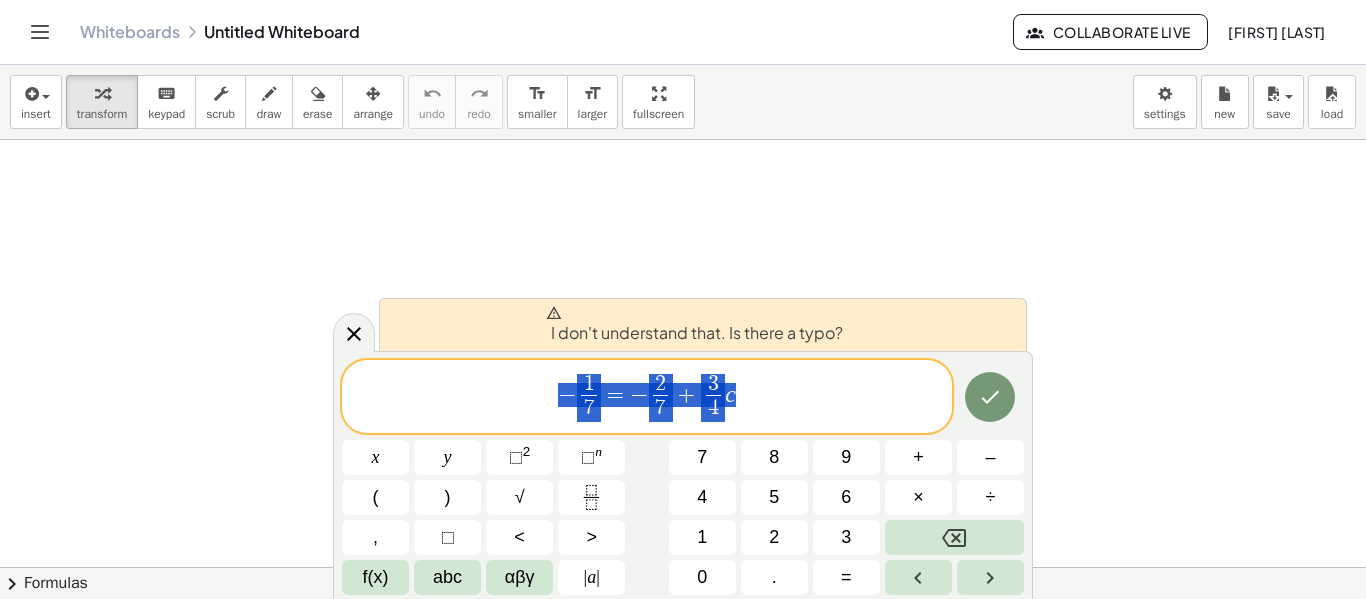 drag, startPoint x: 745, startPoint y: 397, endPoint x: 502, endPoint y: 386, distance: 243.24884 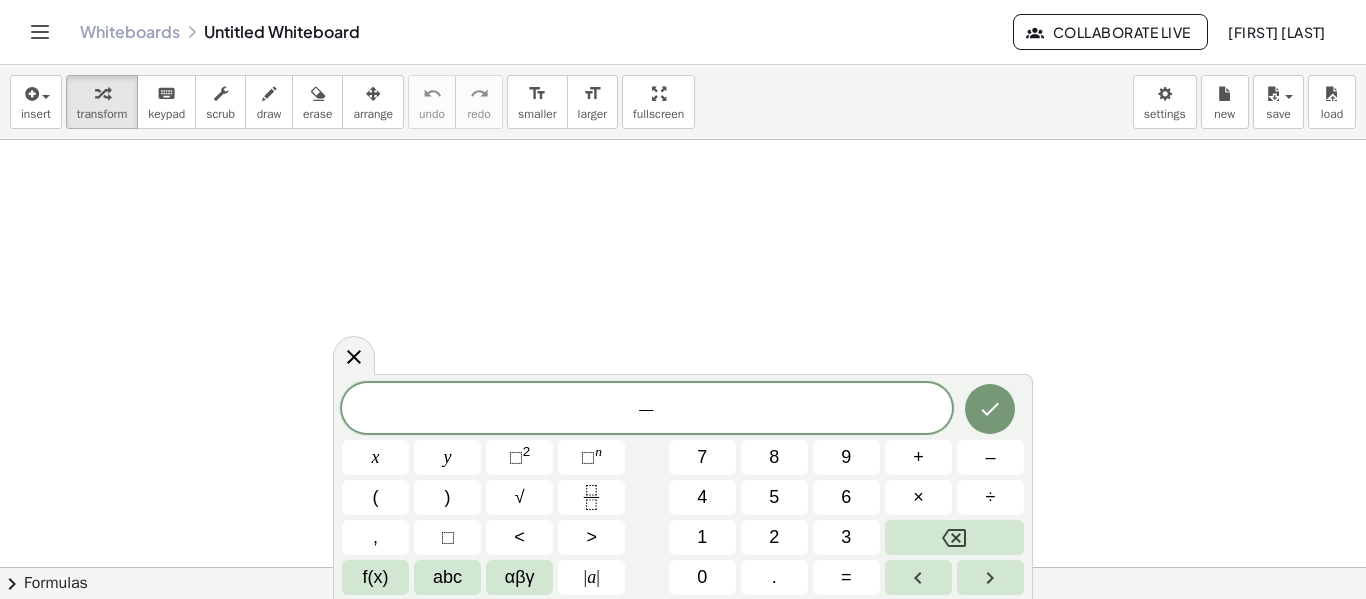 scroll, scrollTop: 4, scrollLeft: 0, axis: vertical 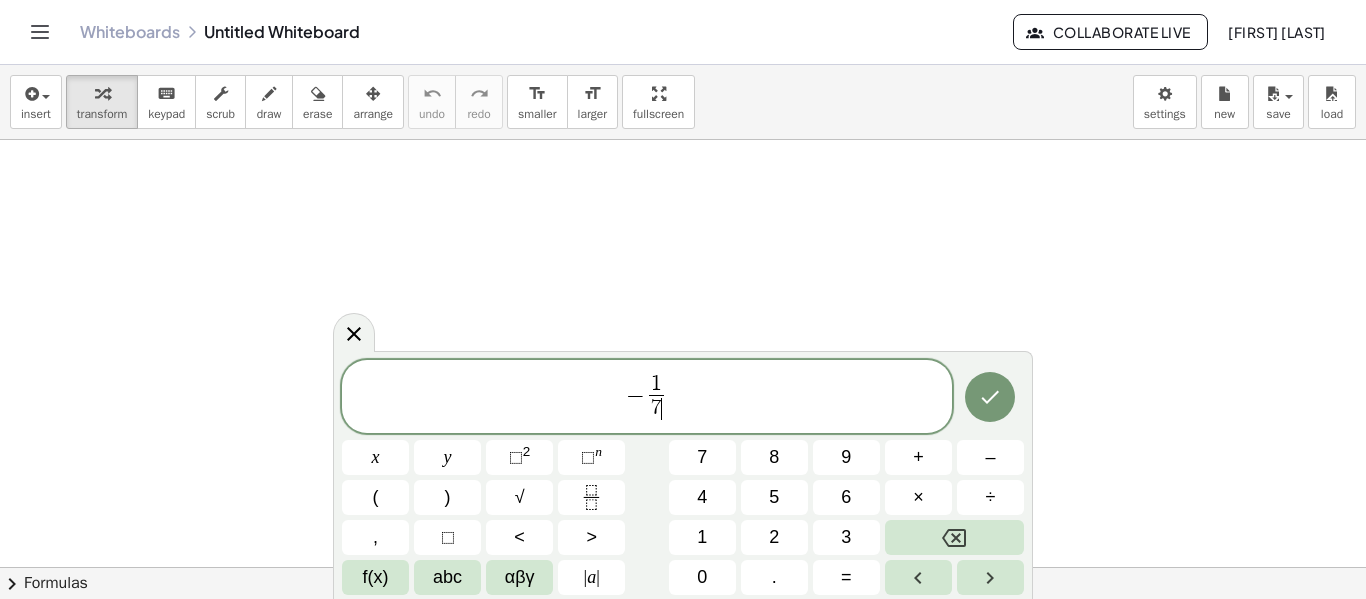 click on "− 1 7 ​ ​" at bounding box center [647, 398] 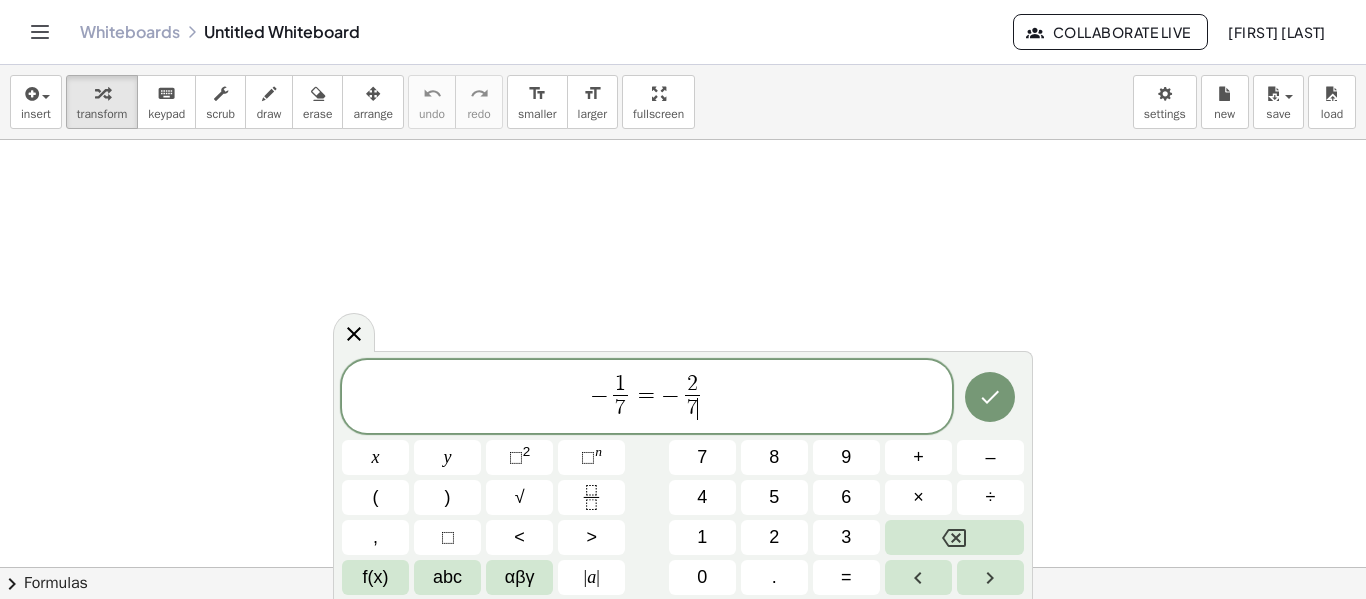 click on "− 1 7 ​ = − 2 7 ​ ​" at bounding box center (647, 398) 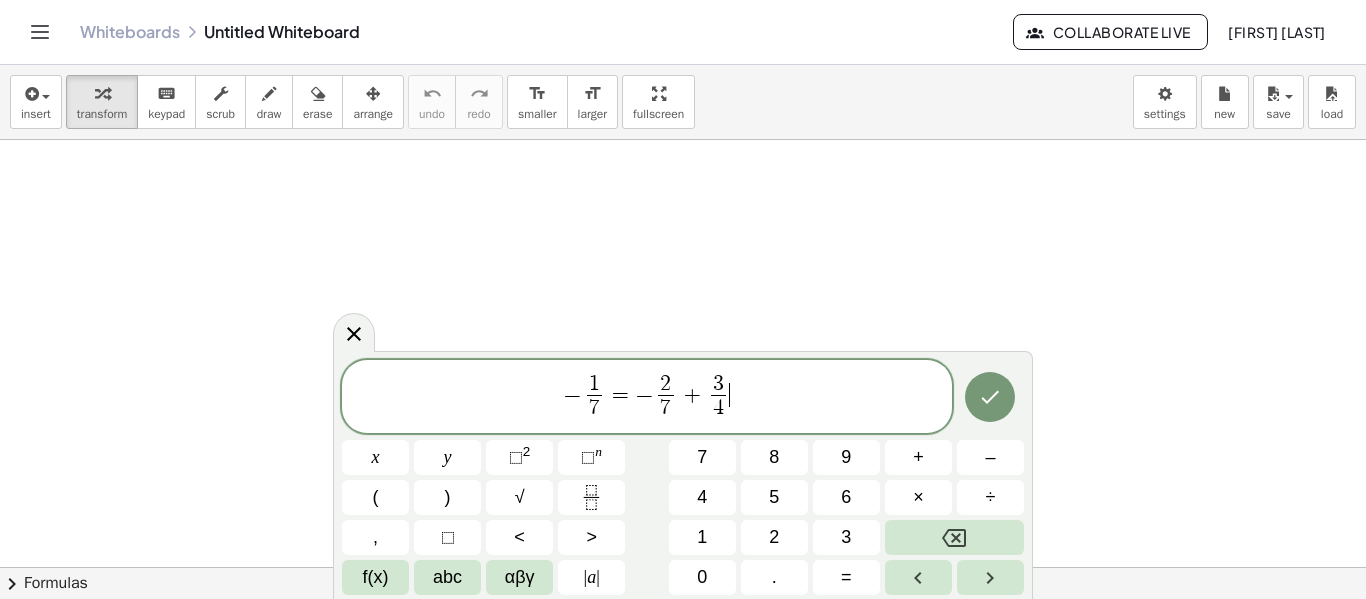 click on "− 1 7 ​ = − 2 7 ​ + 3 4 ​ ​" at bounding box center (647, 398) 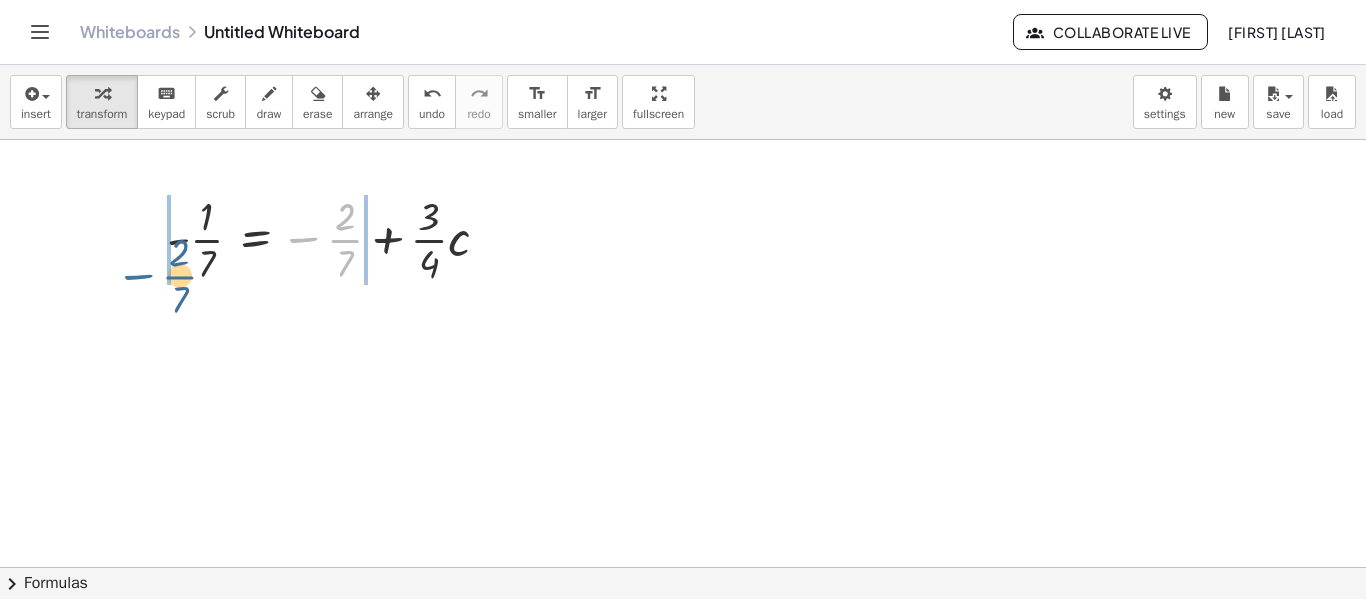 drag, startPoint x: 316, startPoint y: 237, endPoint x: 158, endPoint y: 271, distance: 161.61684 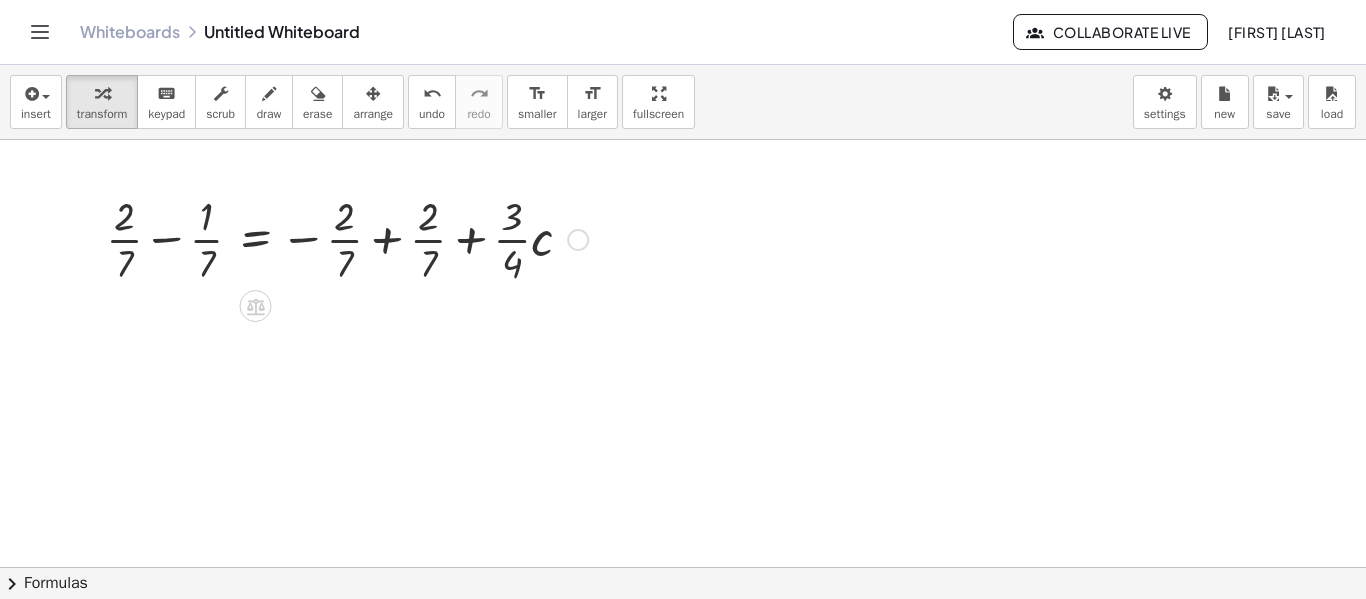click on "− · 2 · 7 − · 1 · 7 = − · 2 · 7 + · · 3 · 4 · c + · 2 · 7 − · 2 · 7 + · 2 · 7 - · 1 · 7 = − · 2 · 7 + · · 3 · 4 · c" at bounding box center (255, 240) 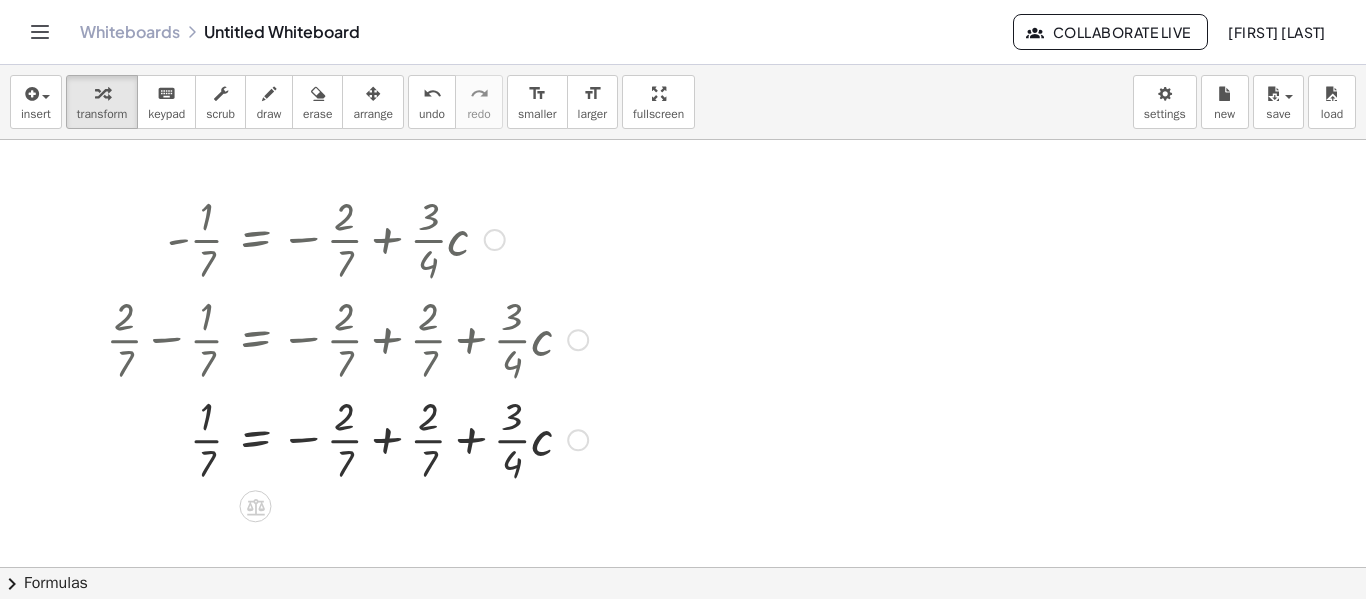click at bounding box center [347, 438] 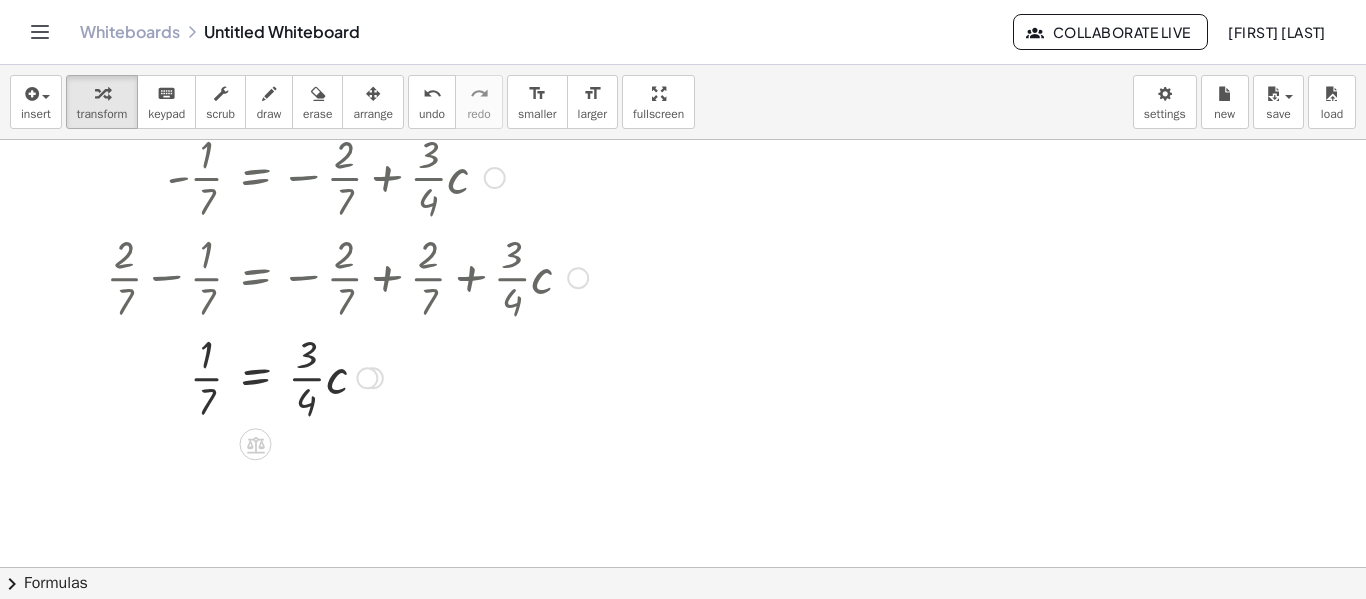 scroll, scrollTop: 57, scrollLeft: 0, axis: vertical 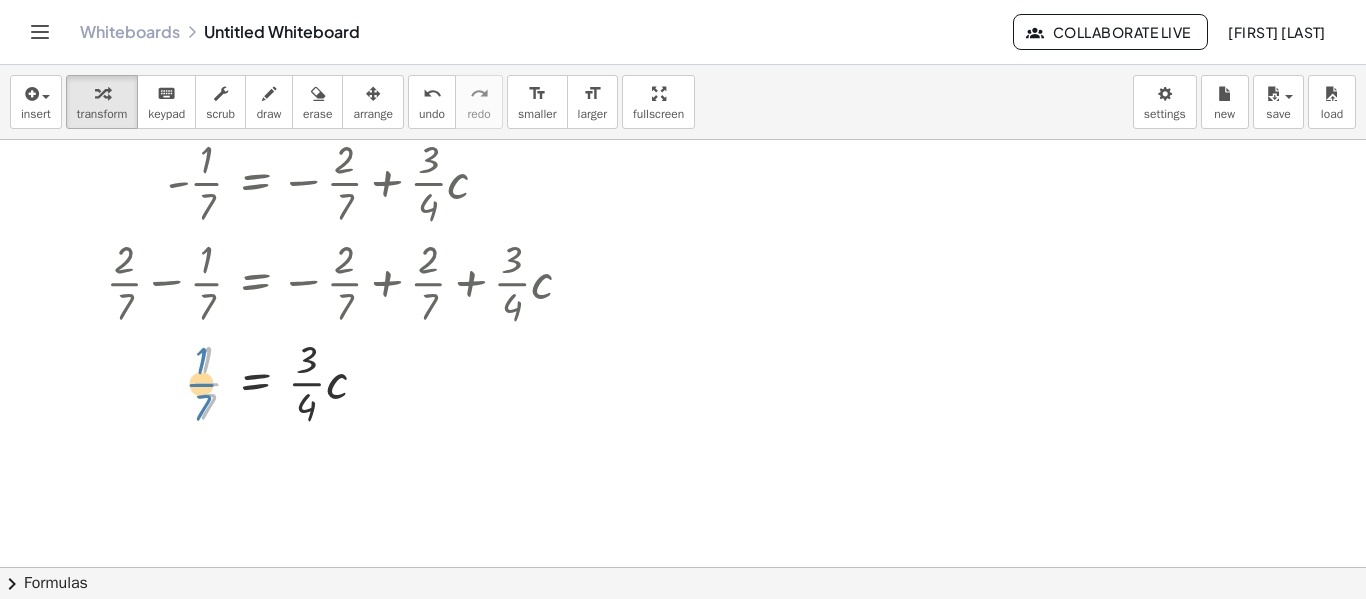 click at bounding box center [347, 381] 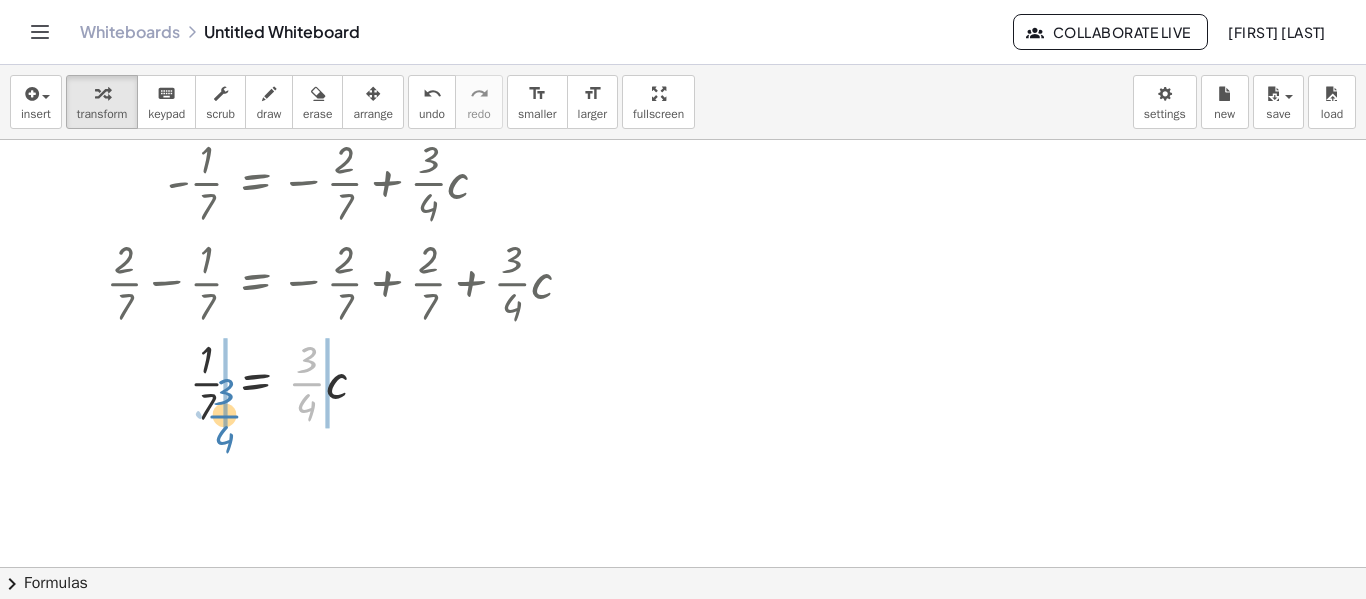 drag, startPoint x: 306, startPoint y: 385, endPoint x: 223, endPoint y: 419, distance: 89.693924 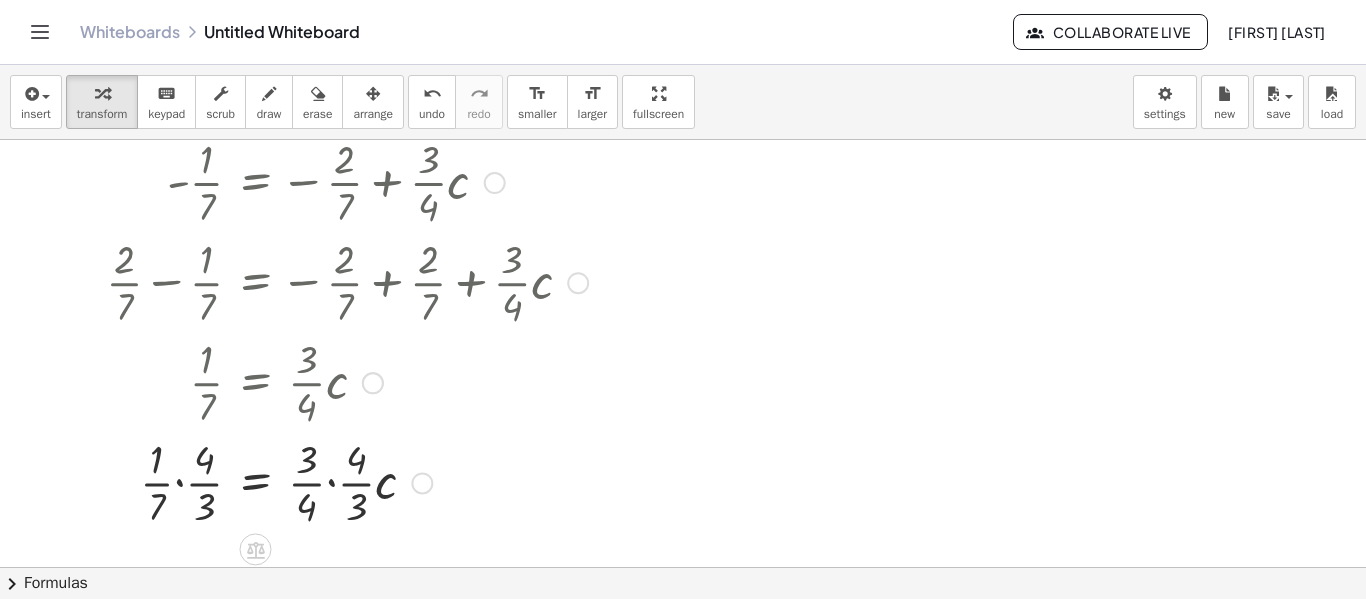 click at bounding box center (347, 481) 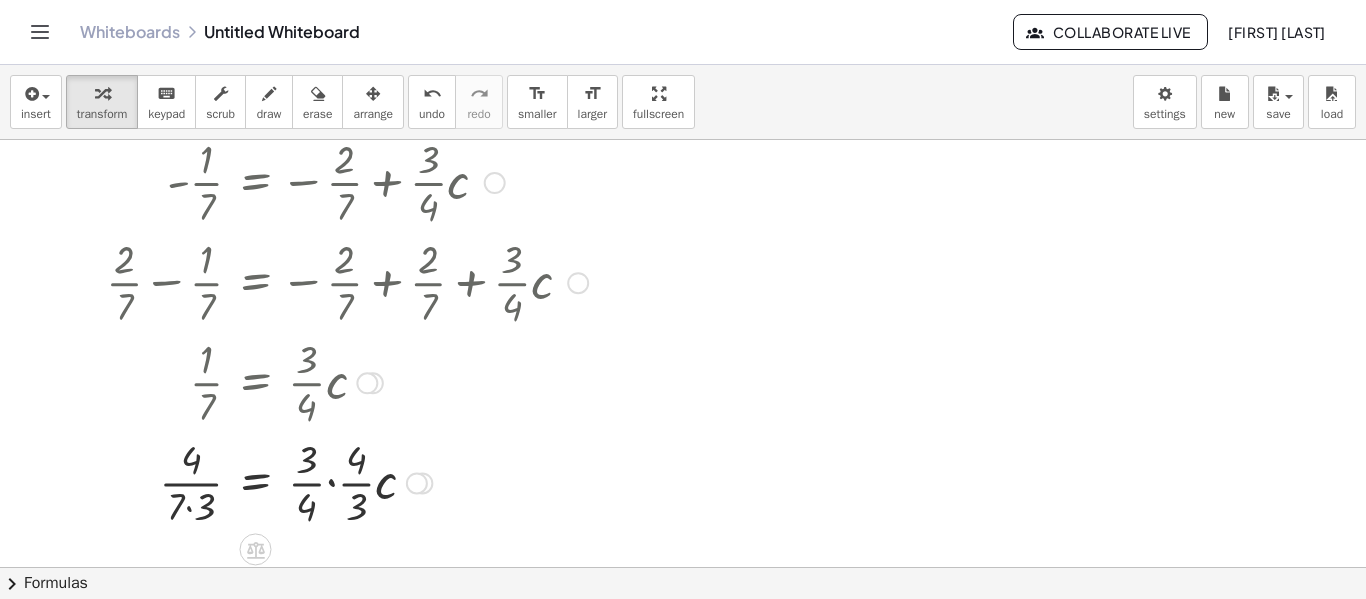 click at bounding box center [347, 481] 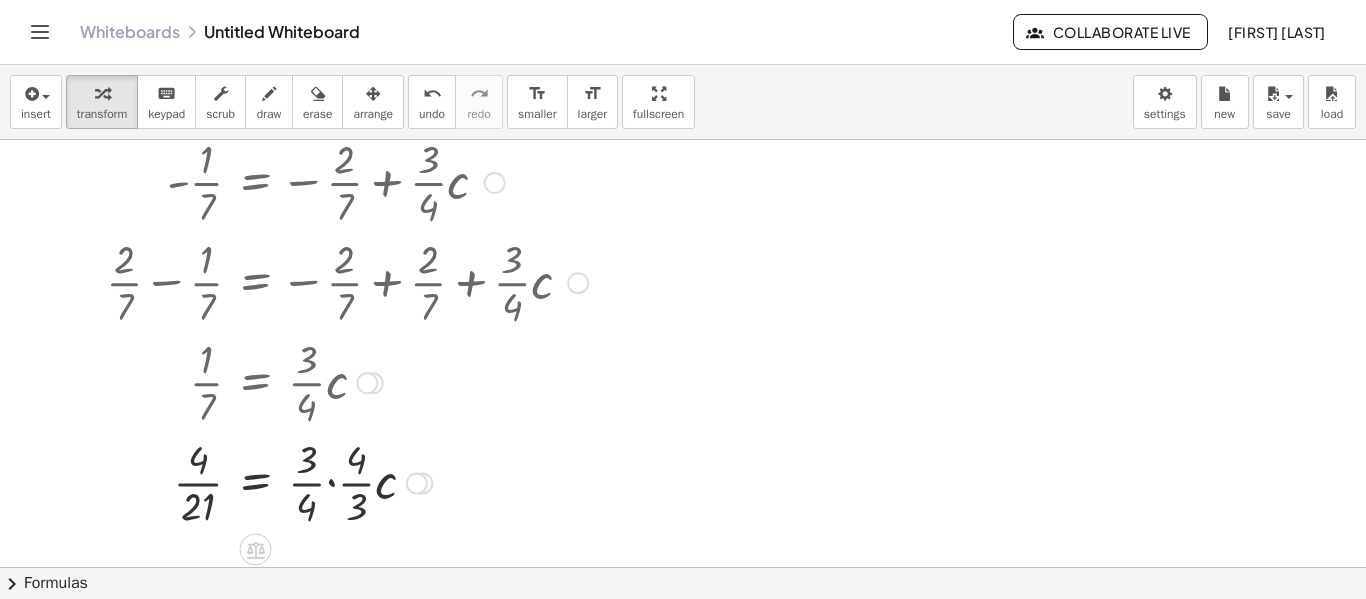 click at bounding box center (347, 481) 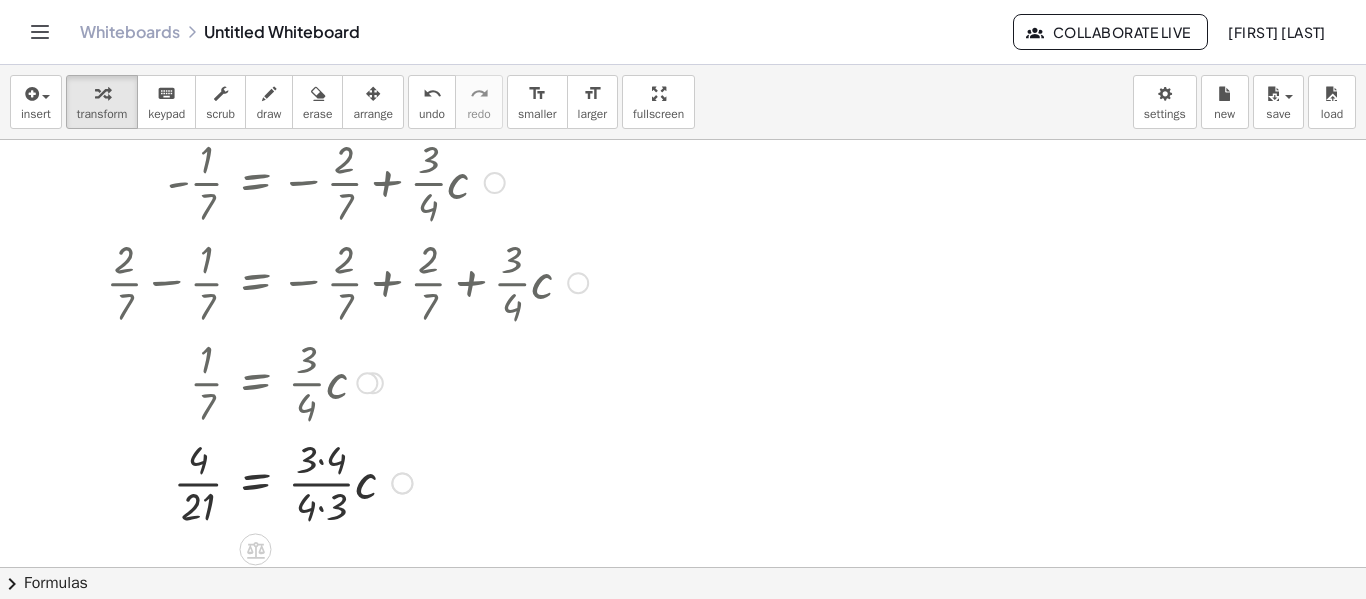 click at bounding box center (347, 481) 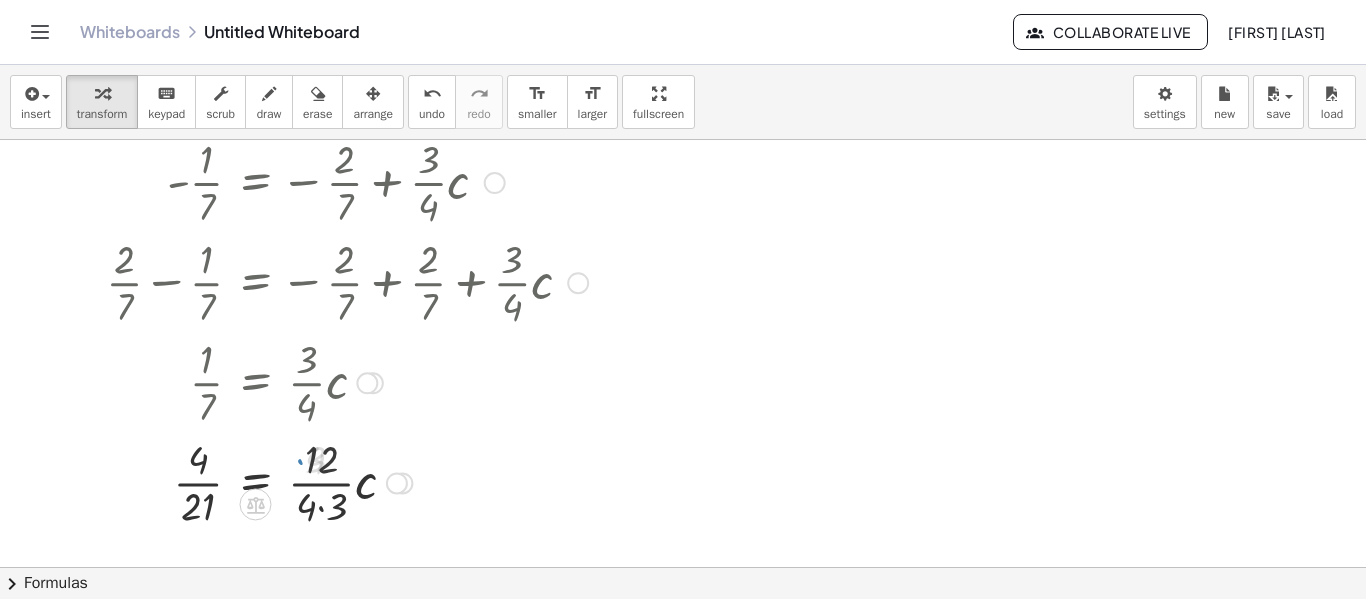 click at bounding box center [347, 481] 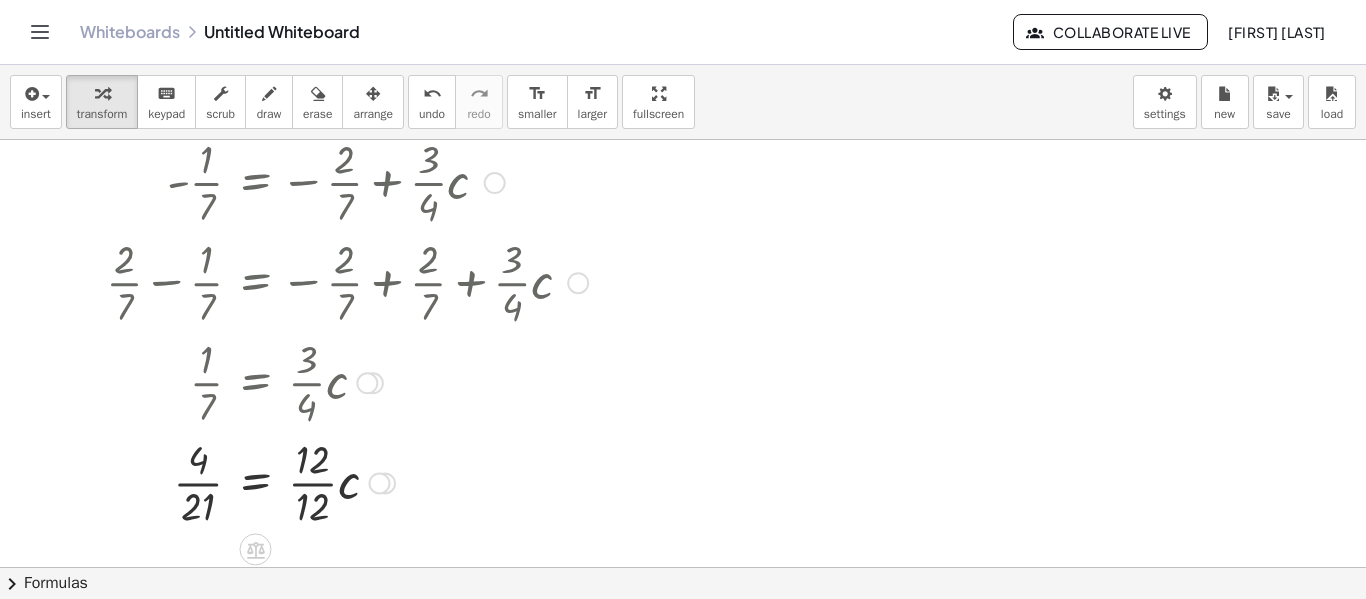 click at bounding box center (347, 481) 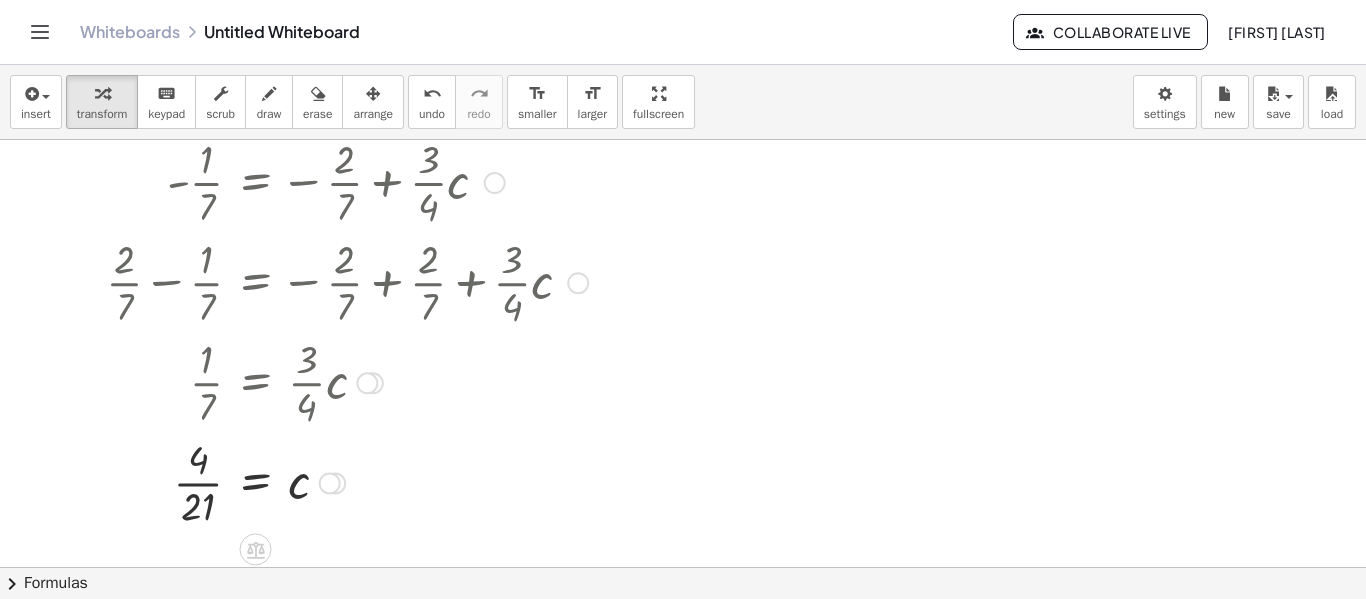 click at bounding box center [347, 481] 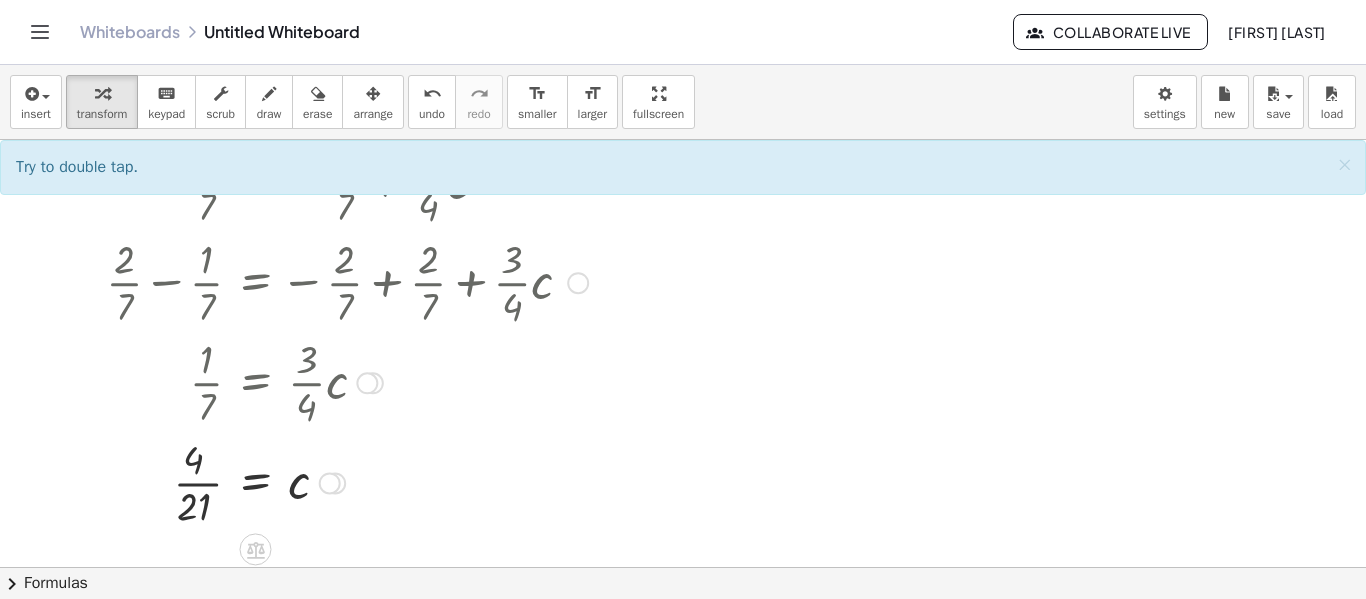click at bounding box center [347, 481] 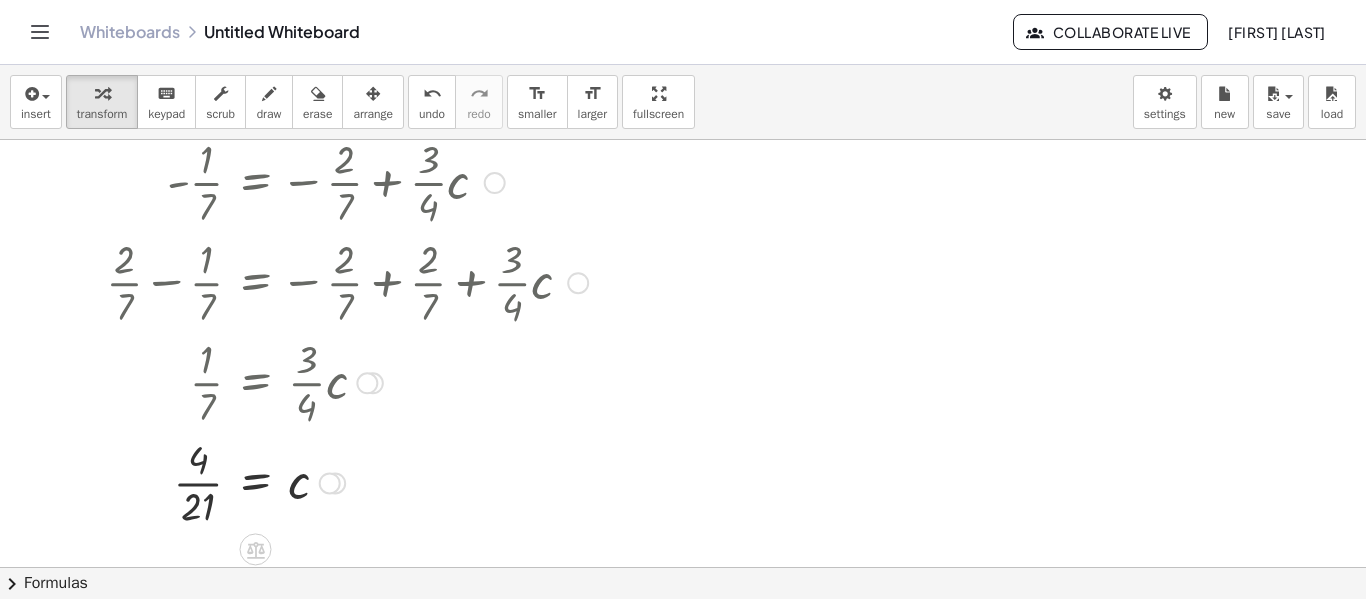 click at bounding box center (347, 481) 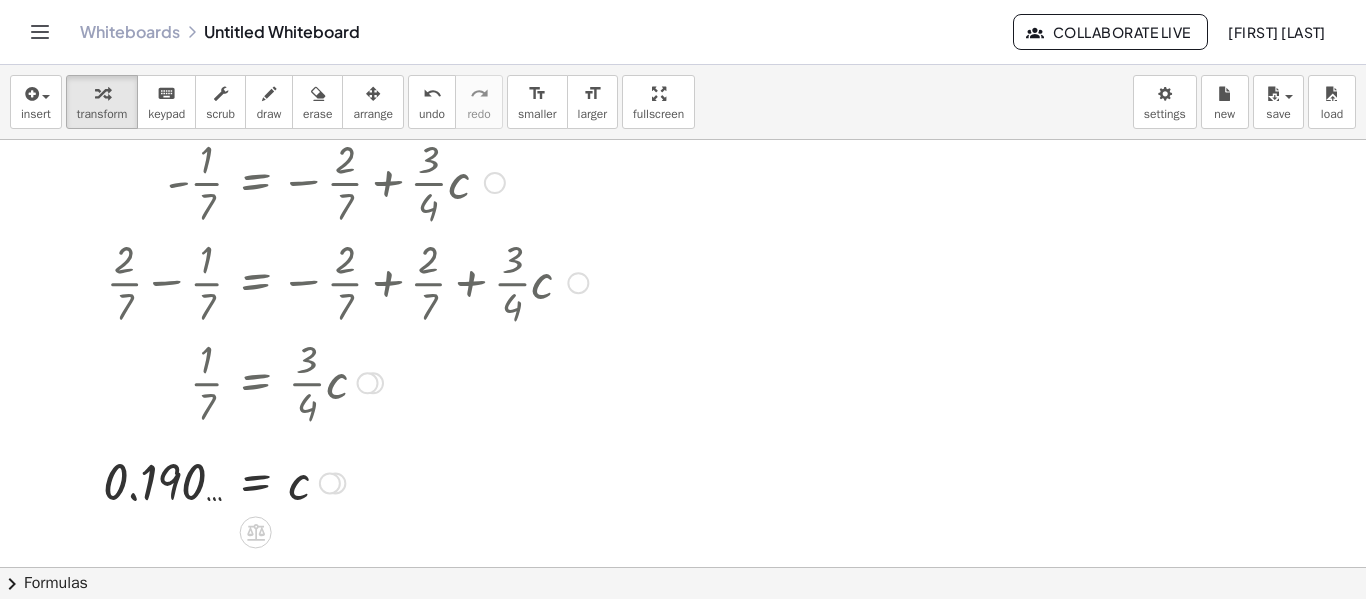 click at bounding box center (345, 482) 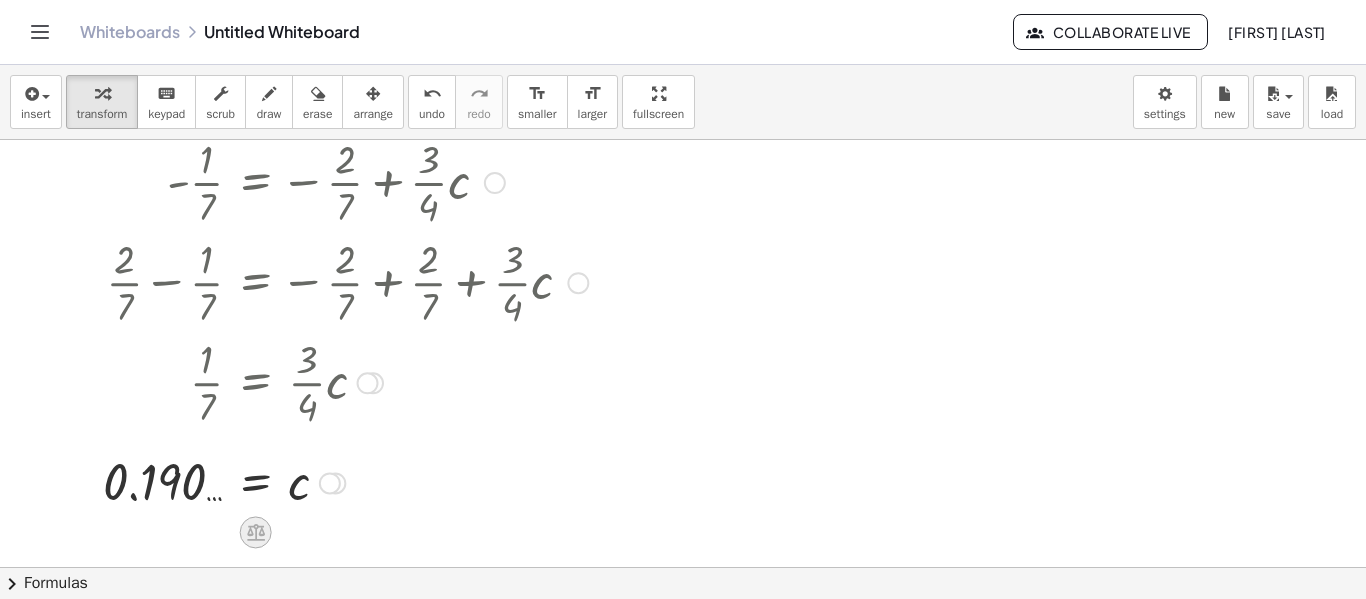 click 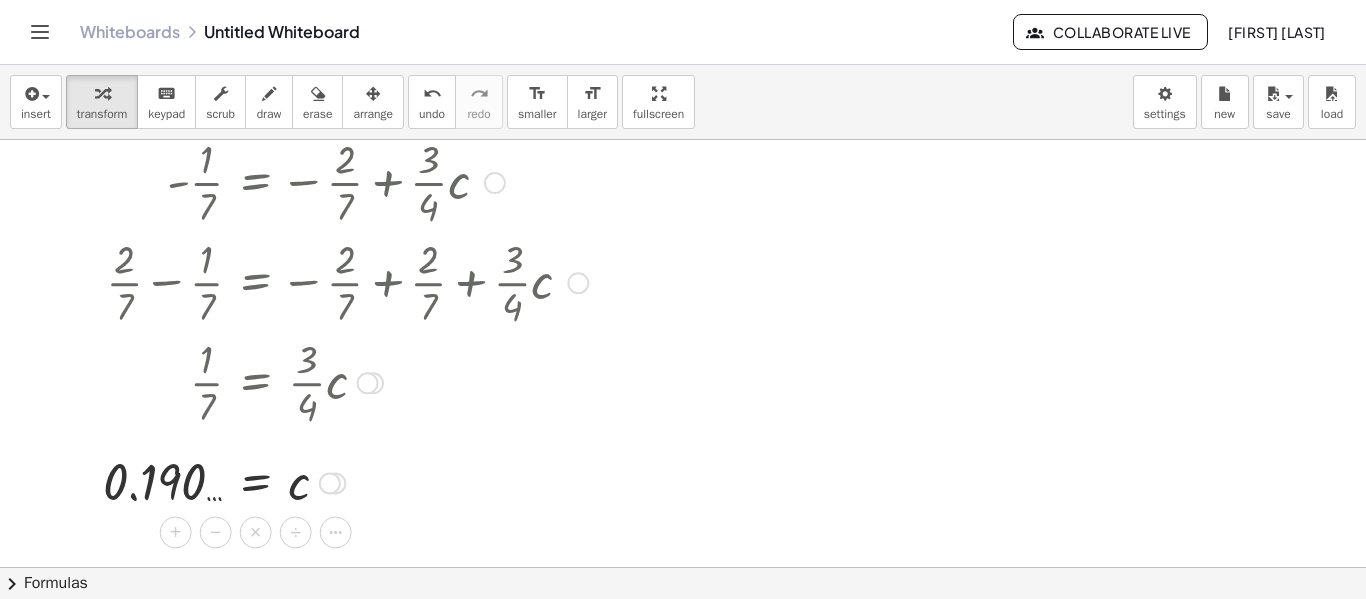 click at bounding box center (345, 482) 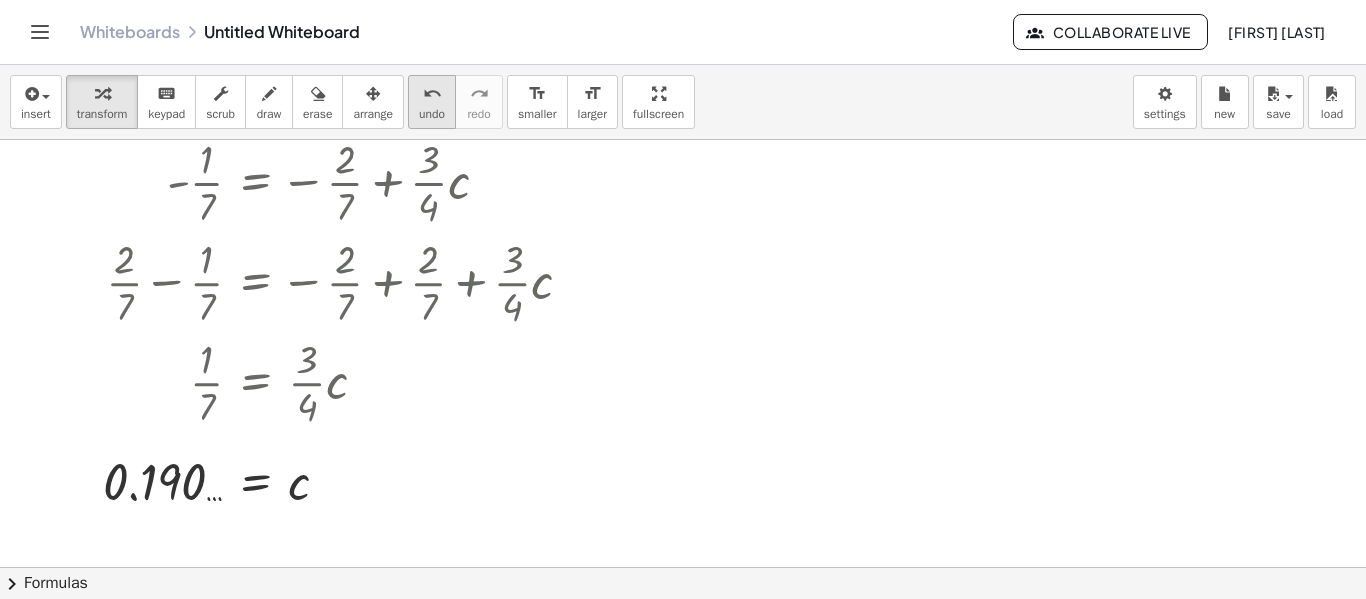 click on "undo" at bounding box center (432, 94) 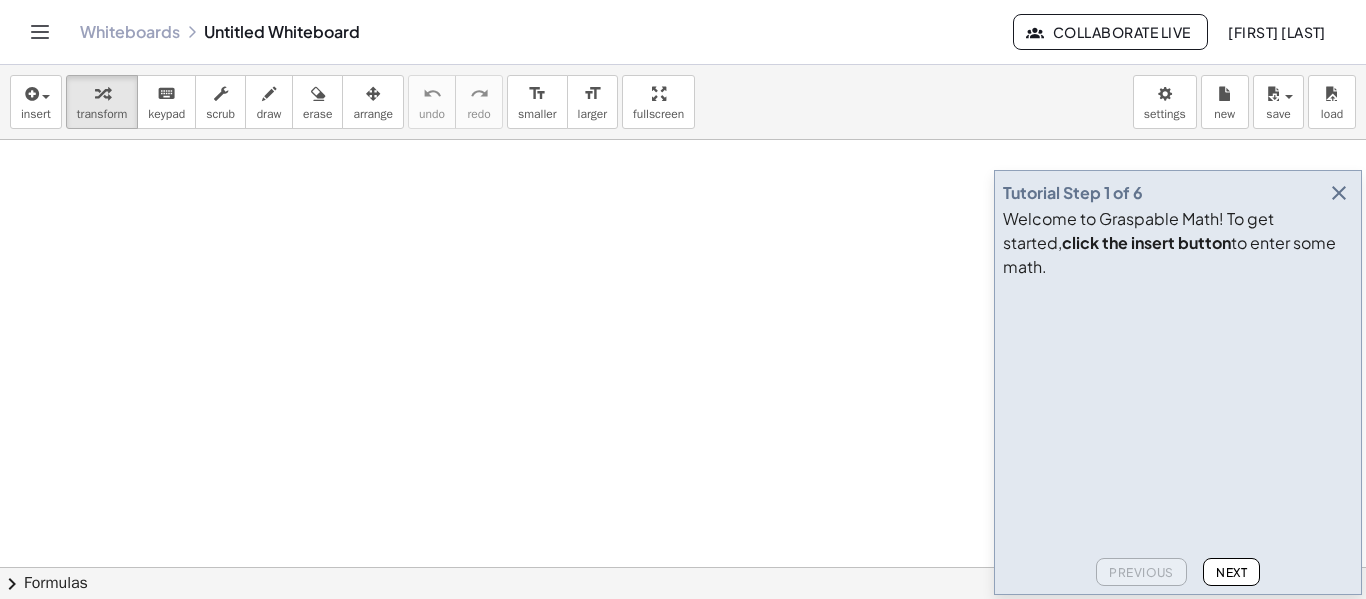 scroll, scrollTop: 0, scrollLeft: 0, axis: both 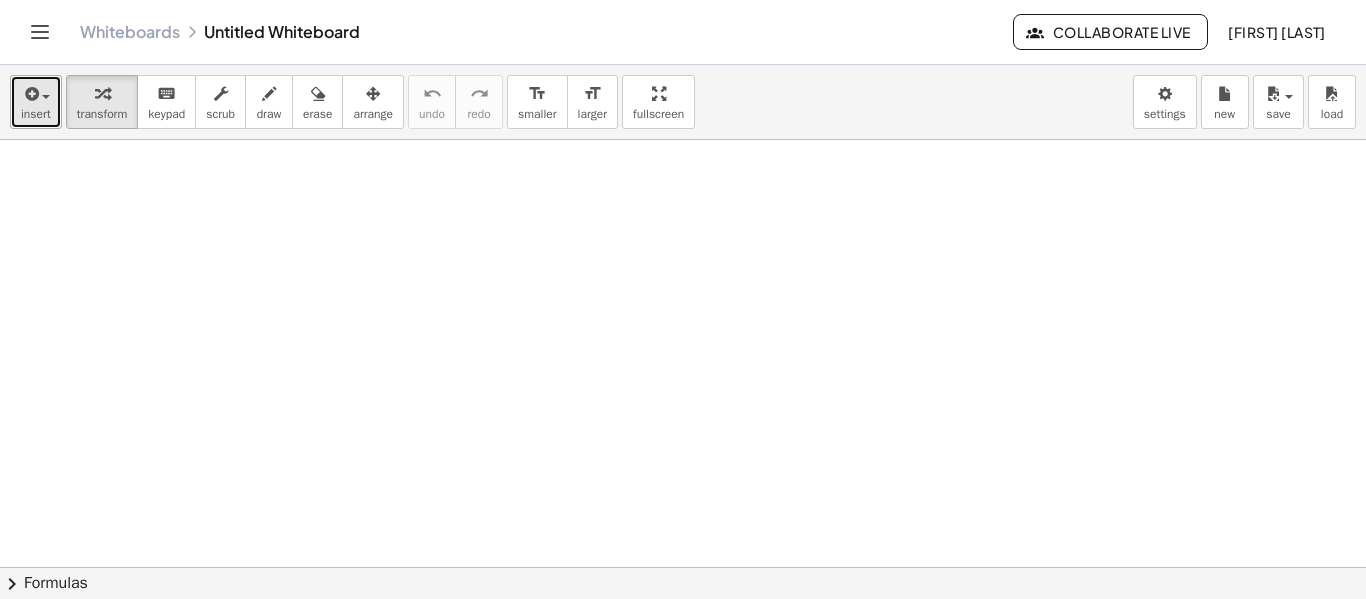 click on "insert" at bounding box center [36, 102] 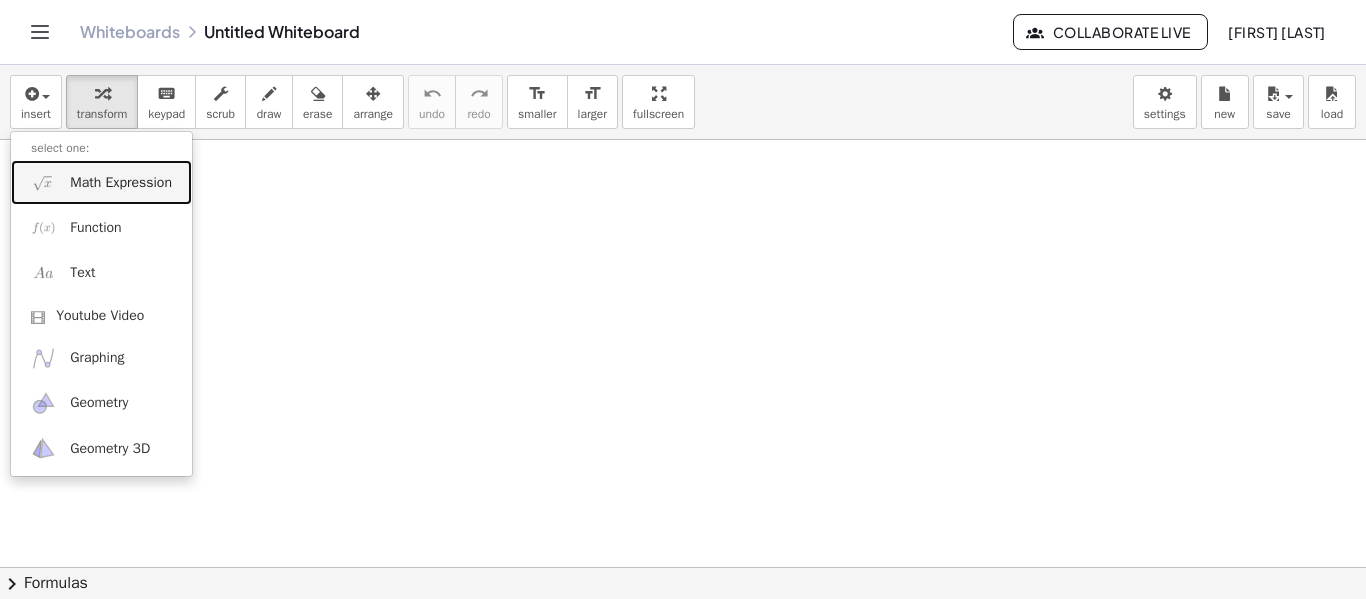 click on "Math Expression" at bounding box center [121, 183] 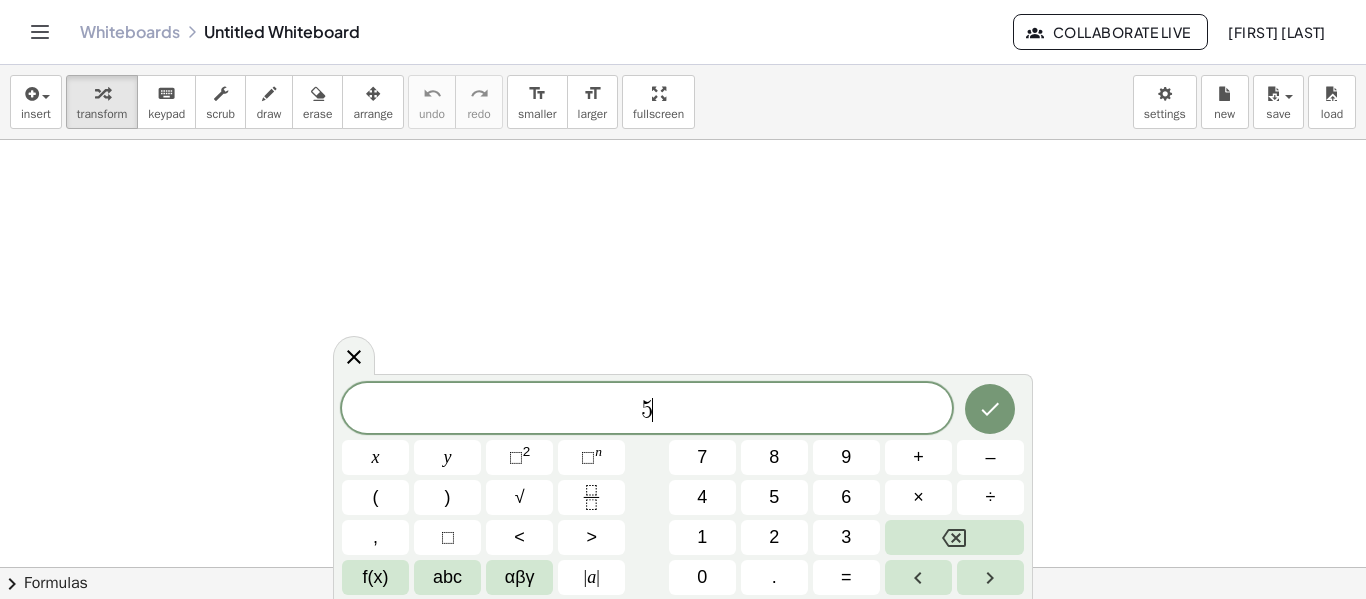 scroll, scrollTop: 1, scrollLeft: 0, axis: vertical 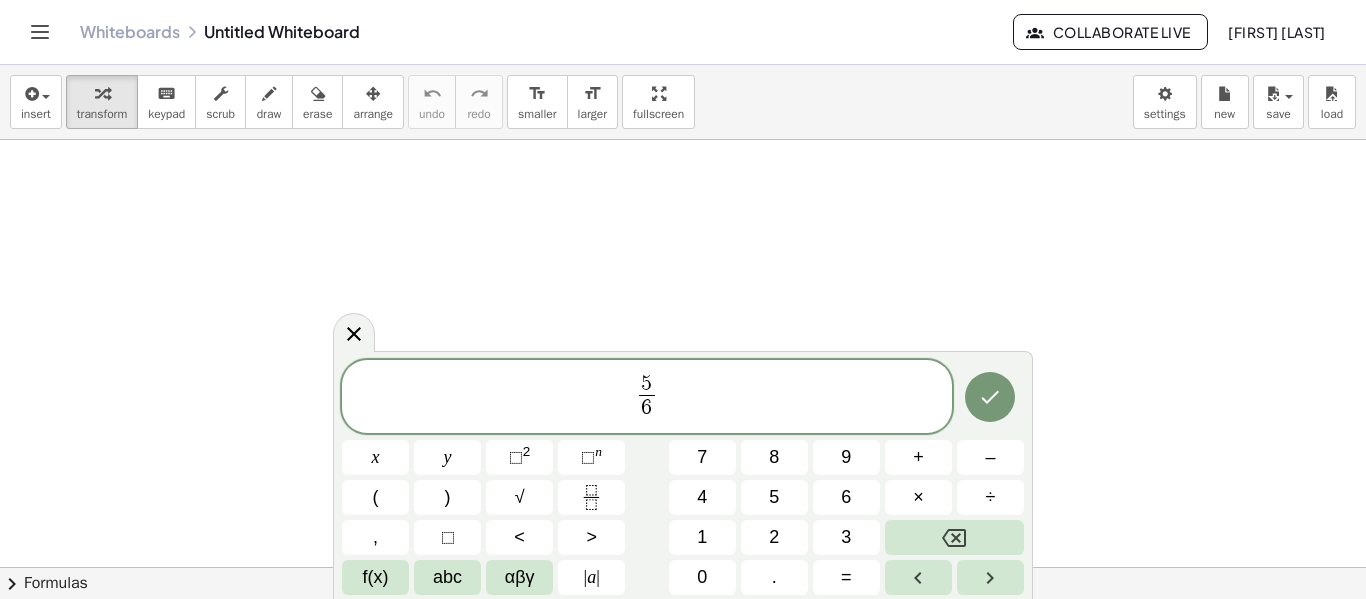 click on "5 6 ​ ​" at bounding box center [647, 398] 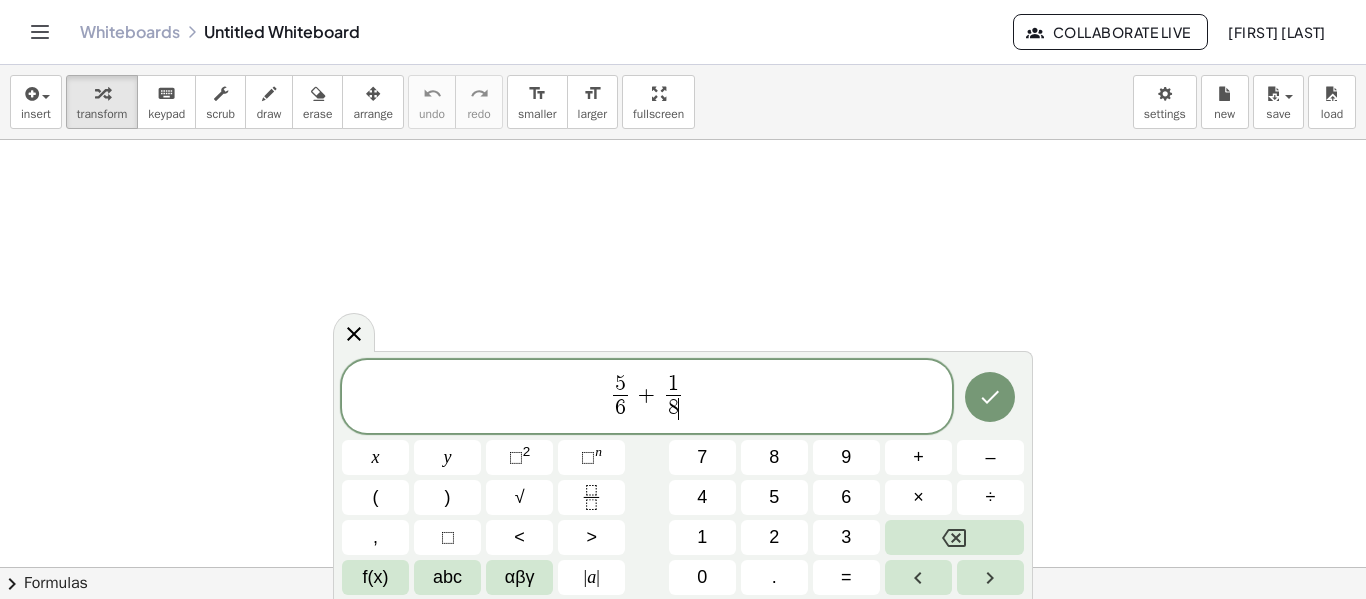 click on "5 6 ​ + 1 8 ​ ​" at bounding box center (647, 398) 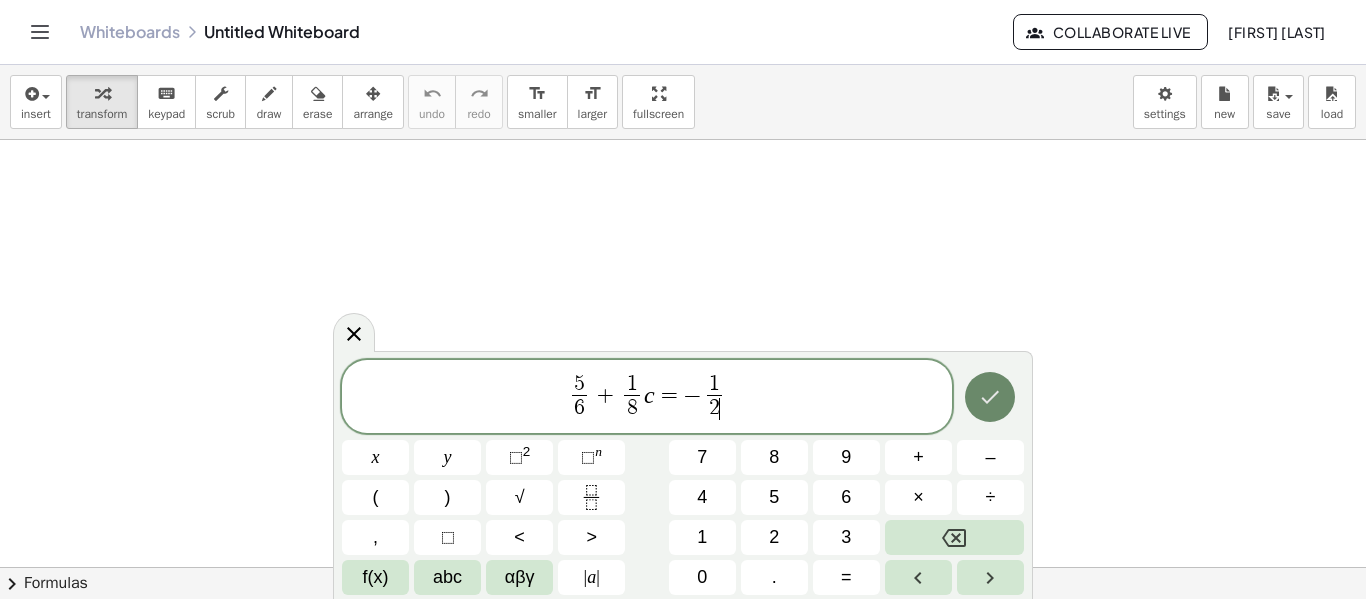 click 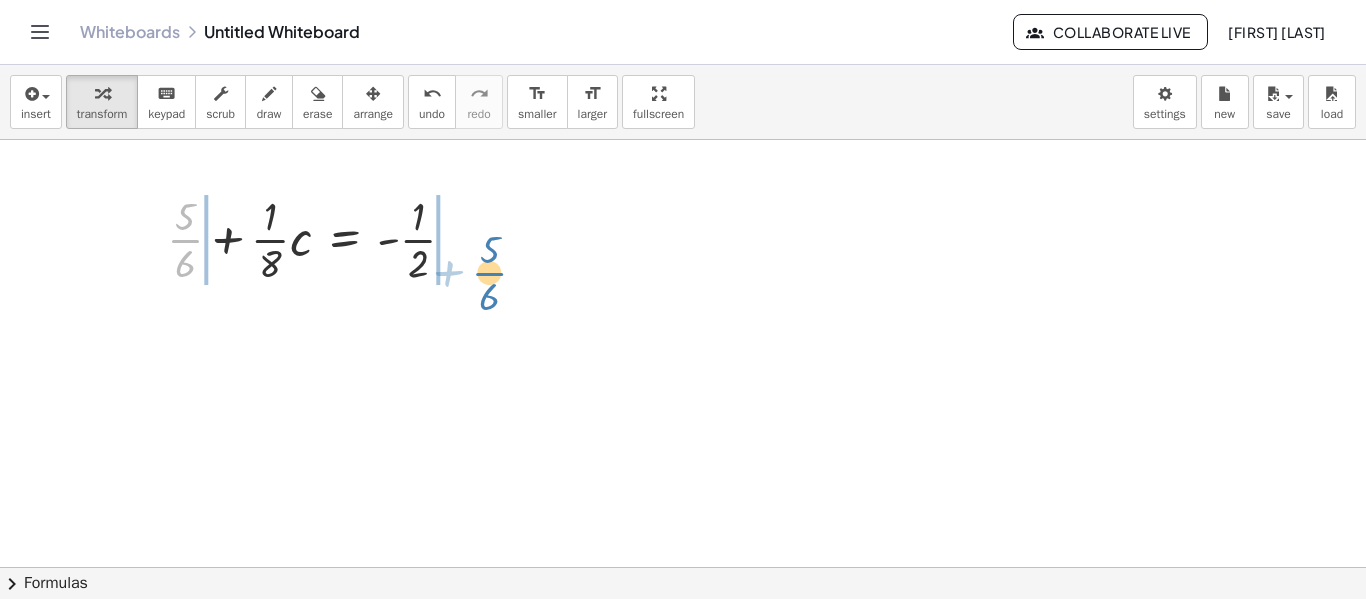 drag, startPoint x: 186, startPoint y: 239, endPoint x: 489, endPoint y: 271, distance: 304.6851 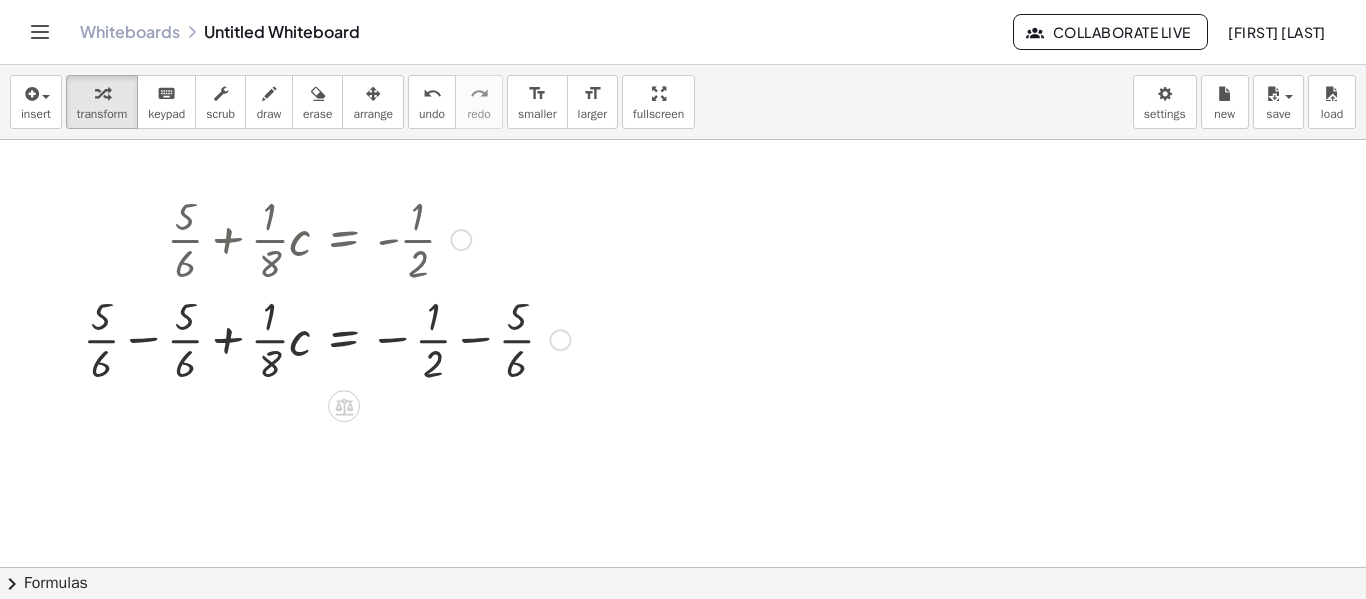 click at bounding box center (326, 338) 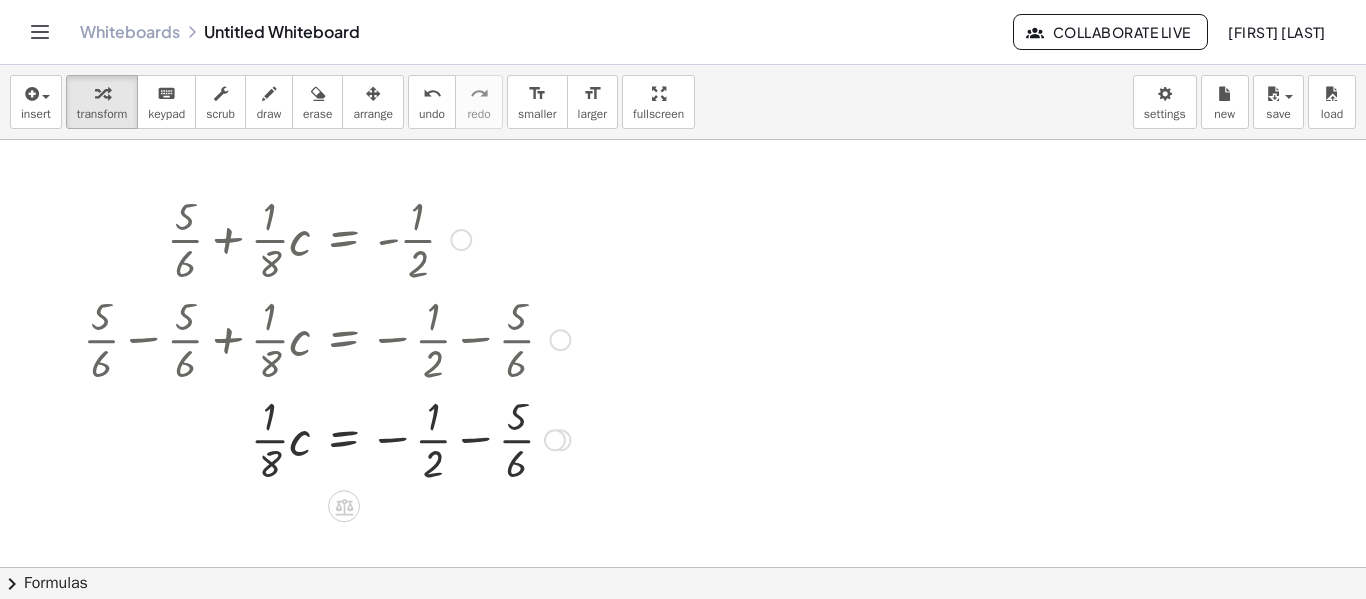 click at bounding box center [326, 438] 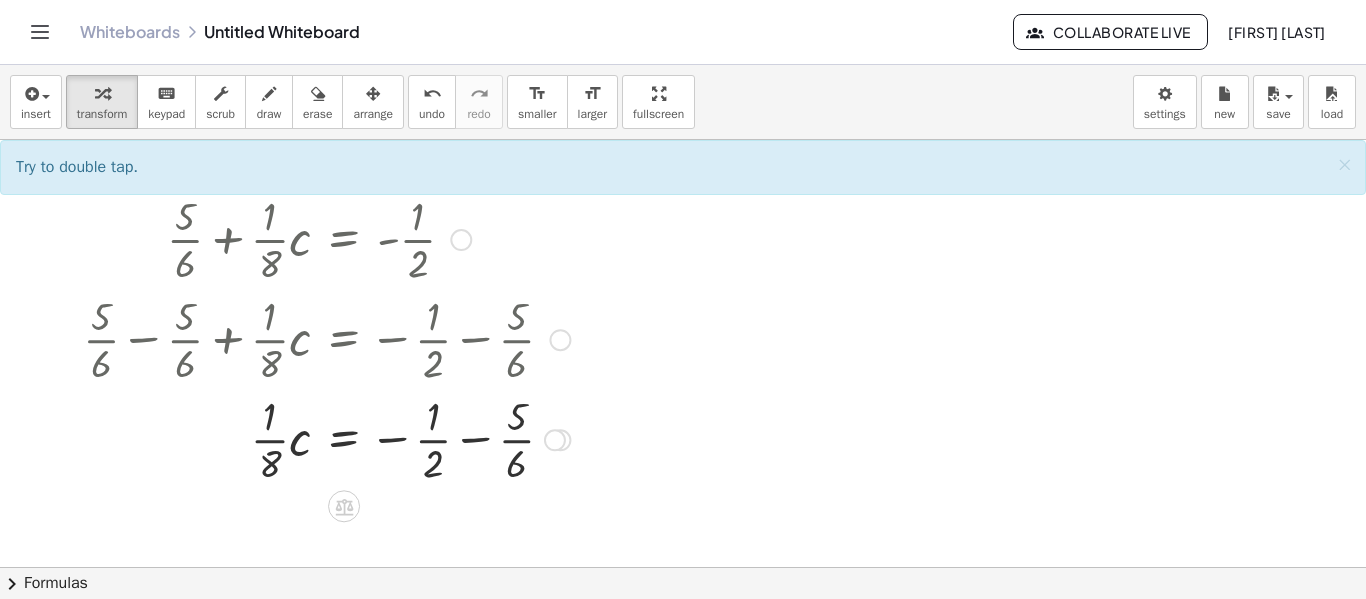 click at bounding box center [326, 438] 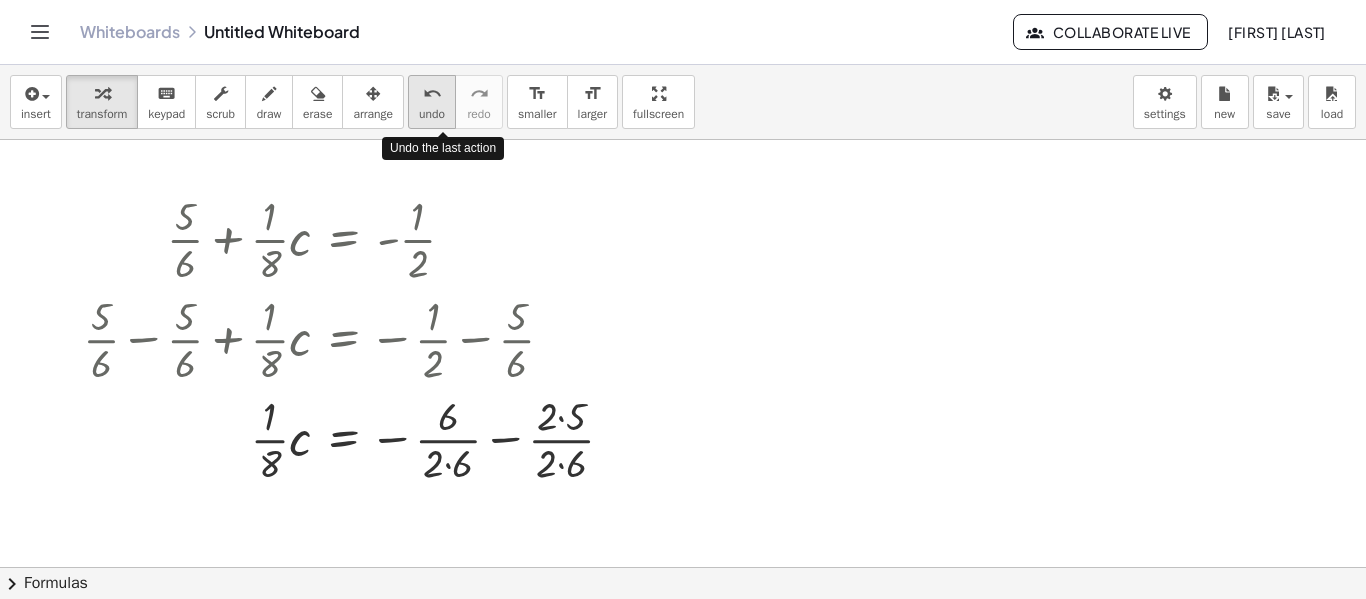 click on "undo" at bounding box center (432, 114) 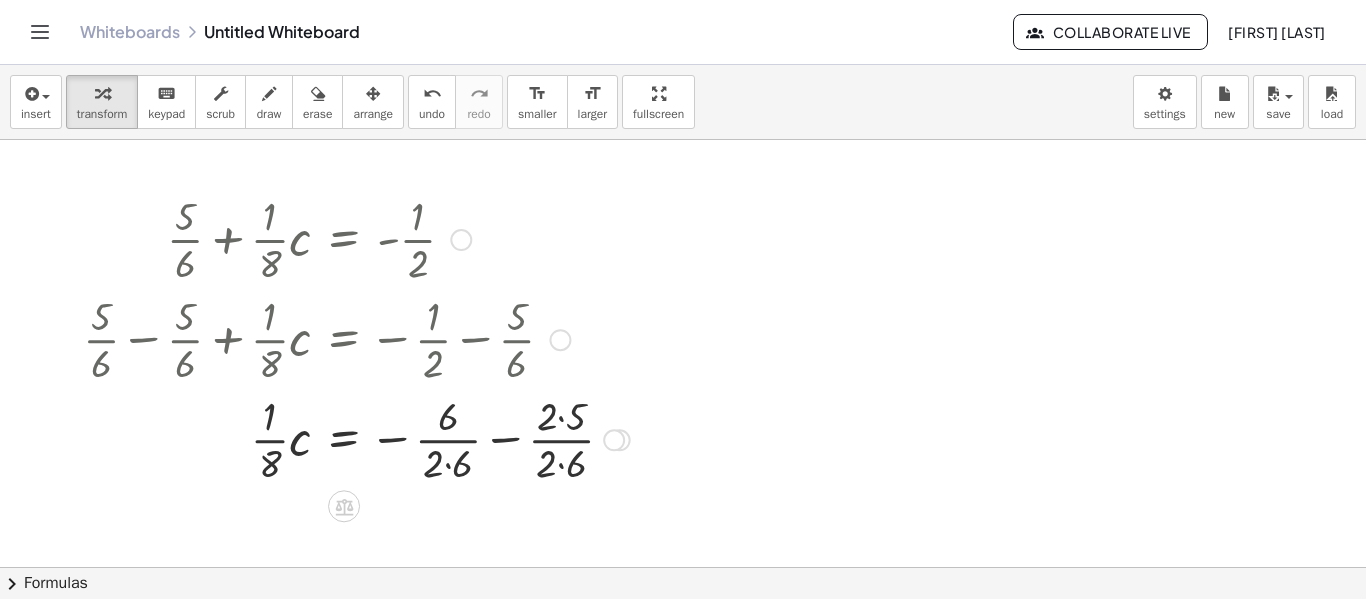 click at bounding box center [356, 438] 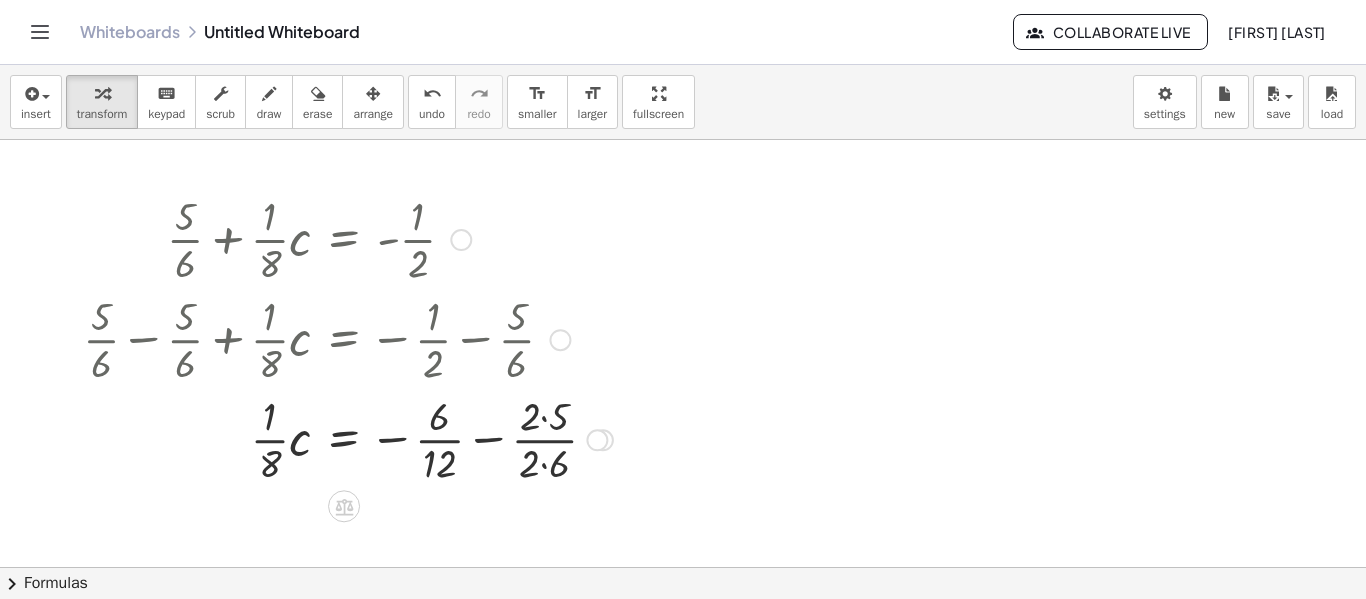 click at bounding box center [348, 438] 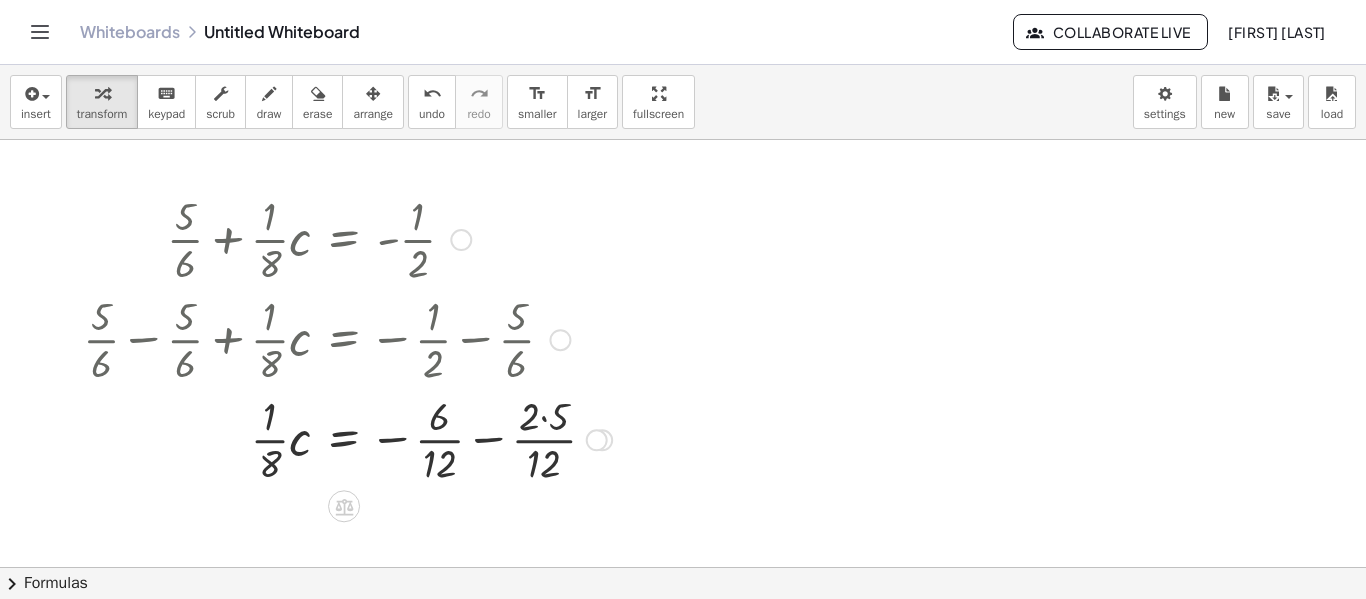 click at bounding box center (347, 438) 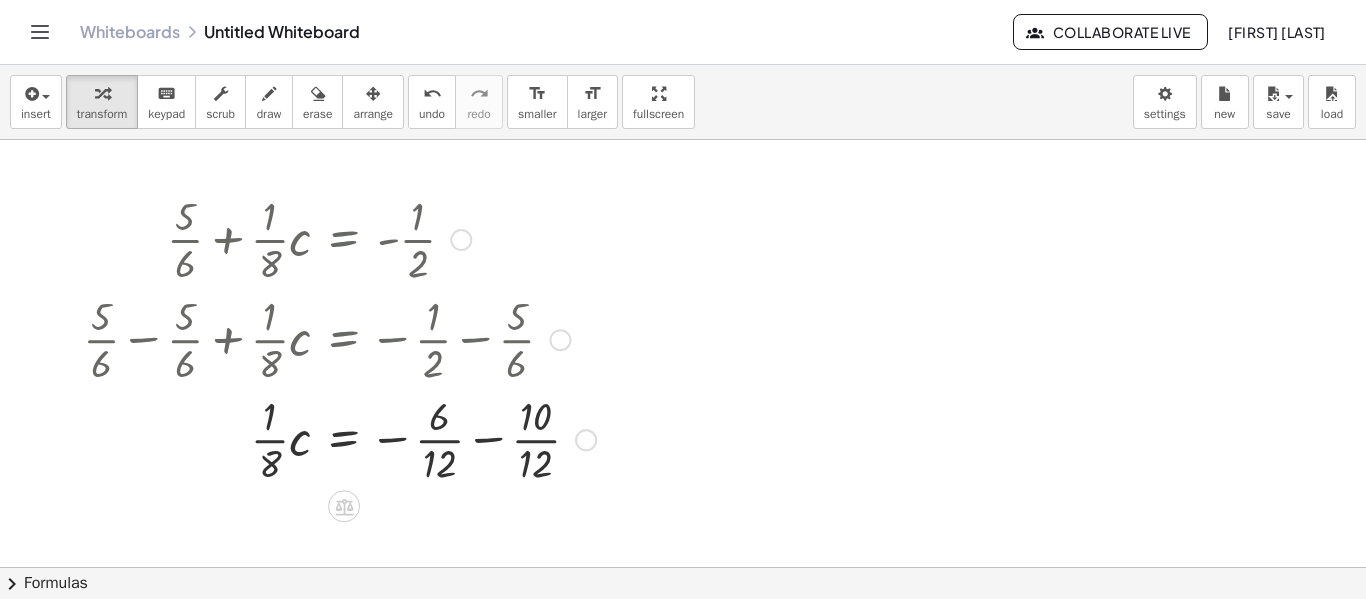 click at bounding box center (339, 438) 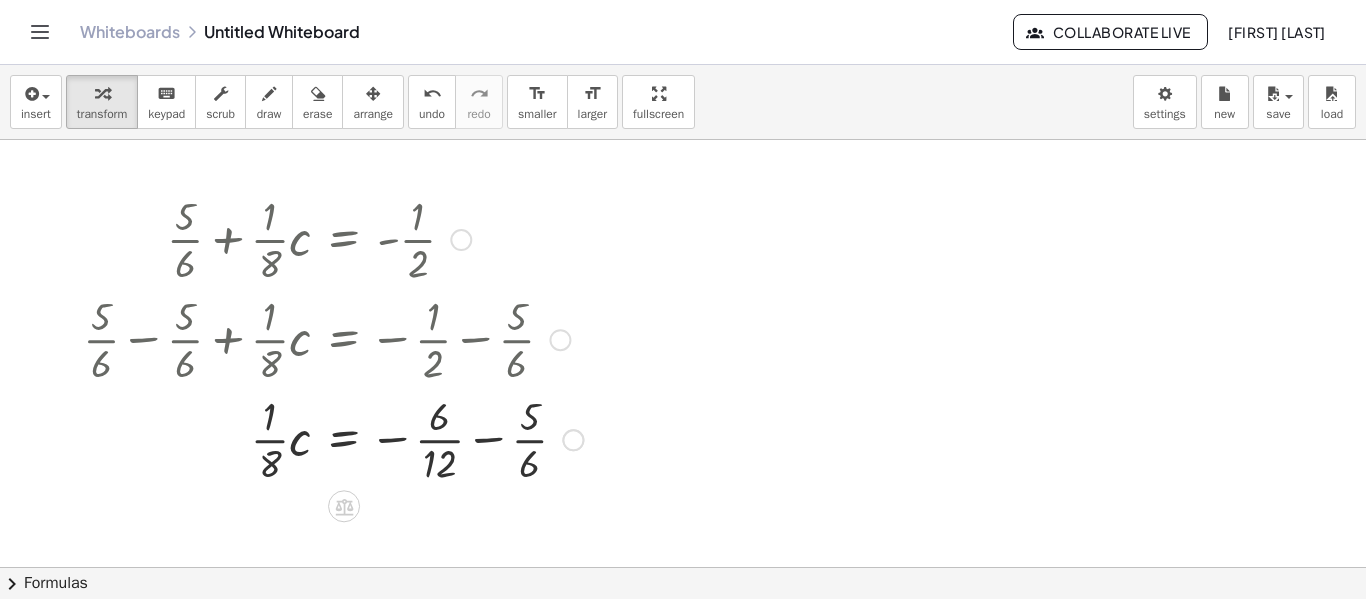 click at bounding box center (333, 438) 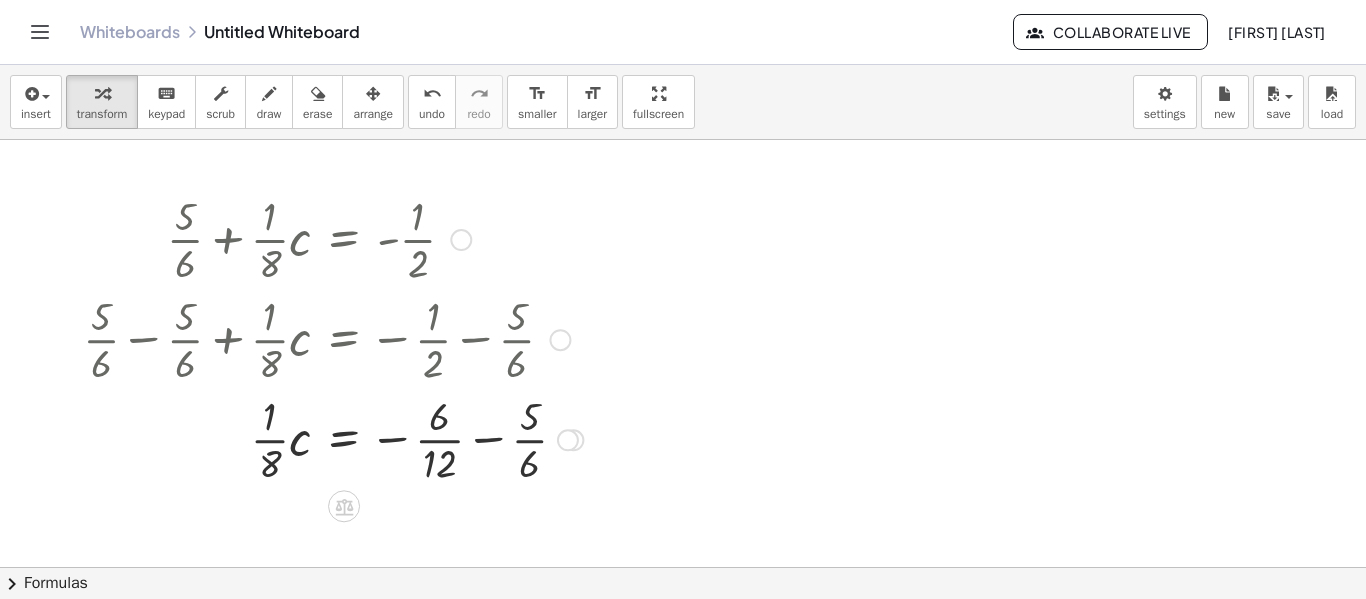 click at bounding box center [333, 438] 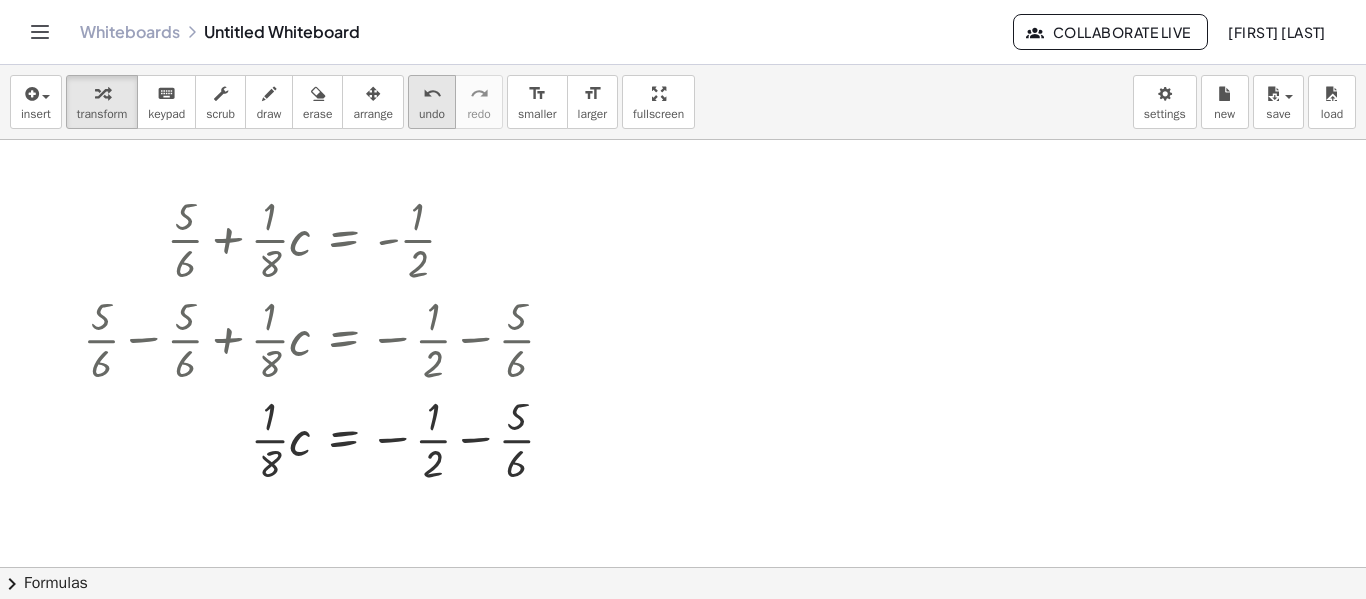 click on "undo" at bounding box center (432, 94) 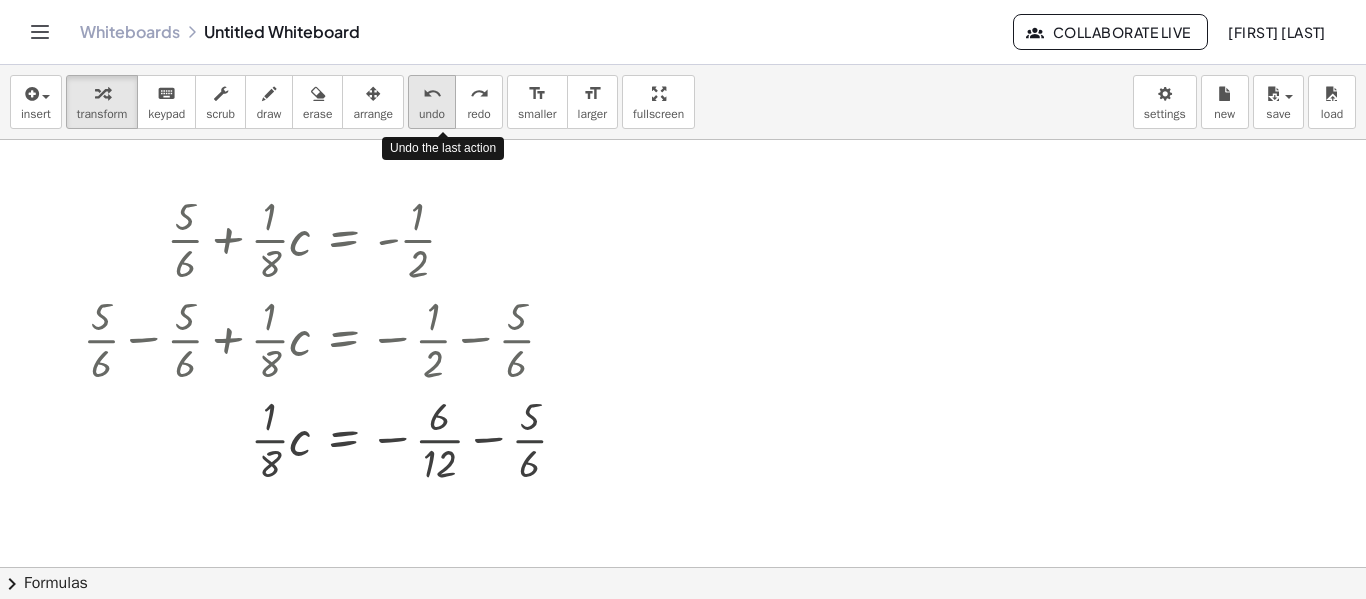 click on "undo" at bounding box center (432, 94) 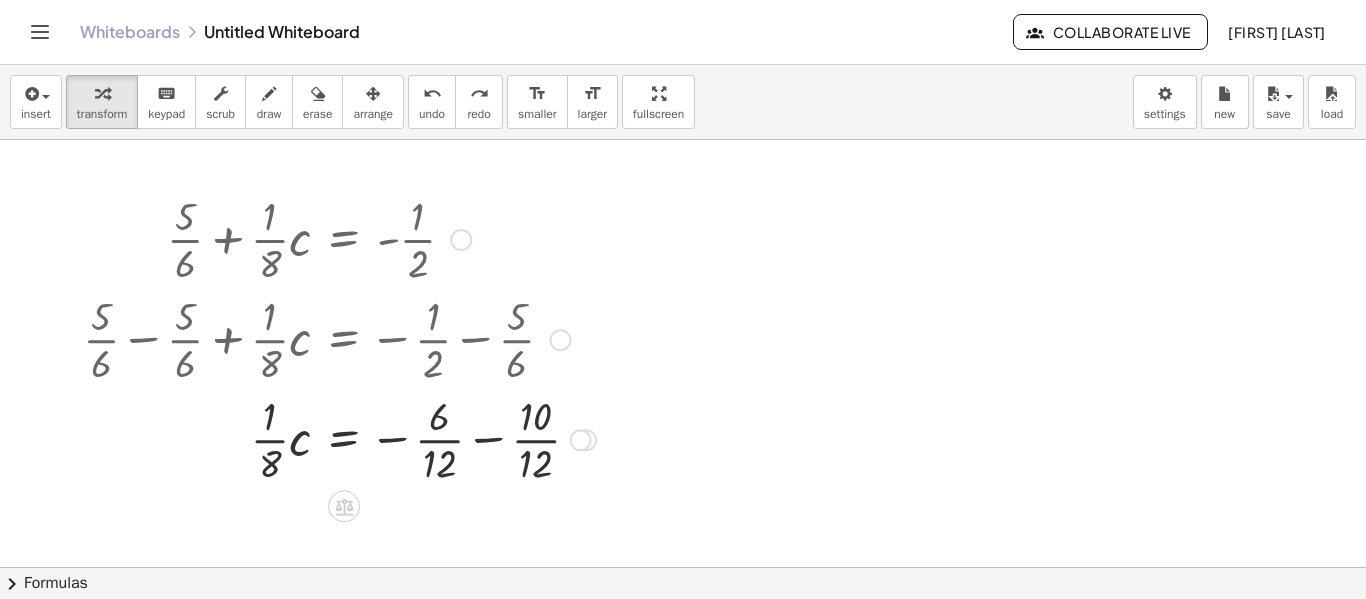 click at bounding box center (339, 438) 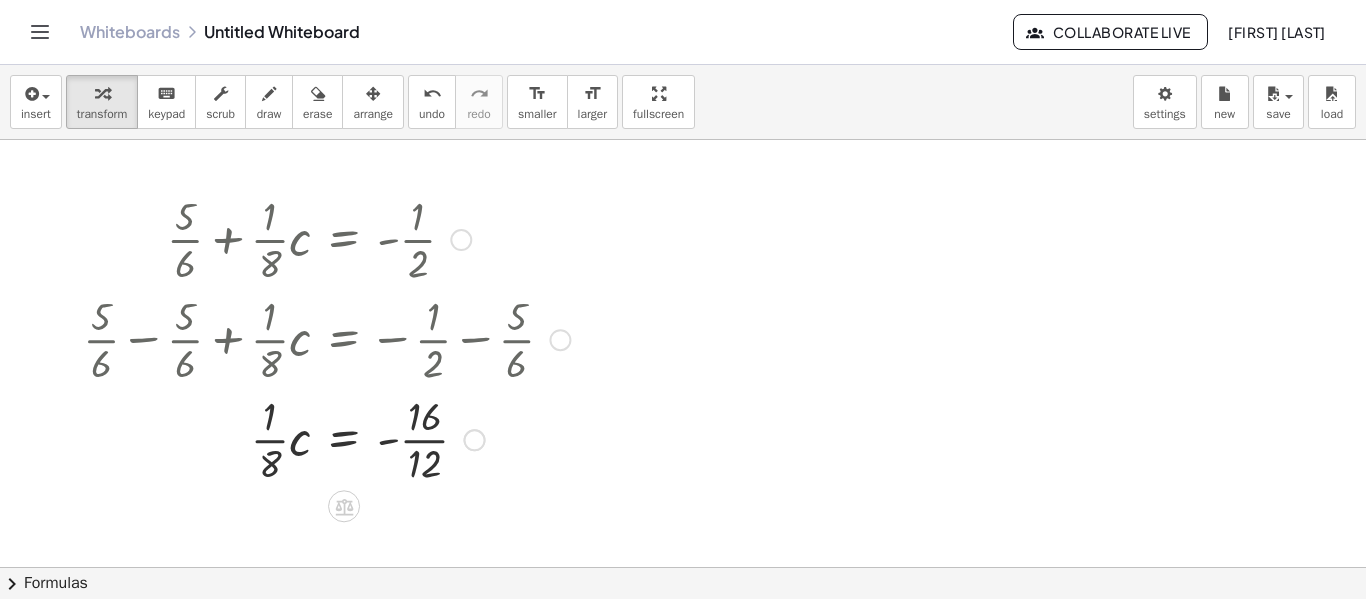 click at bounding box center [326, 438] 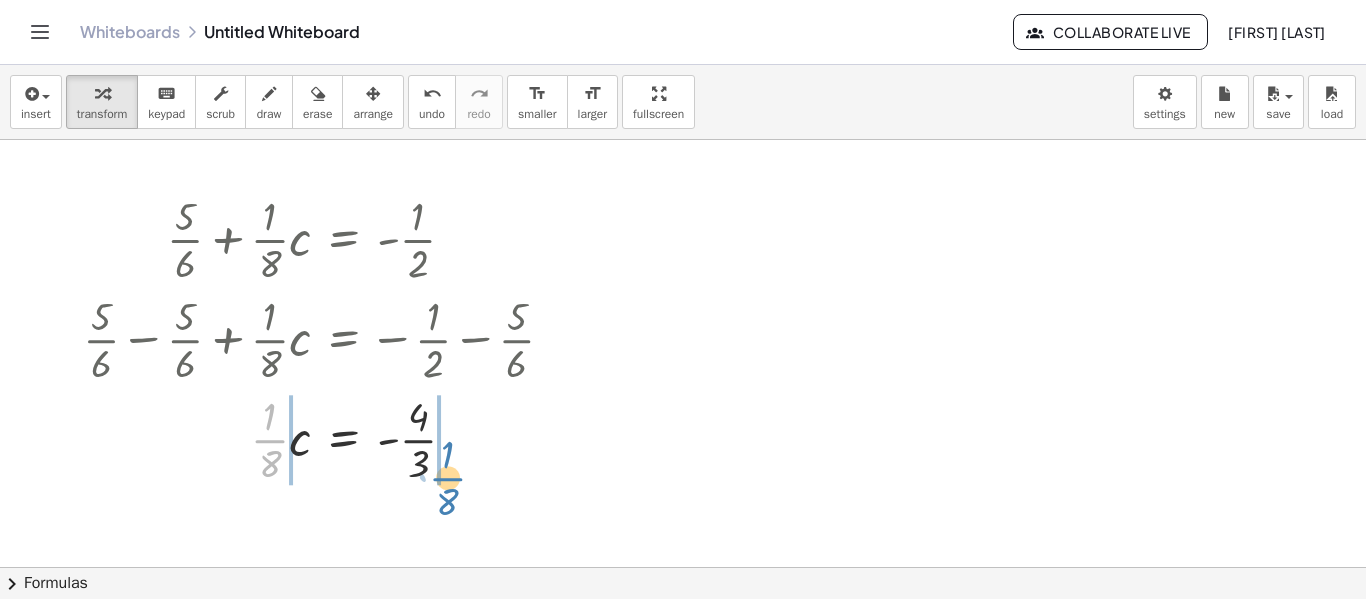 drag, startPoint x: 261, startPoint y: 438, endPoint x: 442, endPoint y: 474, distance: 184.5454 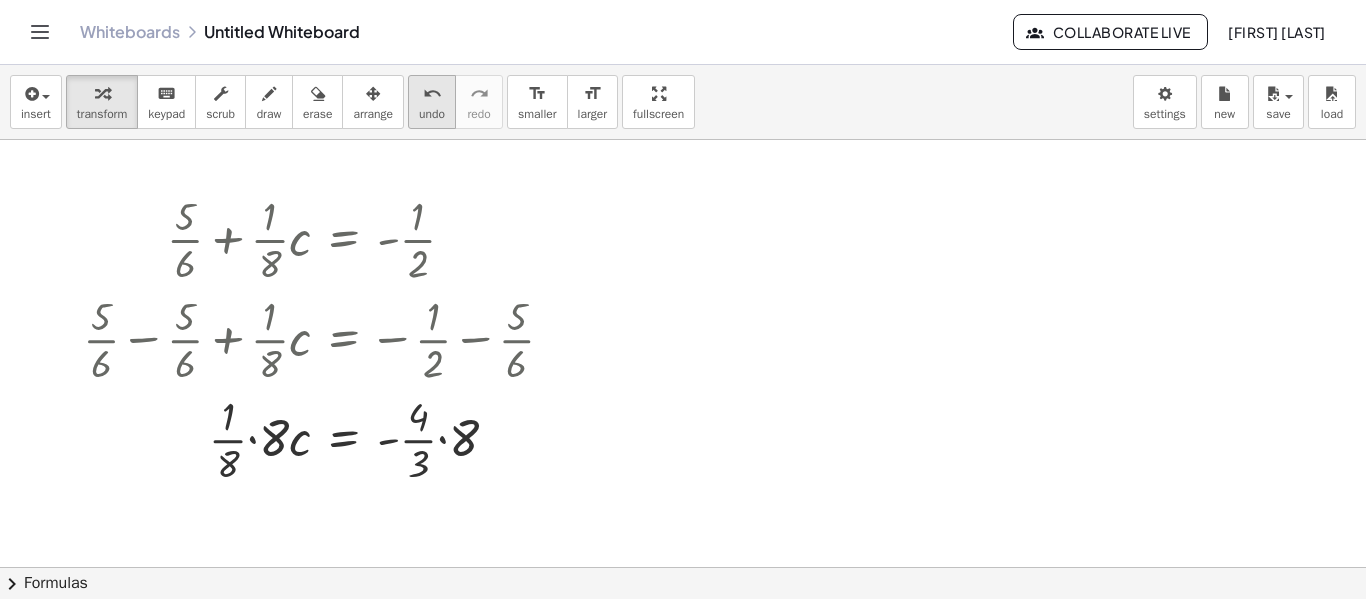 click on "undo" at bounding box center [432, 114] 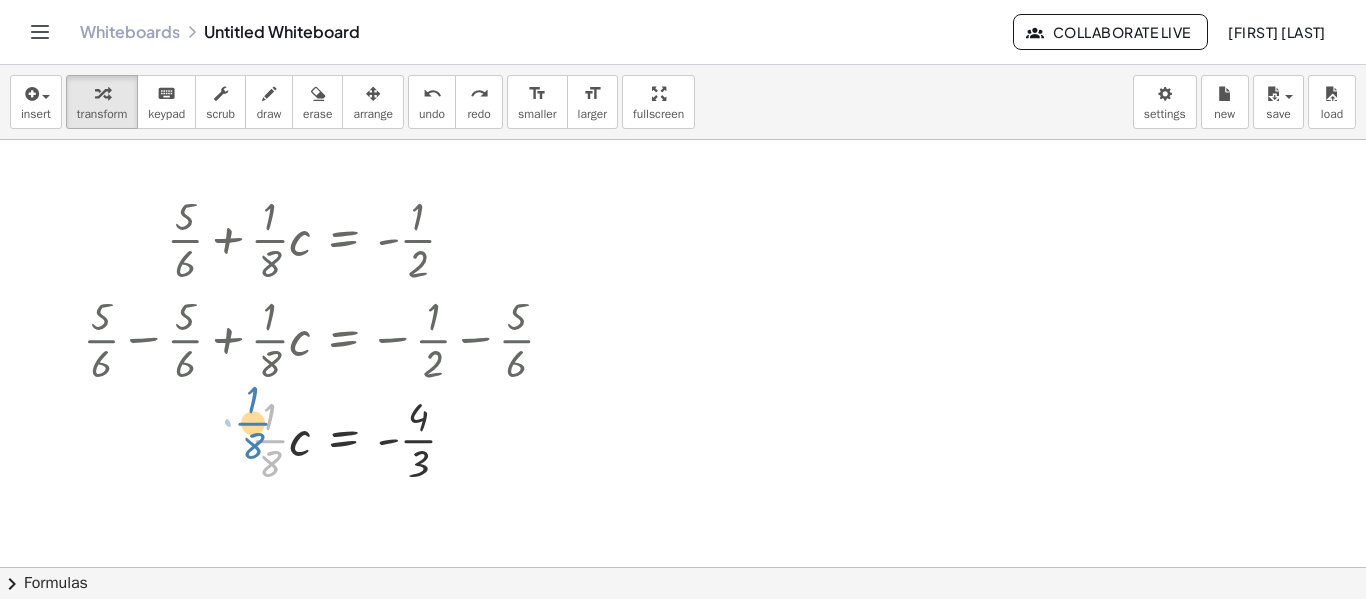 drag, startPoint x: 262, startPoint y: 440, endPoint x: 249, endPoint y: 424, distance: 20.615528 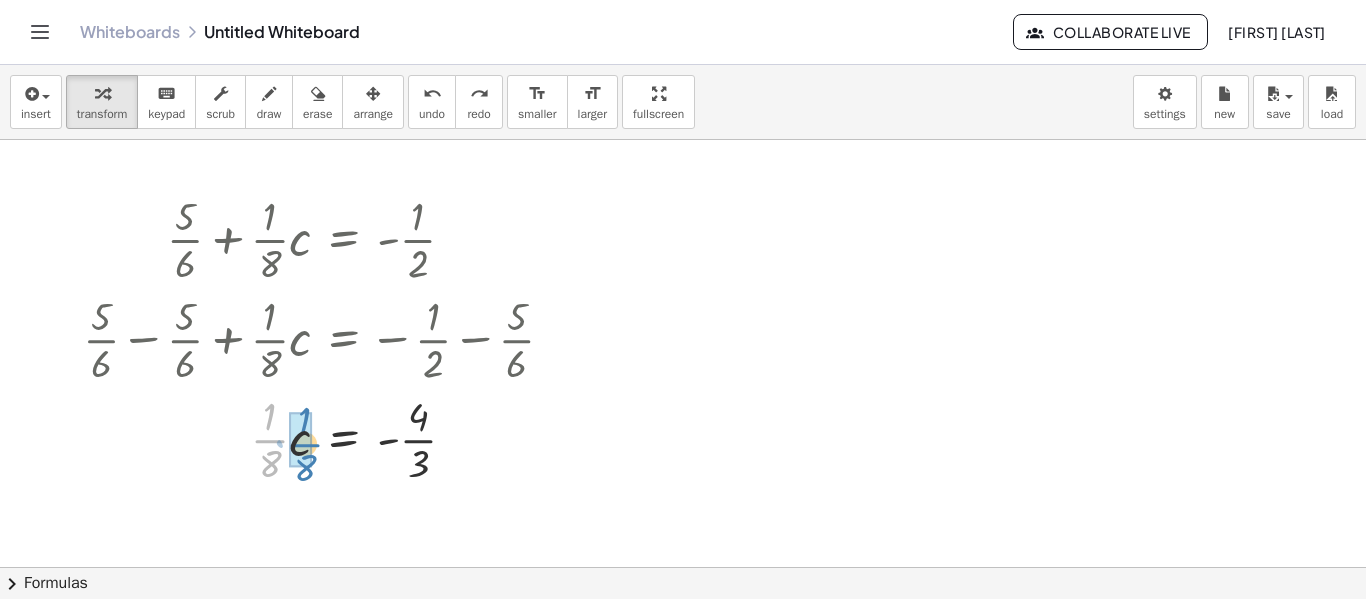 drag, startPoint x: 268, startPoint y: 438, endPoint x: 304, endPoint y: 442, distance: 36.221542 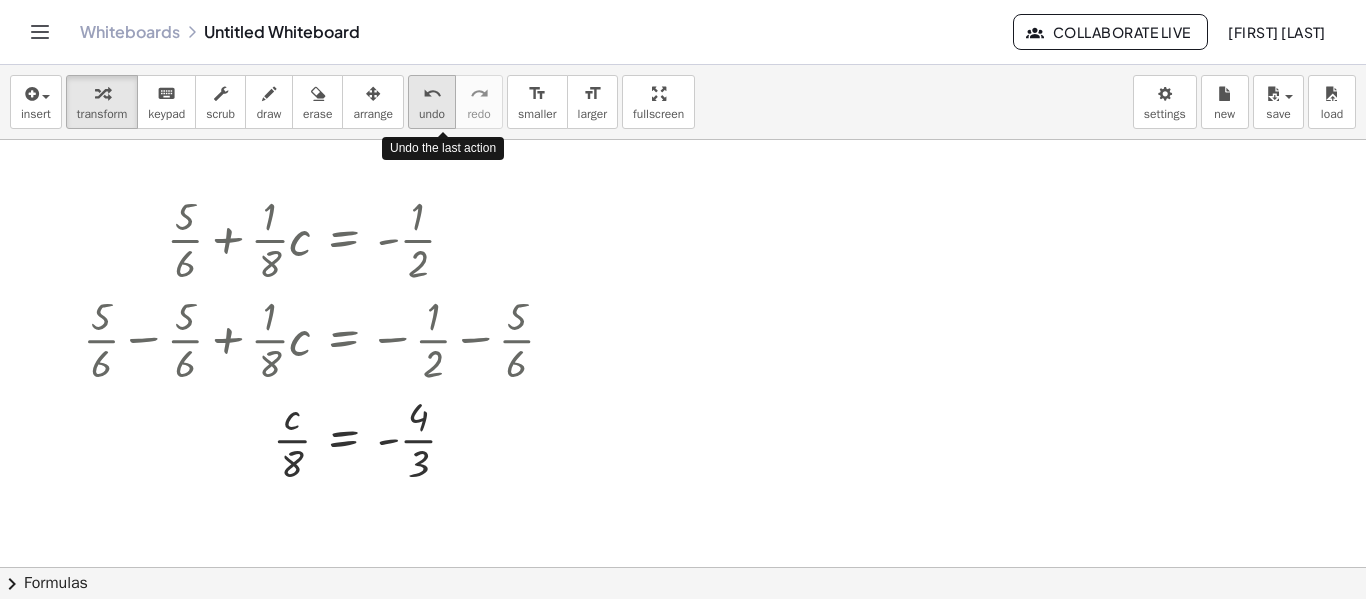 click on "undo" at bounding box center [432, 114] 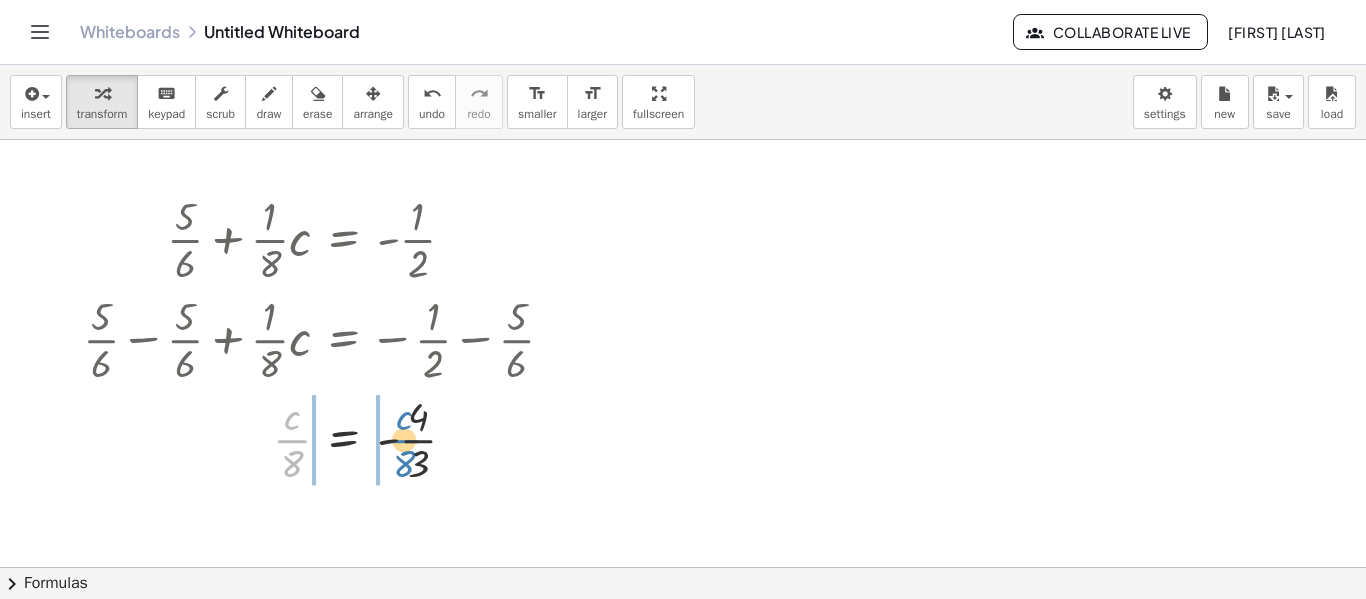 drag, startPoint x: 287, startPoint y: 439, endPoint x: 399, endPoint y: 437, distance: 112.01785 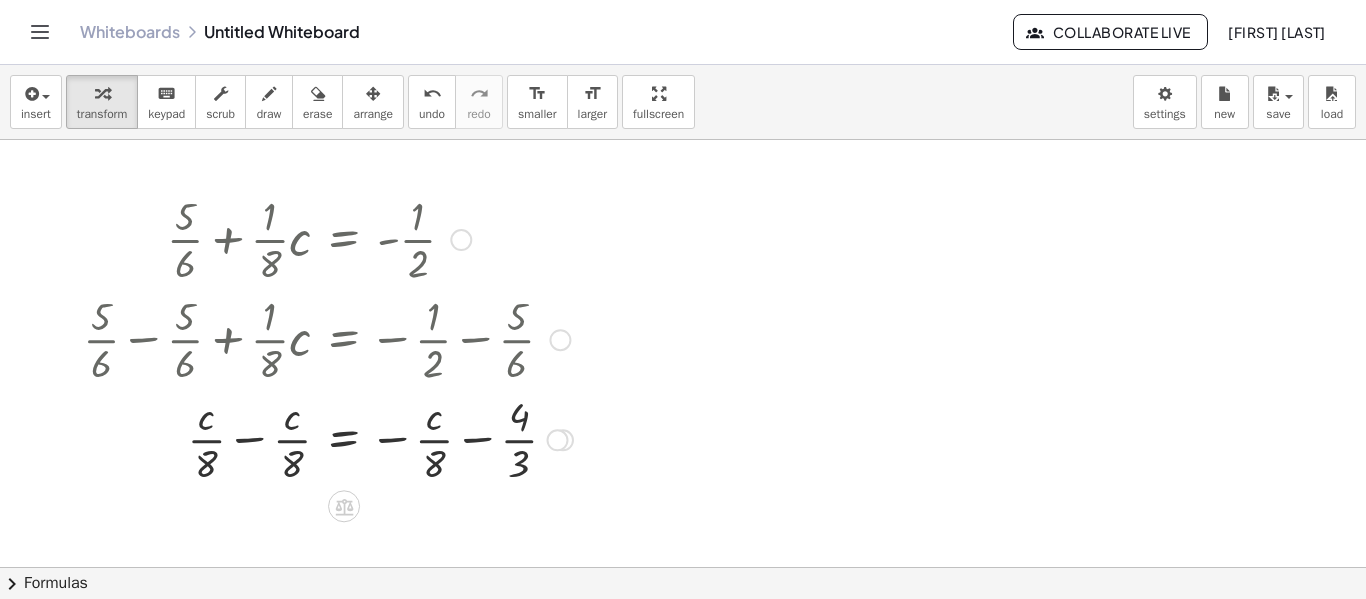 click at bounding box center (328, 438) 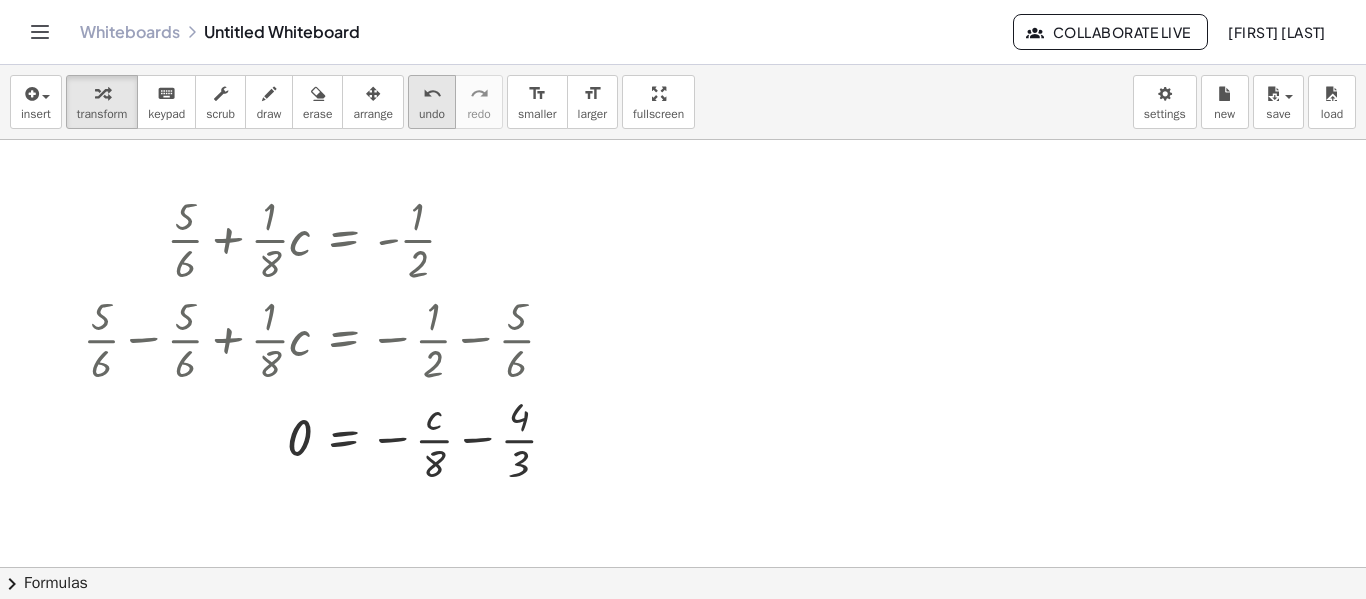 click on "undo" at bounding box center (432, 93) 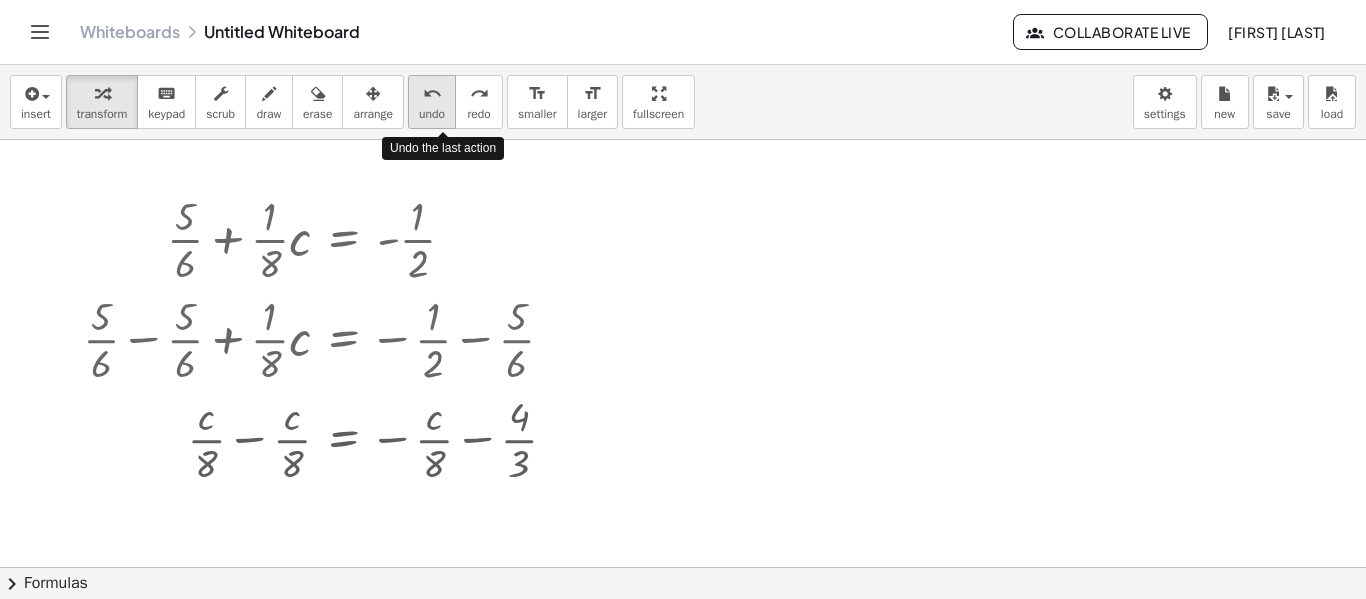 click on "undo" at bounding box center (432, 93) 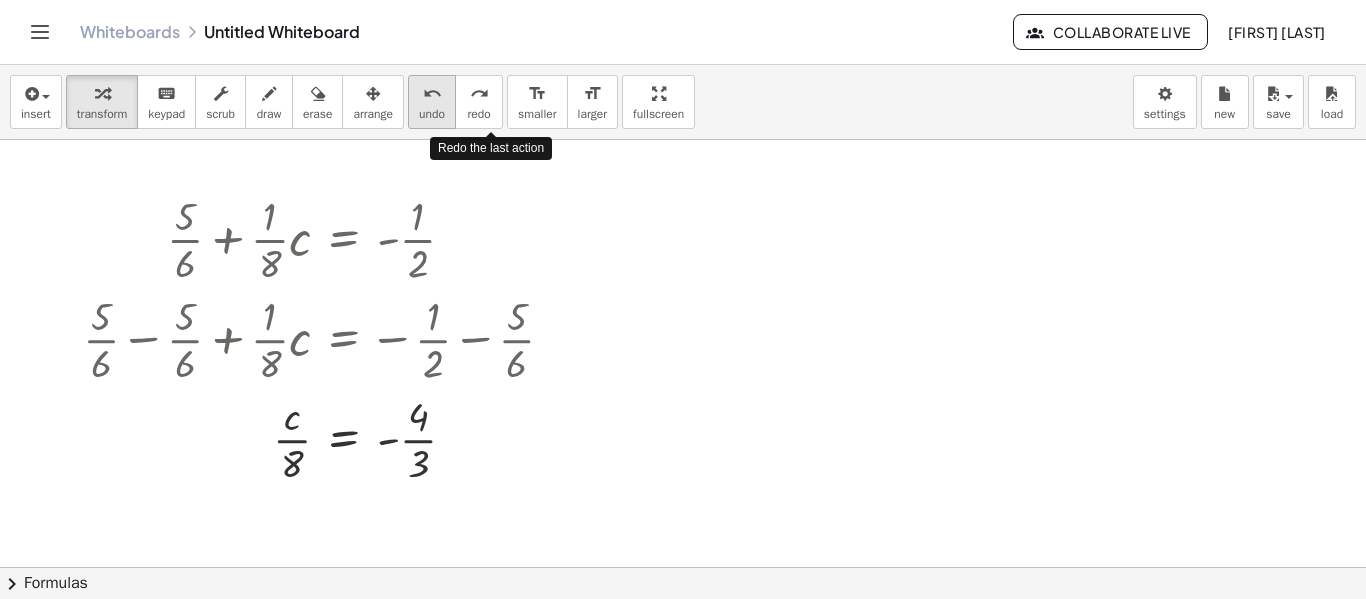 click on "undo undo" at bounding box center [432, 102] 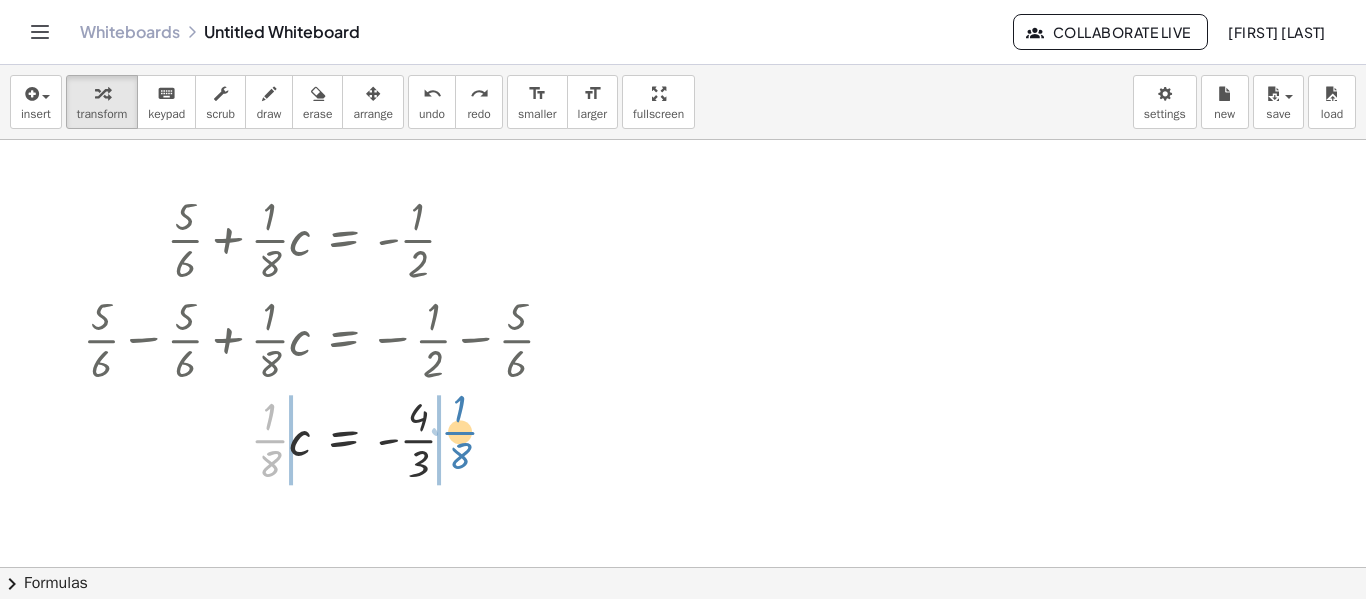 drag, startPoint x: 279, startPoint y: 438, endPoint x: 468, endPoint y: 430, distance: 189.16924 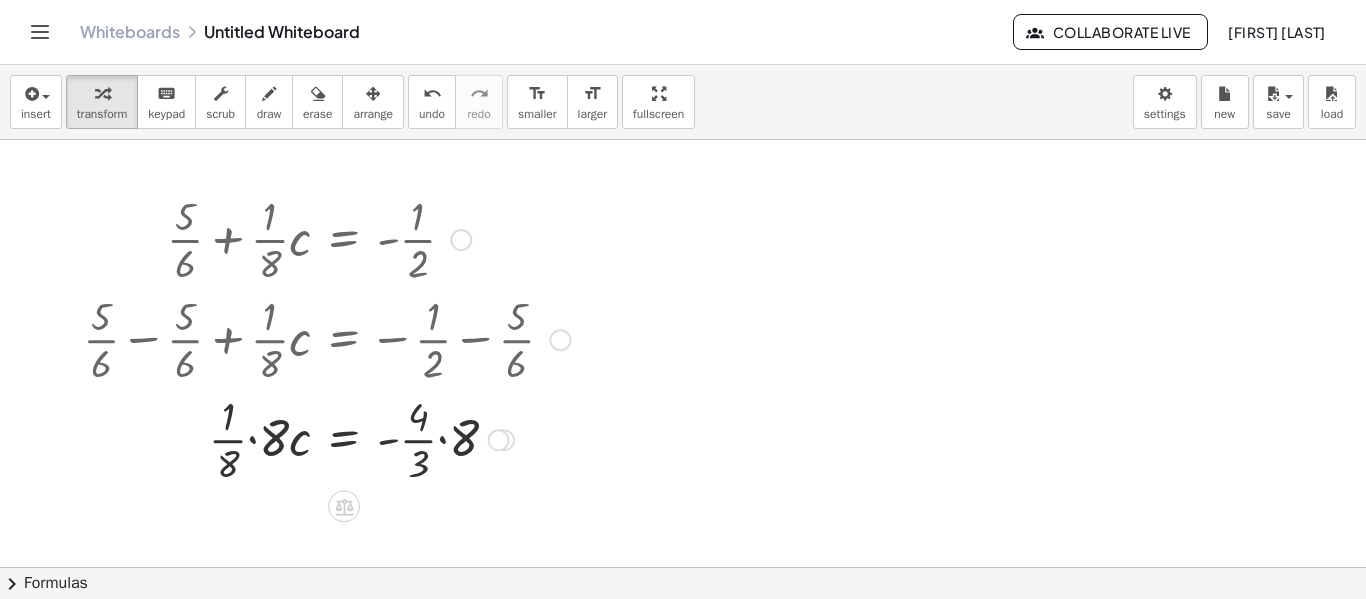 click at bounding box center (326, 438) 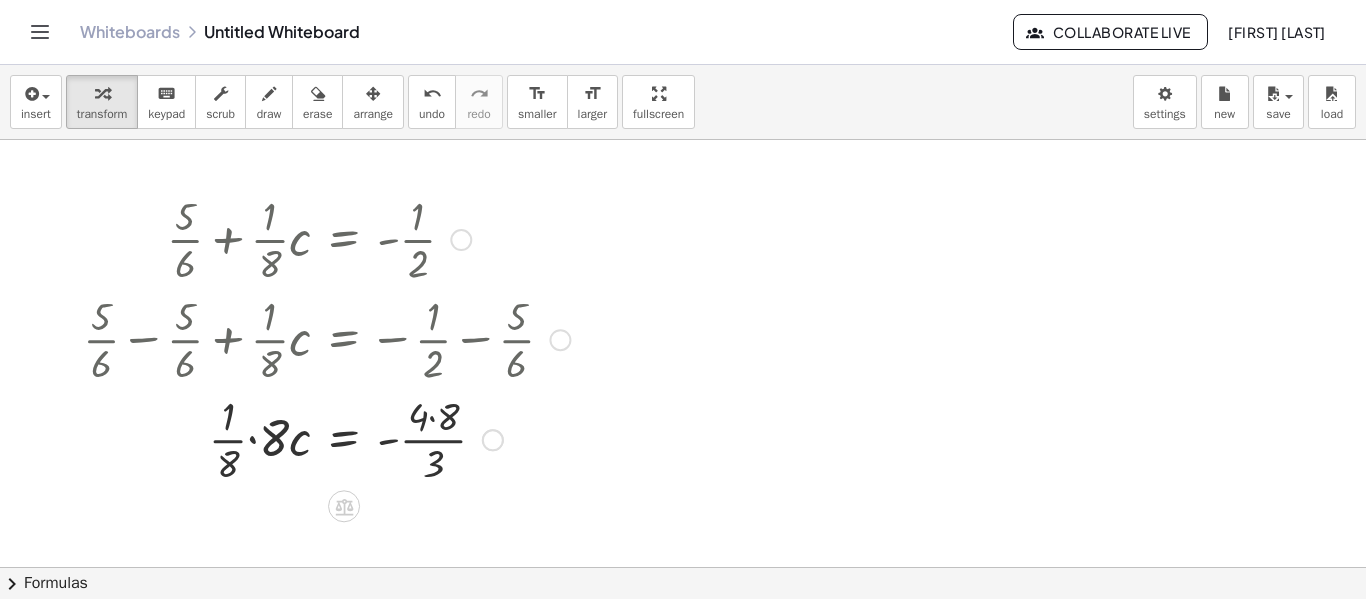 click at bounding box center (326, 438) 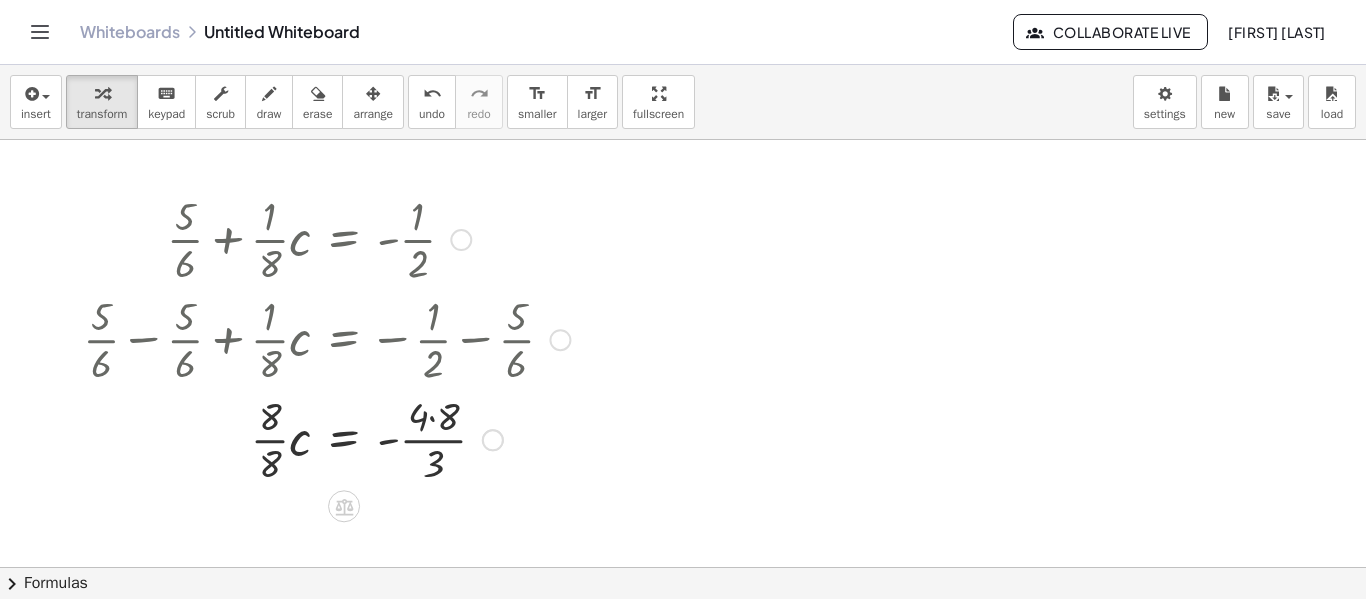 click at bounding box center [326, 438] 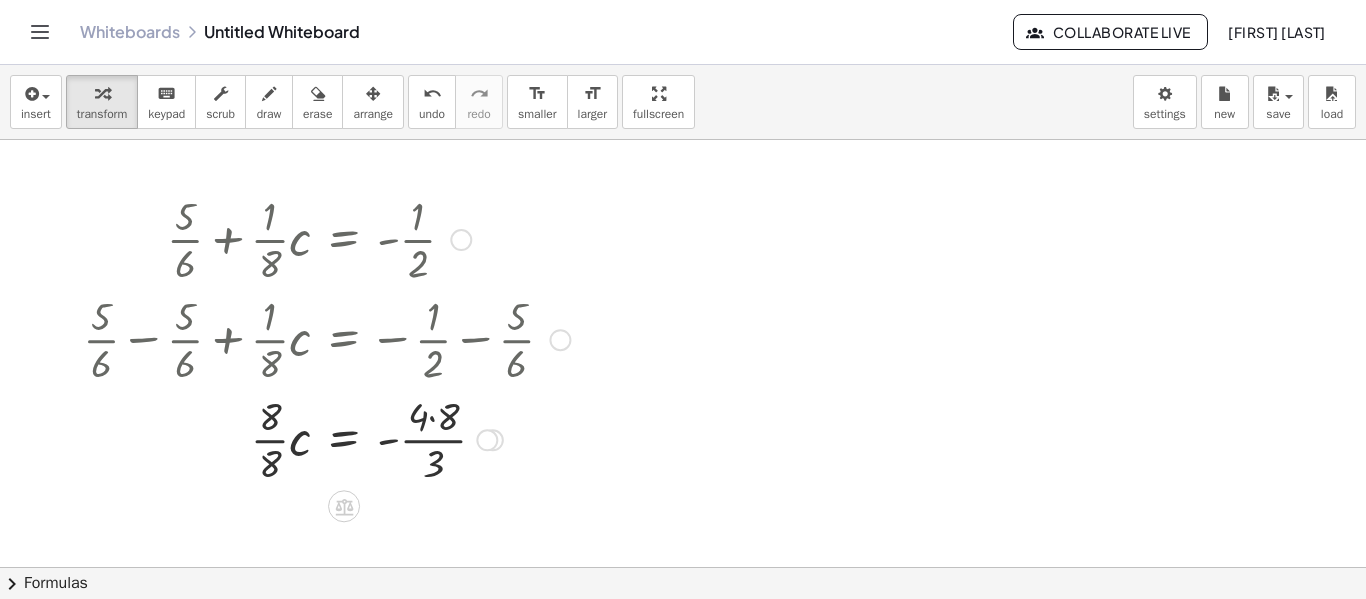 click at bounding box center [326, 438] 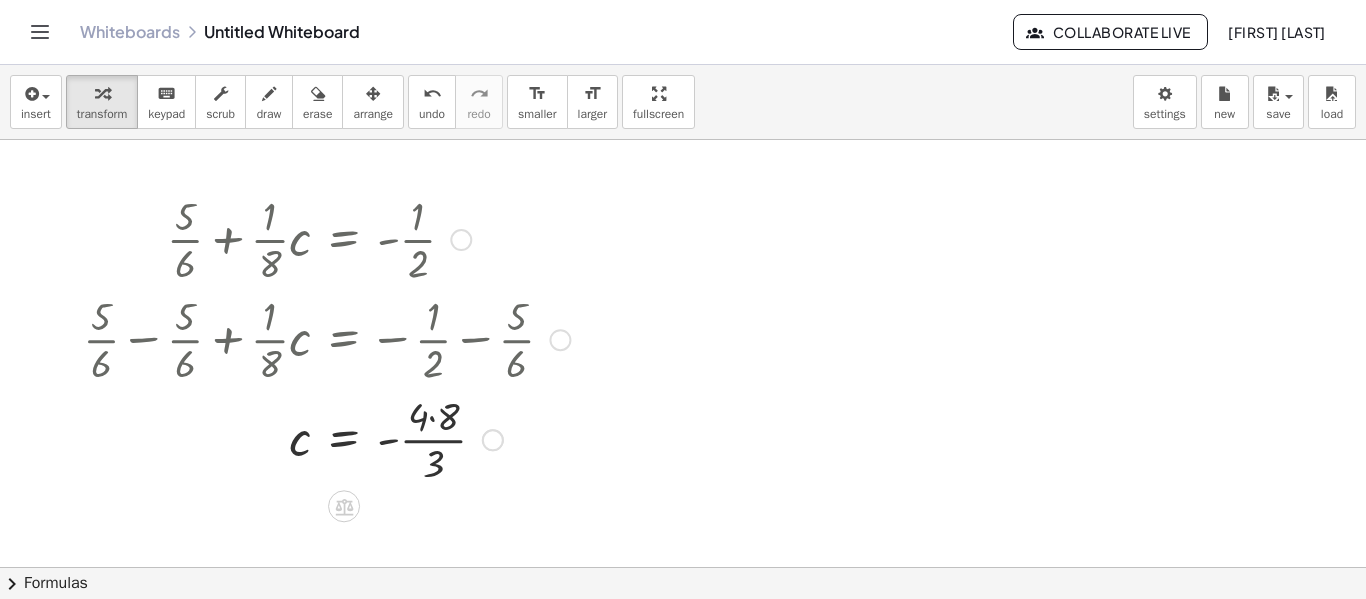 click at bounding box center [326, 438] 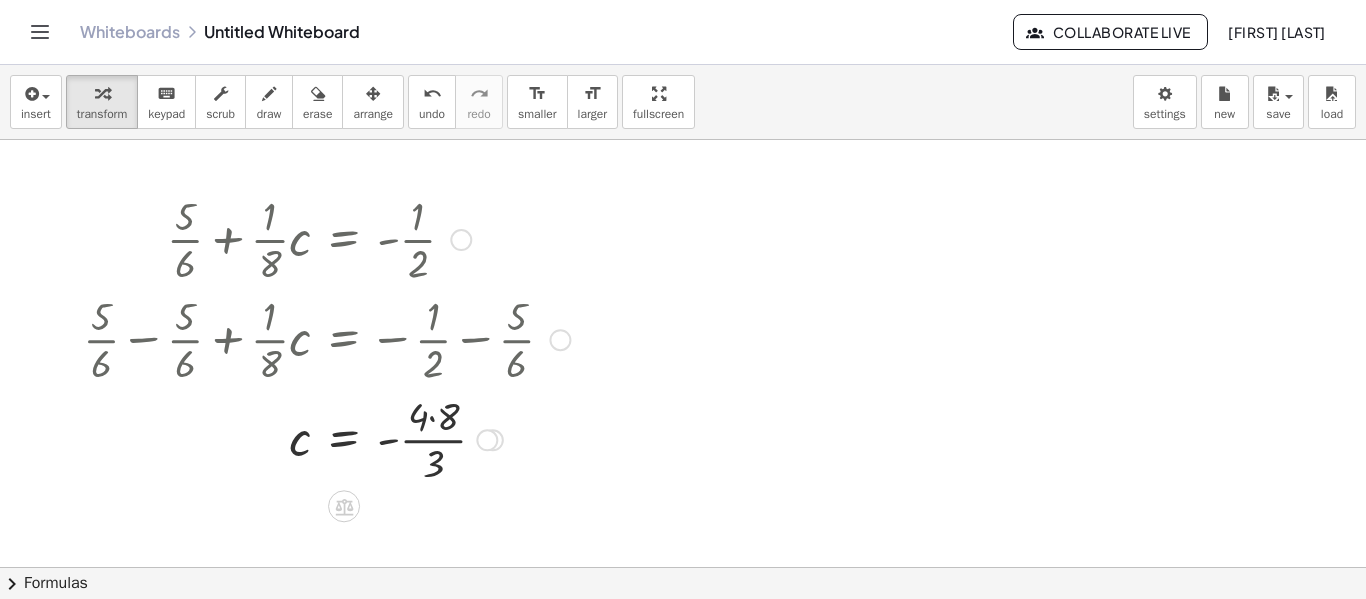 click at bounding box center [326, 438] 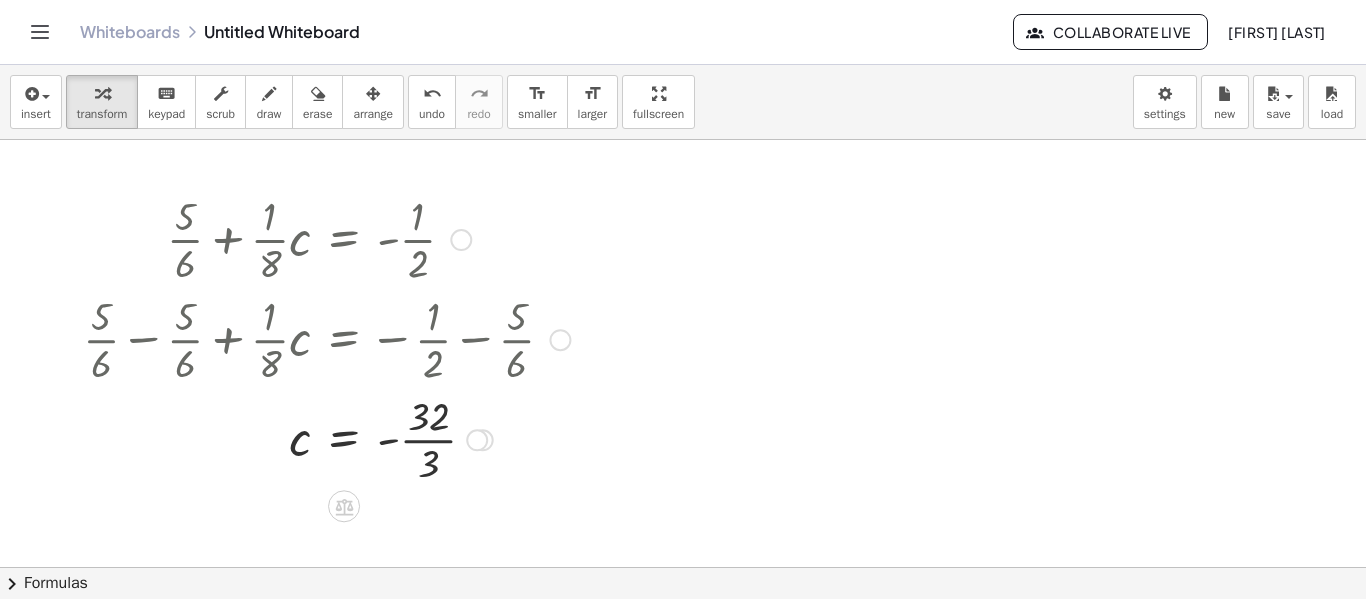 click at bounding box center [326, 438] 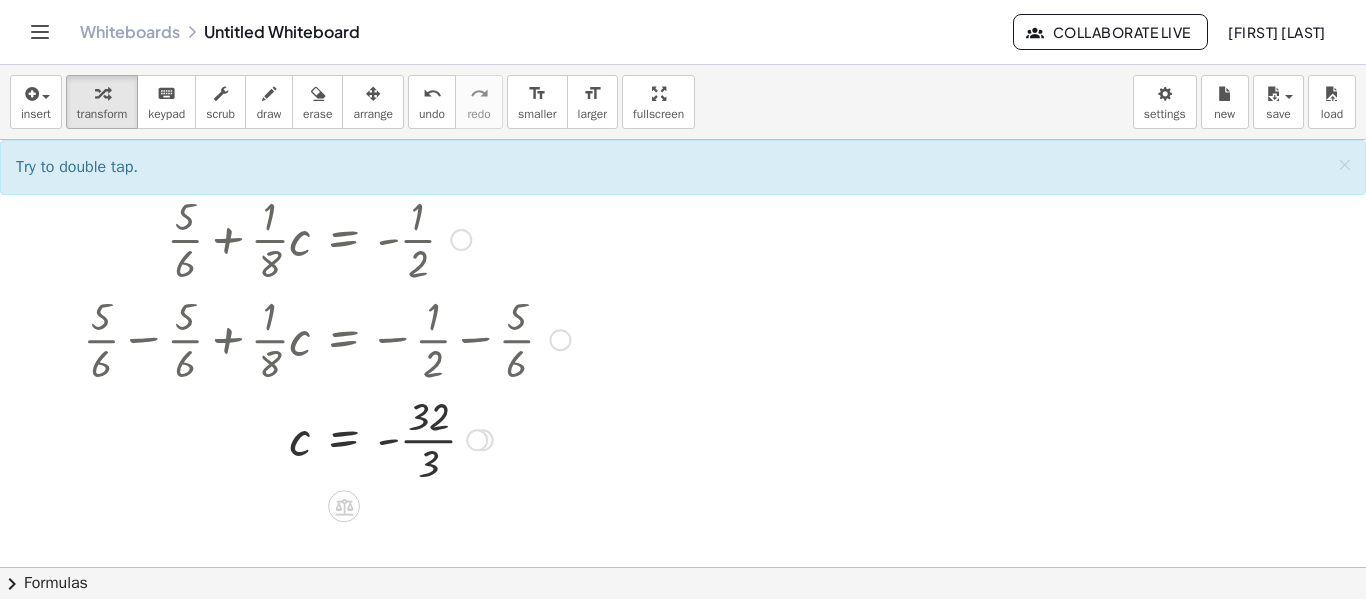 click at bounding box center (326, 438) 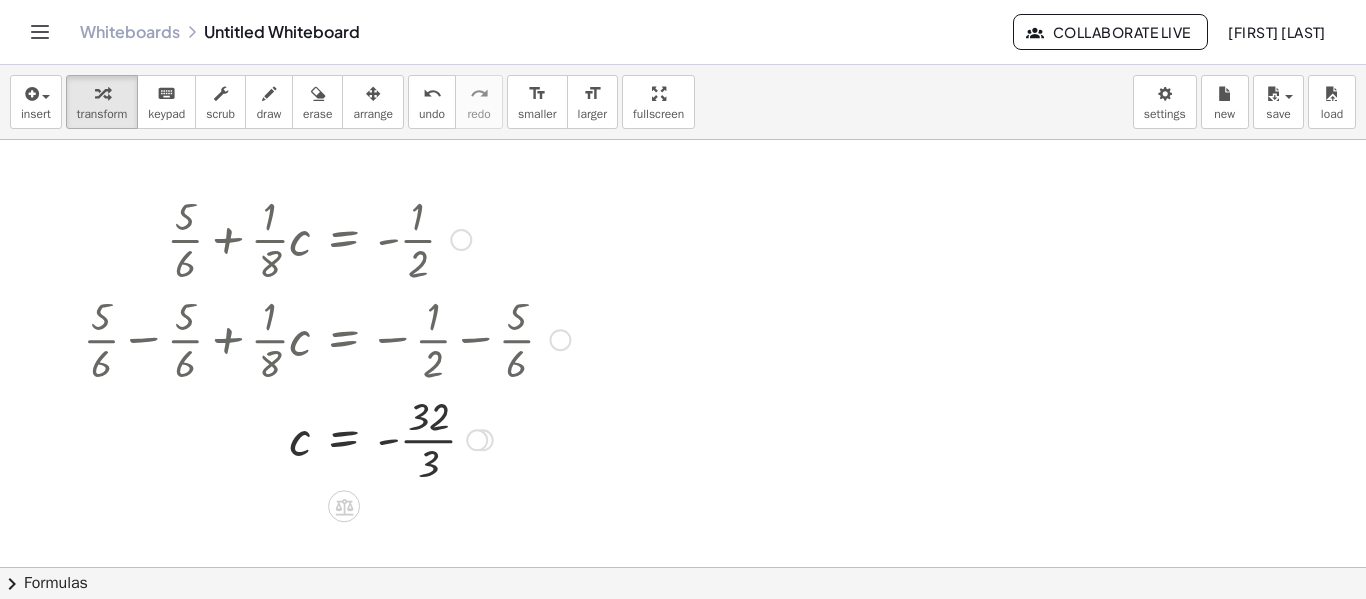 click at bounding box center [326, 438] 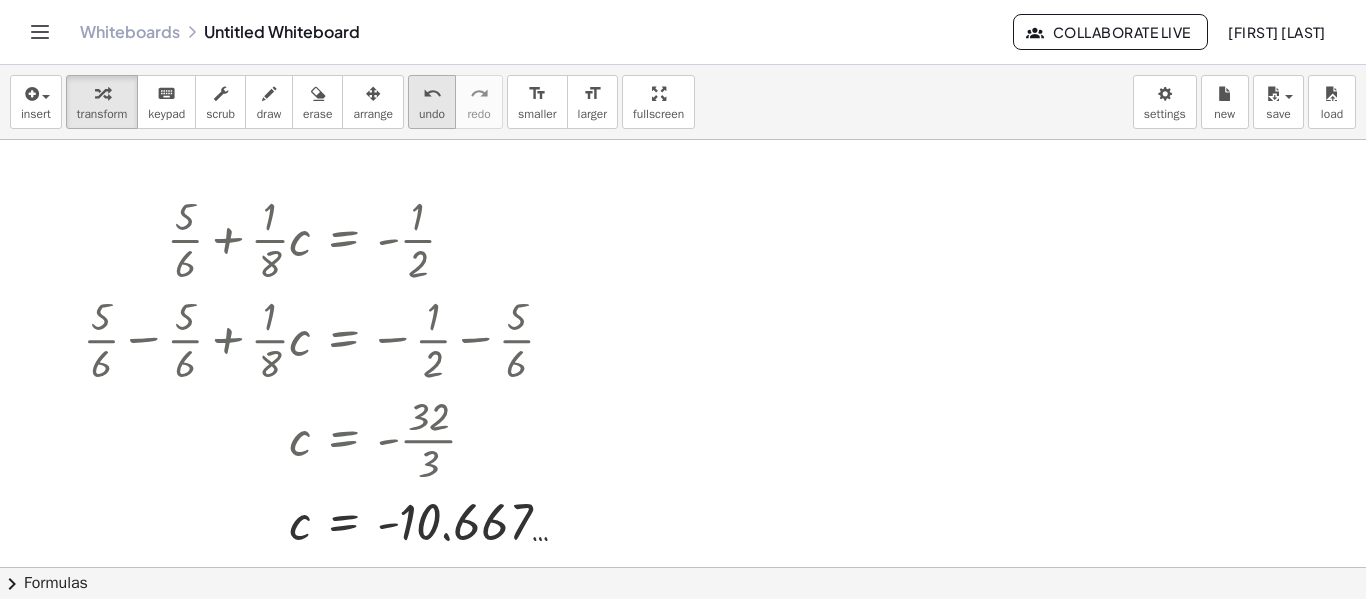 click on "undo" at bounding box center (432, 94) 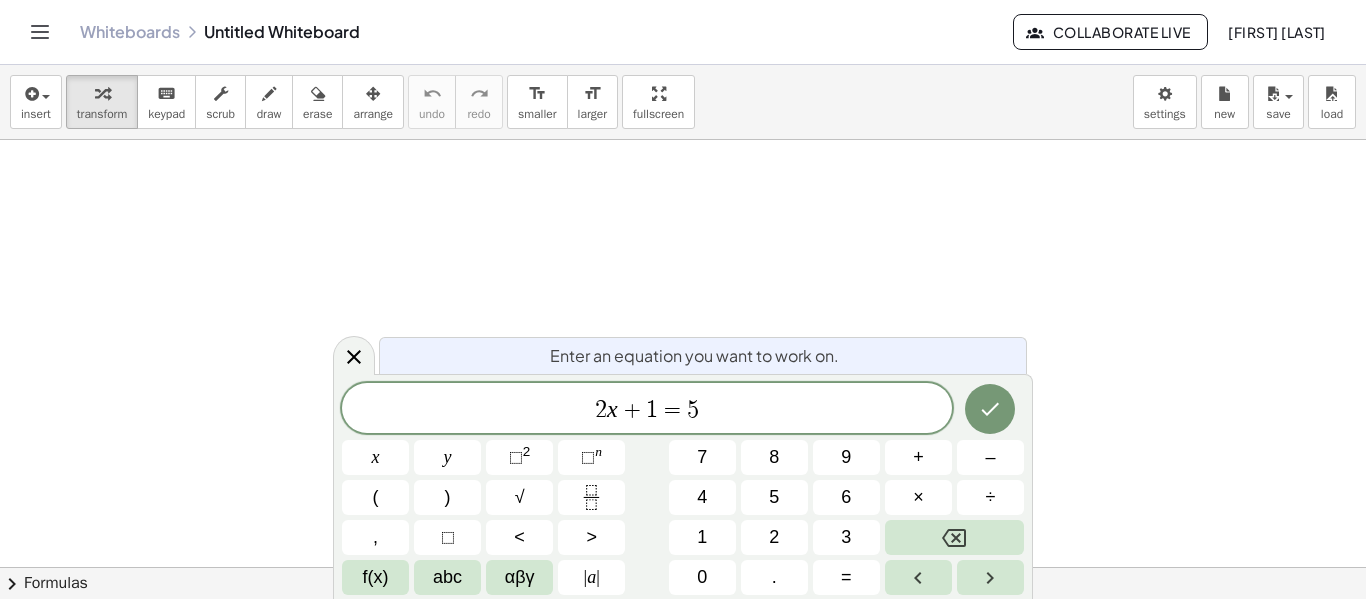 scroll, scrollTop: 0, scrollLeft: 0, axis: both 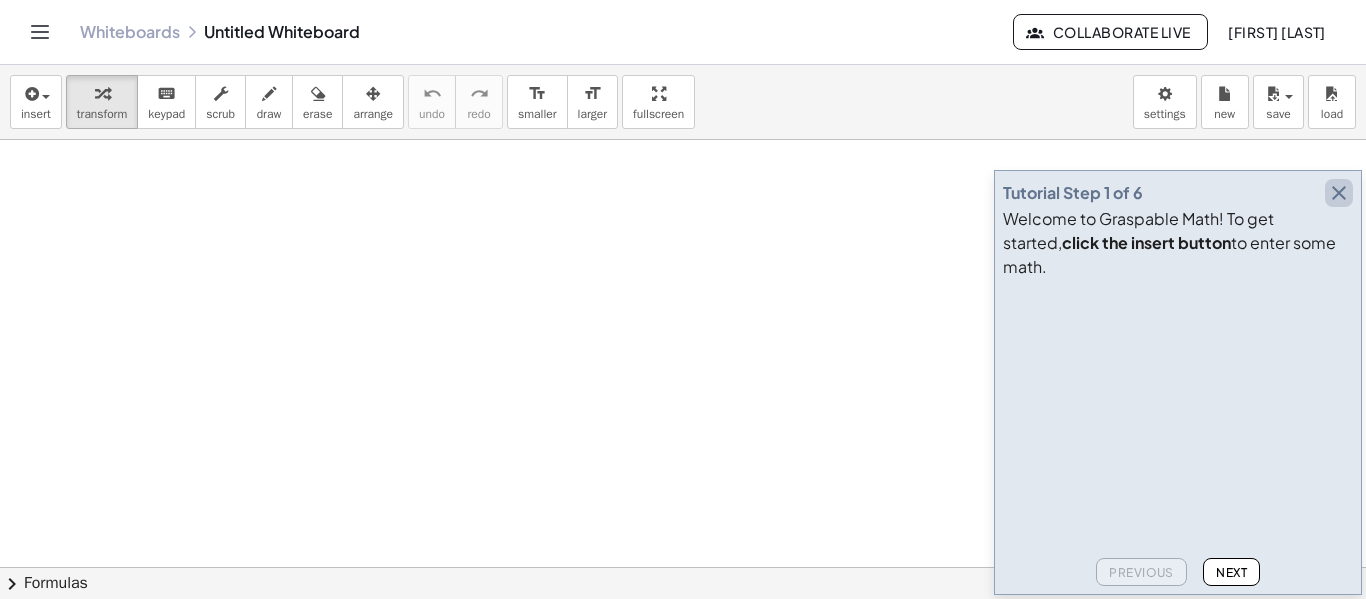 click at bounding box center (1339, 193) 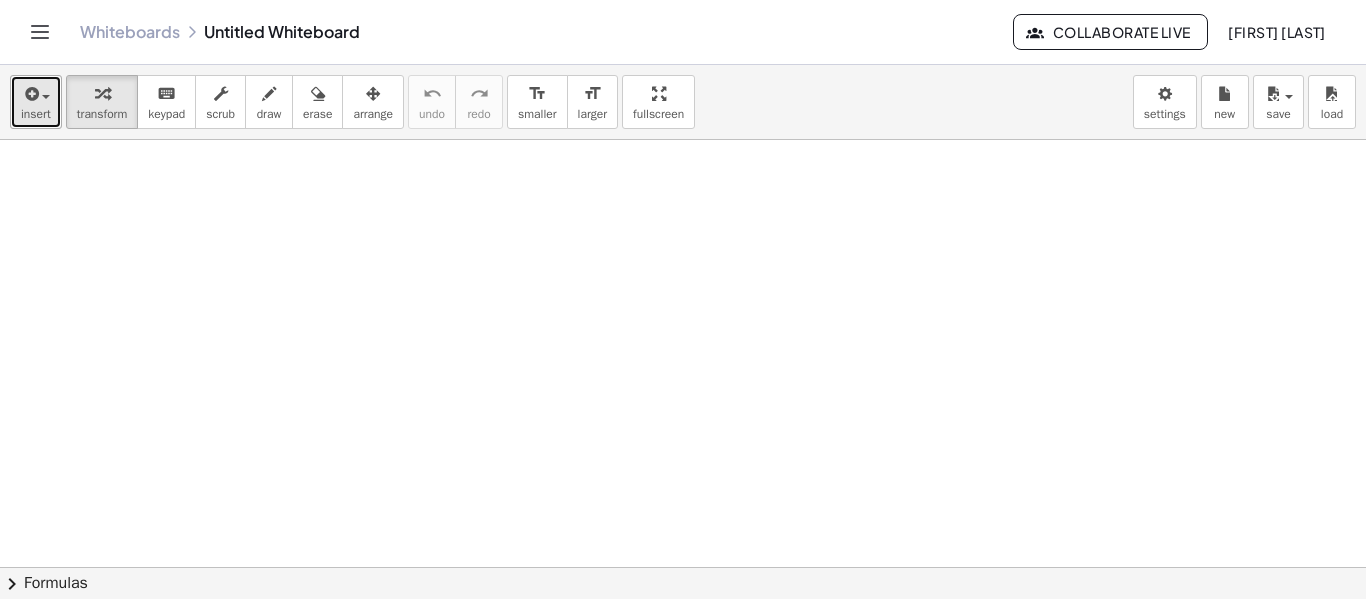click on "insert" at bounding box center [36, 102] 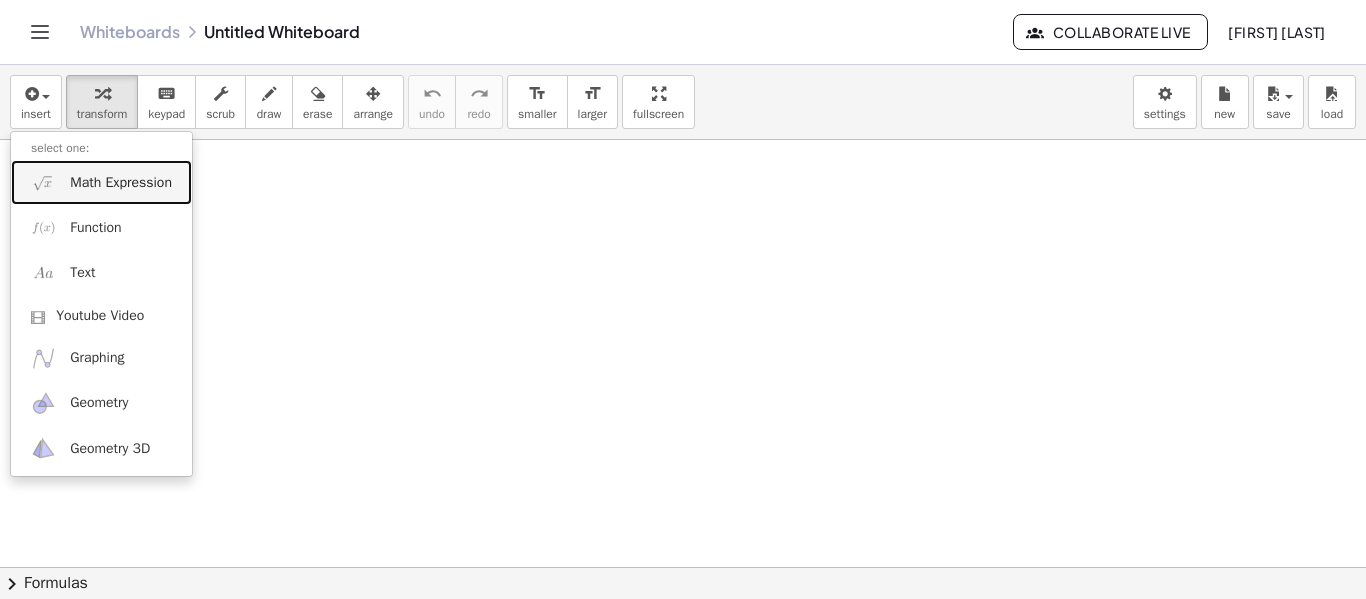 click on "Math Expression" at bounding box center [121, 183] 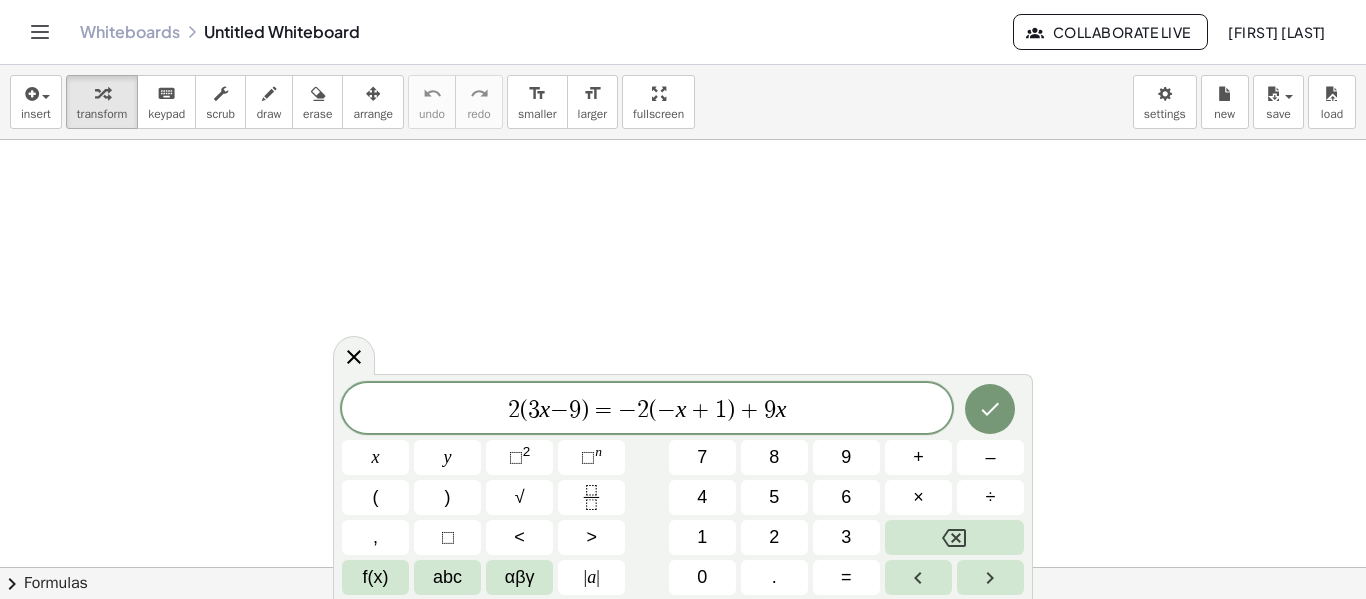 scroll, scrollTop: 2, scrollLeft: 0, axis: vertical 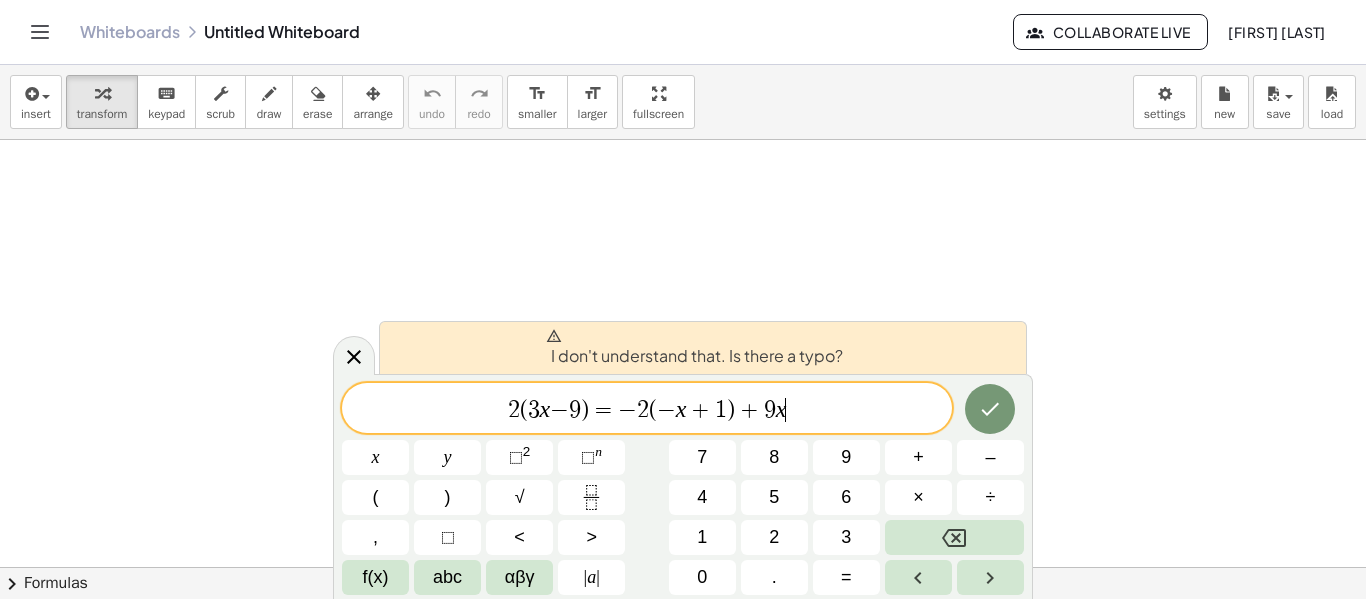 click on "2 ( 3 x − 9 ) = − 2 ( − x + 1 ) + 9 x ​" at bounding box center (647, 410) 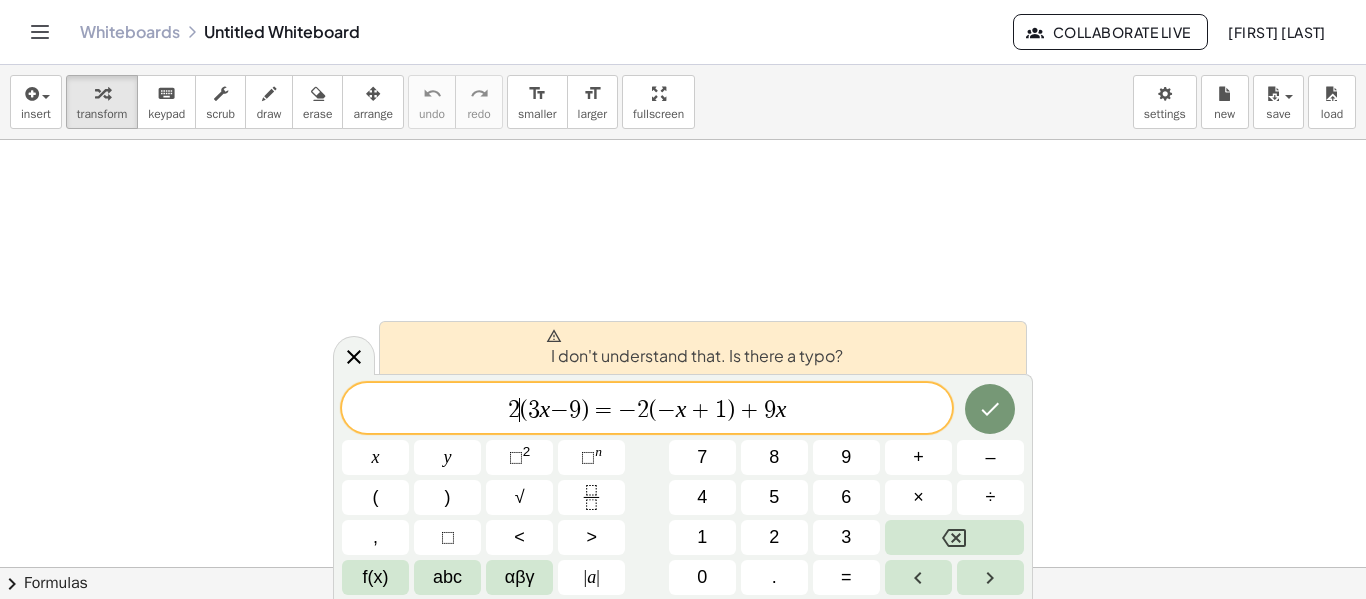click on "−" at bounding box center [559, 410] 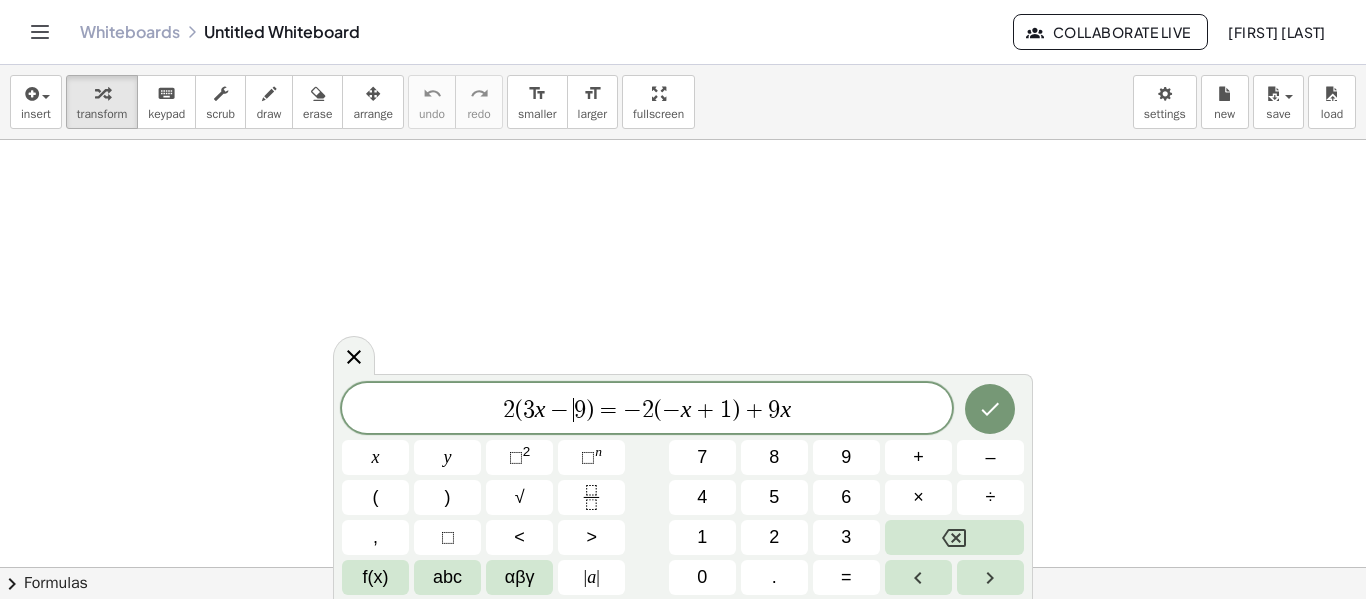 scroll, scrollTop: 3, scrollLeft: 0, axis: vertical 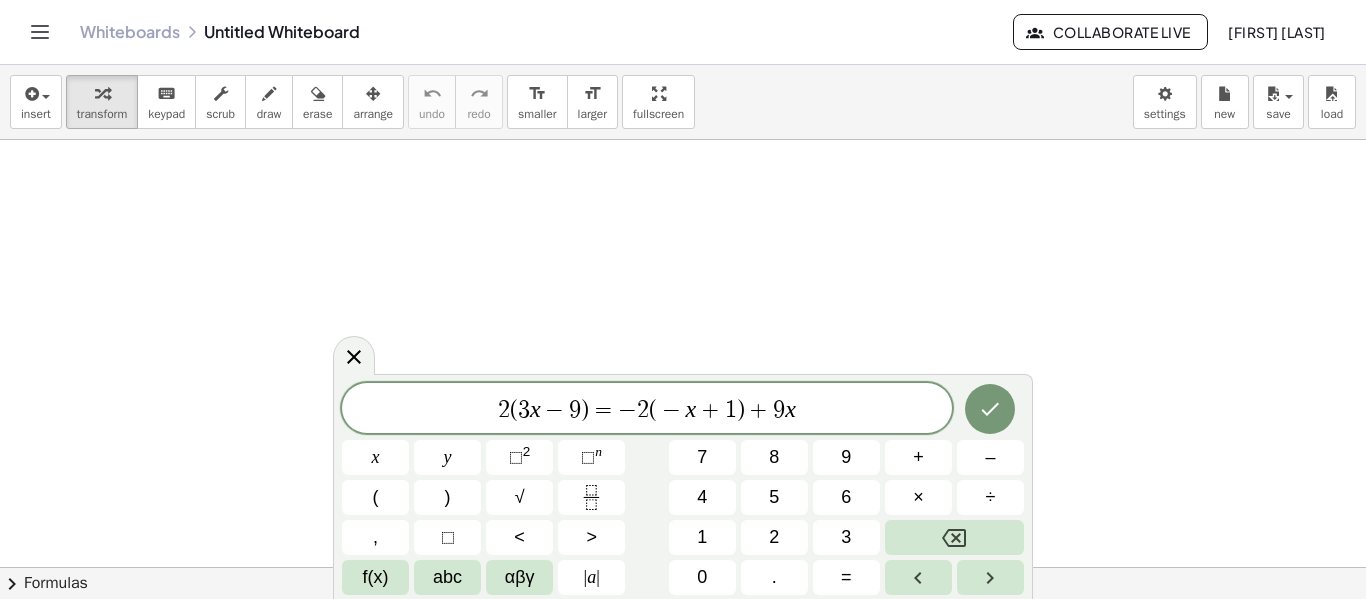 click on "−" at bounding box center [627, 410] 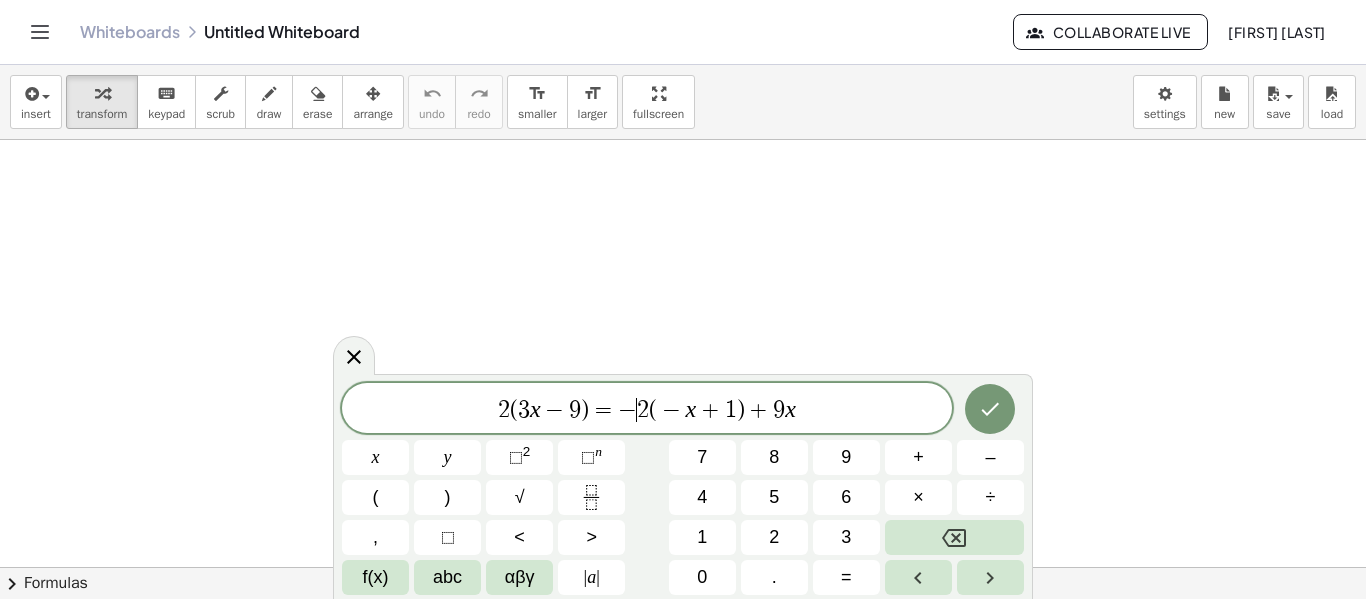 scroll, scrollTop: 5, scrollLeft: 0, axis: vertical 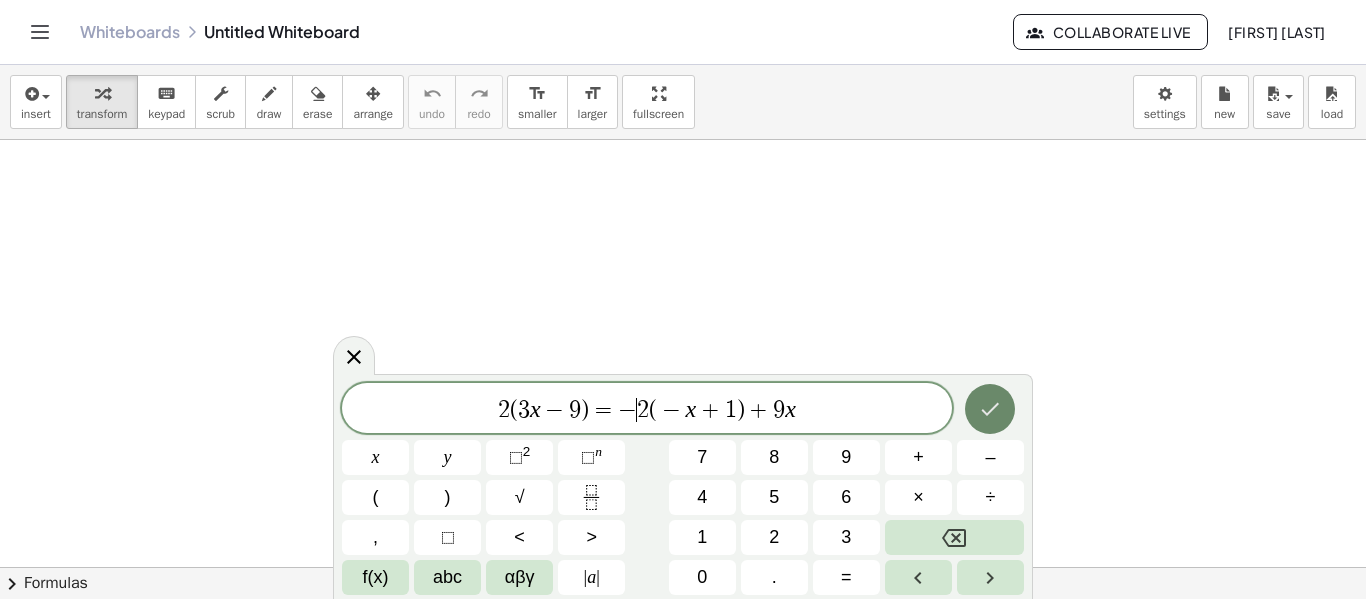 click 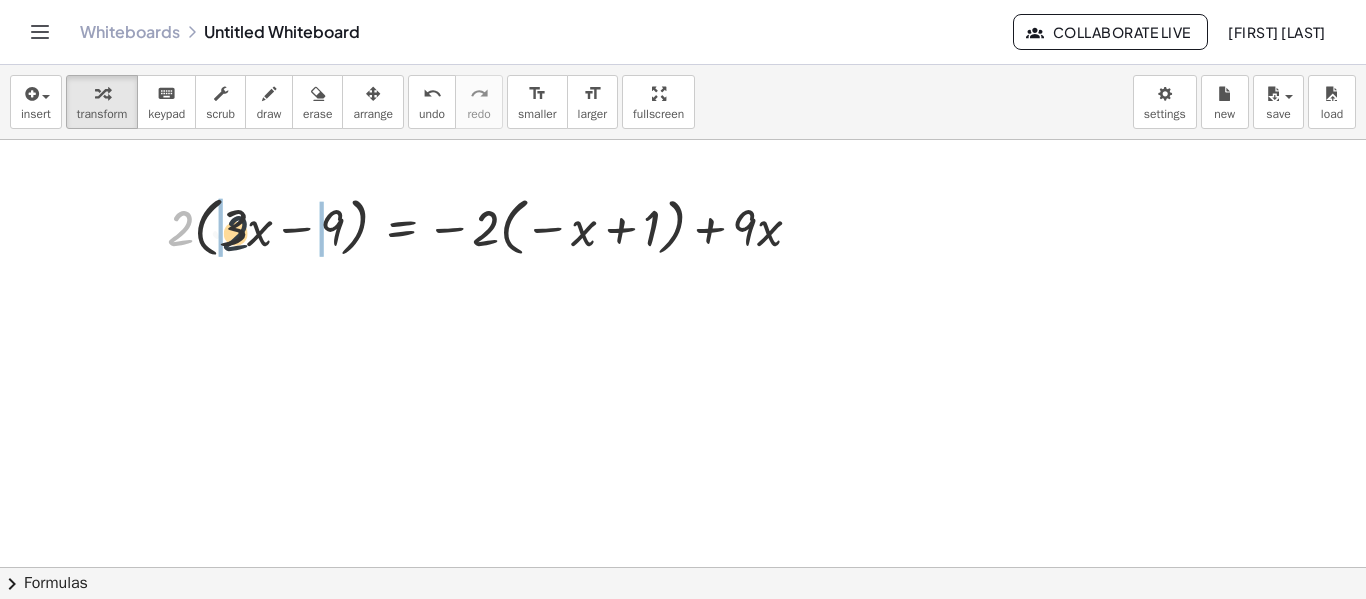 drag, startPoint x: 175, startPoint y: 233, endPoint x: 236, endPoint y: 239, distance: 61.294373 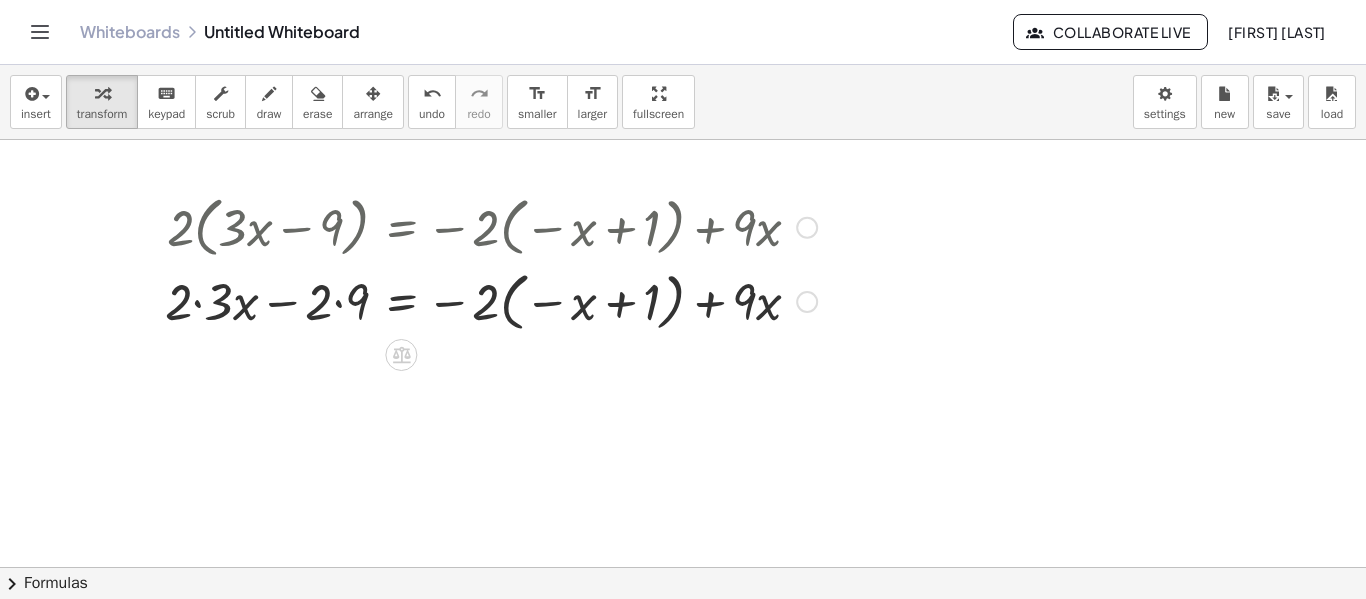click at bounding box center (491, 300) 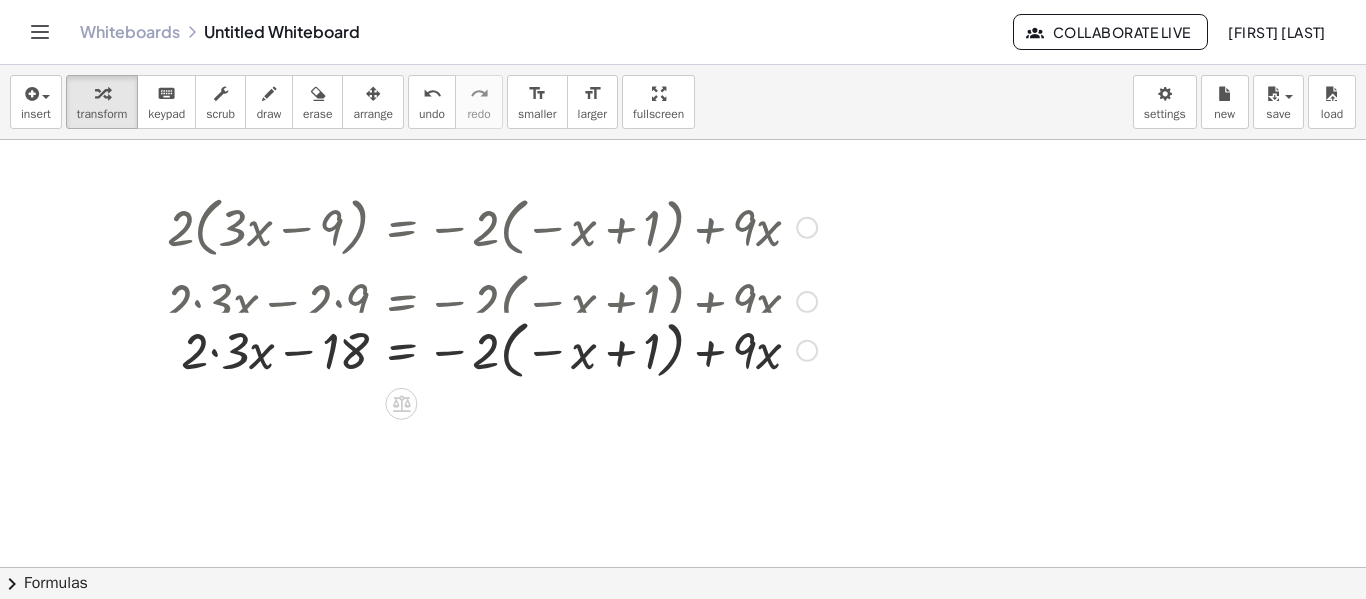 click on "· 2 · ( + · 3 · x − 9 ) = − · 2 · ( − x + 1 ) + · 9 · x + · 2 · 3 · x − · 2 · 9 = − · 2 · ( − x + 1 ) + · 9 · x + · 3 · x − = − · 2 · ( − x + 1 ) + · 9 · x · 2 18" at bounding box center [401, 228] 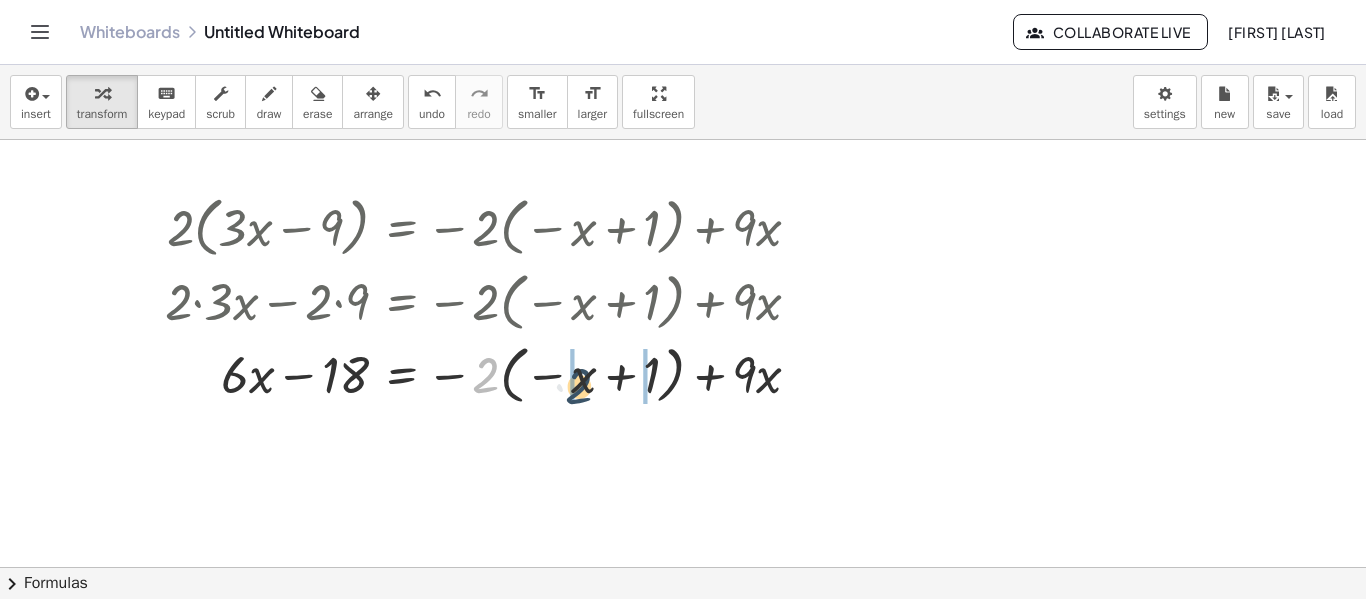 drag, startPoint x: 478, startPoint y: 379, endPoint x: 570, endPoint y: 386, distance: 92.26592 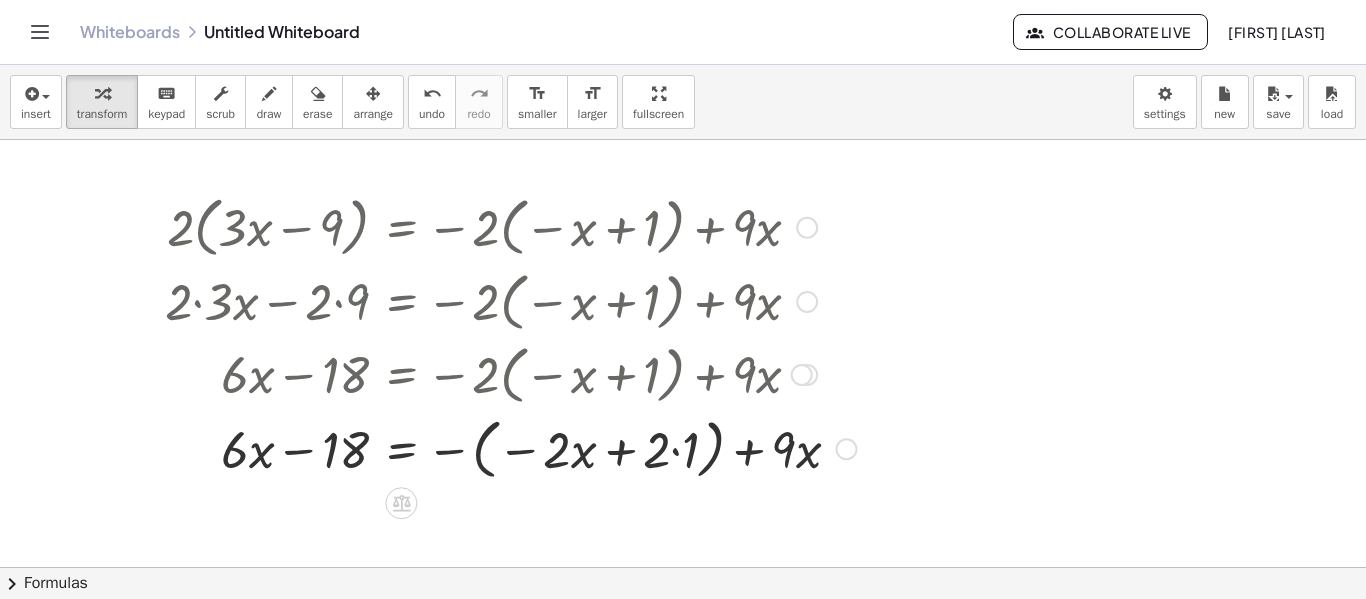 click at bounding box center (510, 448) 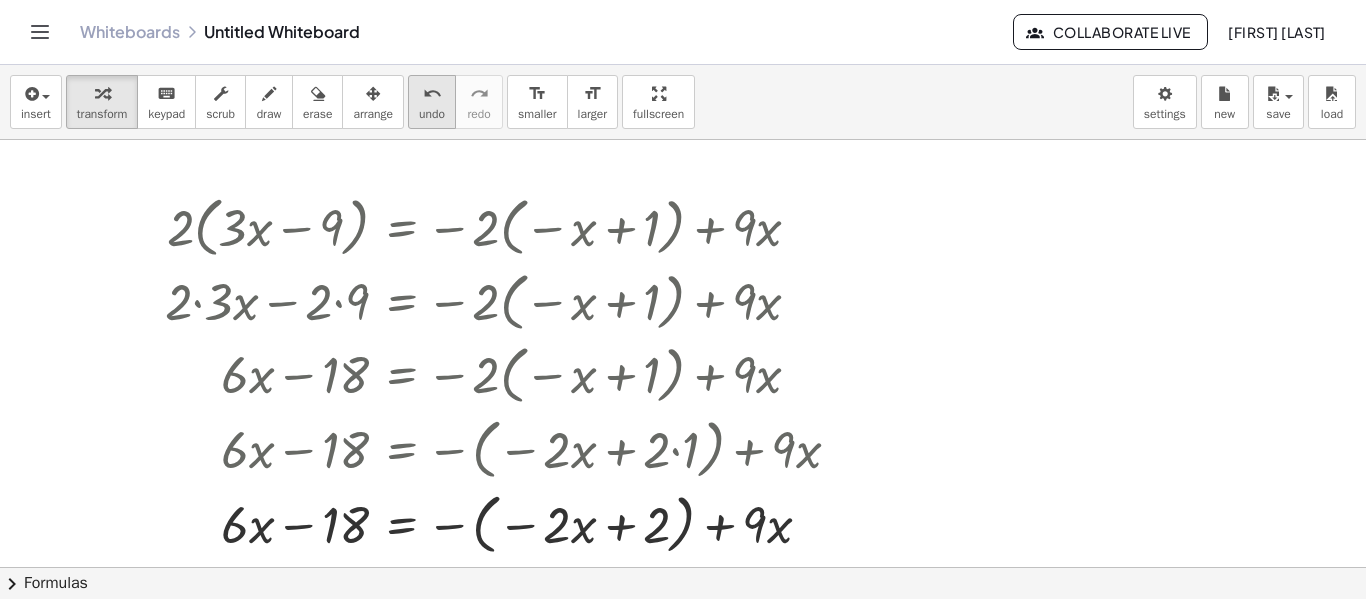 click on "undo" at bounding box center [432, 94] 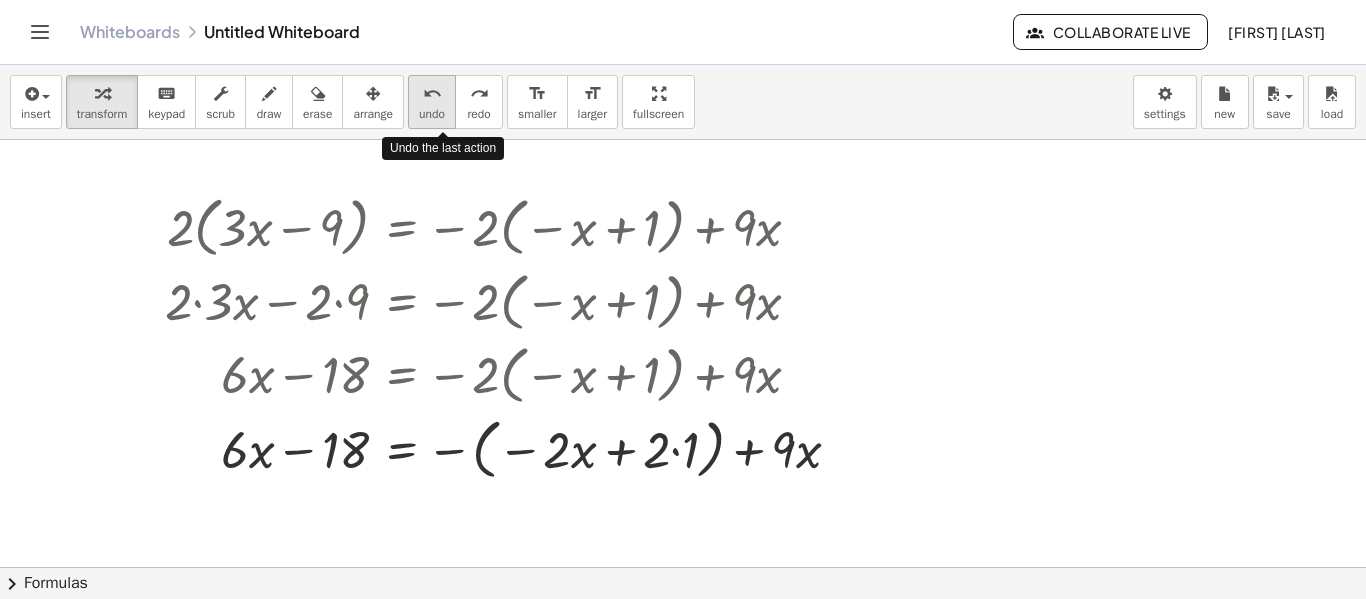 click on "undo" at bounding box center (432, 94) 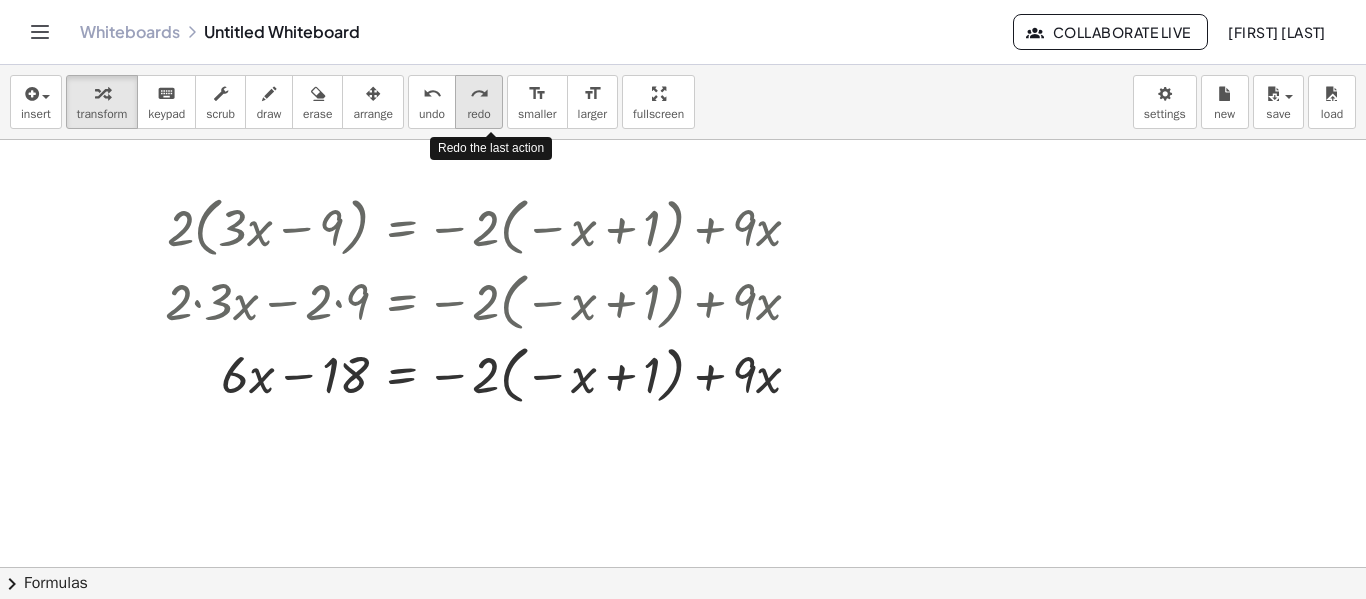 click on "redo" at bounding box center [479, 93] 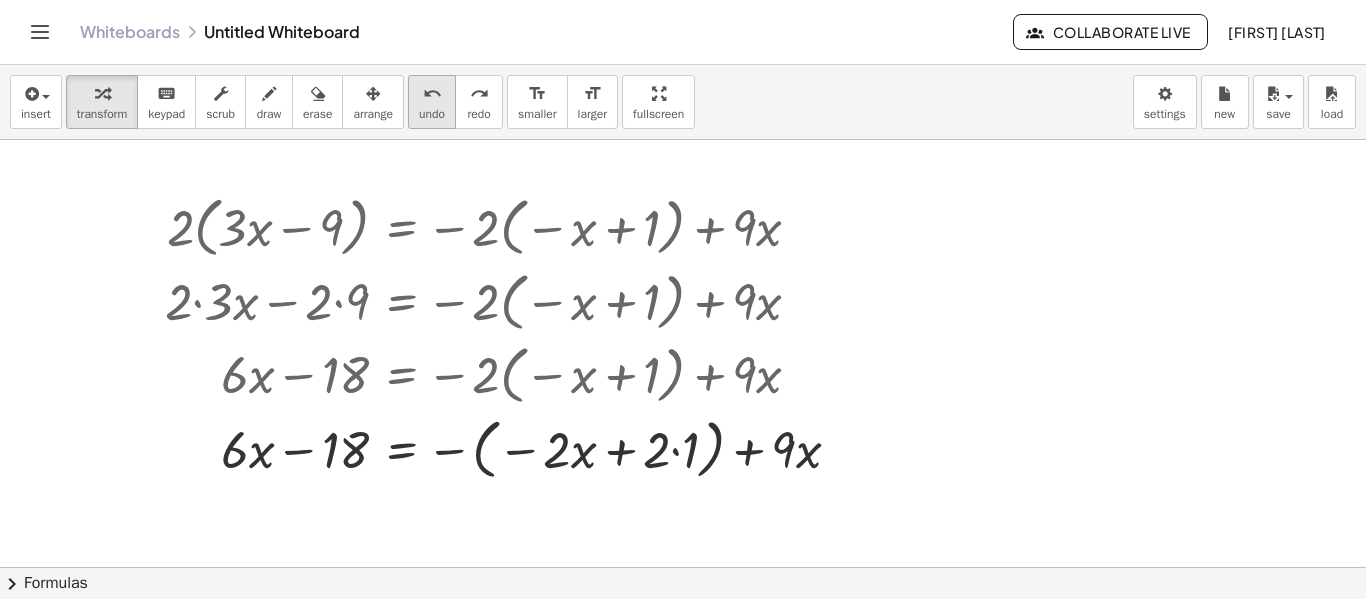 click on "undo" at bounding box center (432, 114) 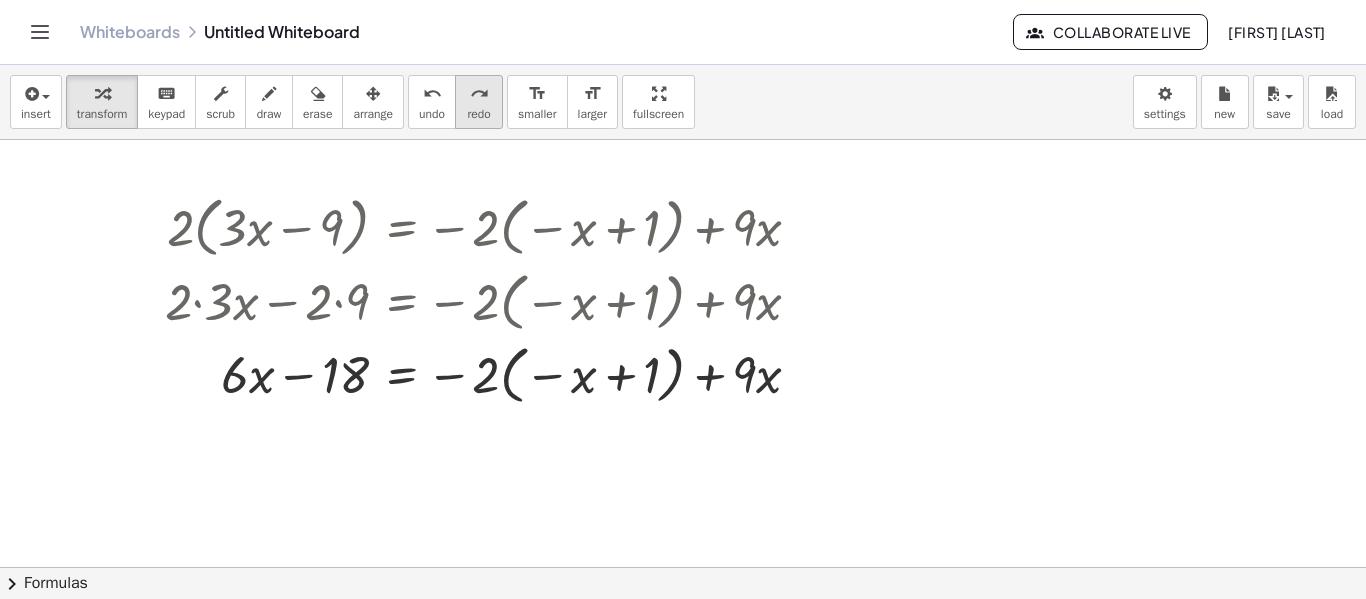click on "redo" at bounding box center (479, 93) 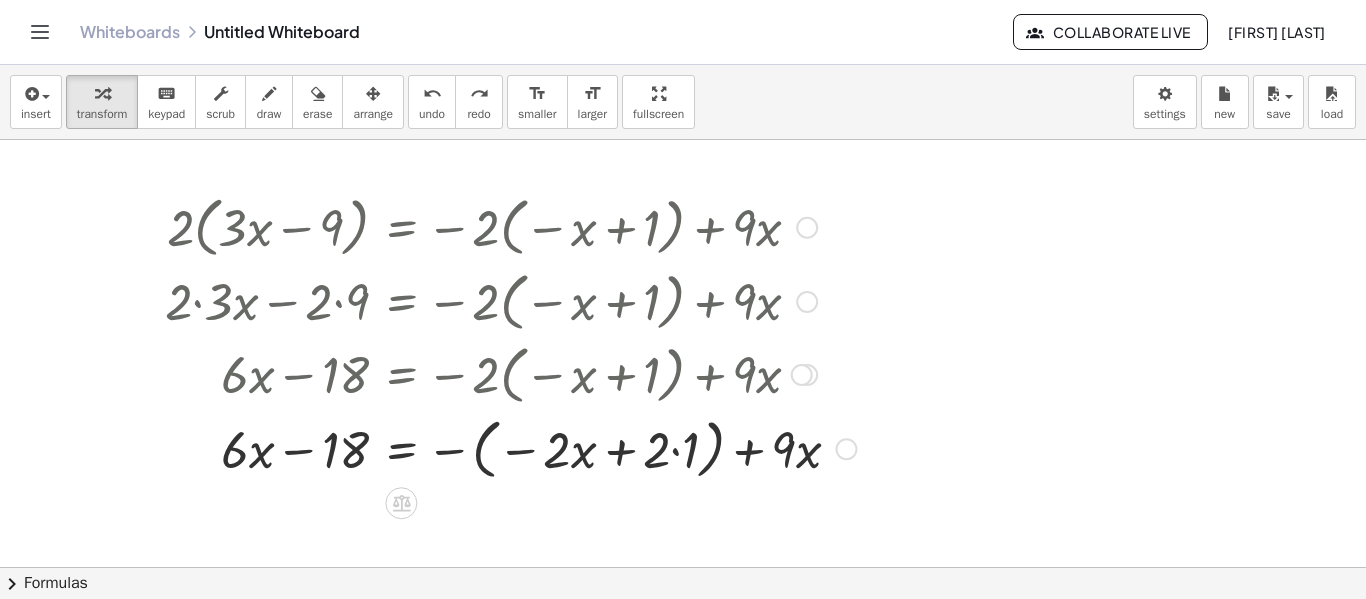 click at bounding box center (510, 448) 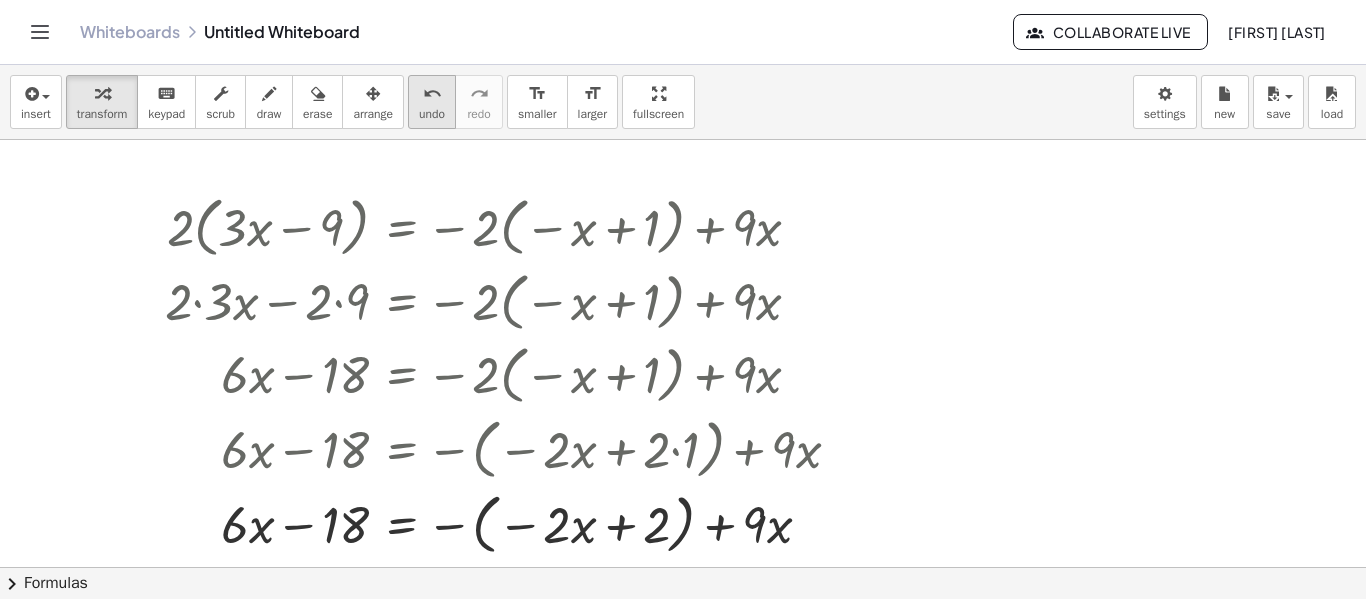 click on "undo" at bounding box center (432, 114) 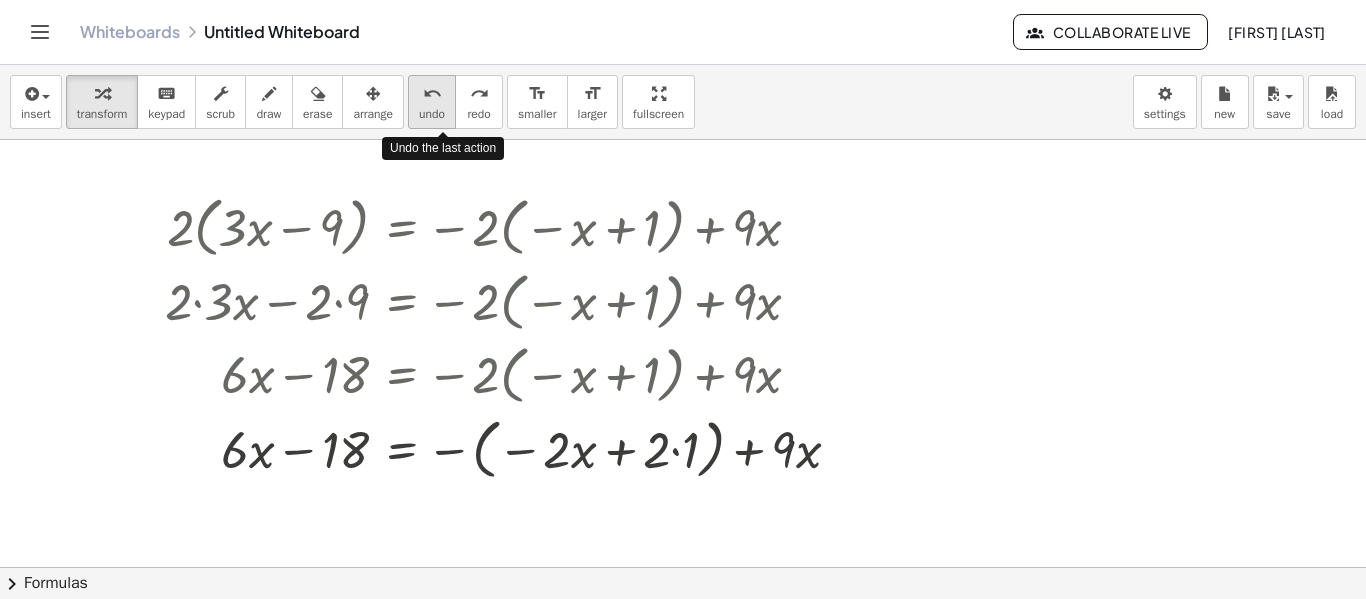 click on "undo" at bounding box center [432, 114] 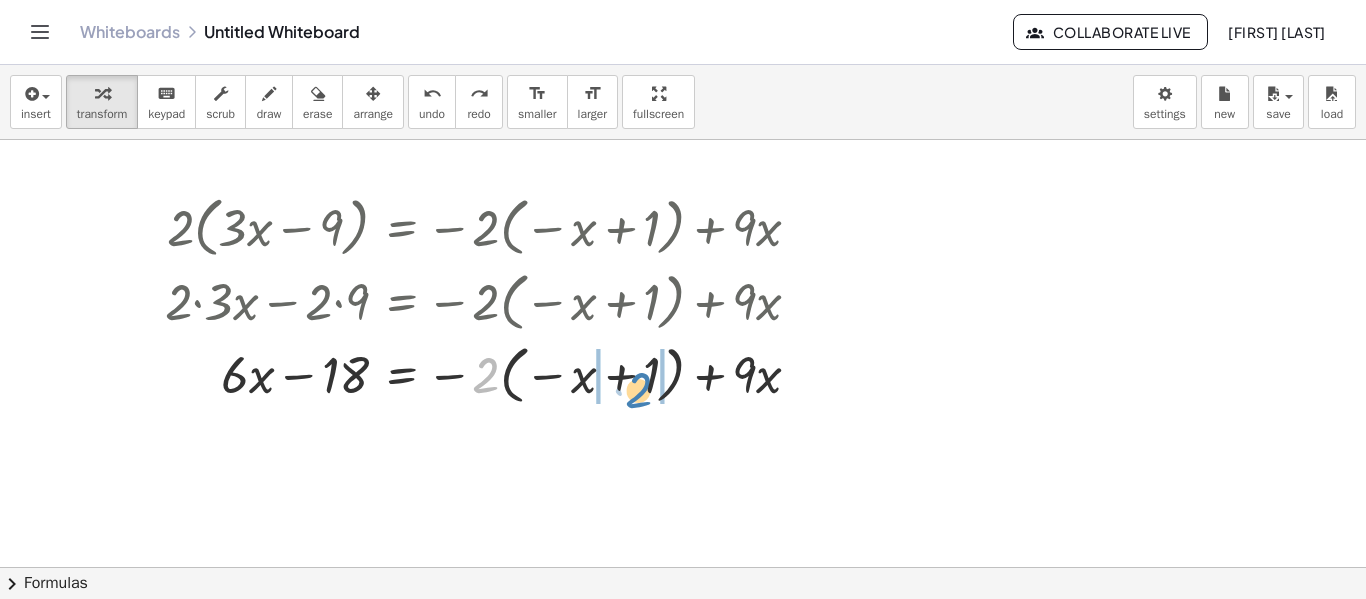 drag, startPoint x: 480, startPoint y: 379, endPoint x: 627, endPoint y: 390, distance: 147.411 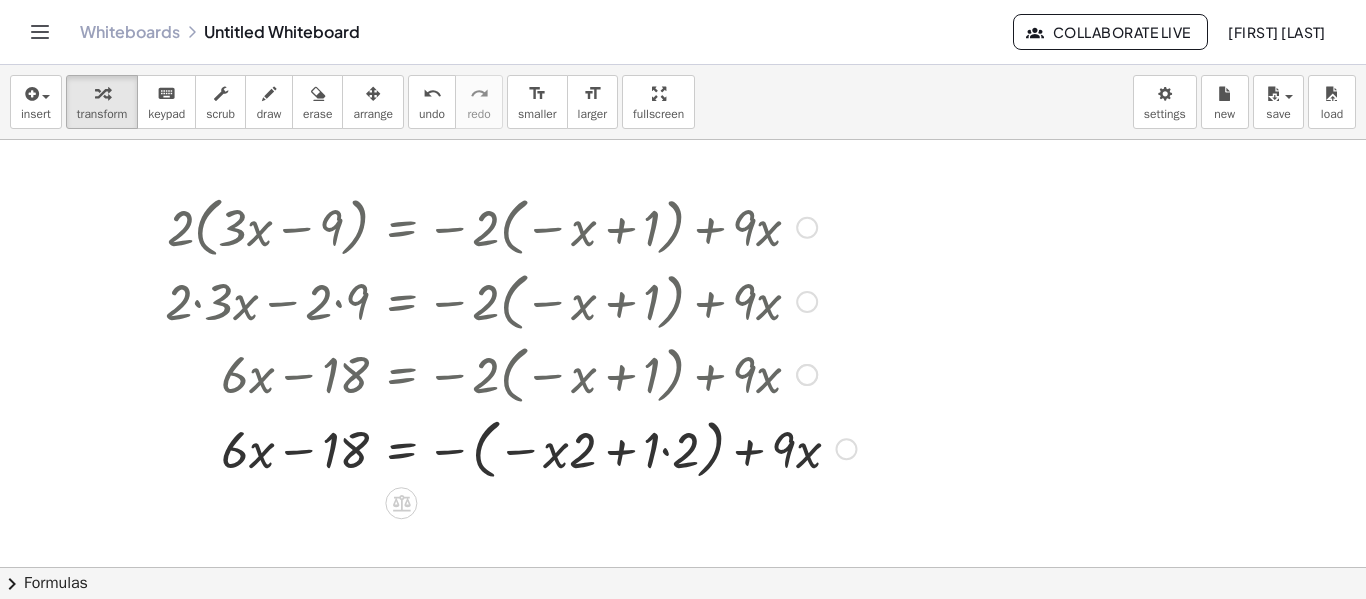 click at bounding box center (510, 448) 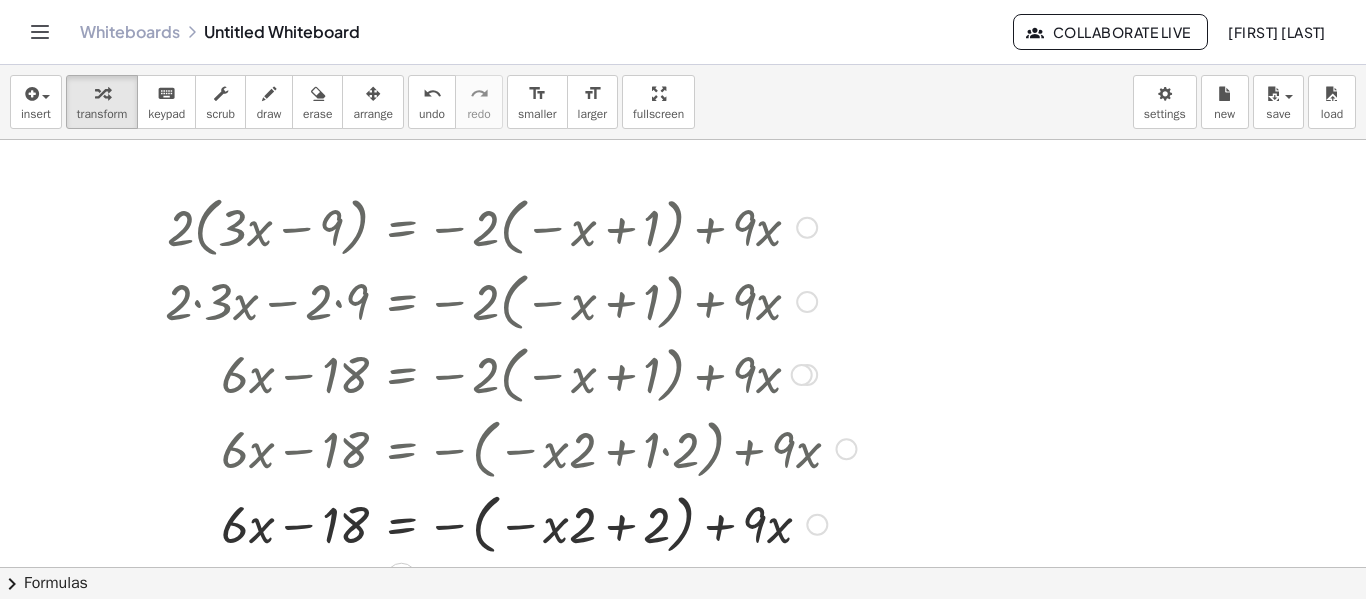 click at bounding box center (510, 448) 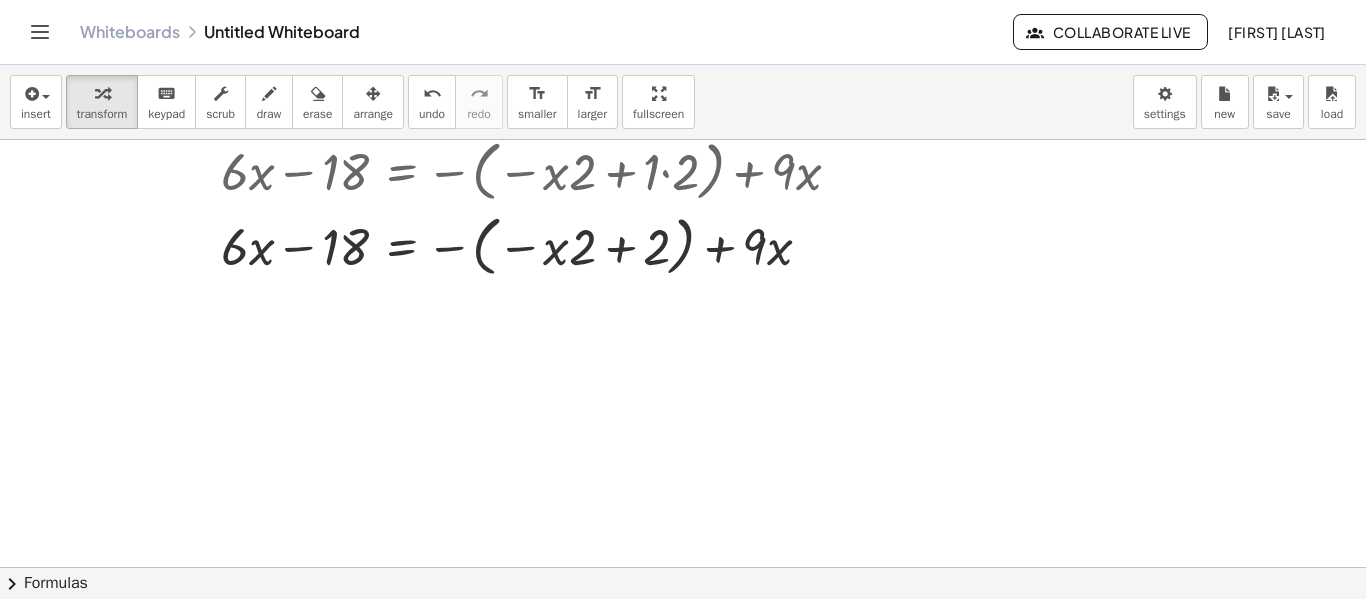 scroll, scrollTop: 281, scrollLeft: 0, axis: vertical 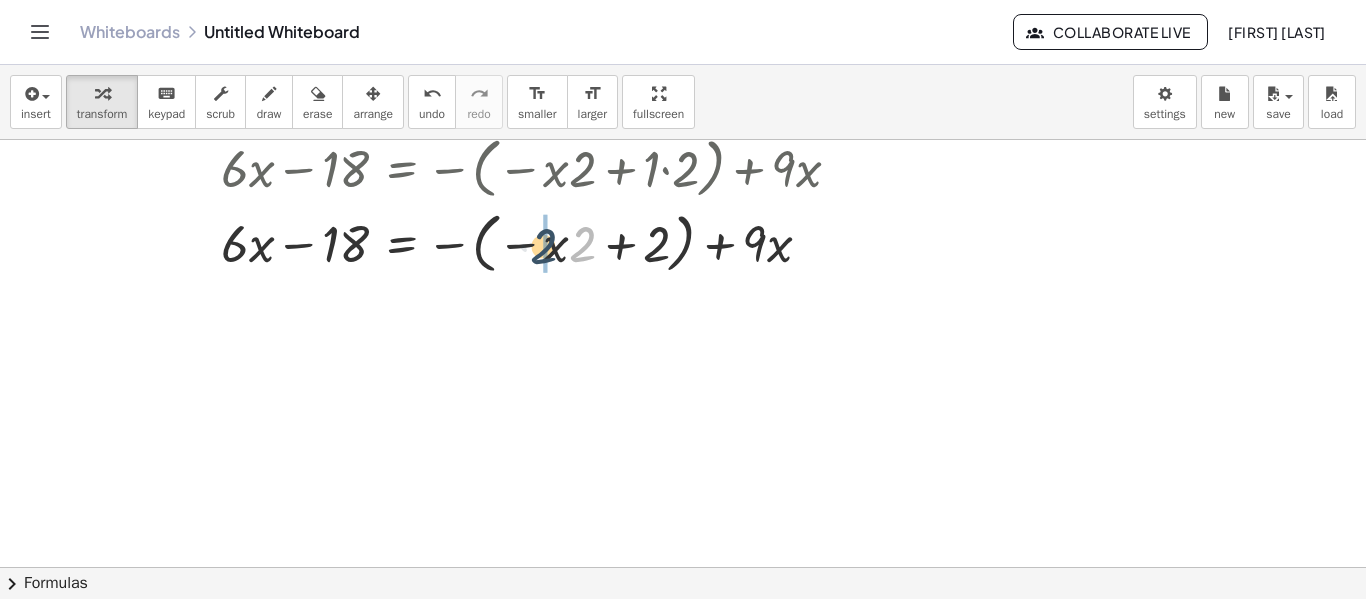 drag, startPoint x: 585, startPoint y: 245, endPoint x: 540, endPoint y: 242, distance: 45.099888 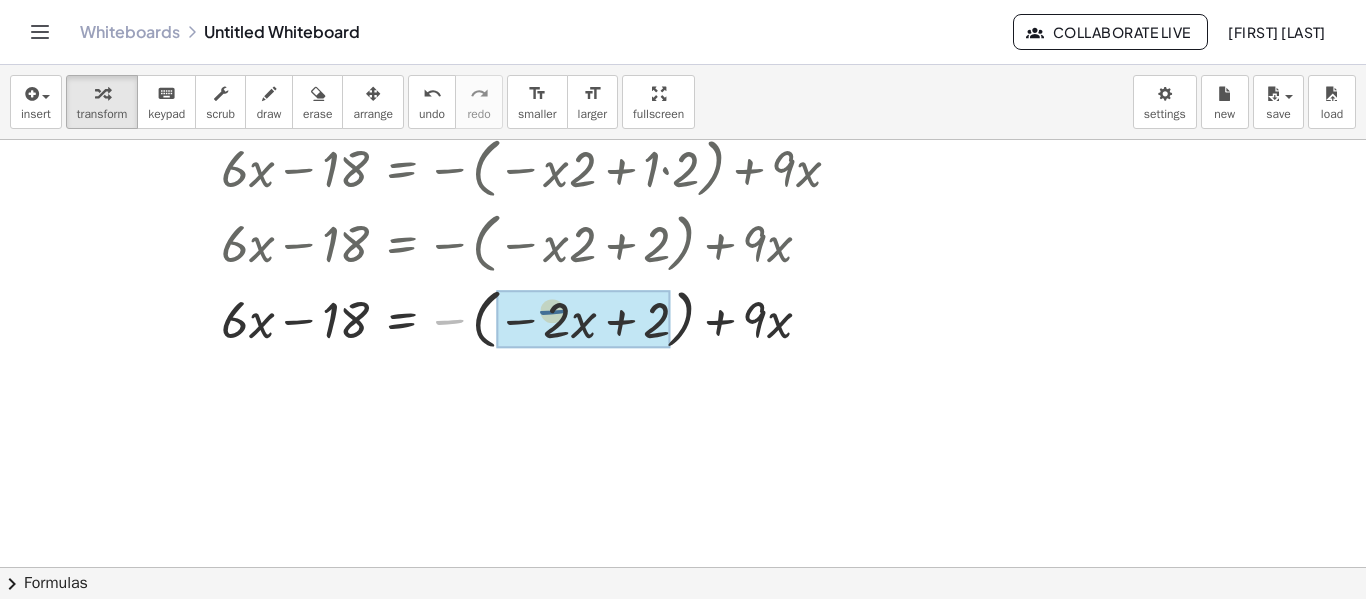 drag, startPoint x: 447, startPoint y: 323, endPoint x: 549, endPoint y: 316, distance: 102.239914 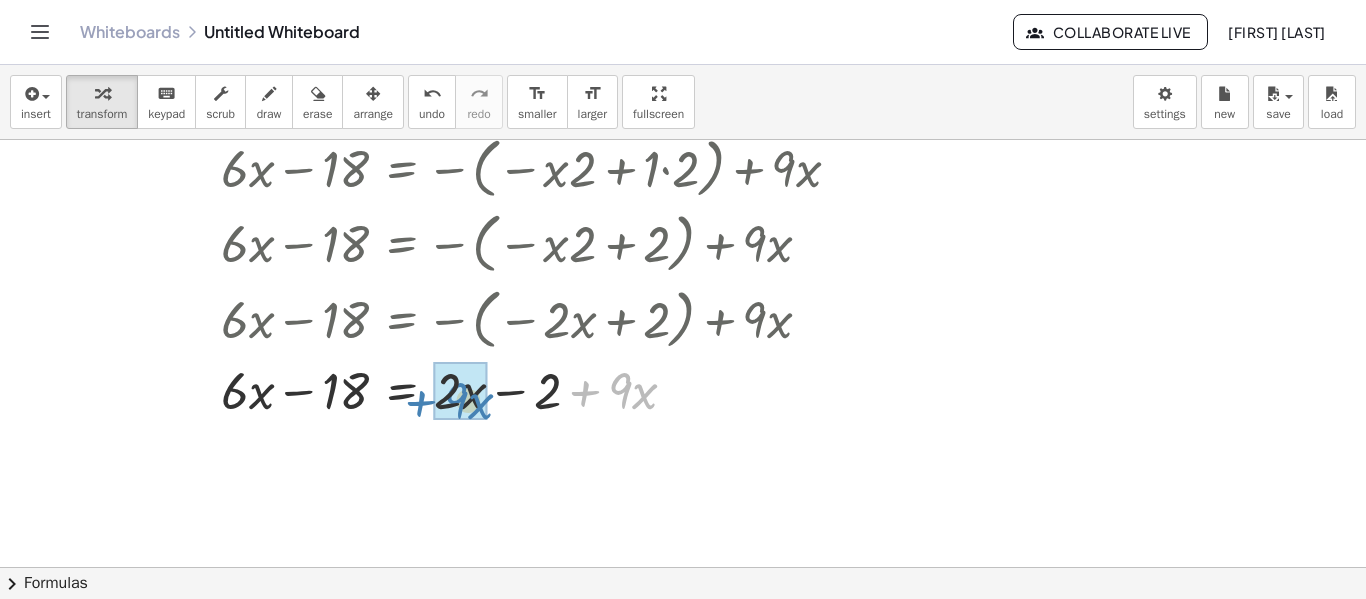 drag, startPoint x: 582, startPoint y: 397, endPoint x: 415, endPoint y: 406, distance: 167.24234 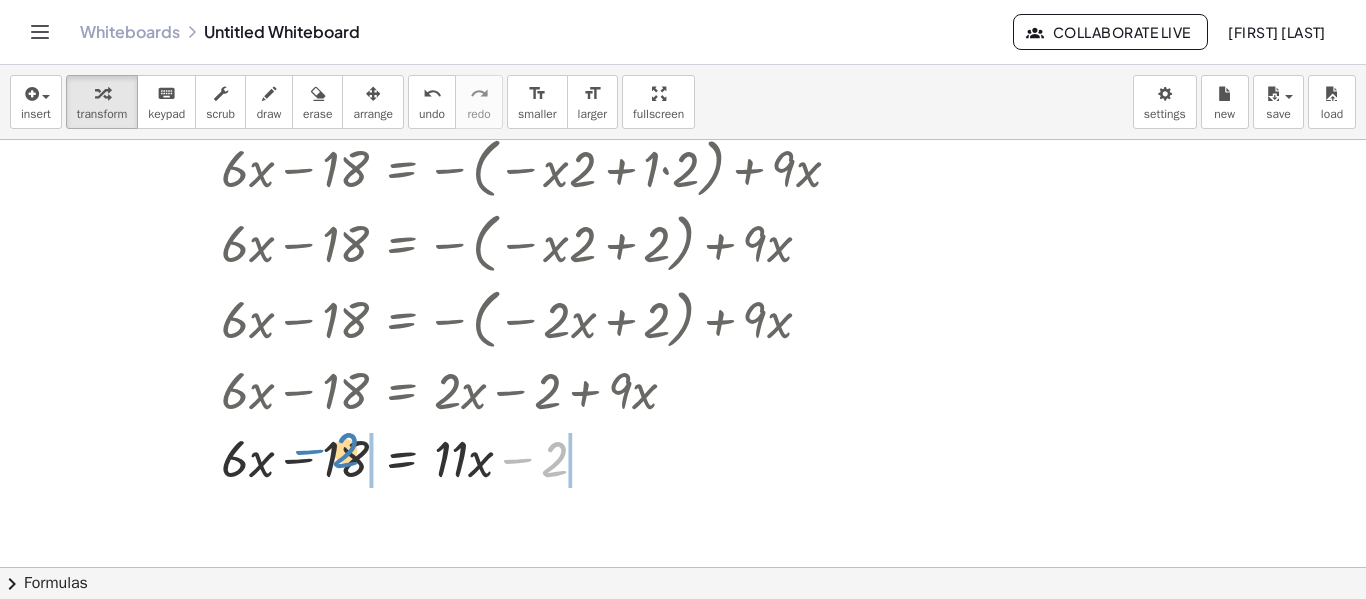 drag, startPoint x: 518, startPoint y: 464, endPoint x: 309, endPoint y: 455, distance: 209.1937 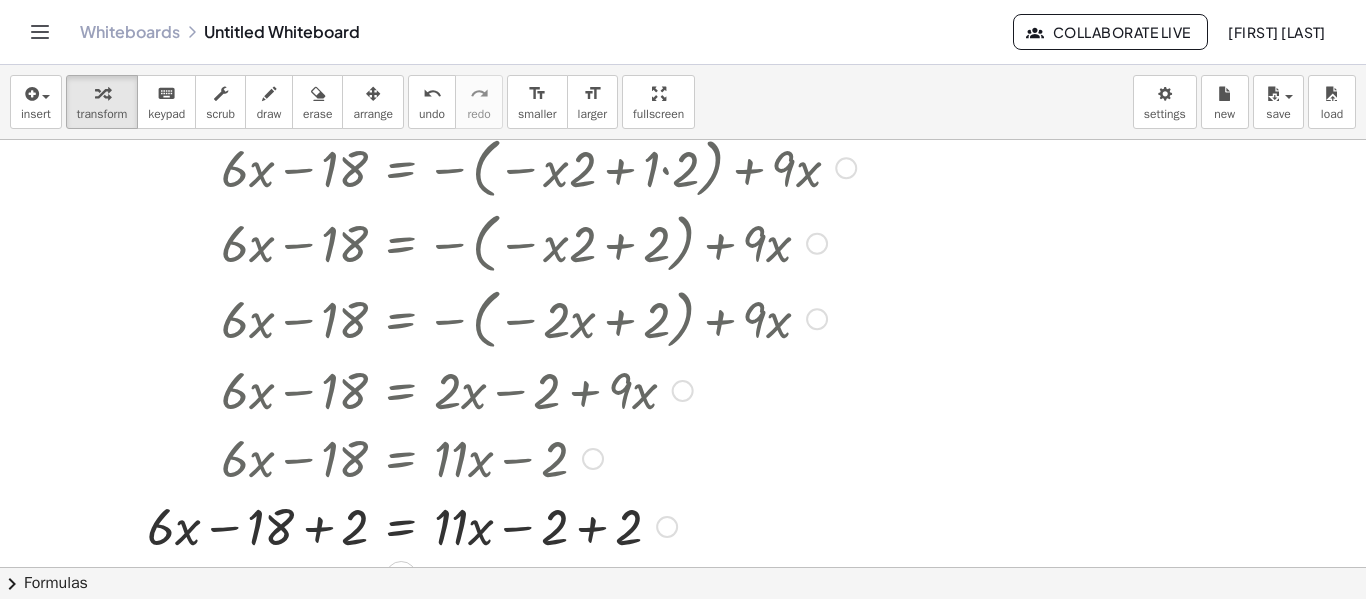 click at bounding box center (501, 525) 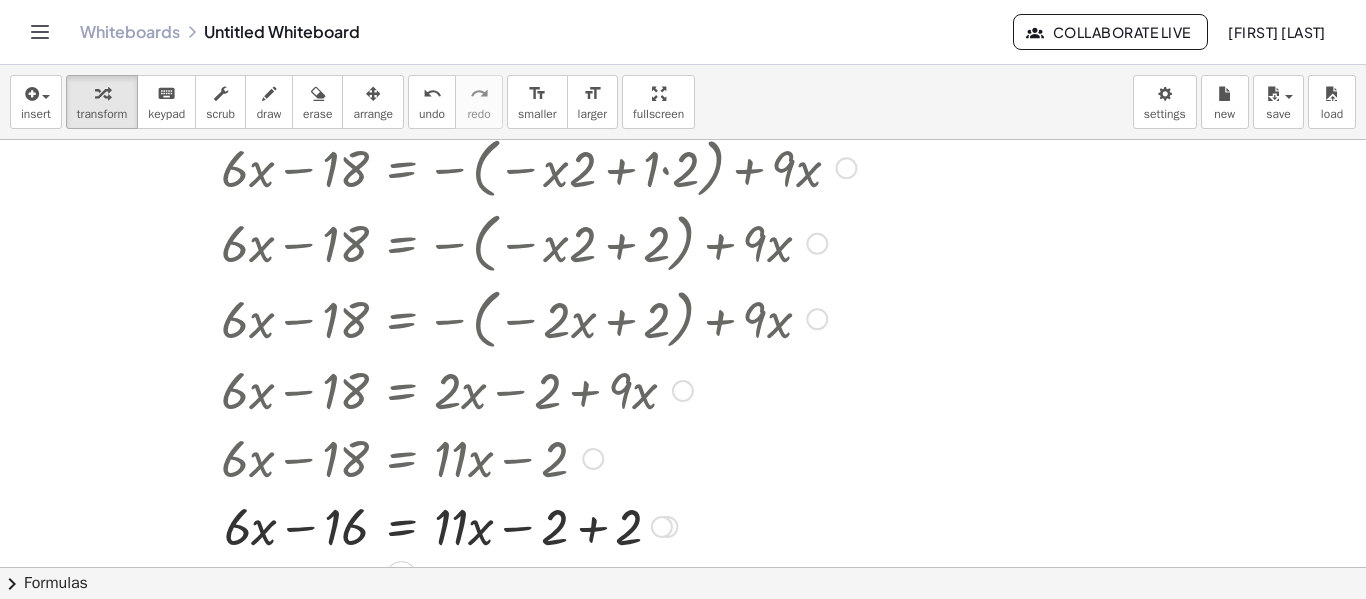 click at bounding box center [510, 525] 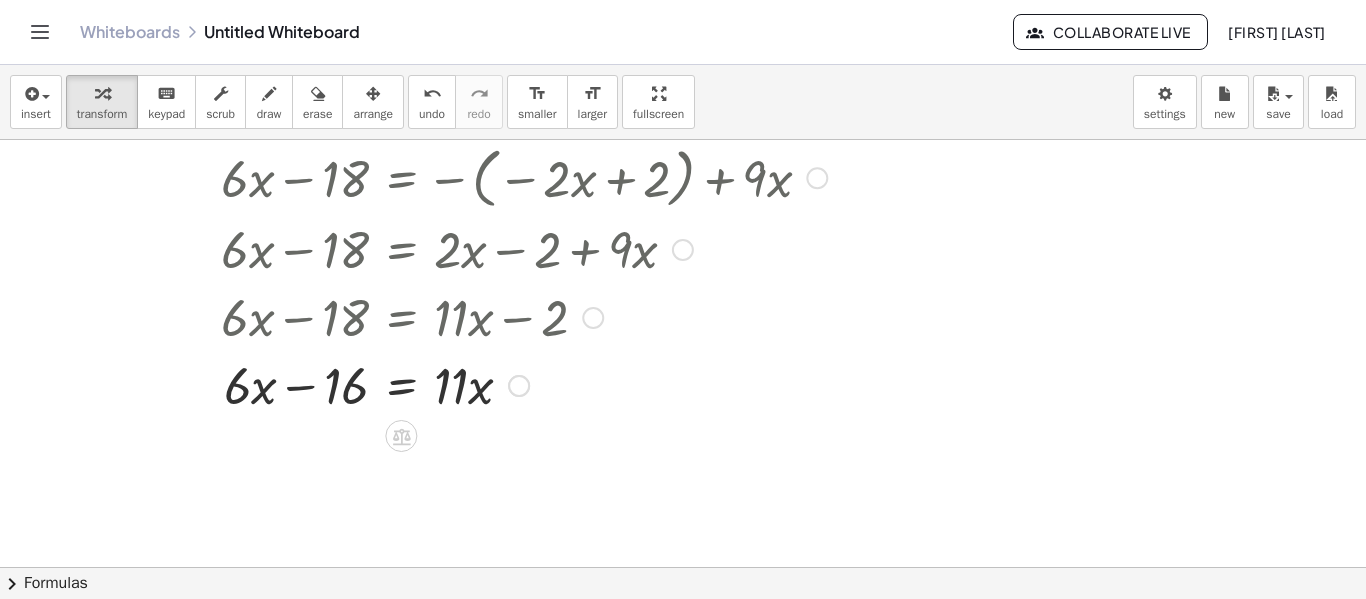 scroll, scrollTop: 424, scrollLeft: 0, axis: vertical 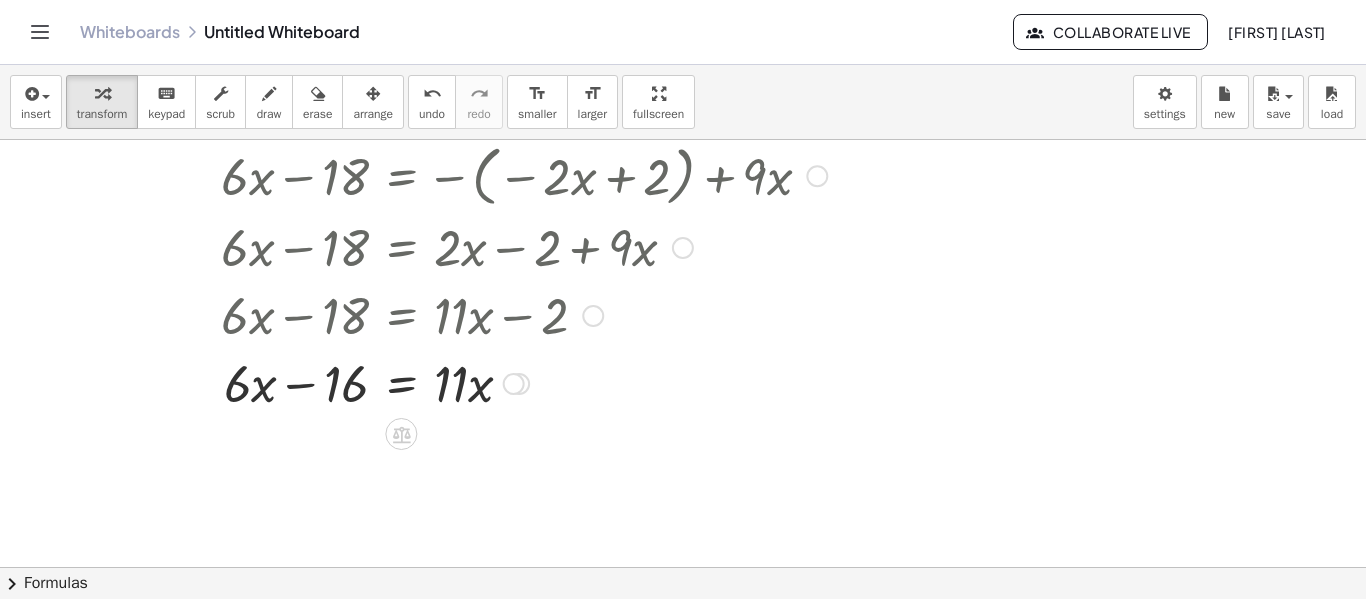 click at bounding box center [510, 382] 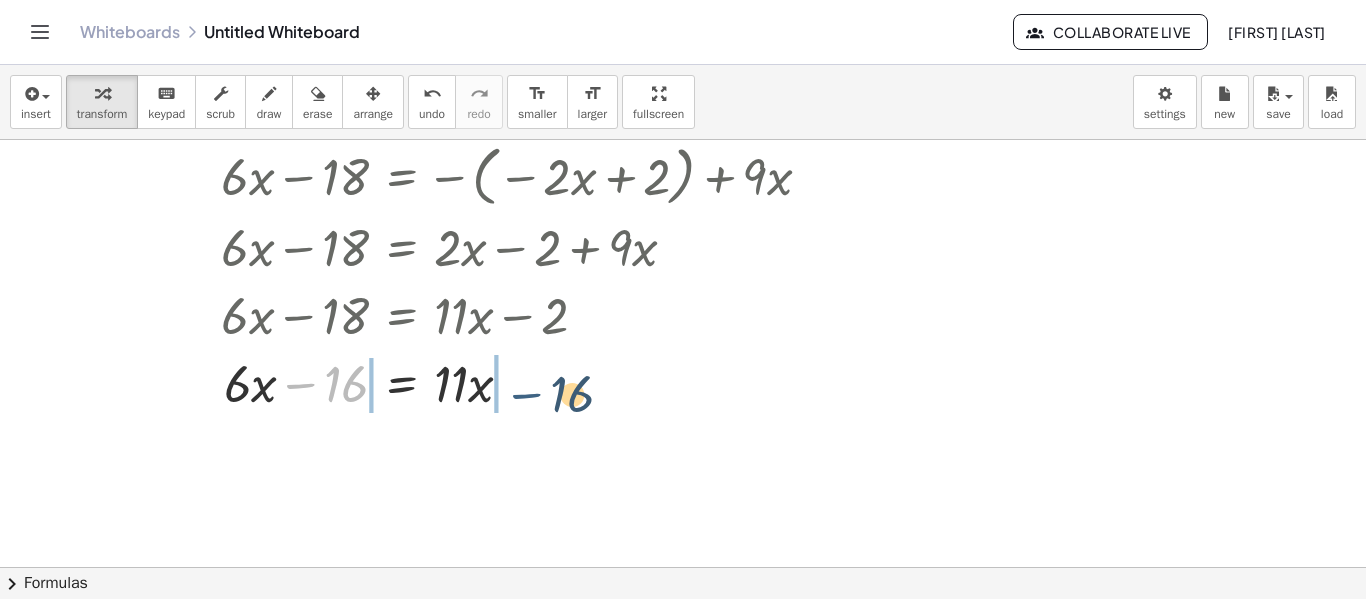 drag, startPoint x: 297, startPoint y: 385, endPoint x: 513, endPoint y: 385, distance: 216 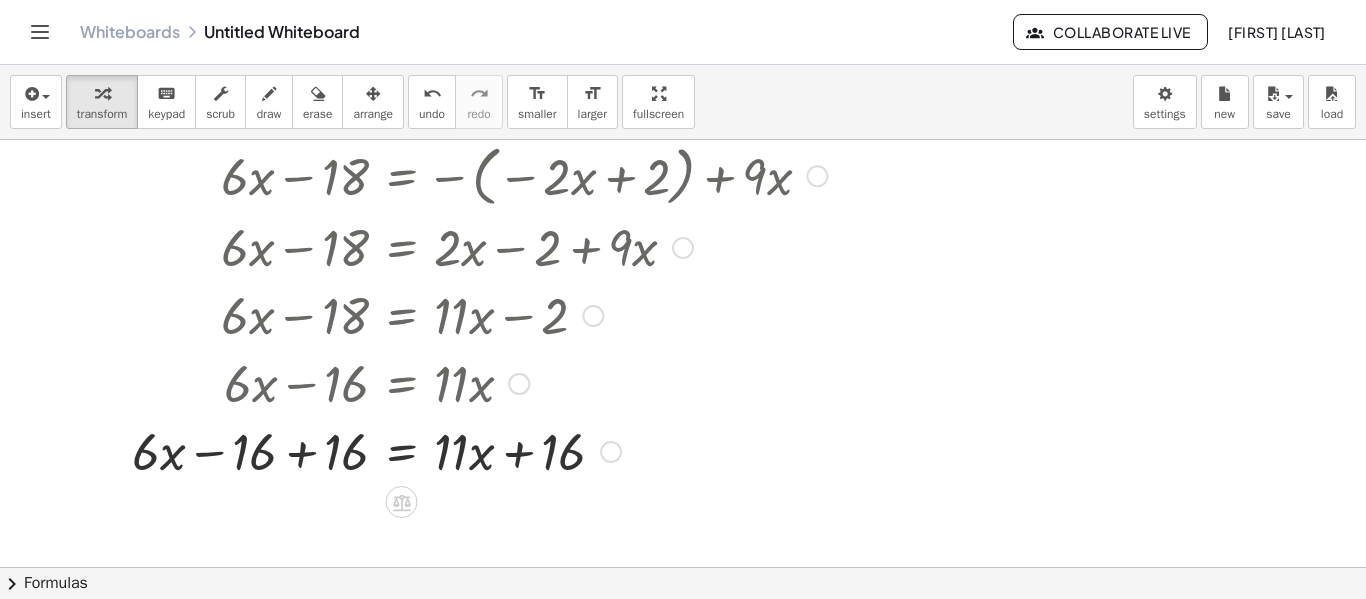 click at bounding box center [494, 450] 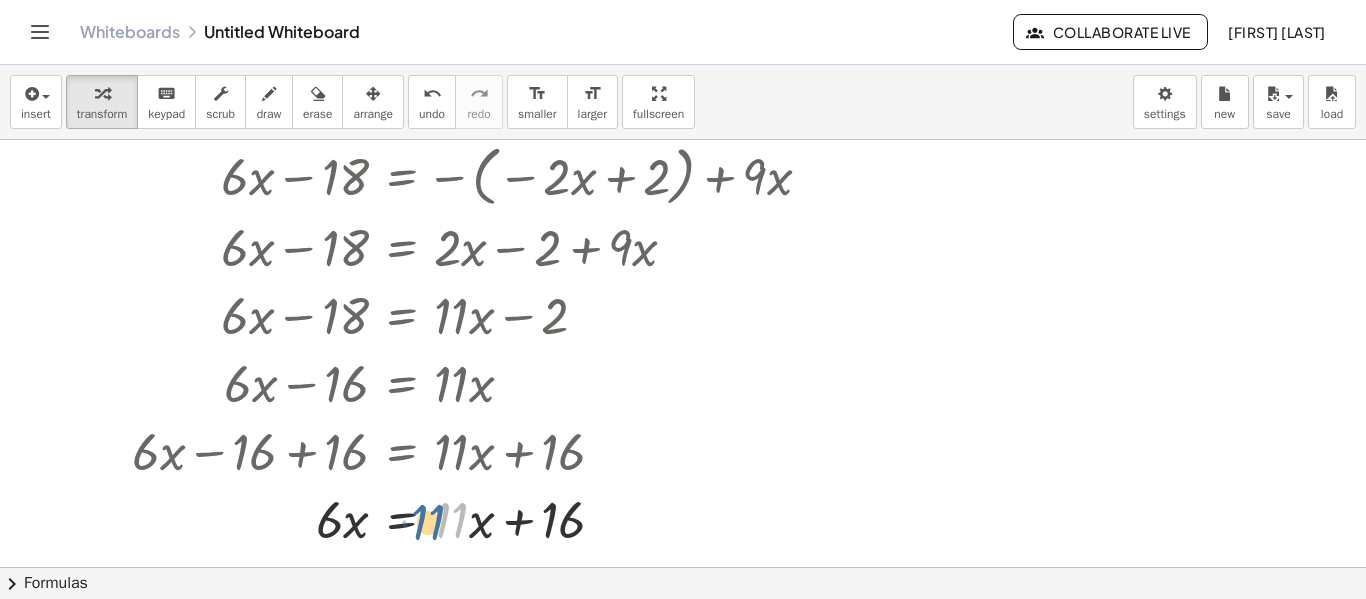 click at bounding box center (494, 518) 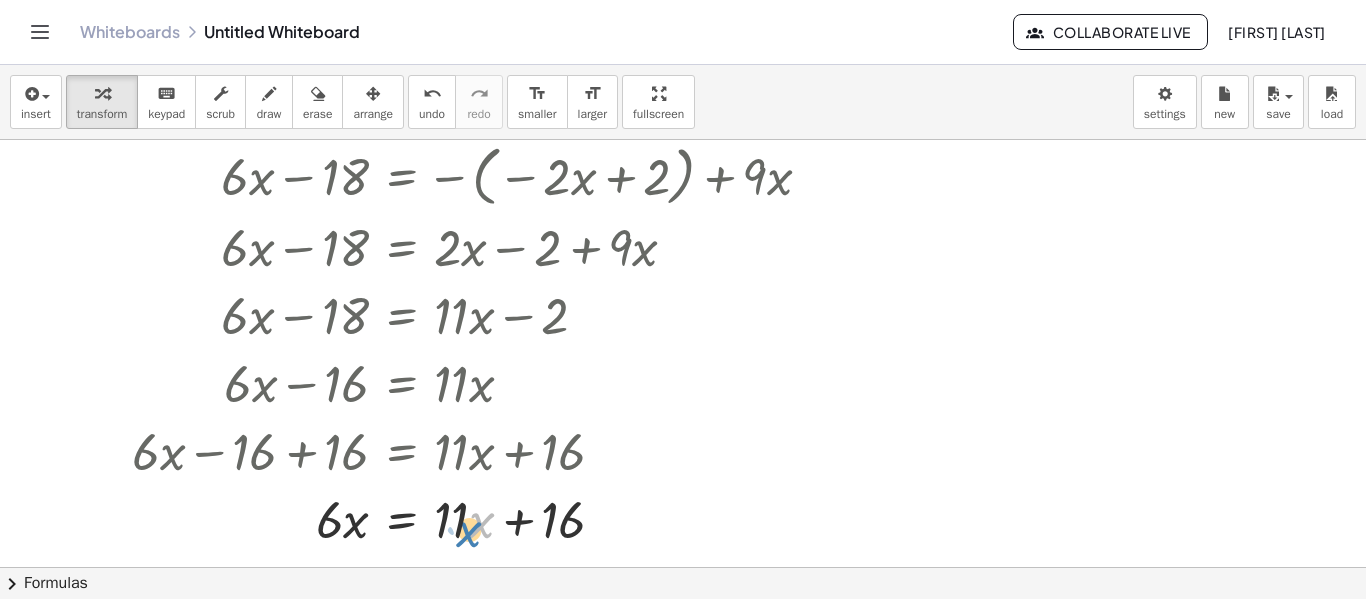 drag, startPoint x: 472, startPoint y: 524, endPoint x: 459, endPoint y: 532, distance: 15.264338 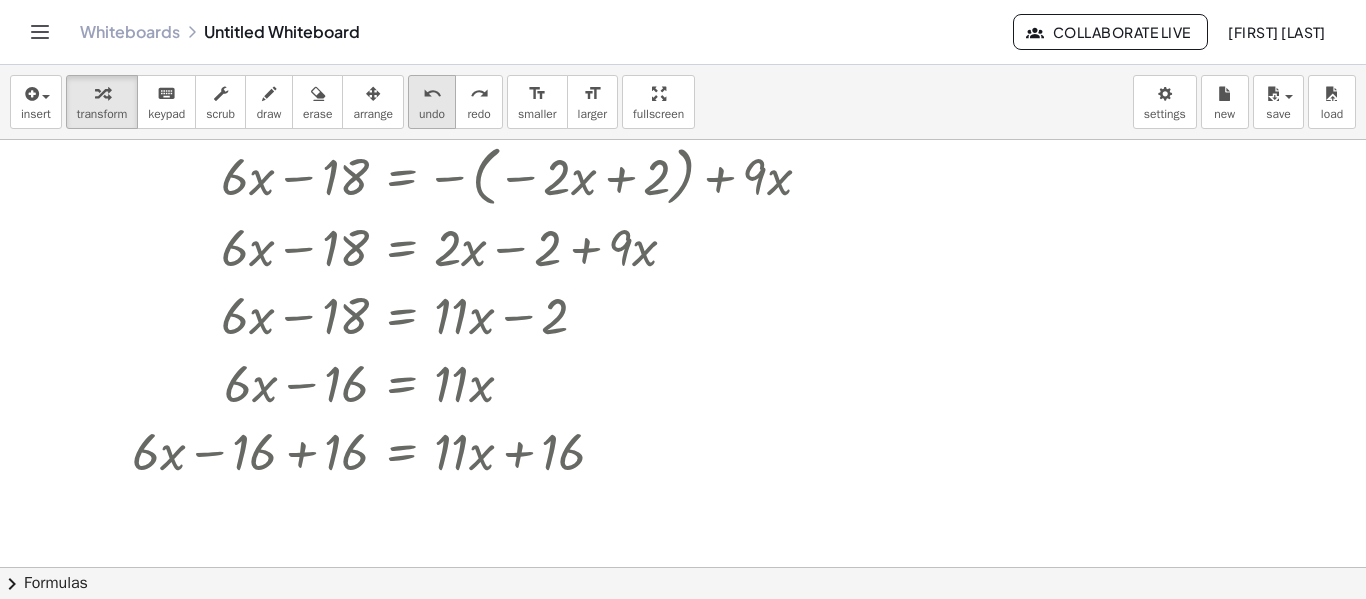 click on "undo undo" at bounding box center (432, 102) 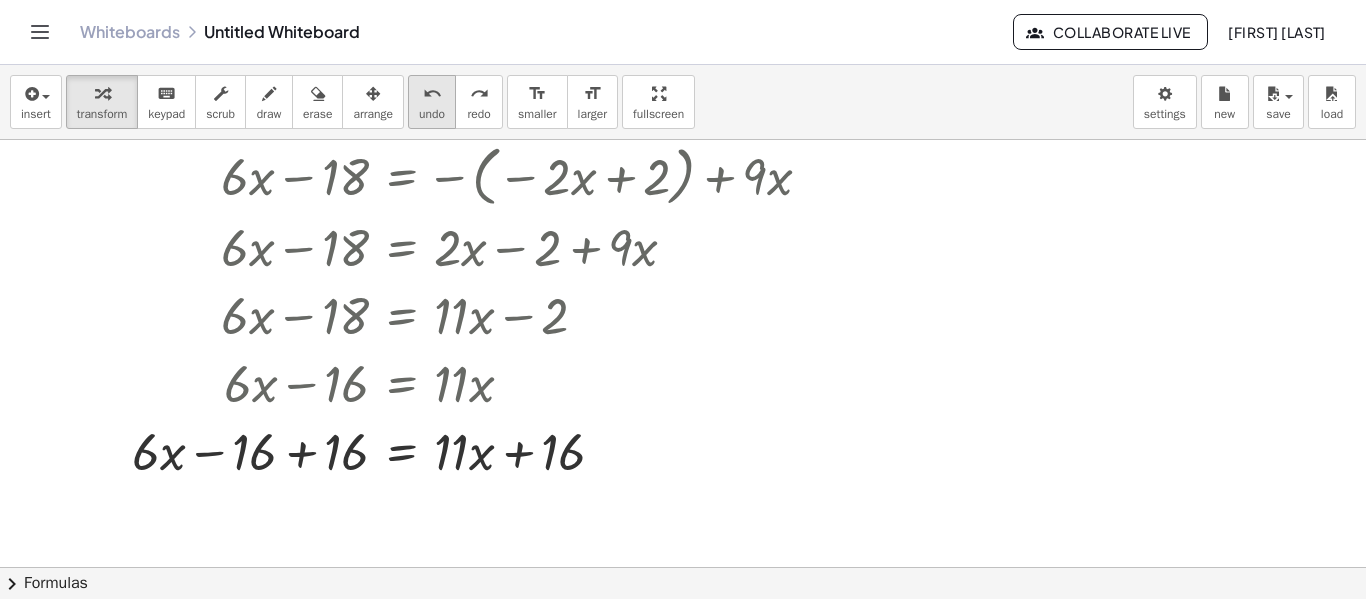 click on "undo" at bounding box center [432, 94] 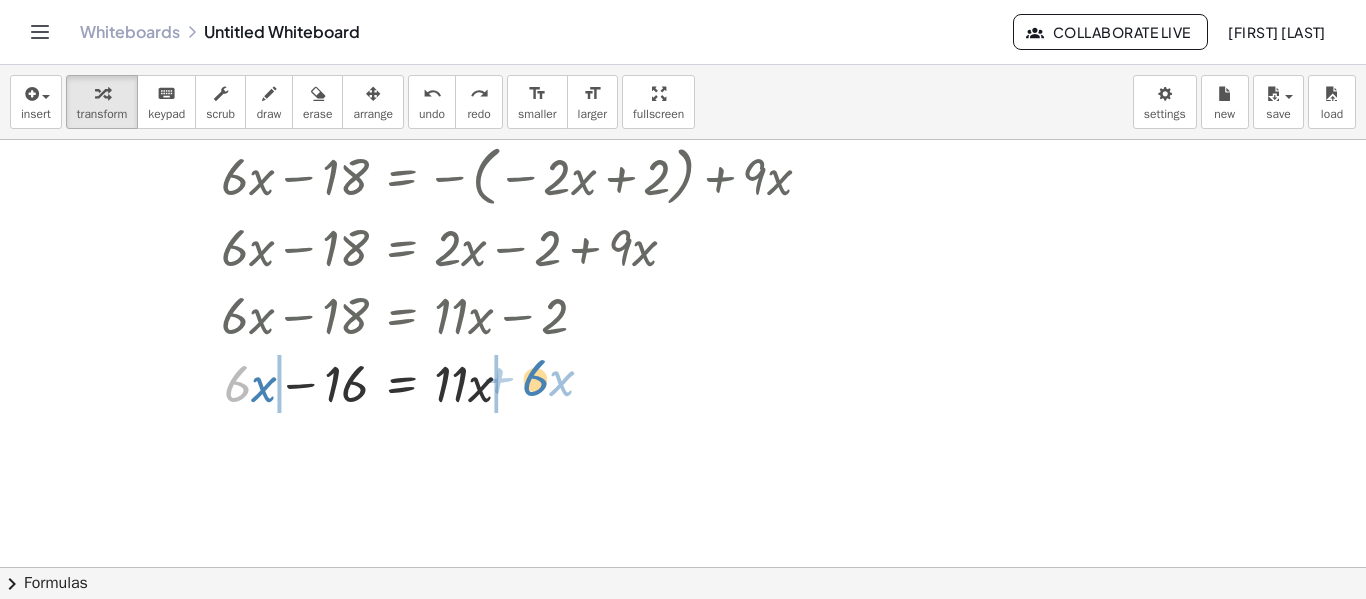 drag, startPoint x: 240, startPoint y: 371, endPoint x: 548, endPoint y: 368, distance: 308.01462 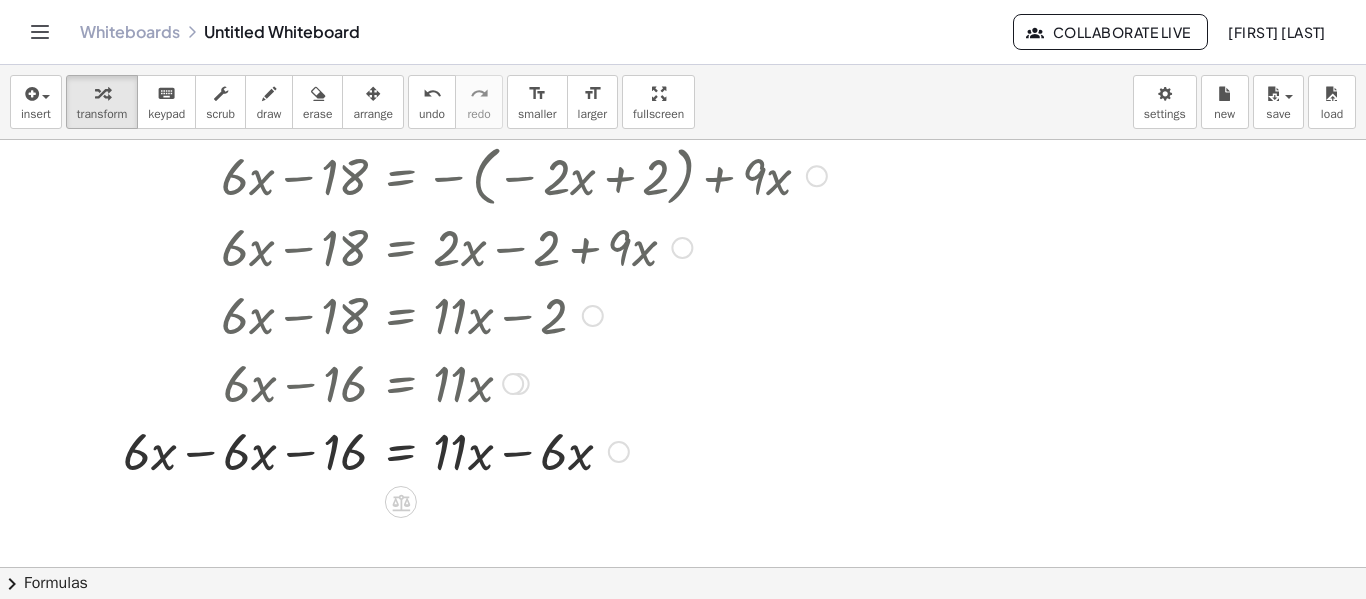 click at bounding box center [489, 450] 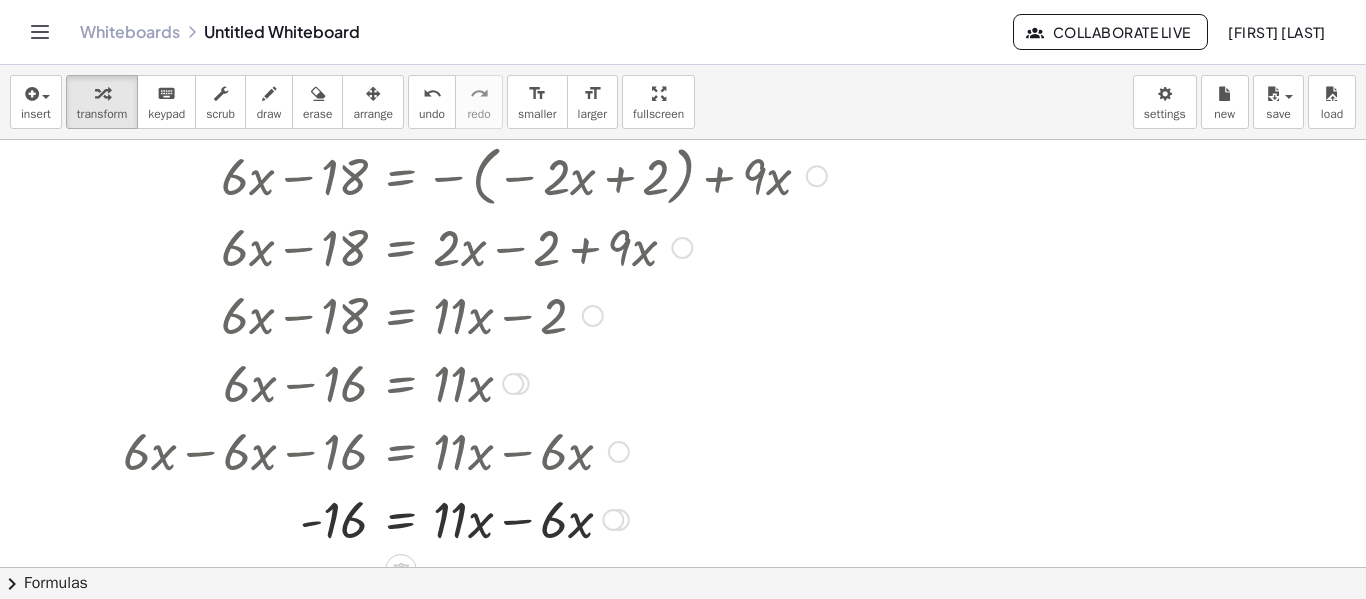 click at bounding box center (489, 518) 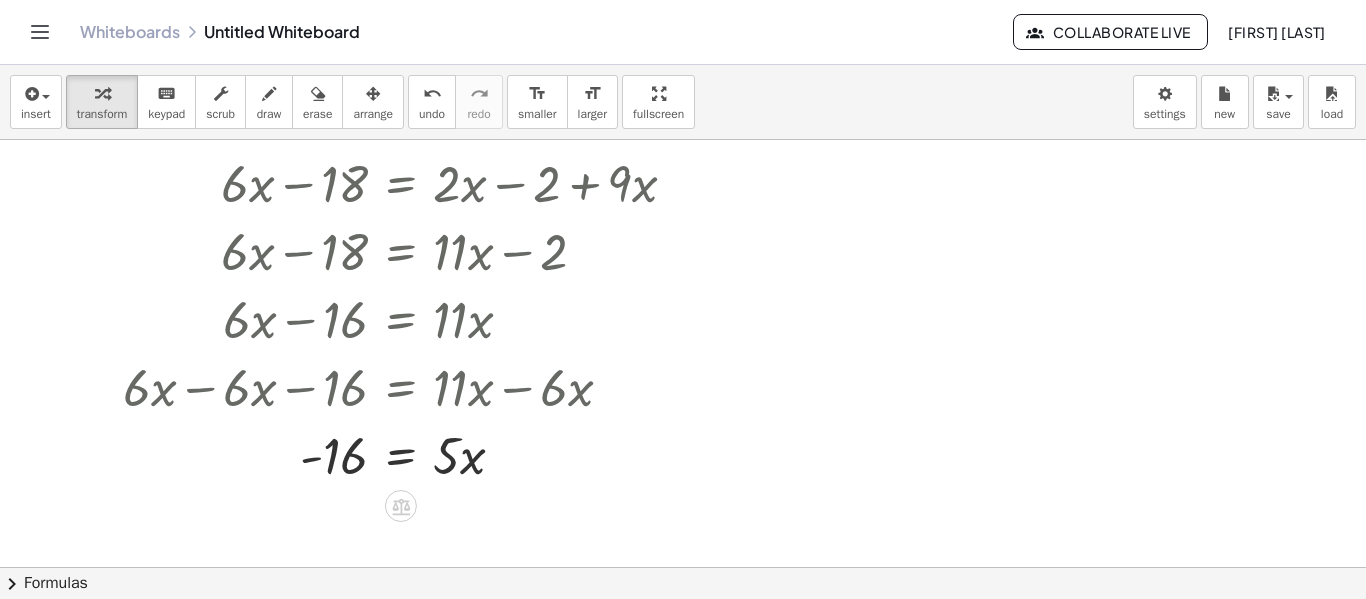 scroll, scrollTop: 477, scrollLeft: 0, axis: vertical 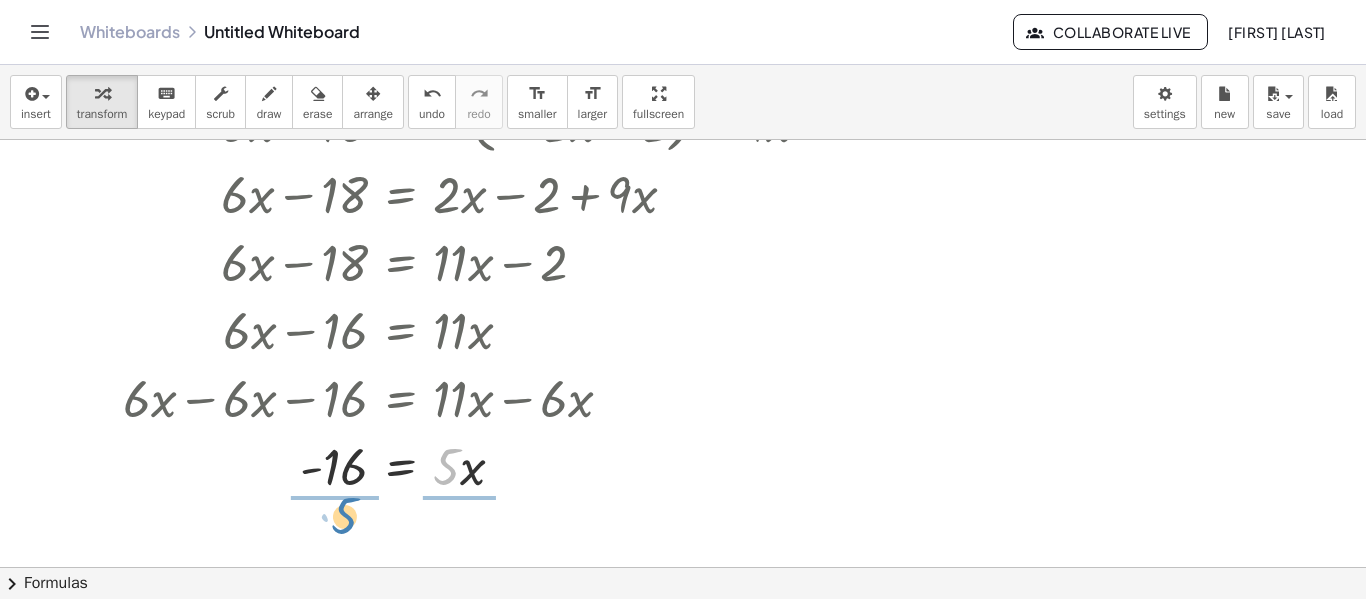 drag, startPoint x: 440, startPoint y: 478, endPoint x: 343, endPoint y: 527, distance: 108.67382 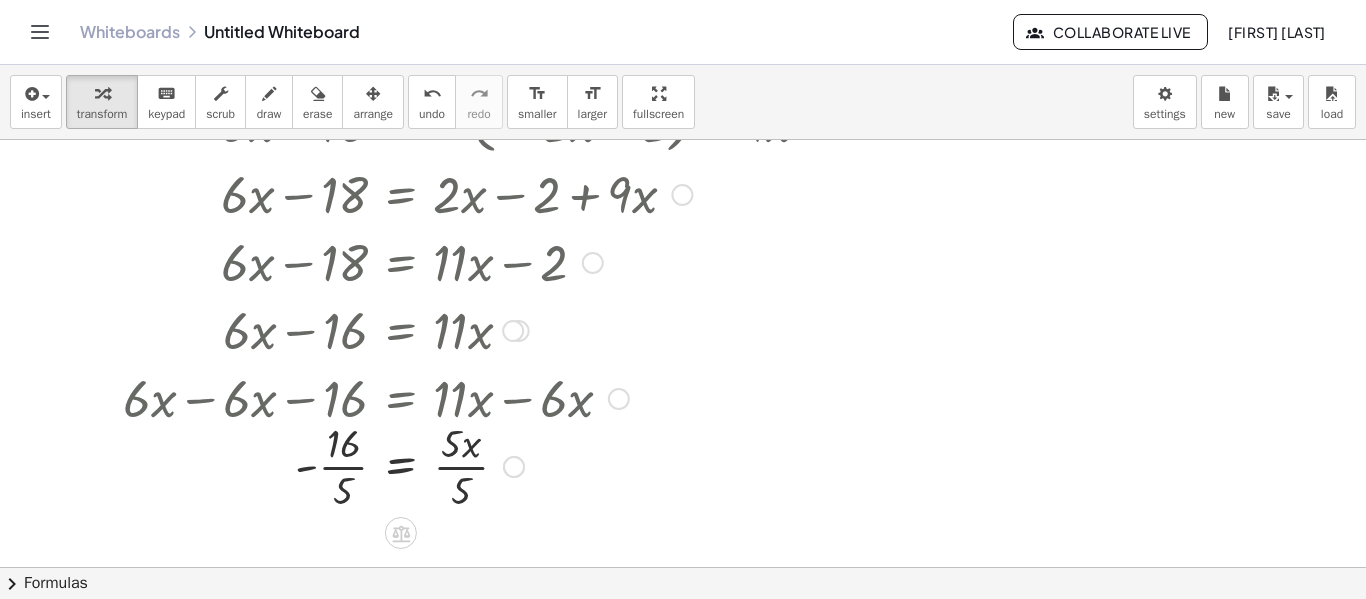 click at bounding box center [489, 465] 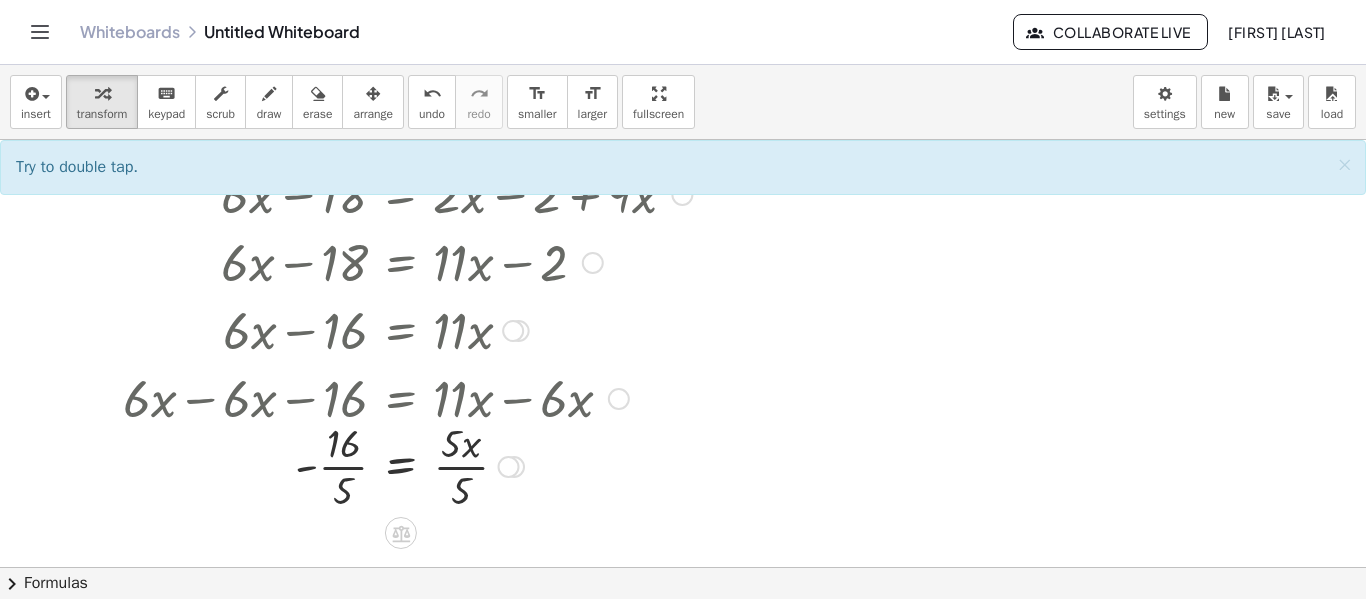 click at bounding box center (489, 465) 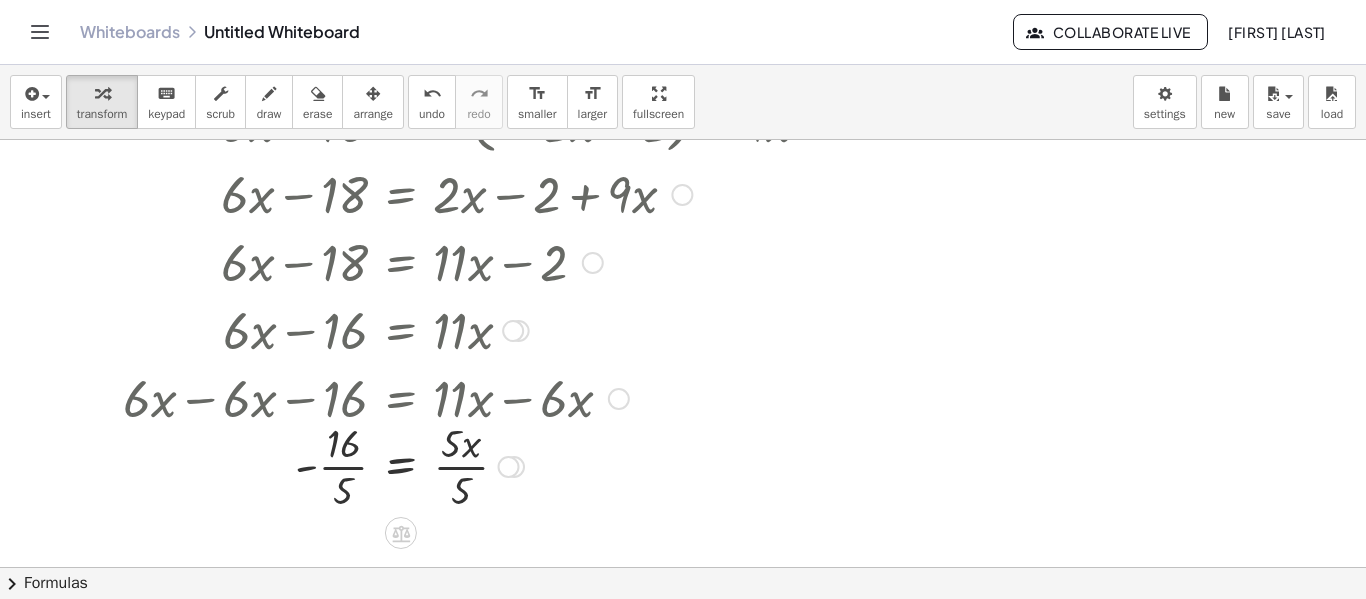 click at bounding box center [489, 465] 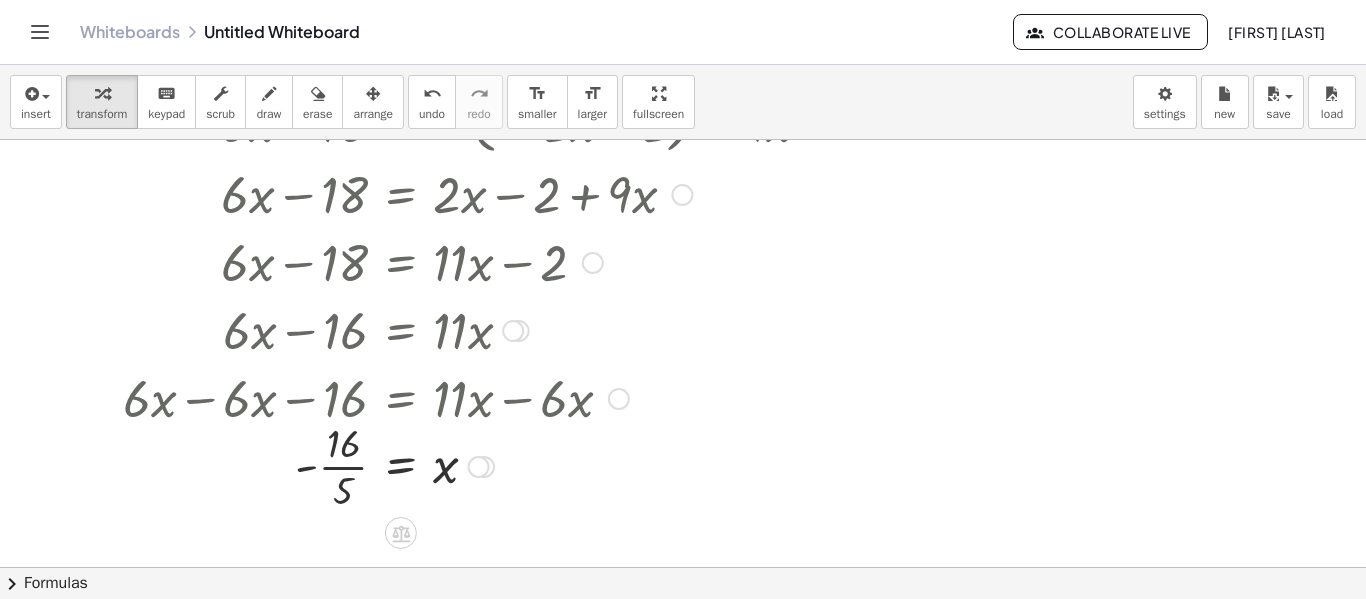 click at bounding box center (489, 465) 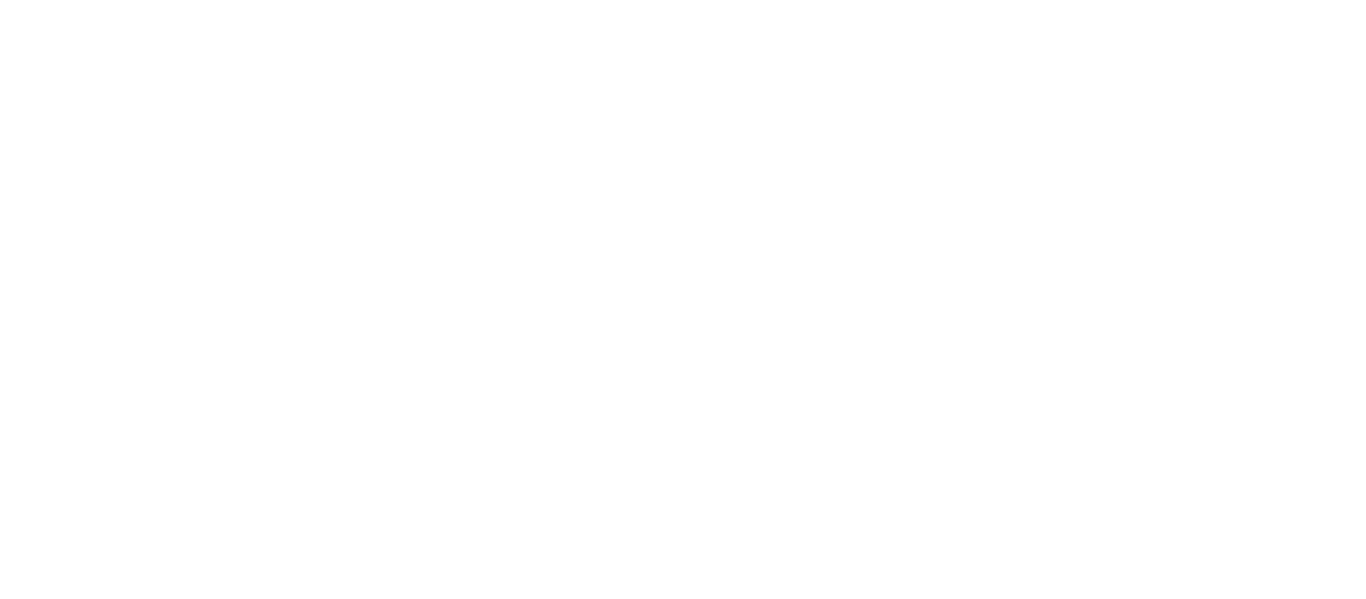 scroll, scrollTop: 0, scrollLeft: 0, axis: both 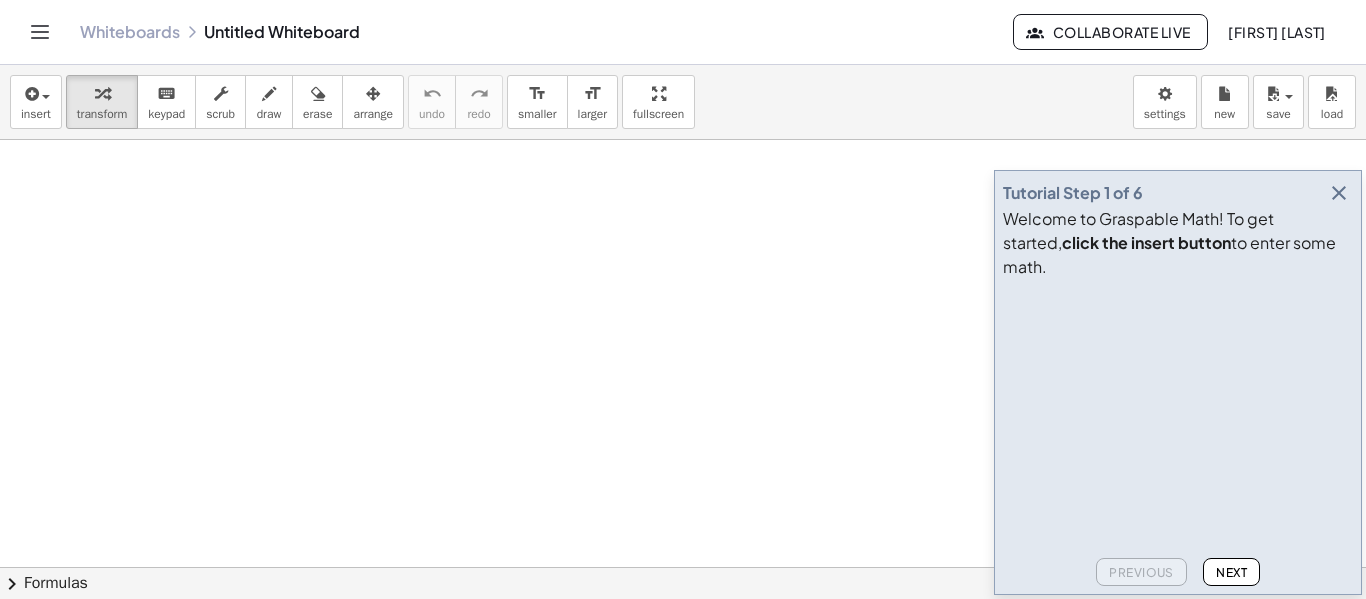 click at bounding box center [1339, 193] 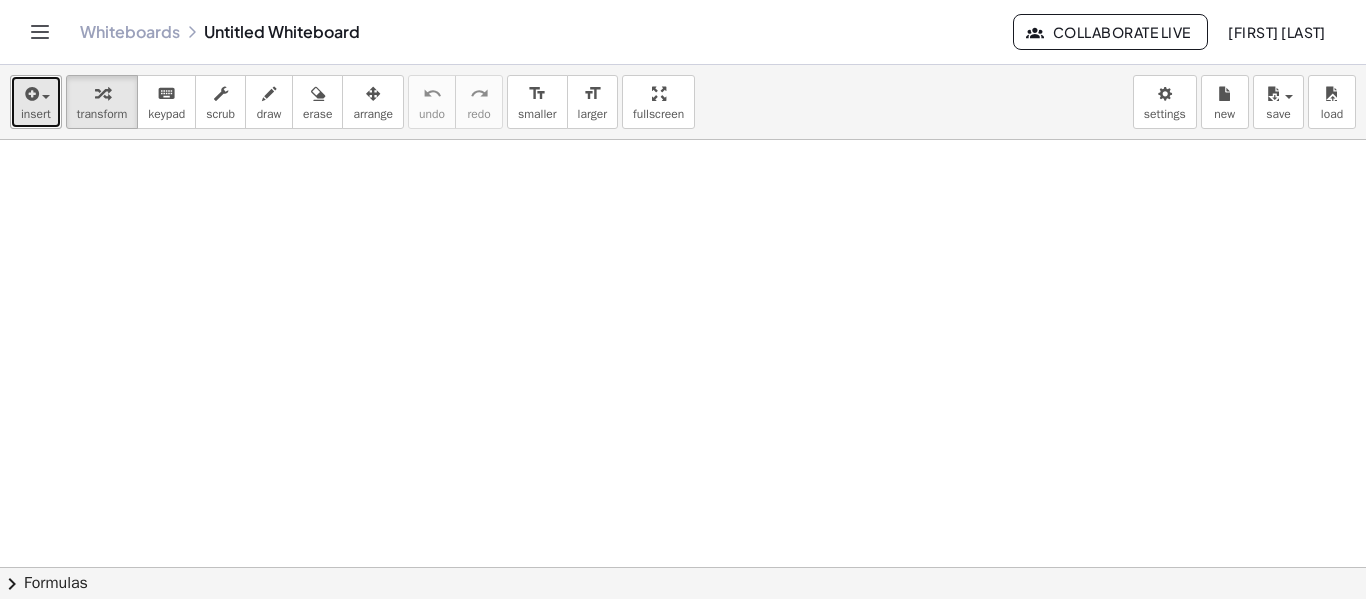 click at bounding box center (36, 93) 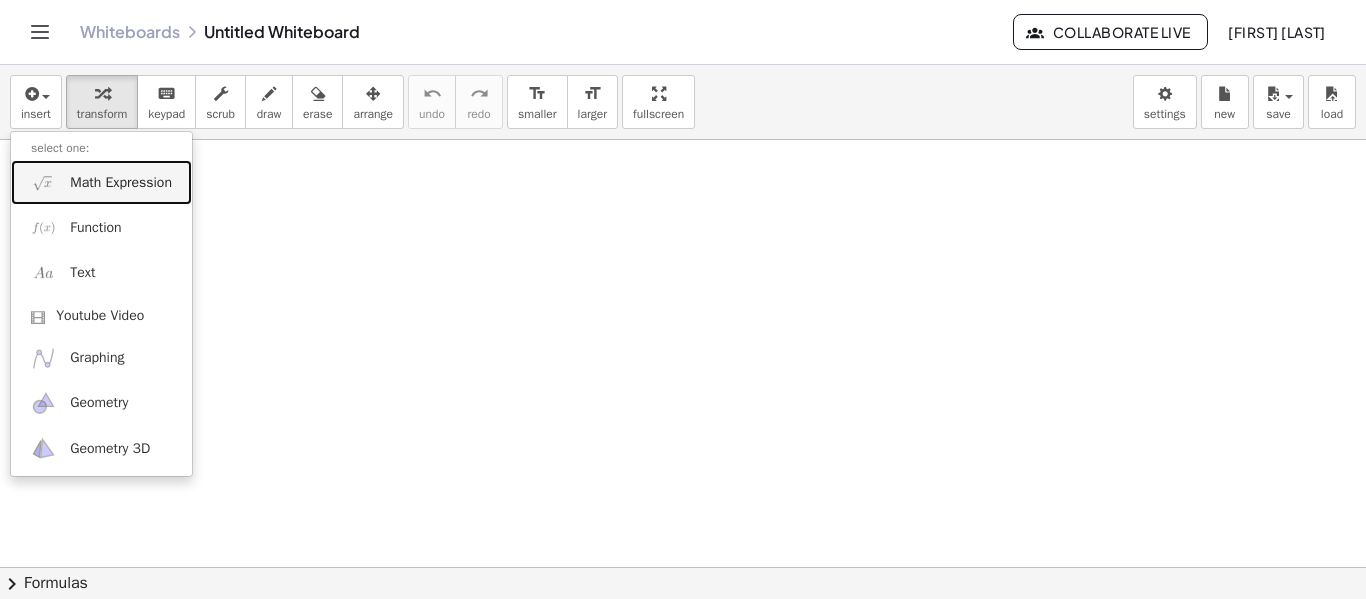 click on "Math Expression" at bounding box center (121, 183) 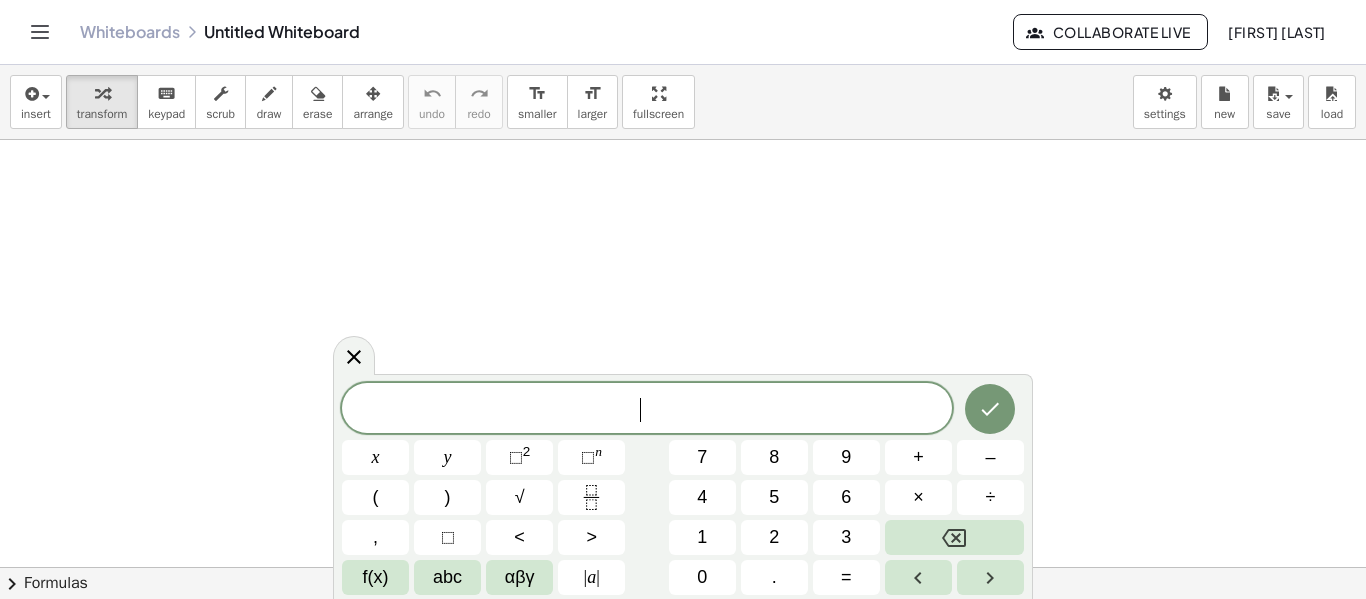 click on "​" 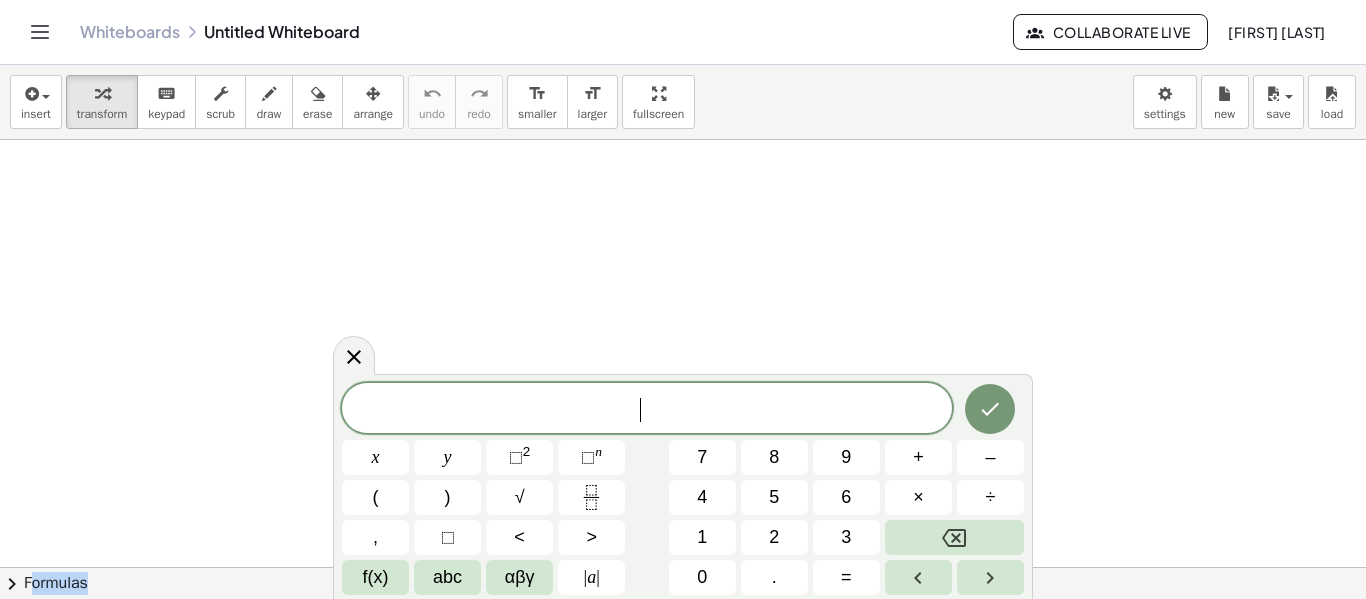 click on "​" at bounding box center [647, 410] 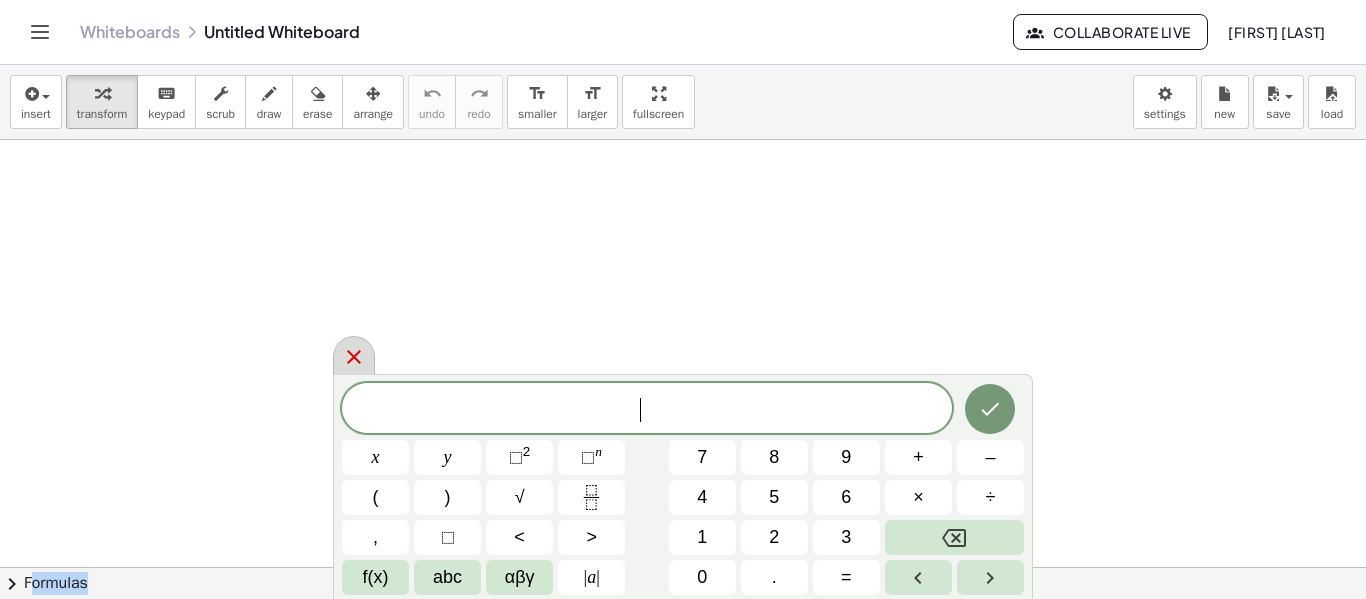 click at bounding box center (354, 355) 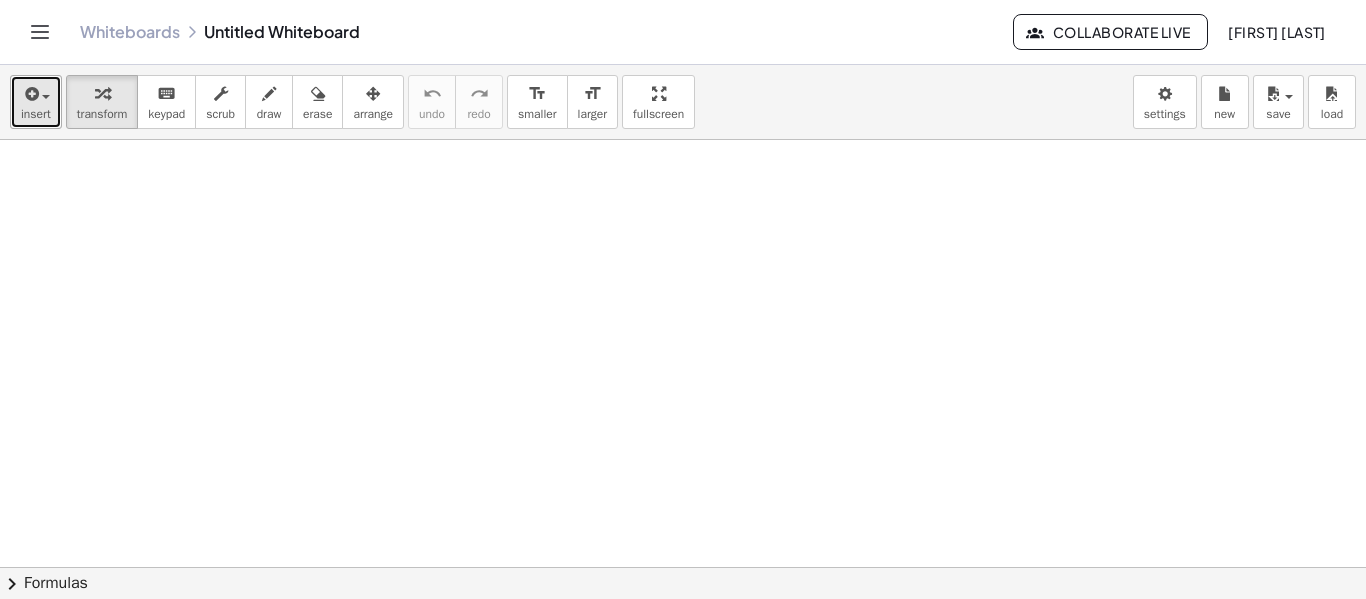 click at bounding box center [30, 94] 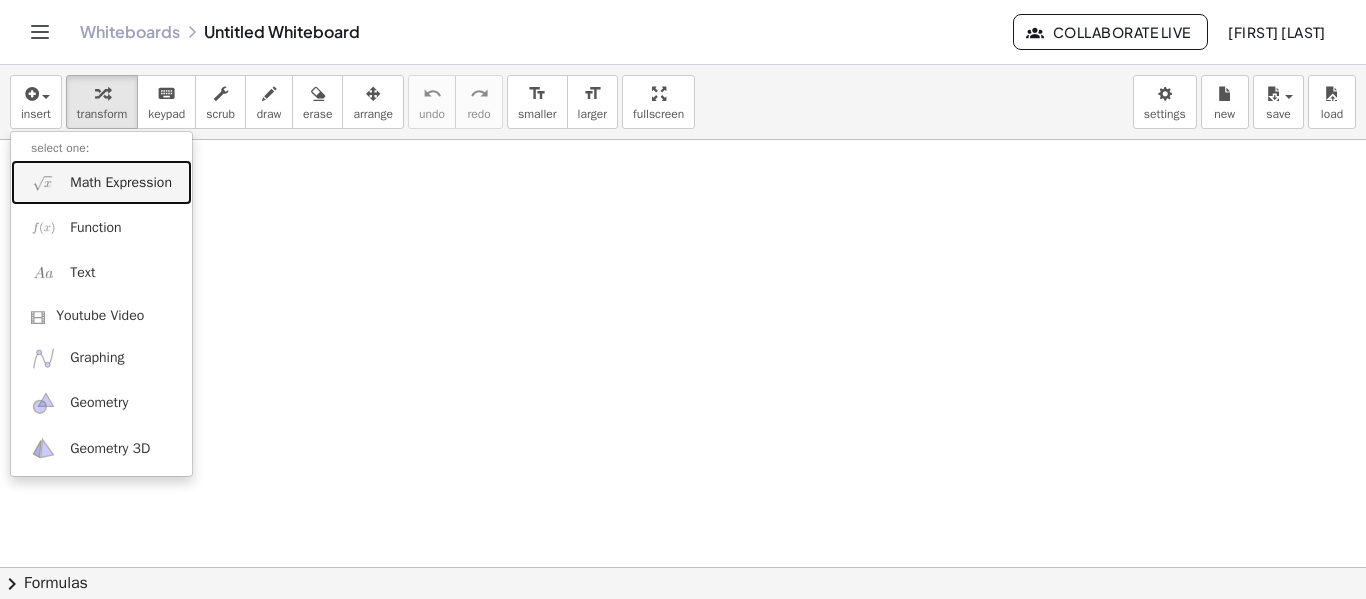 click on "Math Expression" at bounding box center (101, 182) 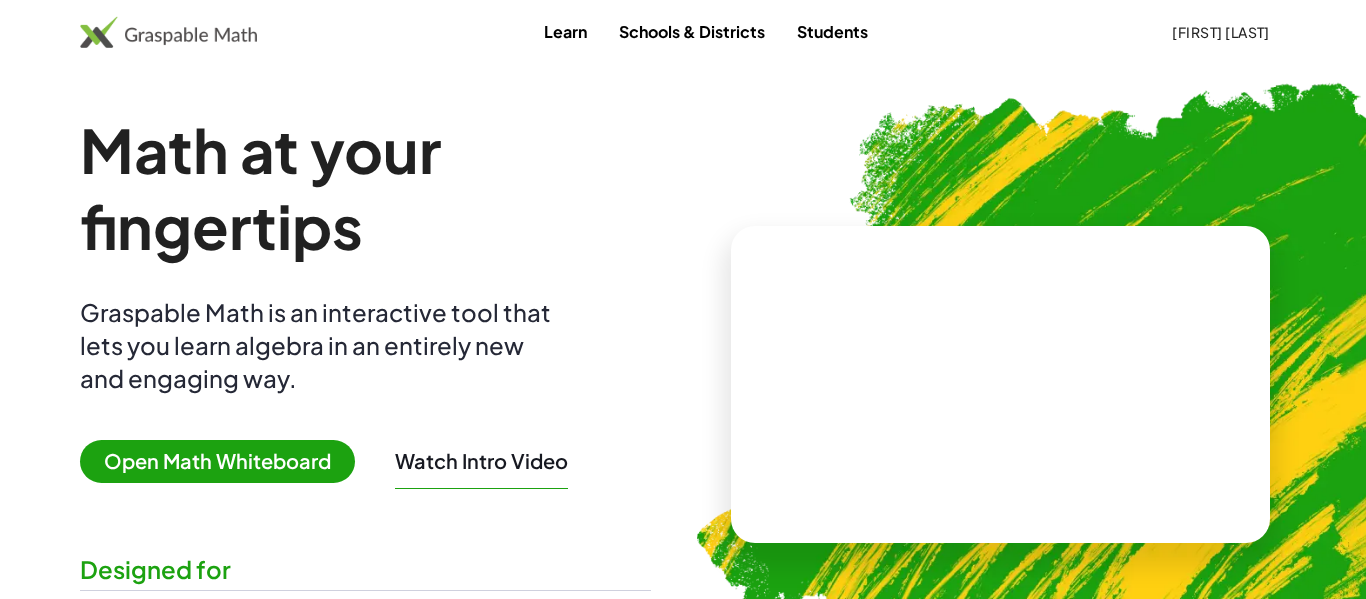 scroll, scrollTop: 117, scrollLeft: 0, axis: vertical 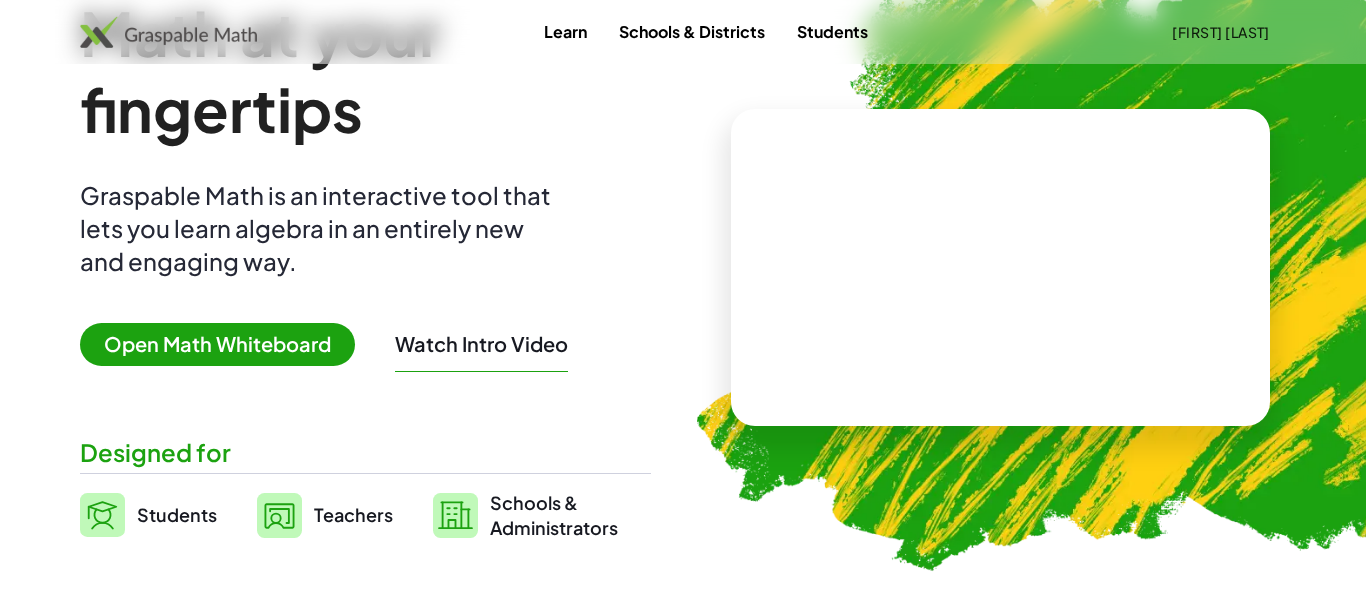 click on "Open Math Whiteboard" at bounding box center [217, 344] 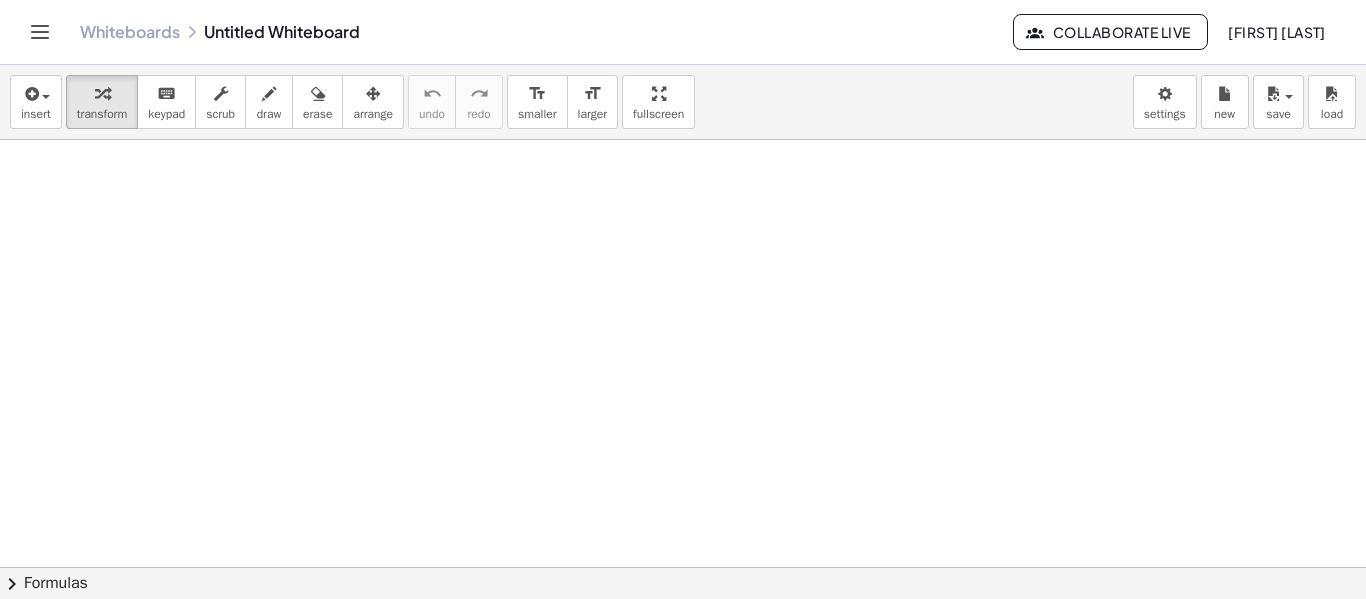 scroll, scrollTop: 0, scrollLeft: 0, axis: both 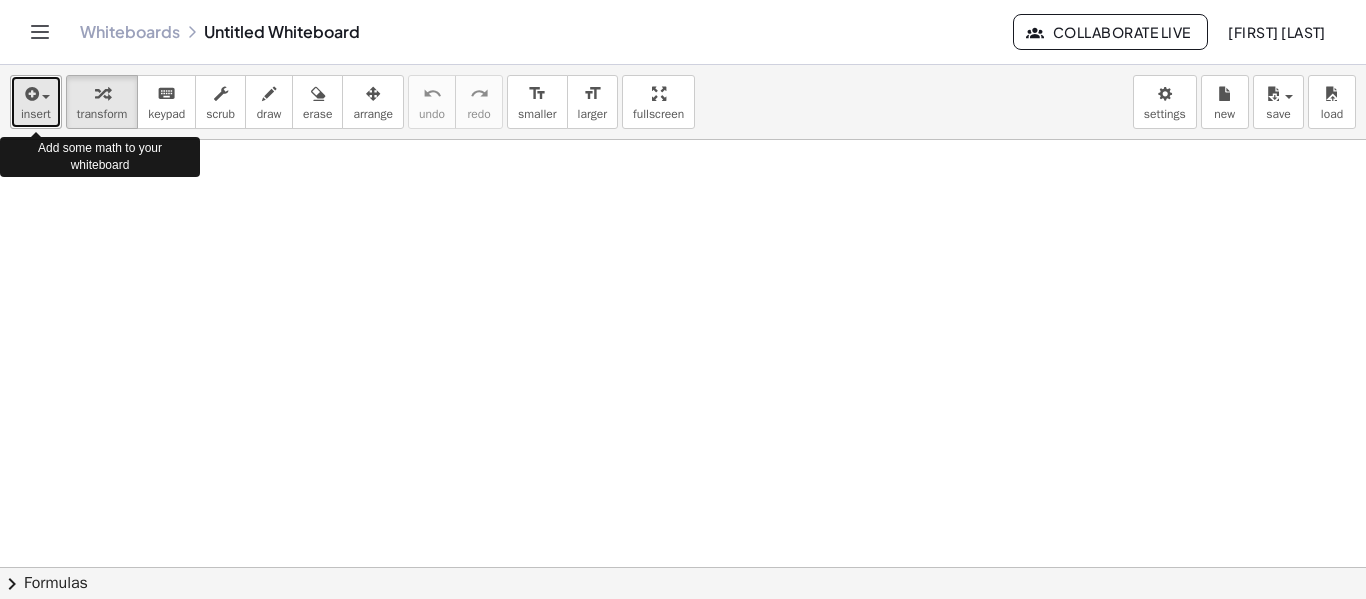 click on "insert" at bounding box center (36, 102) 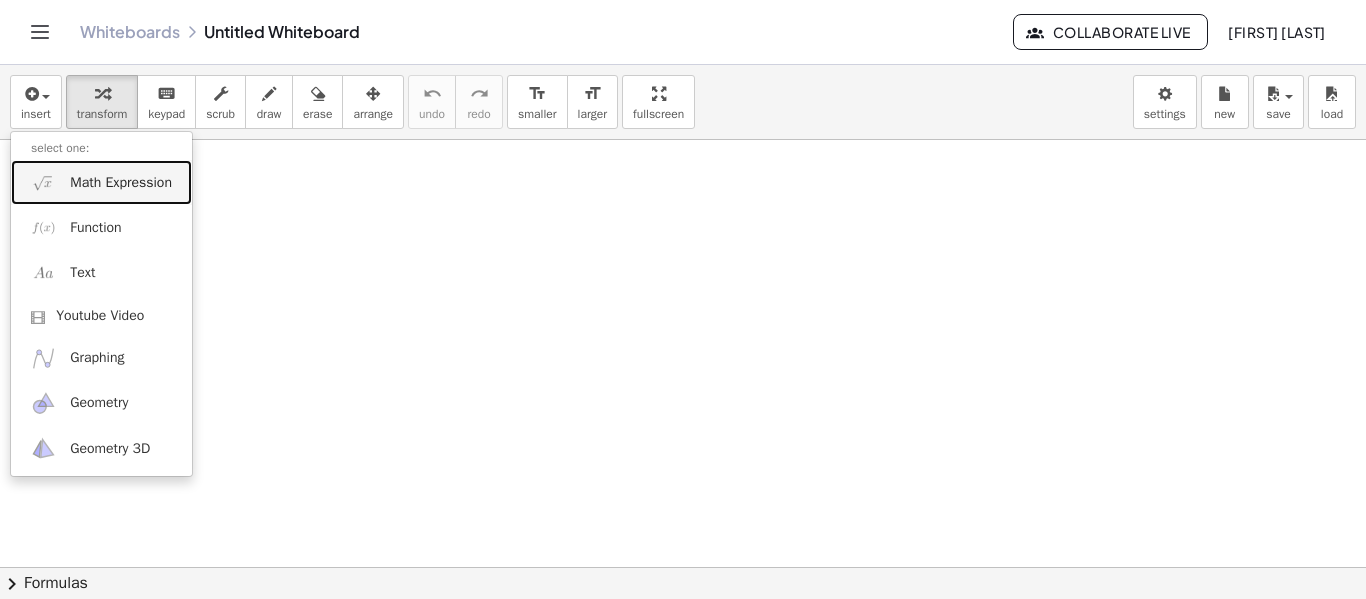 click on "Math Expression" at bounding box center (101, 182) 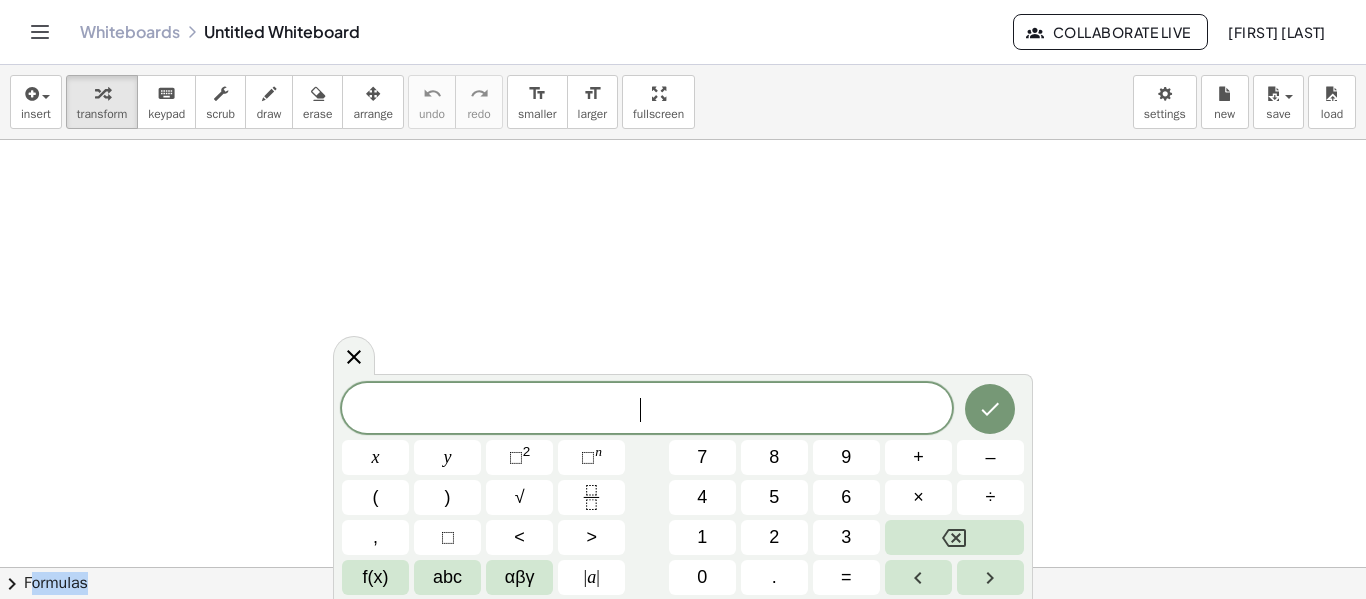 click on "​" at bounding box center (647, 410) 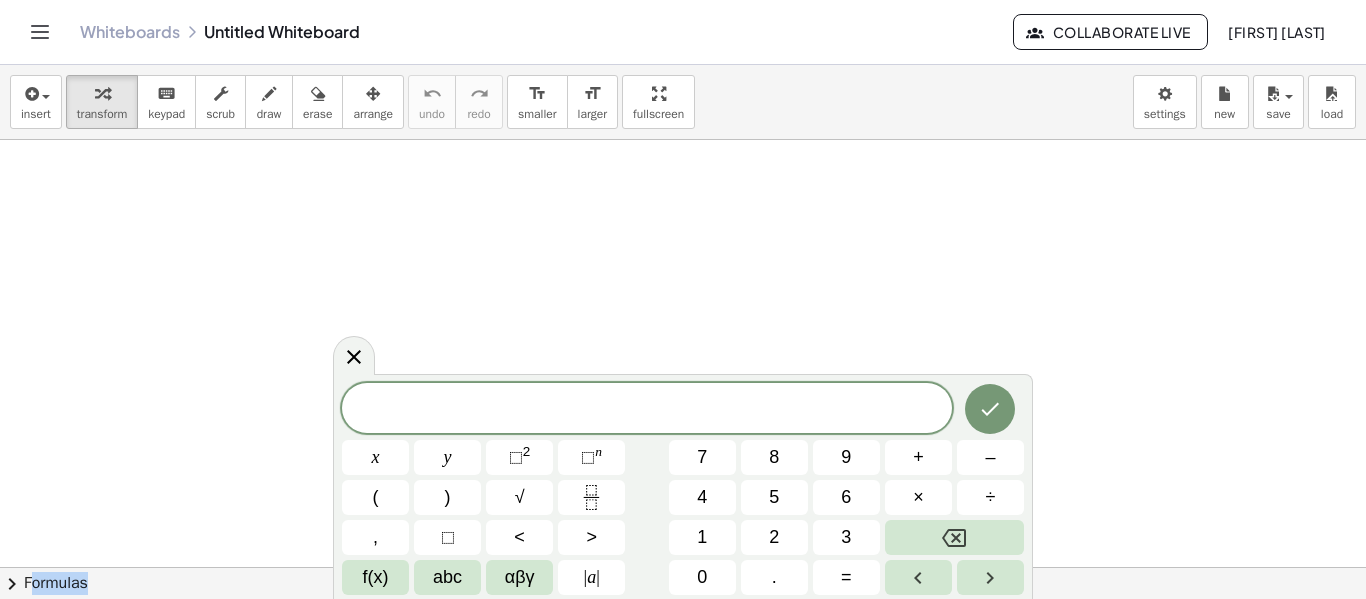 click on "​" at bounding box center (647, 410) 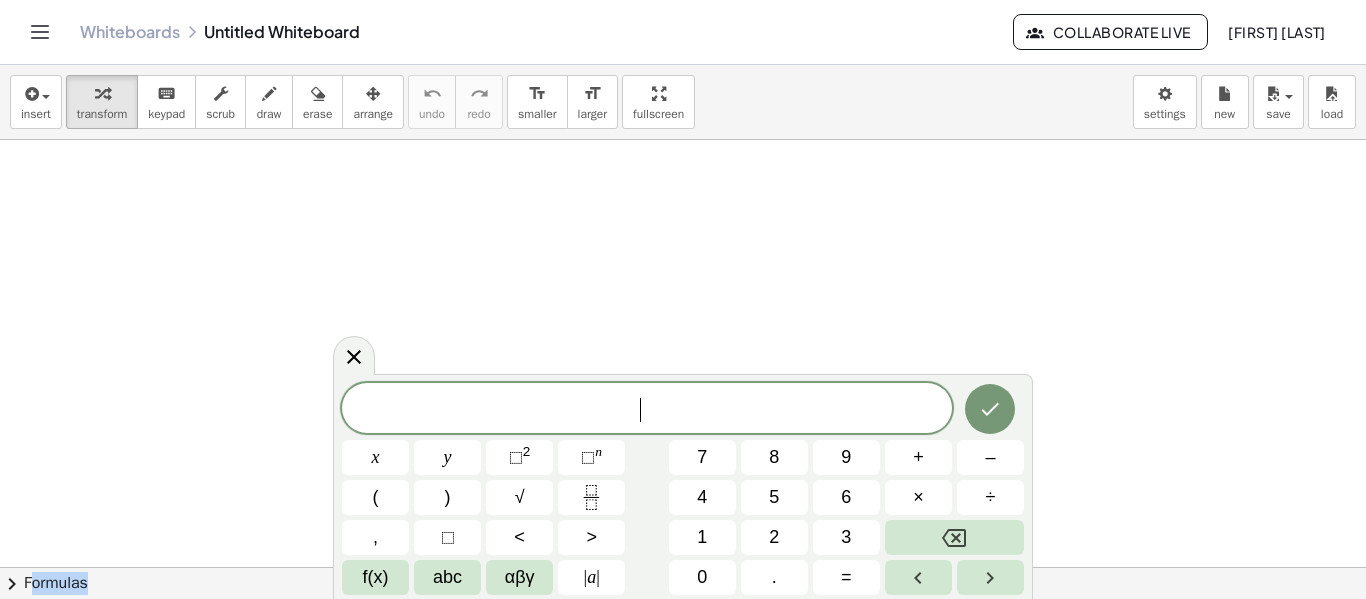 click on "​" at bounding box center (647, 410) 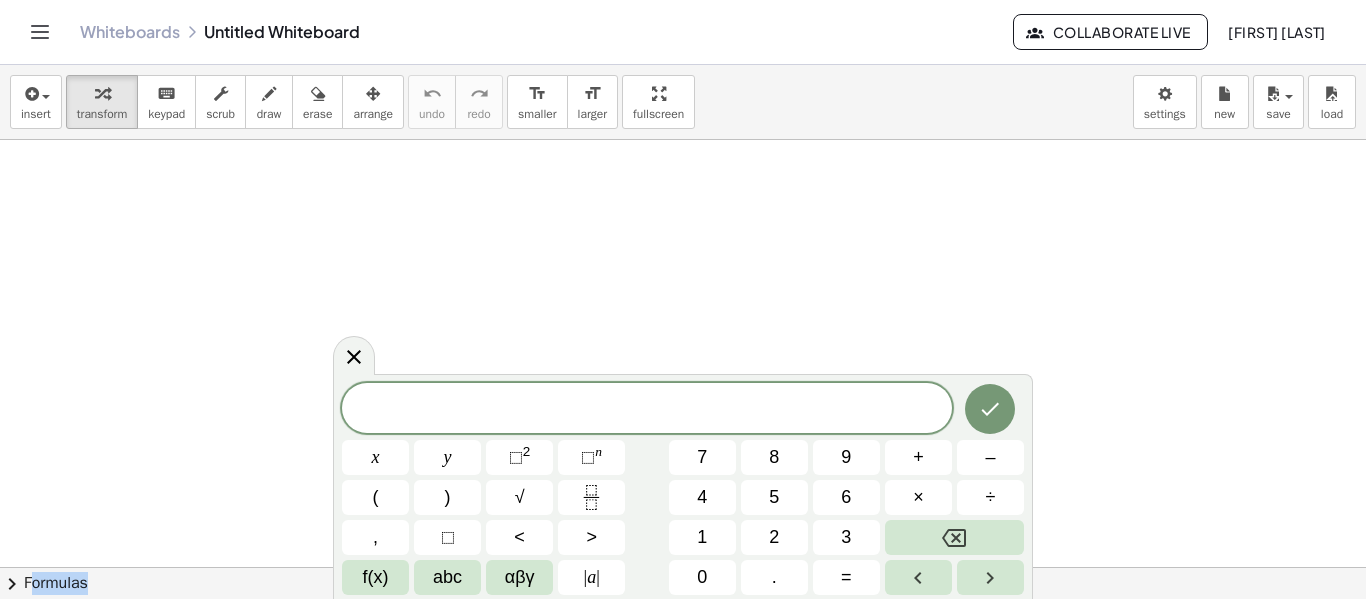 click on "​" at bounding box center [647, 410] 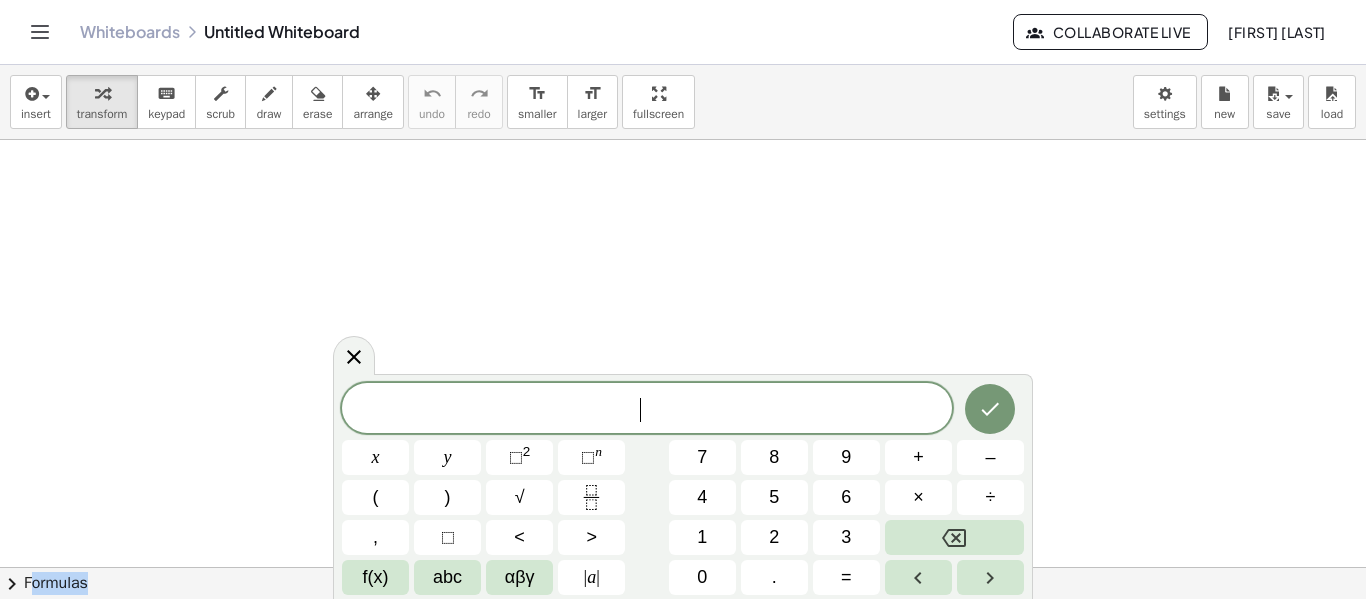 click on "Graspable Math Activities Whiteboards Classes Account v1.28.3 | Privacy policy © 2025 | Graspable, Inc. Whiteboards Untitled Whiteboard Collaborate Live  HADLEY STODDARD   insert select one: Math Expression Function Text Youtube Video Graphing Geometry Geometry 3D transform keyboard keypad scrub draw erase arrange undo undo redo redo format_size smaller format_size larger fullscreen load   save new settings × chevron_right  Formulas
Drag one side of a formula onto a highlighted expression on the canvas to apply it.
Quadratic Formula
+ · a · x 2 + · b · x + c = 0
⇔
x = · ( − b ± 2 √ ( + b 2 − · 4 · a · c ) ) · 2 · a
+ x 2 + · p · x + q = 0
⇔
x = − · p · 2 ± 2 √ ( + ( · p · 2 )" at bounding box center (683, 299) 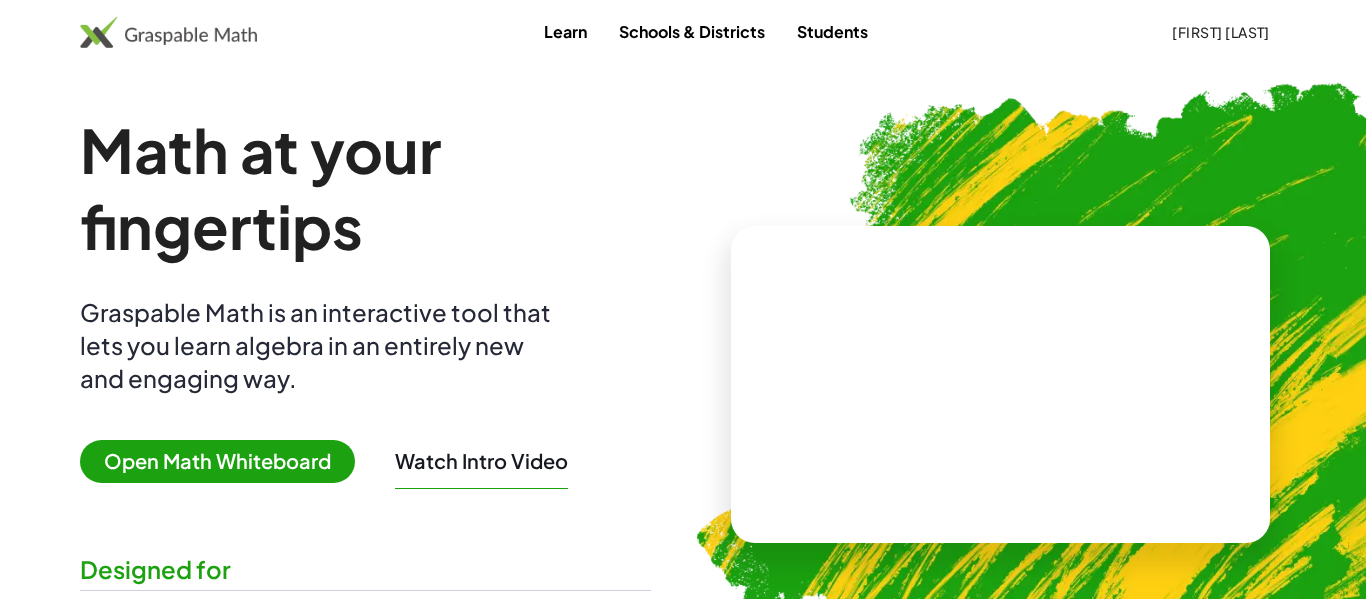 scroll, scrollTop: 0, scrollLeft: 0, axis: both 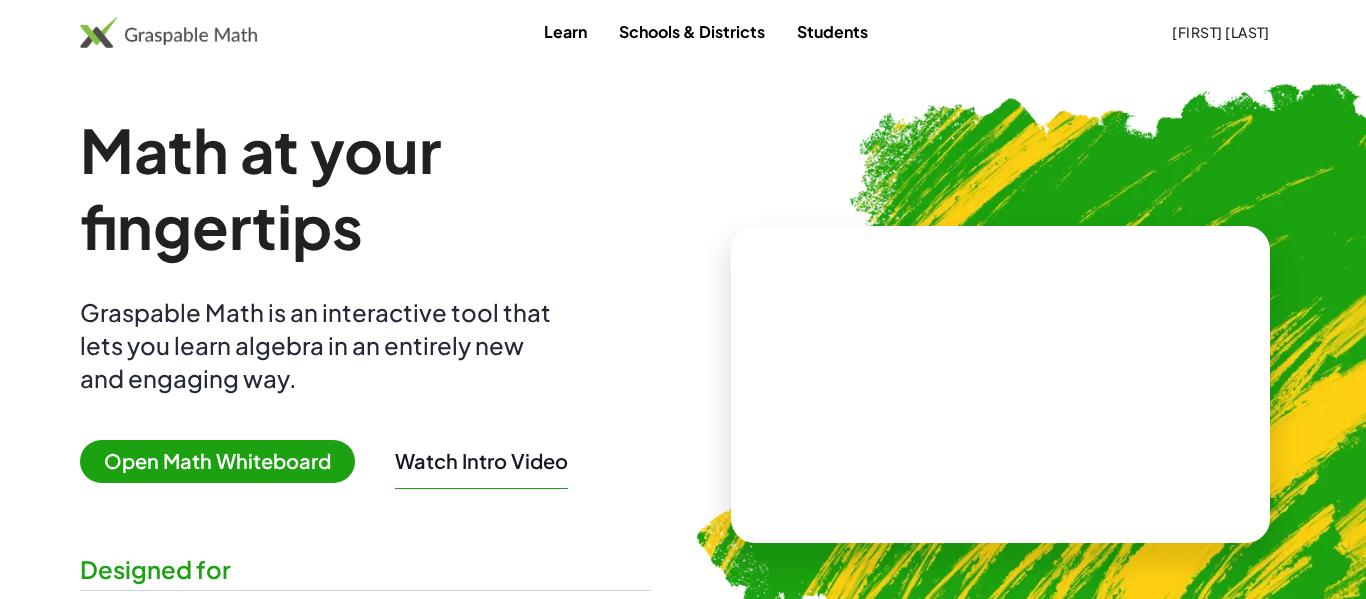 click on "Open Math Whiteboard" at bounding box center [217, 461] 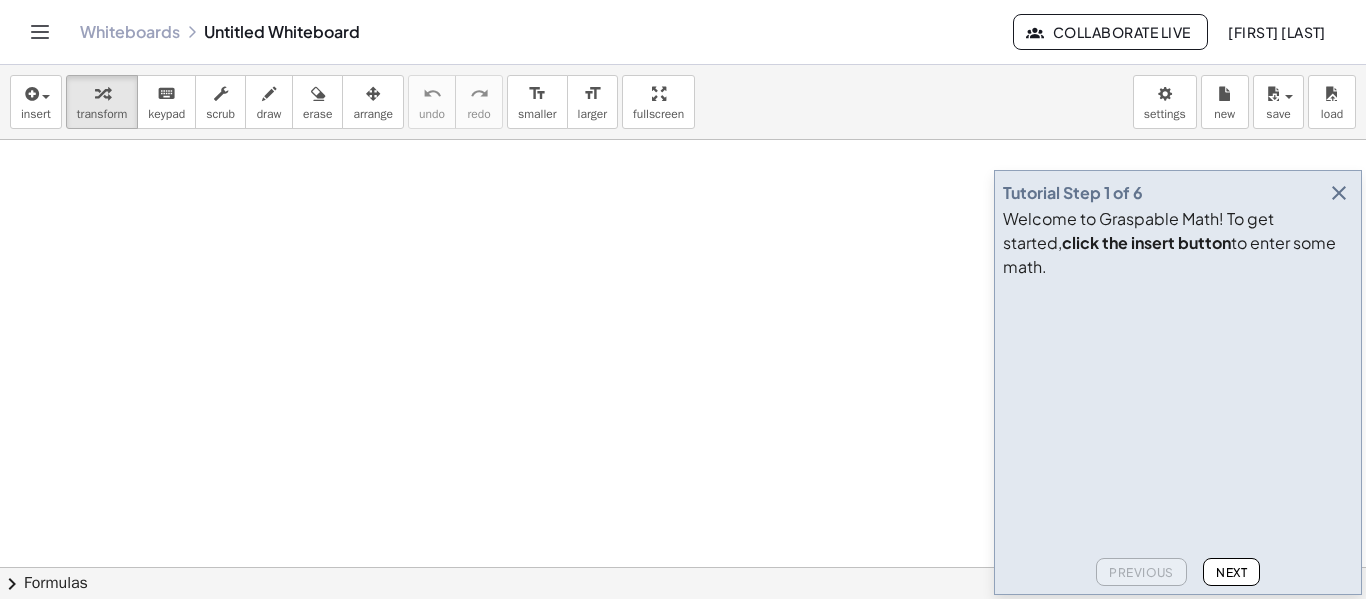 click at bounding box center [1339, 193] 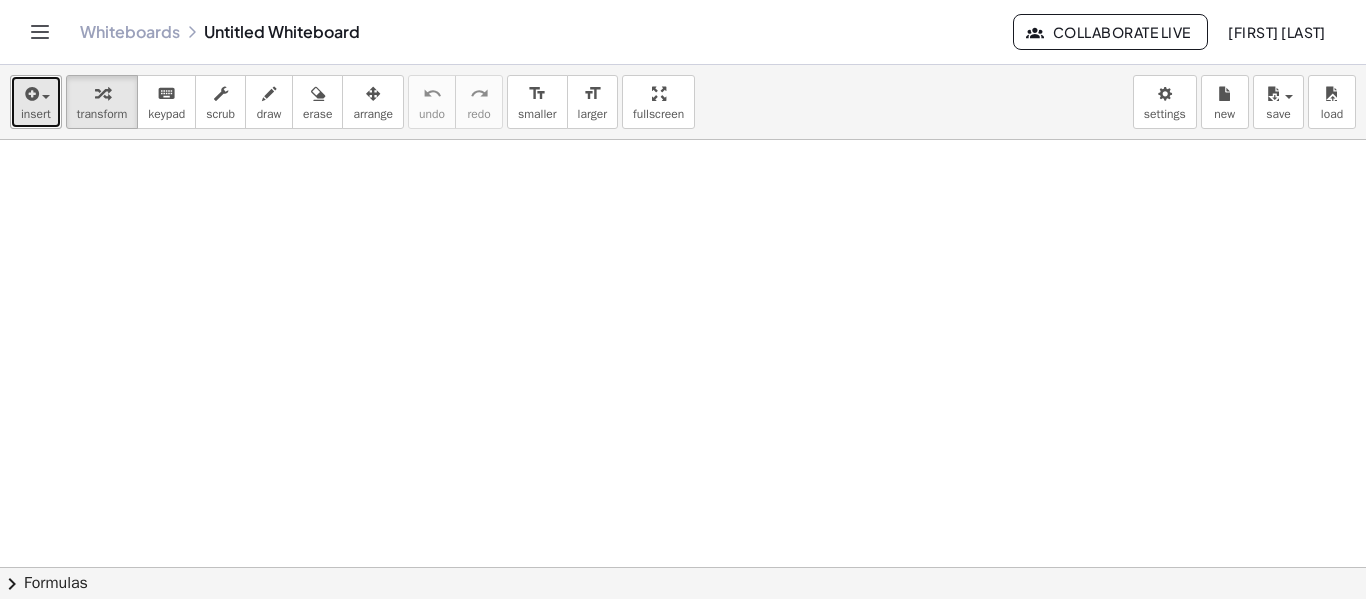 click on "insert" at bounding box center (36, 102) 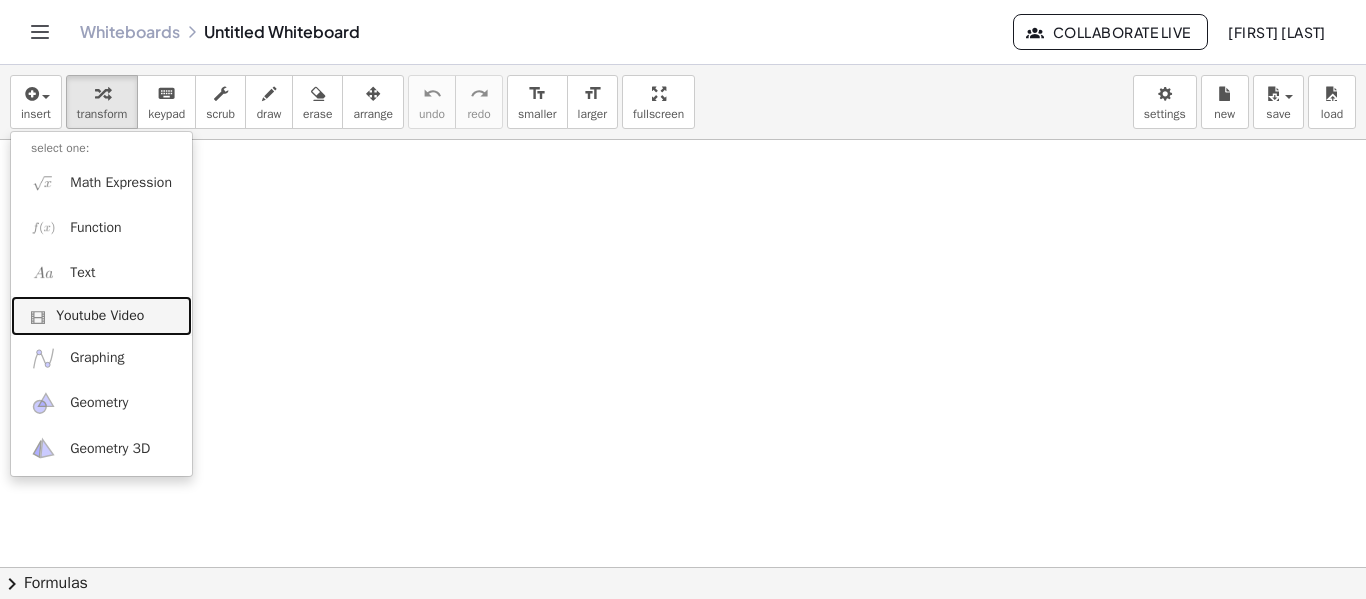 click on "Youtube Video" at bounding box center (101, 316) 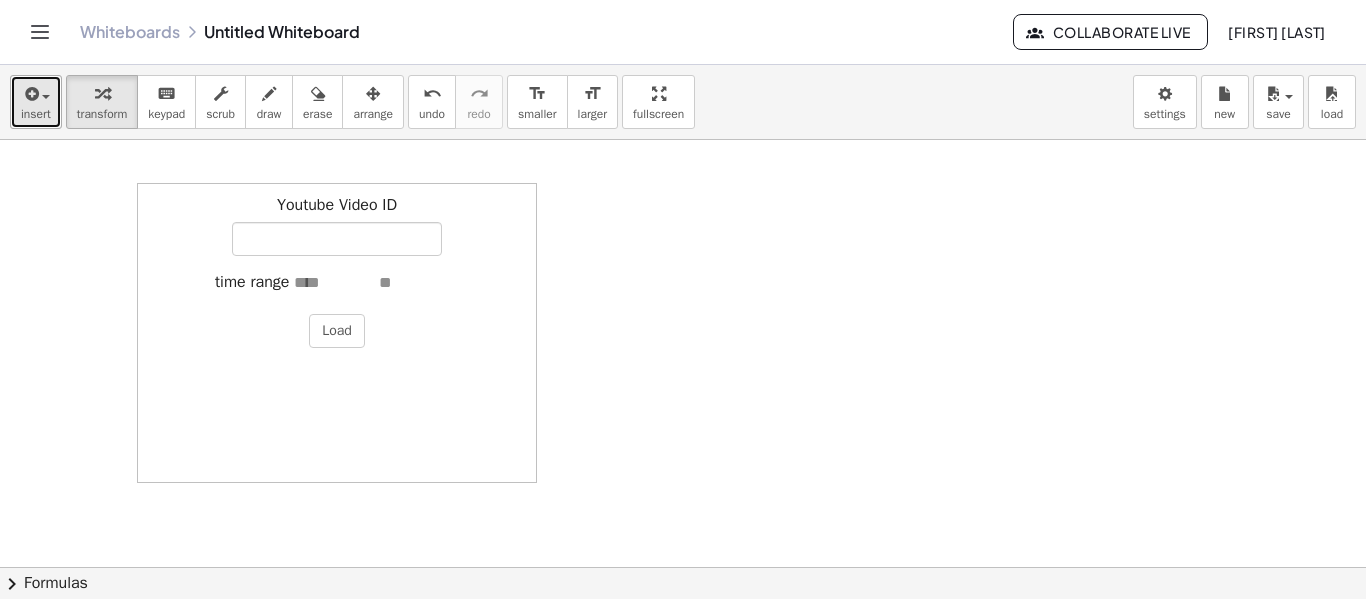 click on "insert" at bounding box center [36, 102] 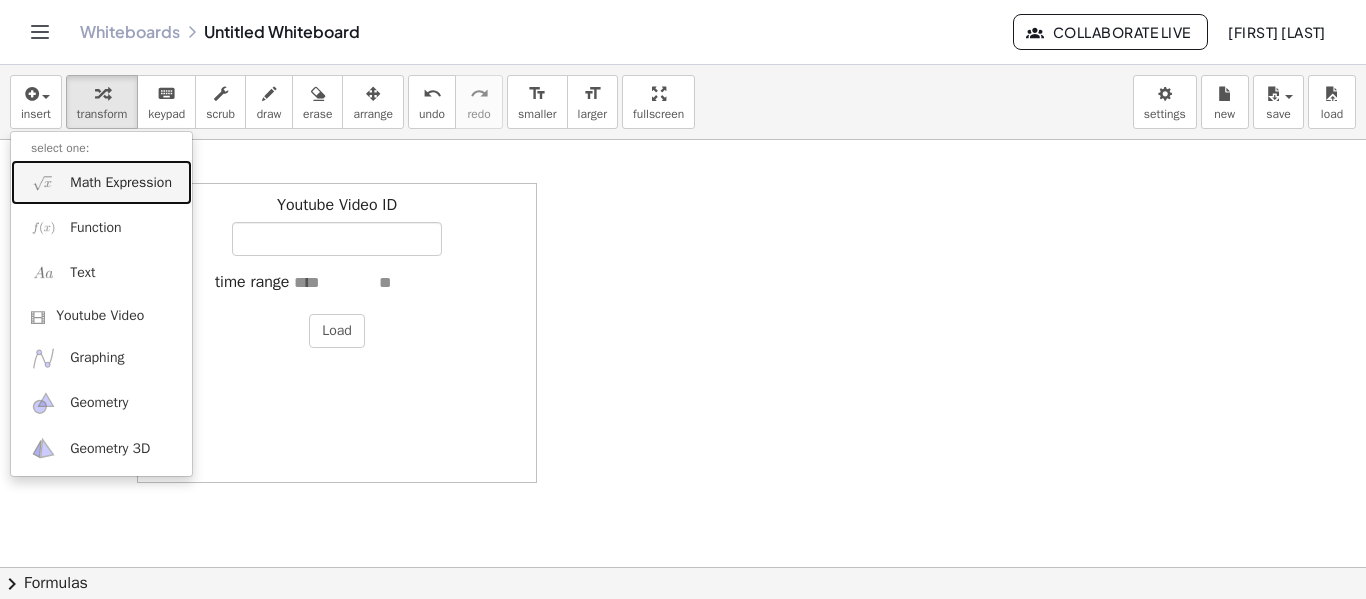 click on "Math Expression" at bounding box center (121, 183) 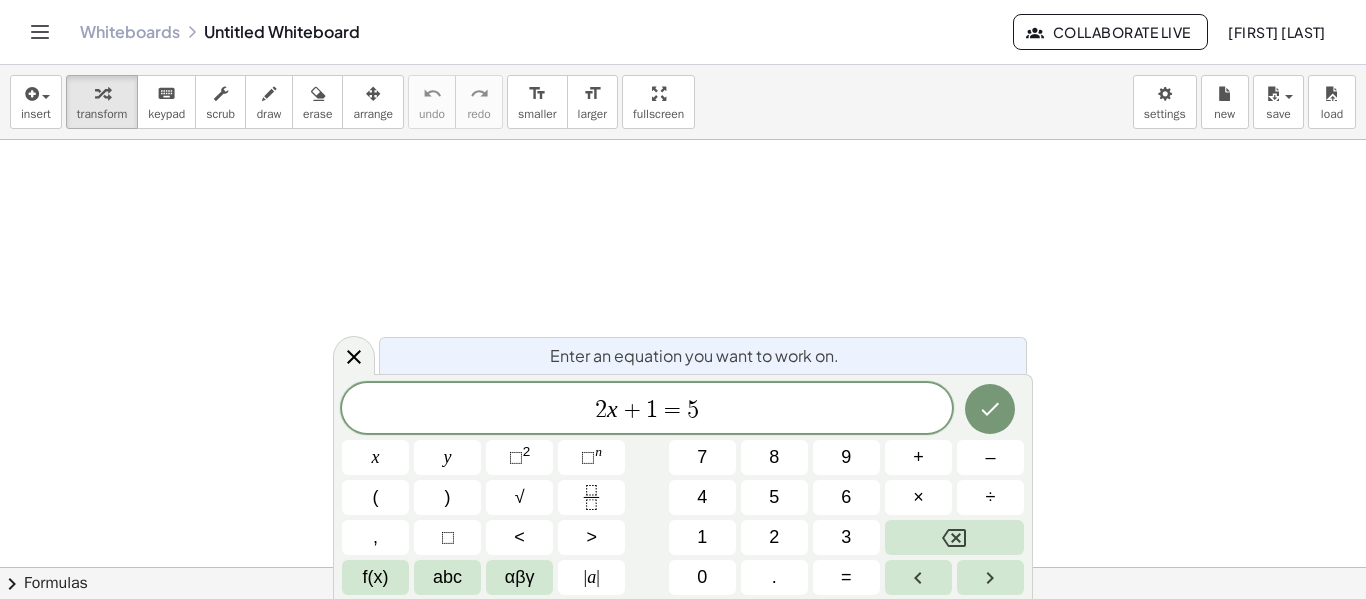 scroll, scrollTop: 0, scrollLeft: 0, axis: both 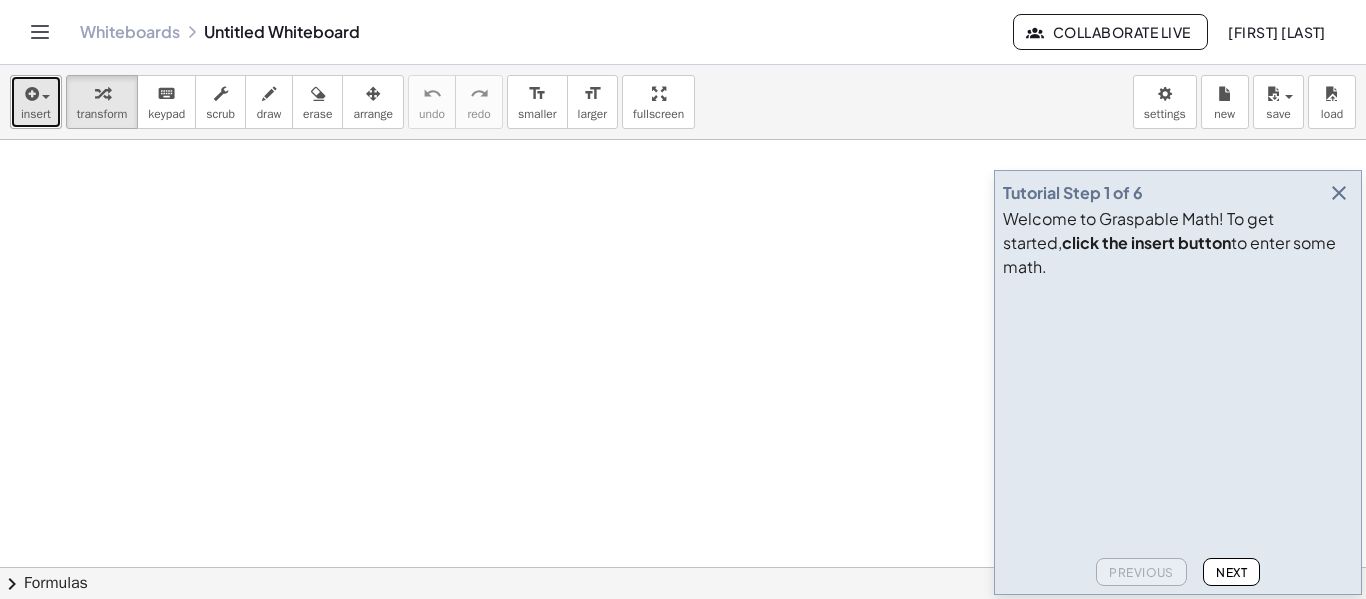 click on "insert" at bounding box center [36, 114] 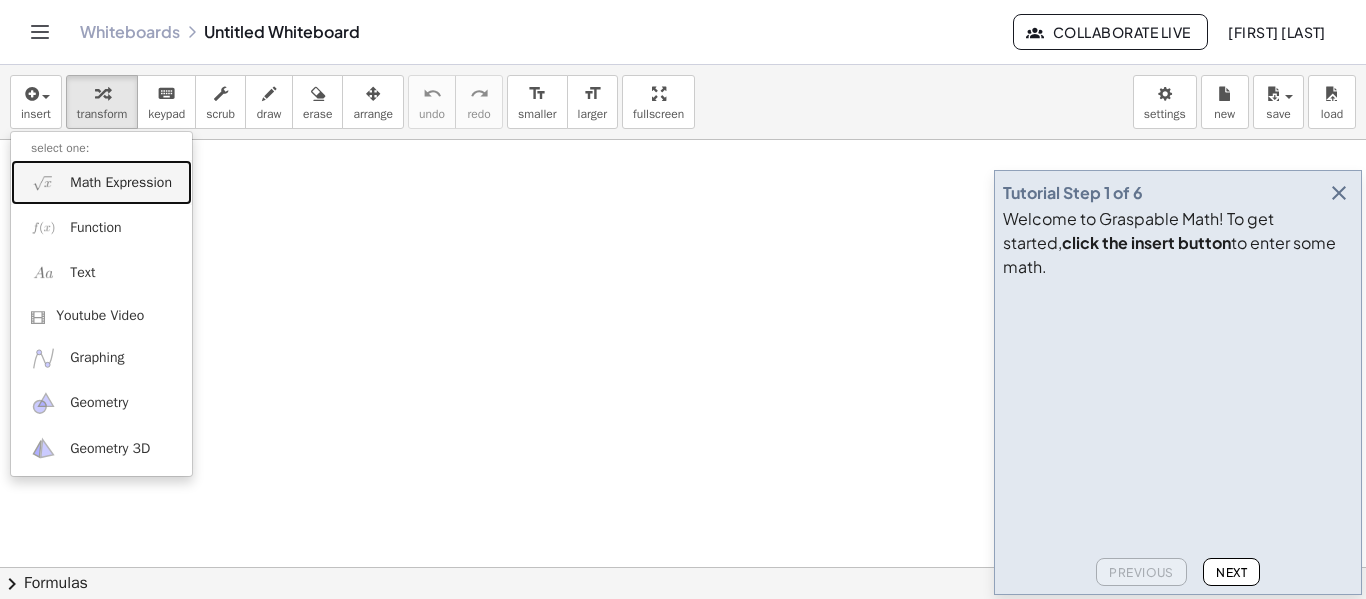 click on "Math Expression" at bounding box center (121, 183) 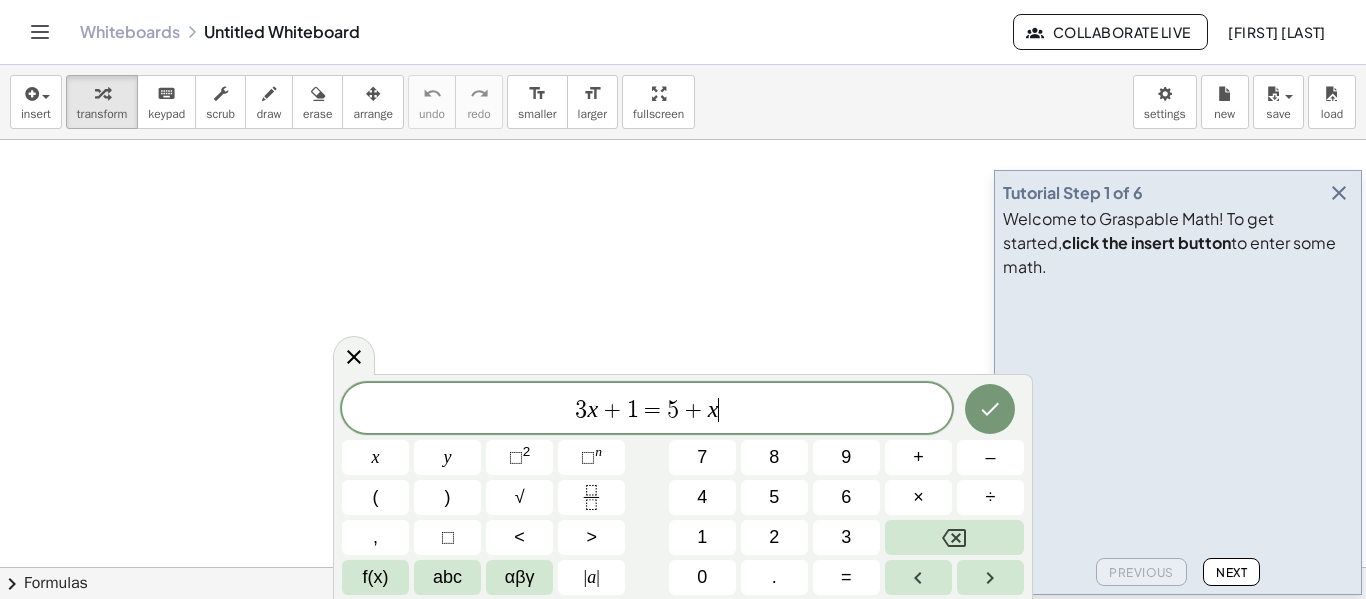 scroll, scrollTop: 1, scrollLeft: 0, axis: vertical 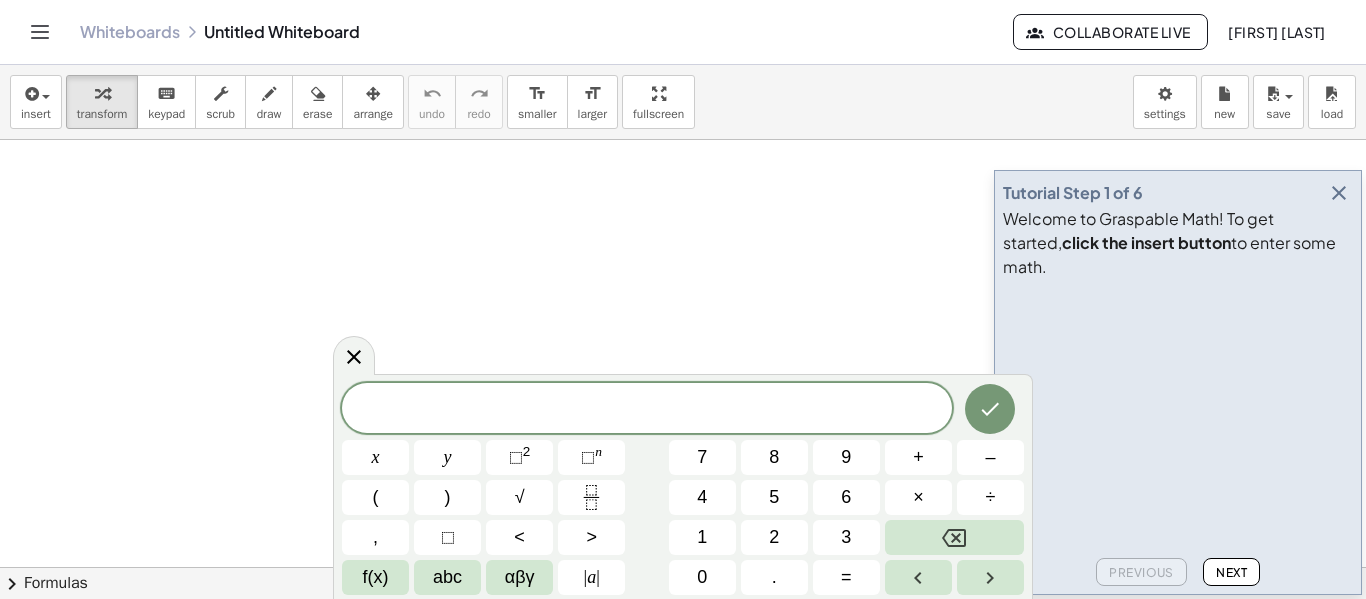 click at bounding box center (1339, 193) 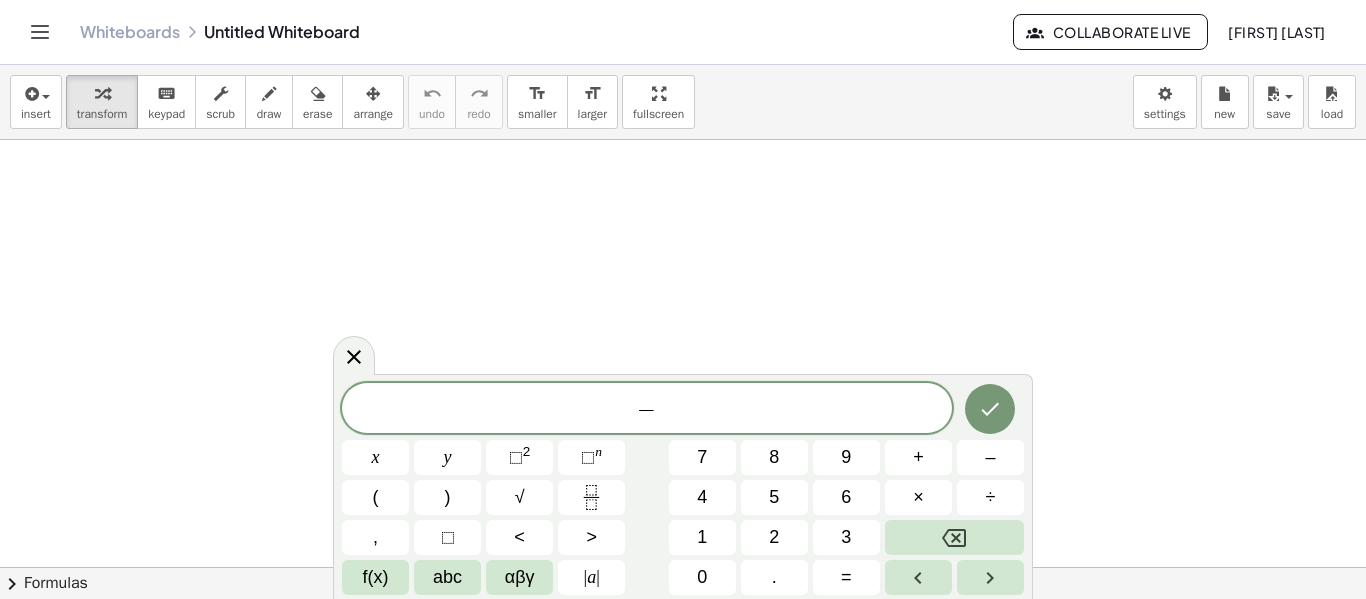 scroll, scrollTop: 3, scrollLeft: 0, axis: vertical 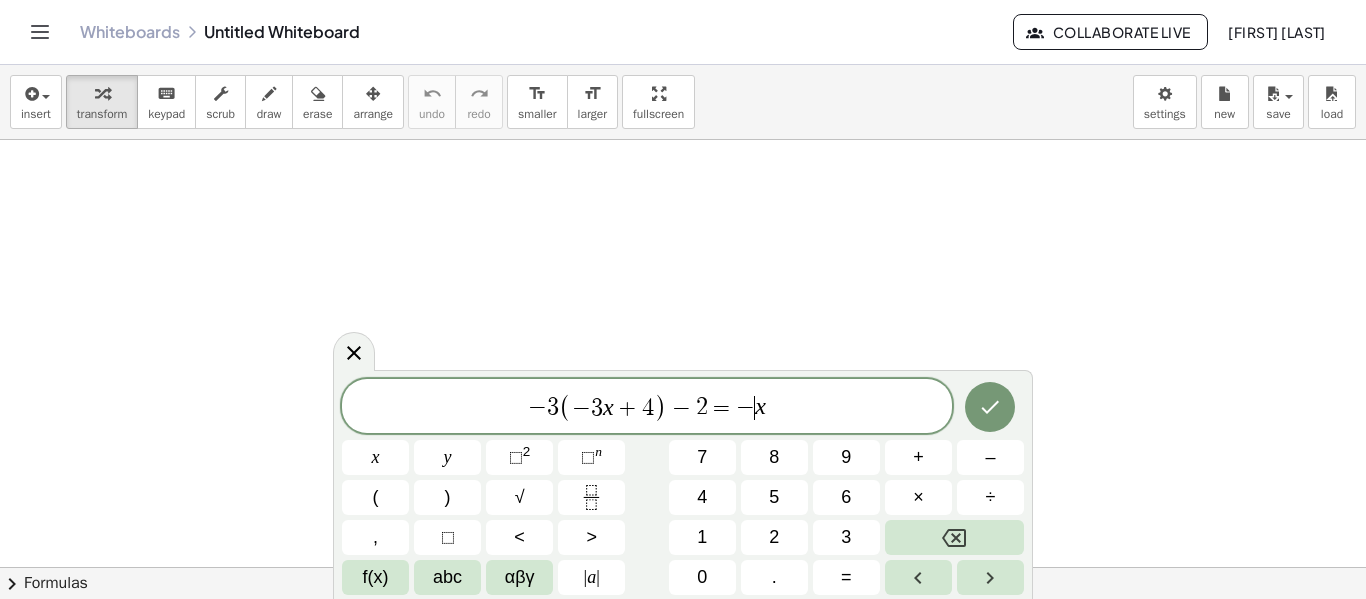 click on "x" at bounding box center (760, 407) 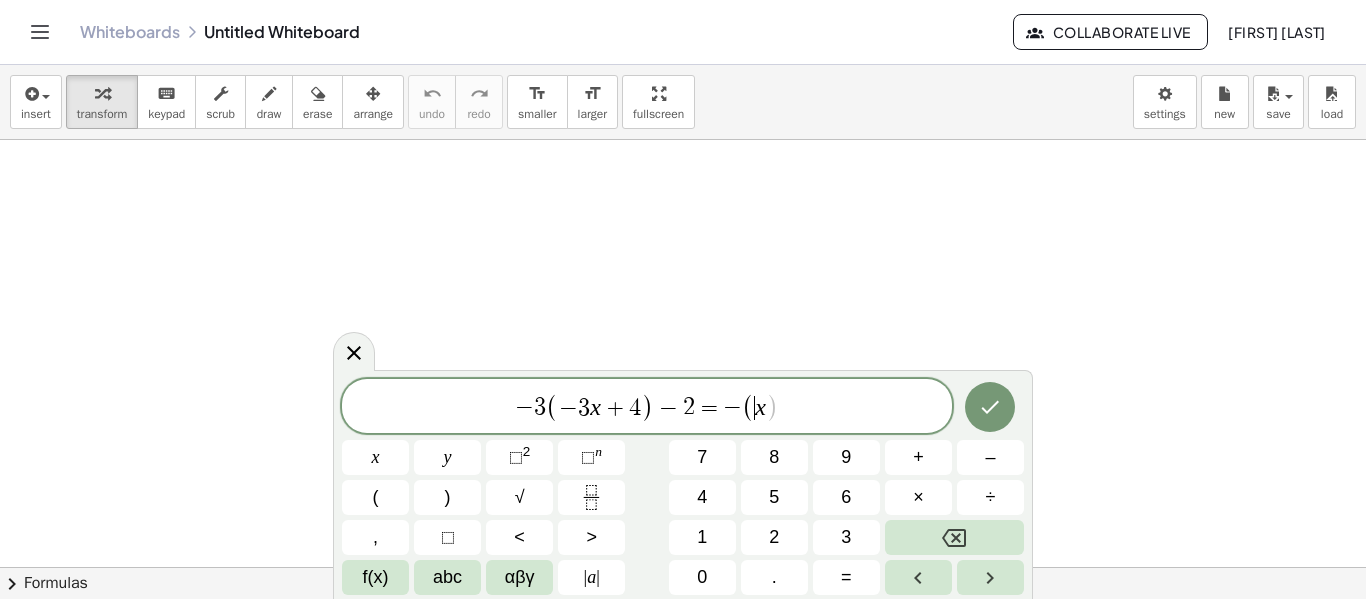 click on "− 3 ( − 3 x + 4 ) − 2 = − ( ​ x )" at bounding box center (647, 407) 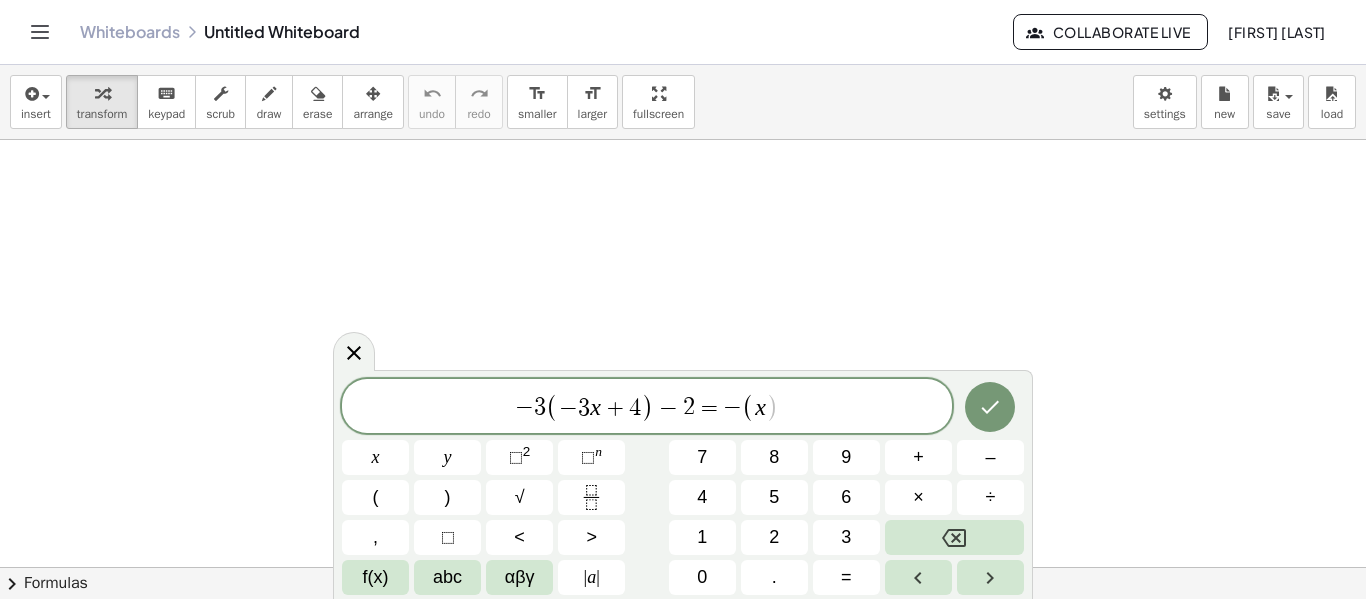 click on "x" at bounding box center [760, 408] 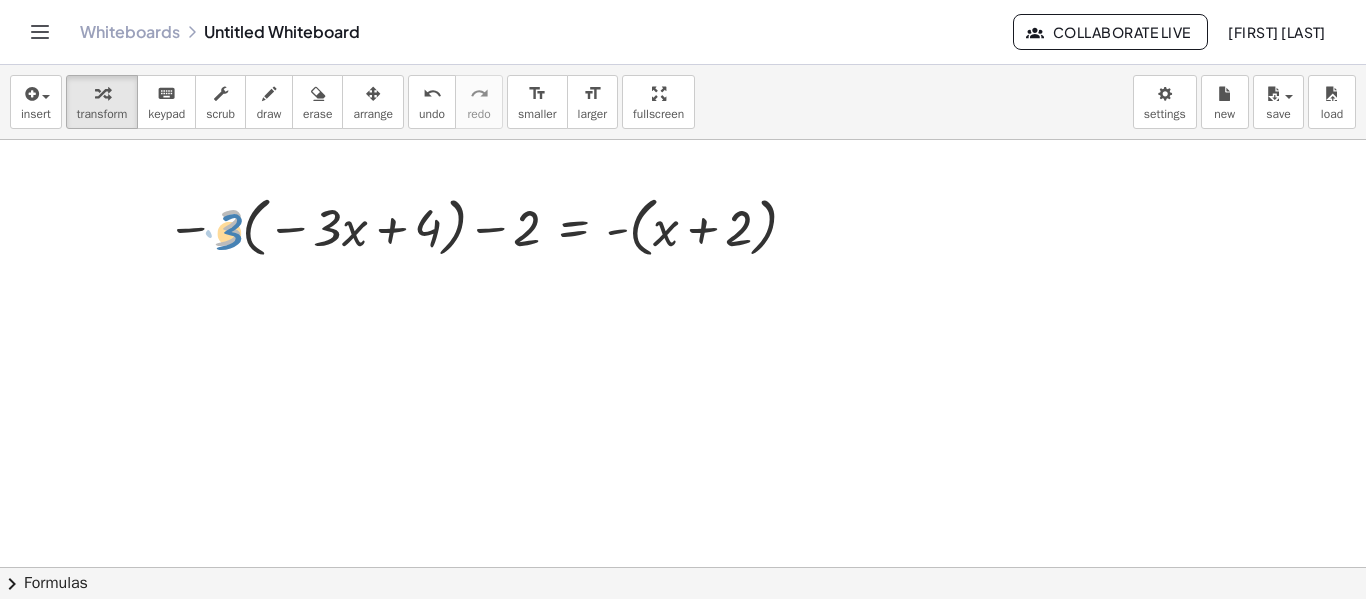 click at bounding box center (486, 226) 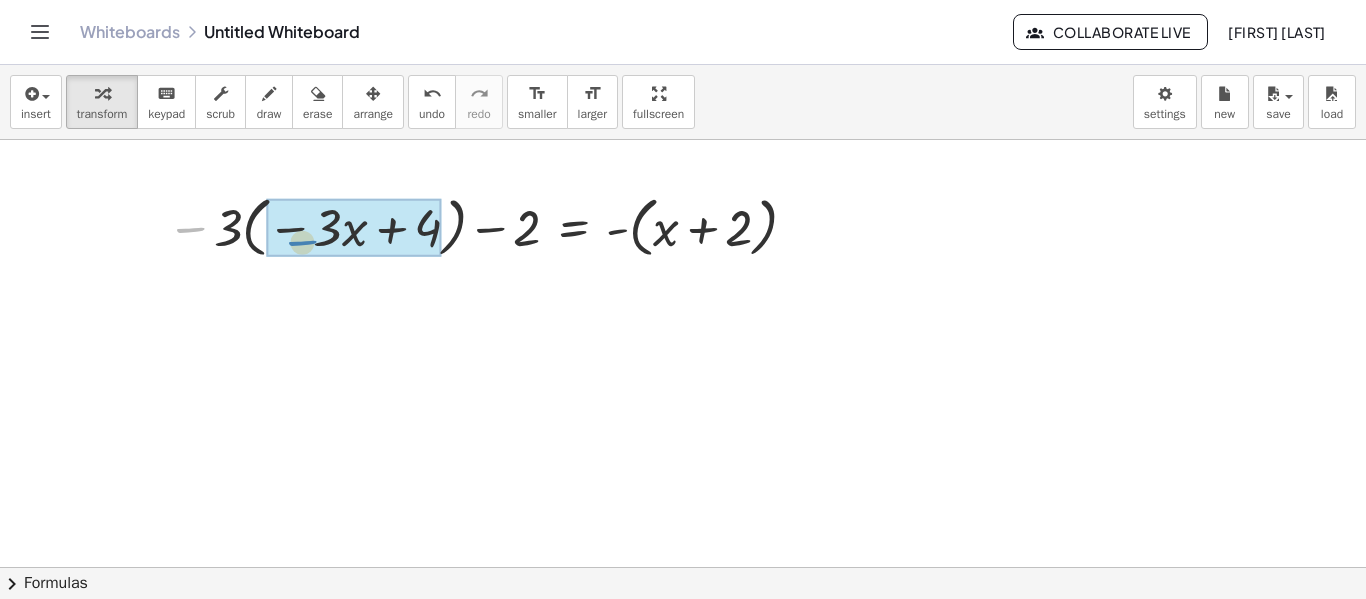 drag, startPoint x: 199, startPoint y: 240, endPoint x: 317, endPoint y: 250, distance: 118.42297 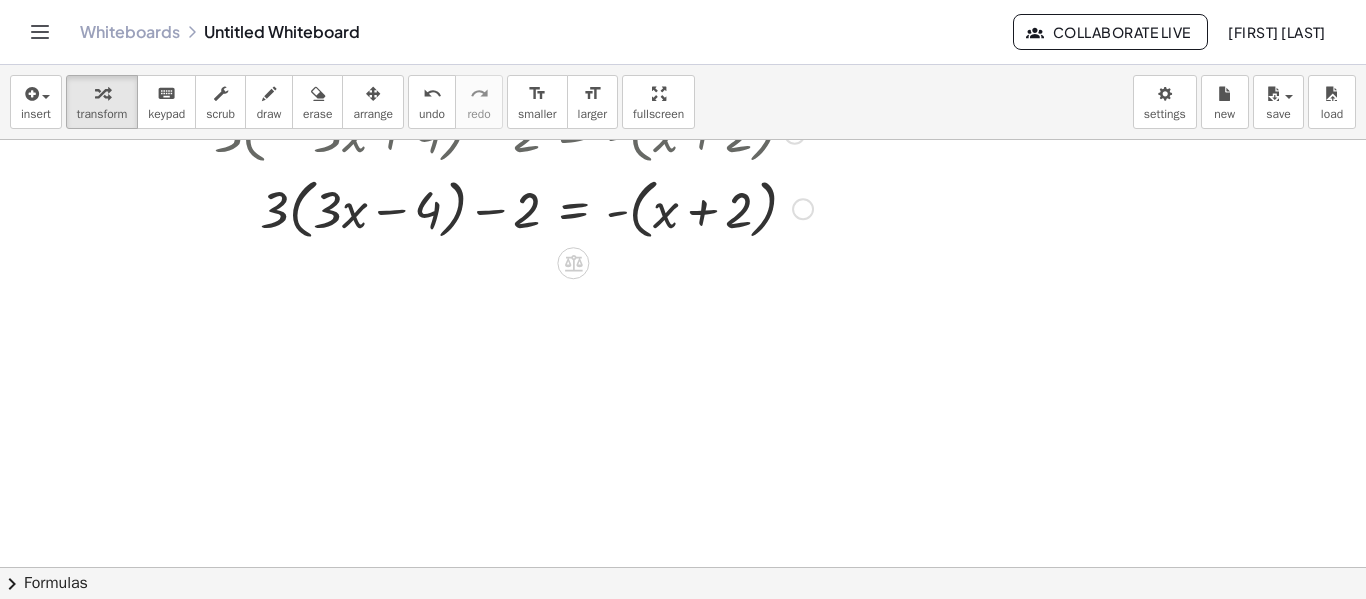 scroll, scrollTop: 91, scrollLeft: 0, axis: vertical 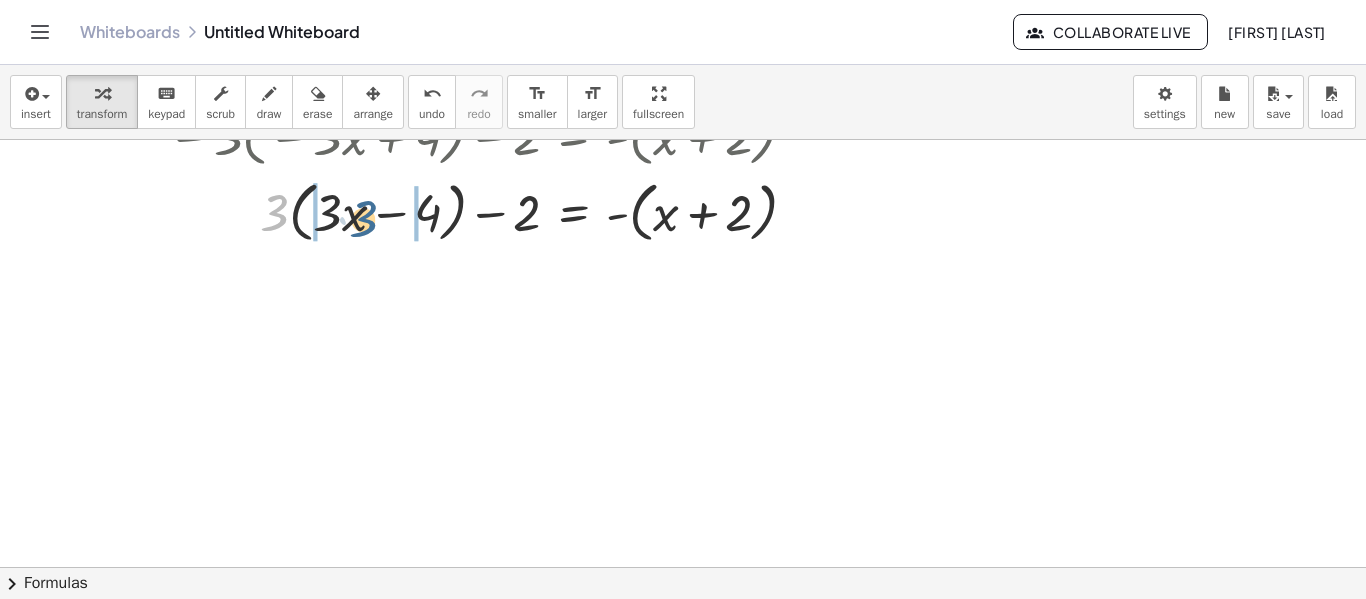 drag, startPoint x: 275, startPoint y: 223, endPoint x: 359, endPoint y: 225, distance: 84.0238 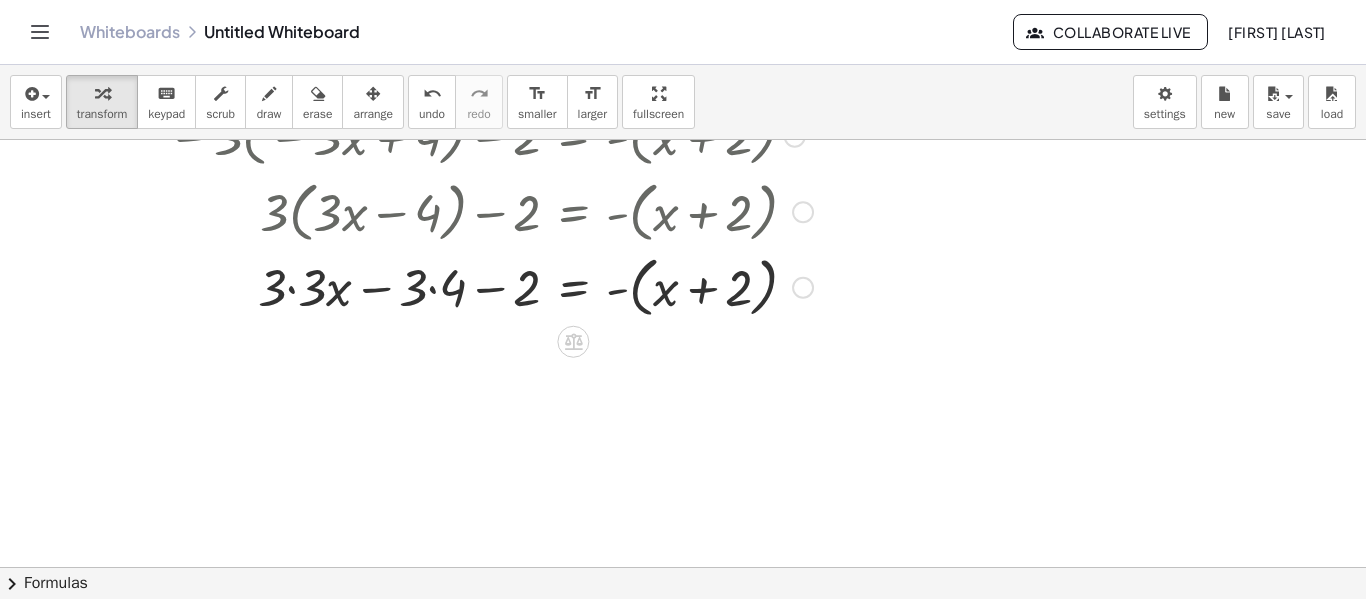 click at bounding box center [490, 286] 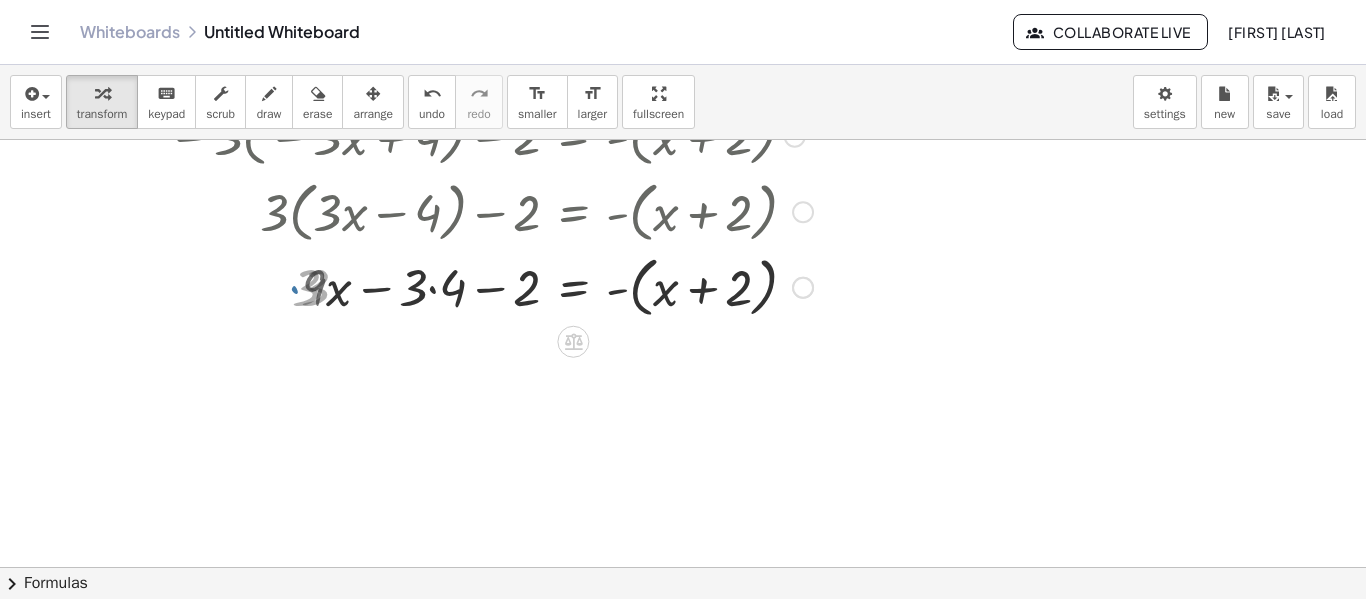 click at bounding box center (490, 286) 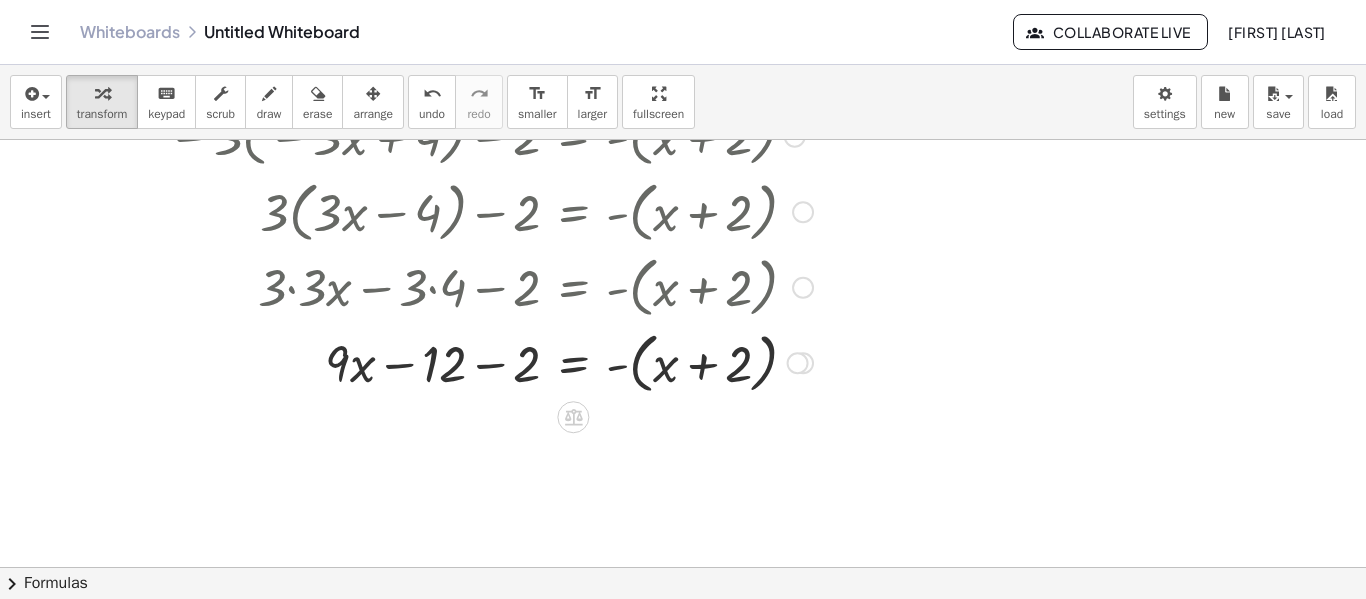 click at bounding box center [490, 362] 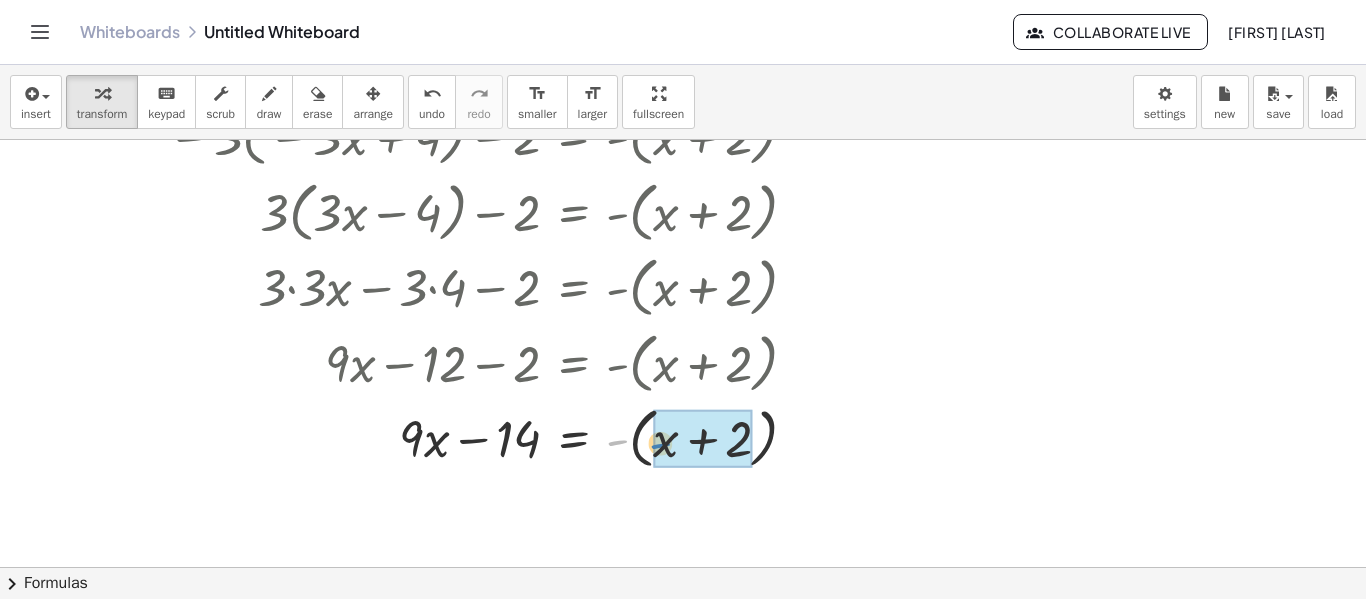 drag, startPoint x: 615, startPoint y: 446, endPoint x: 660, endPoint y: 451, distance: 45.276924 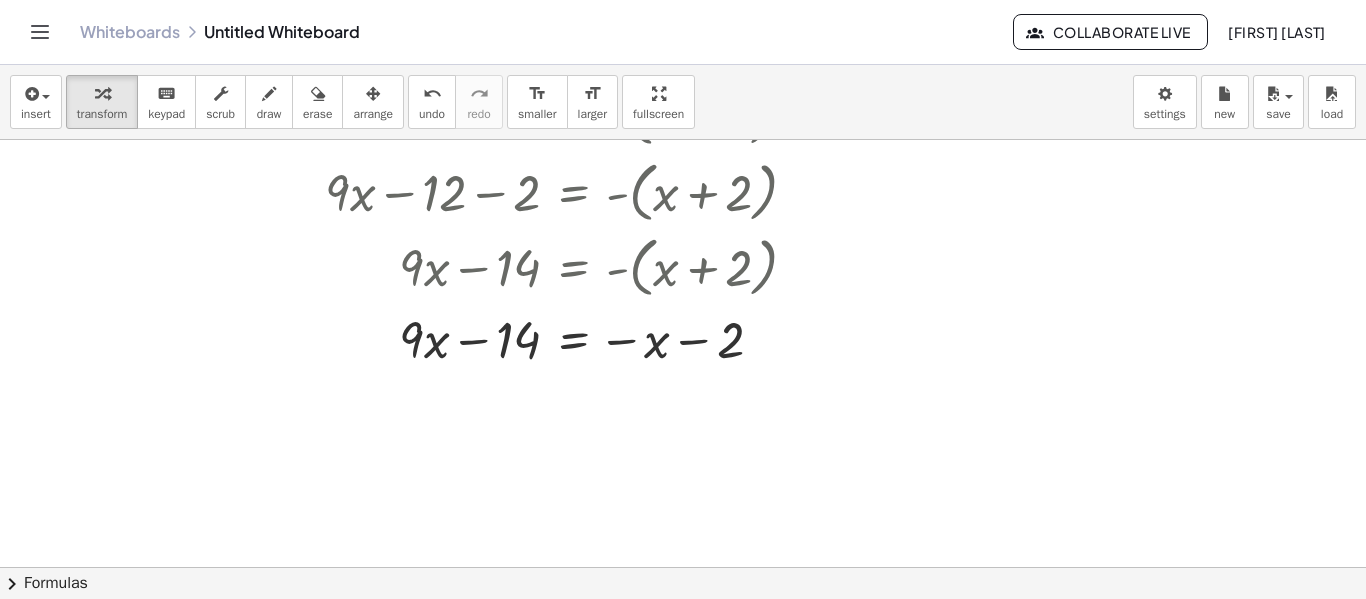 scroll, scrollTop: 259, scrollLeft: 0, axis: vertical 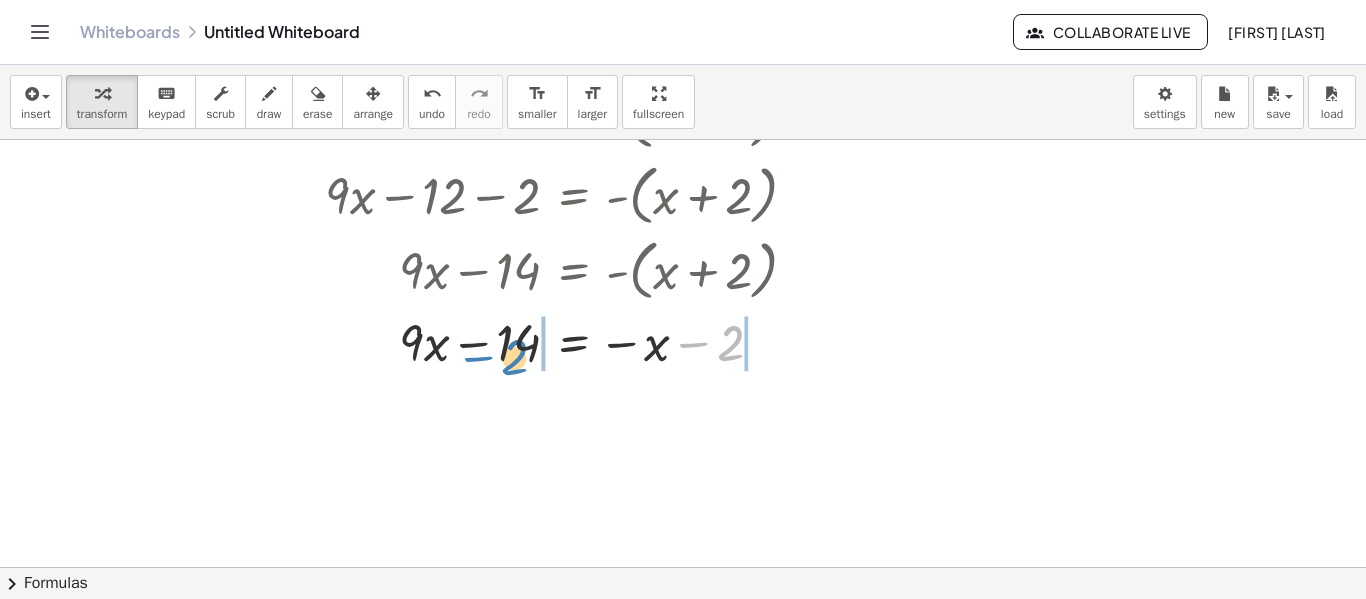 drag, startPoint x: 692, startPoint y: 337, endPoint x: 477, endPoint y: 352, distance: 215.52261 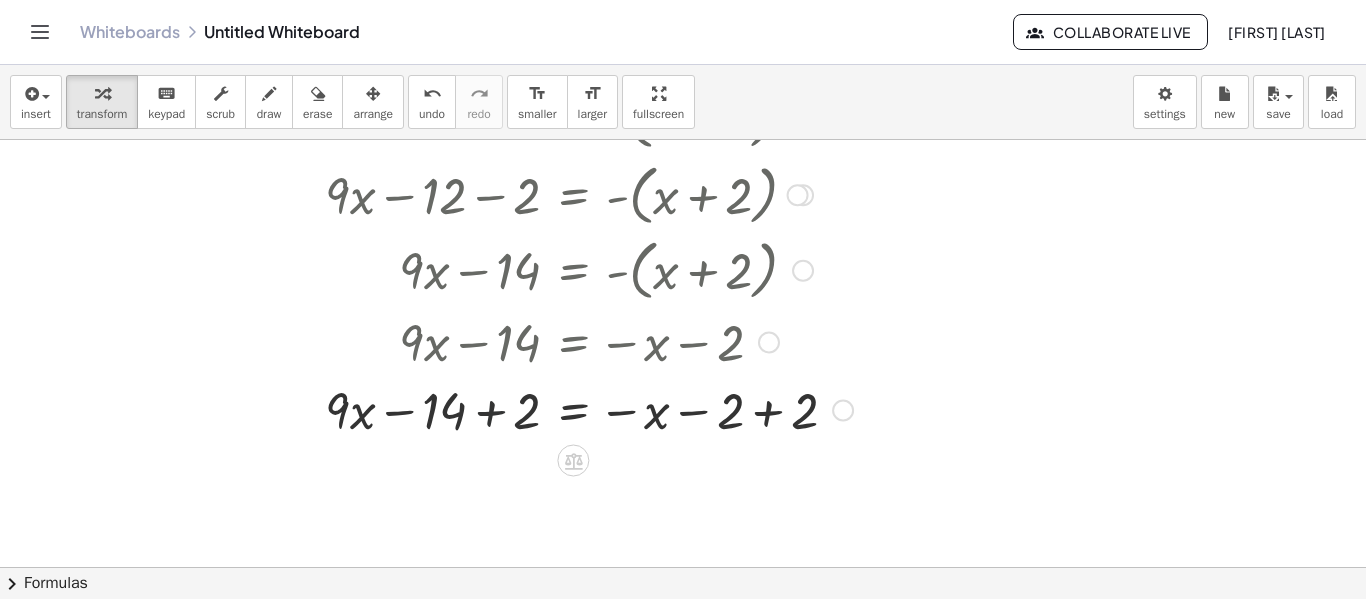 click at bounding box center [510, 409] 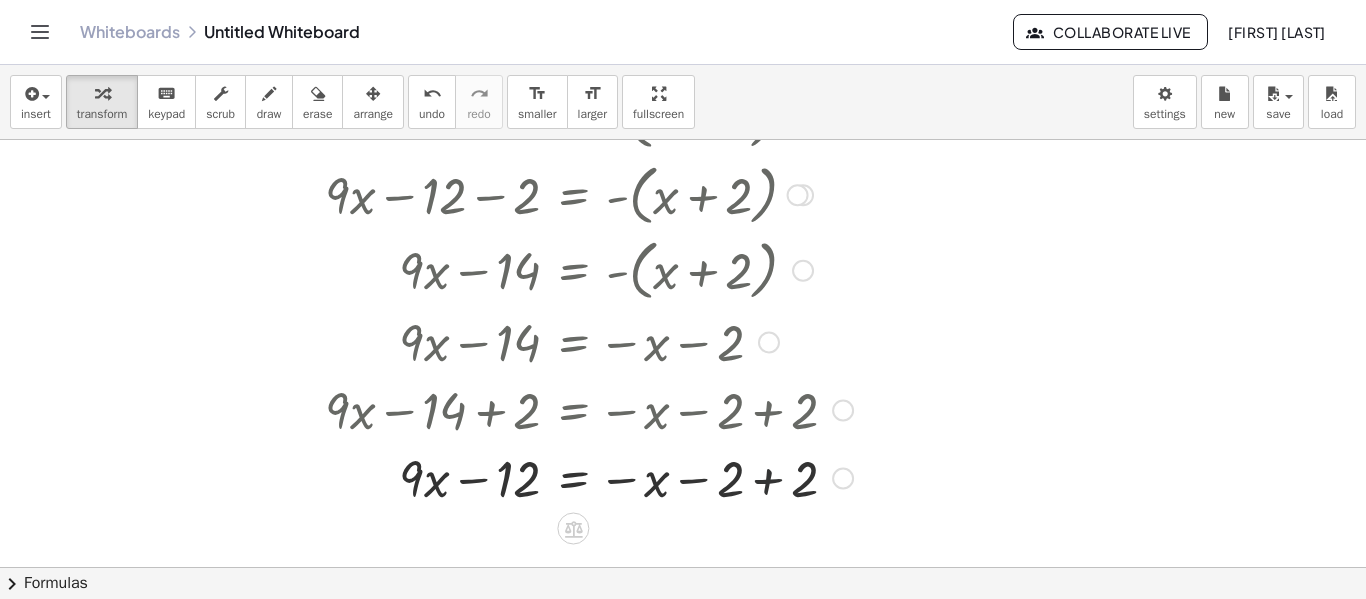click at bounding box center (510, 477) 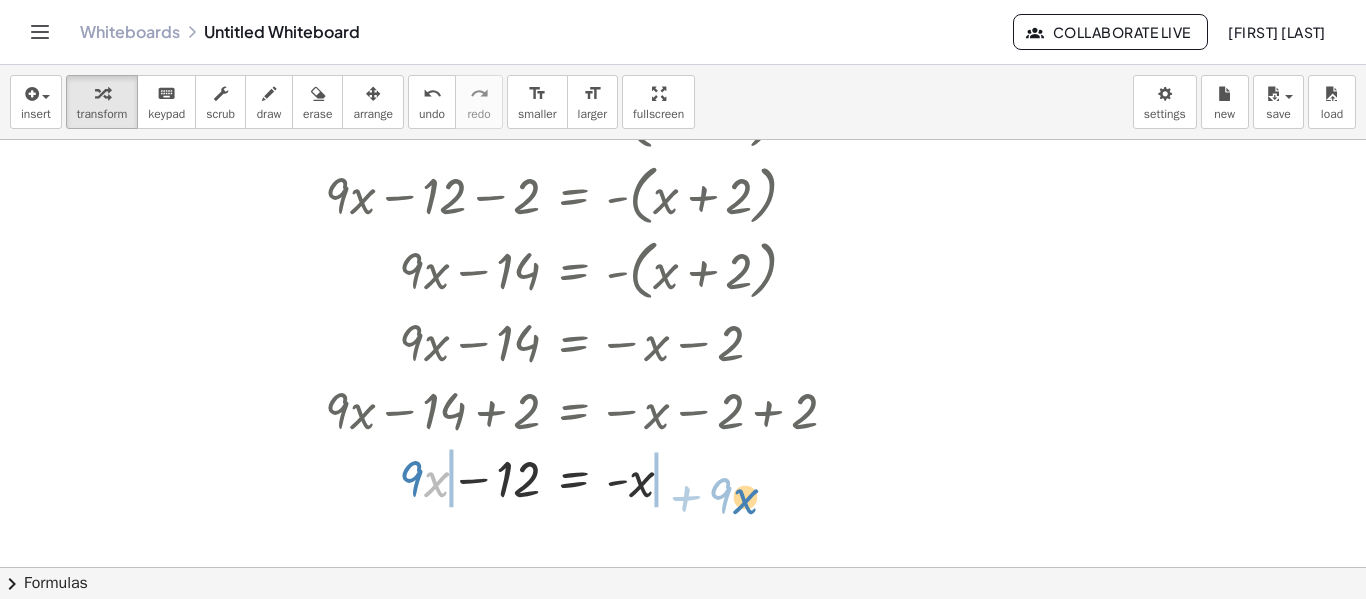 drag, startPoint x: 436, startPoint y: 486, endPoint x: 747, endPoint y: 502, distance: 311.41132 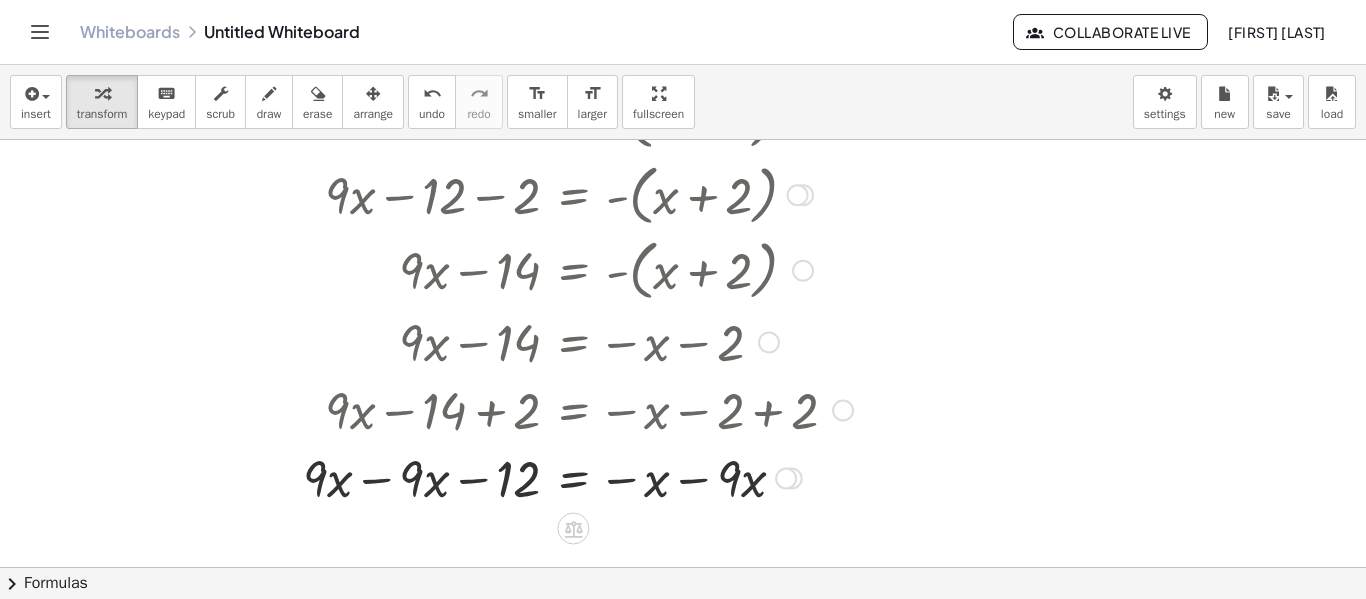 click at bounding box center [510, 477] 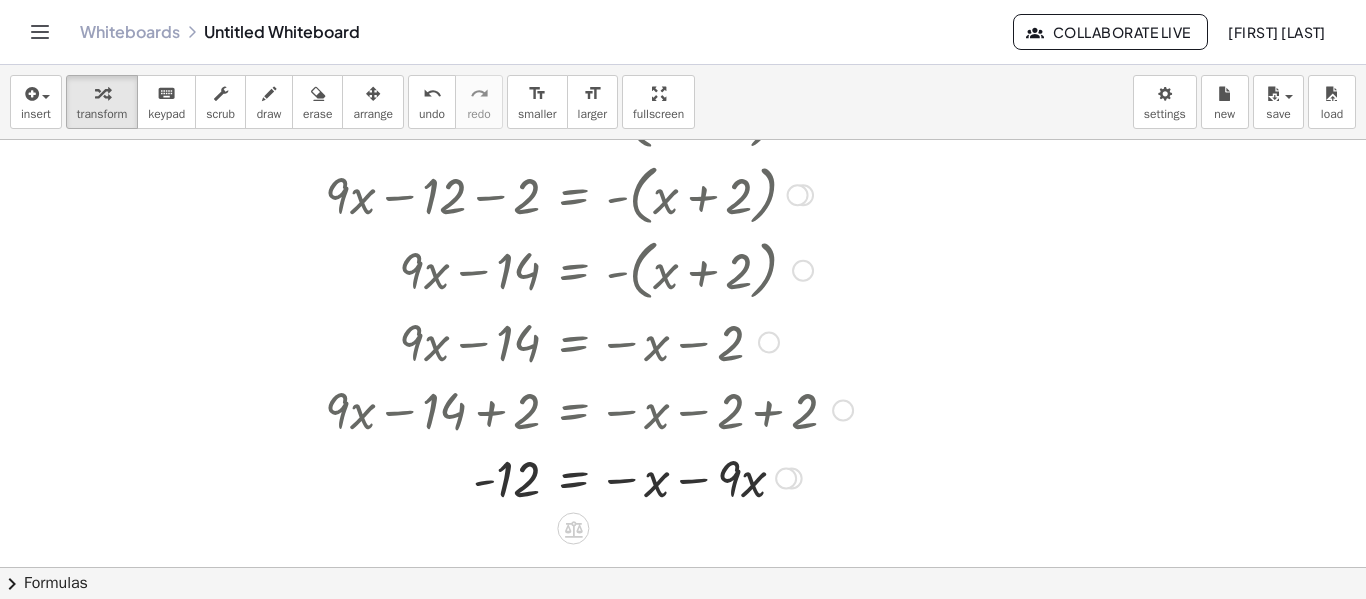 click at bounding box center [510, 477] 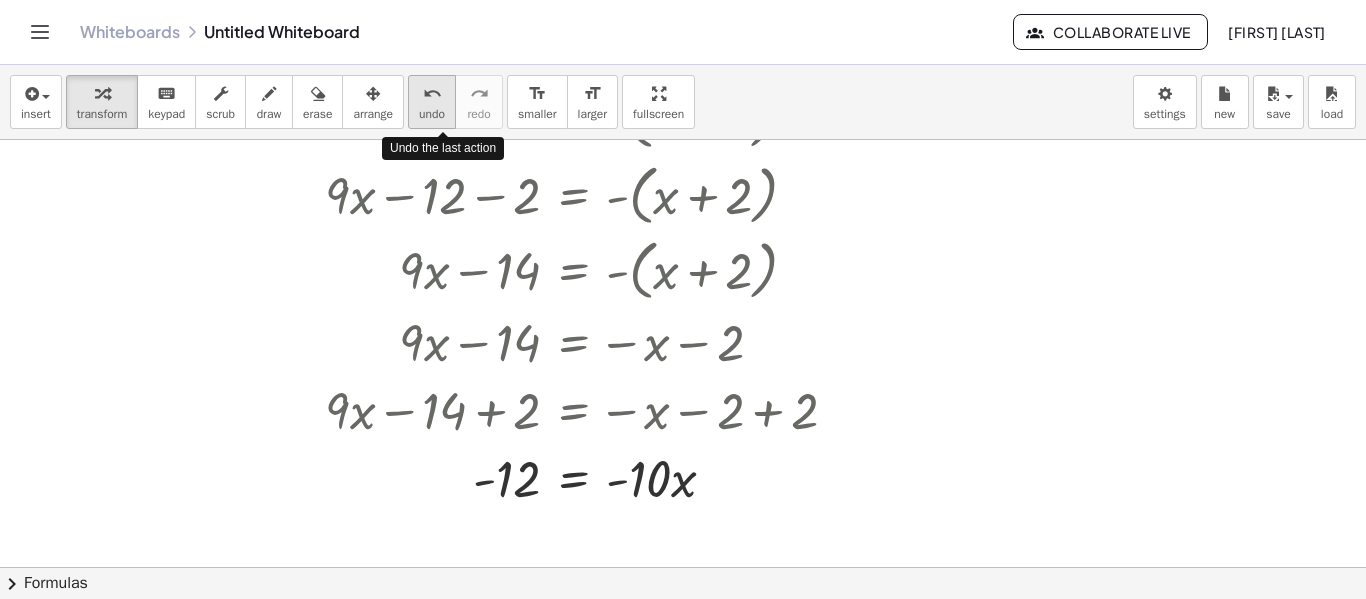 click on "undo" at bounding box center [432, 114] 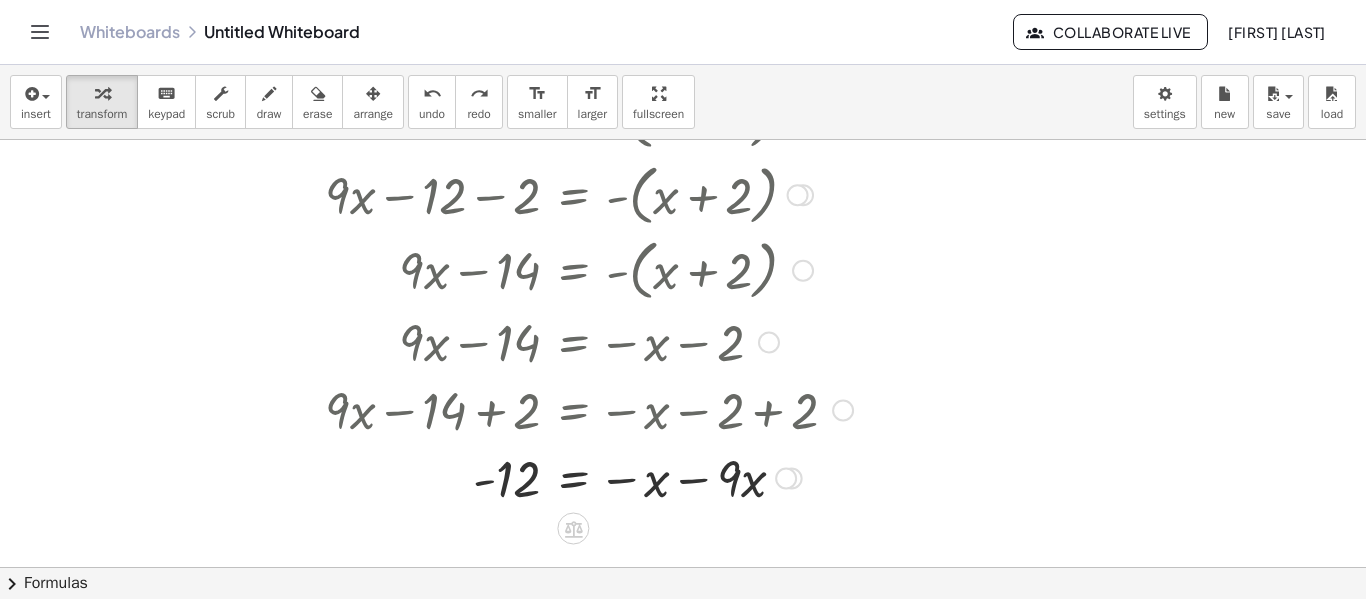 click at bounding box center [545, 477] 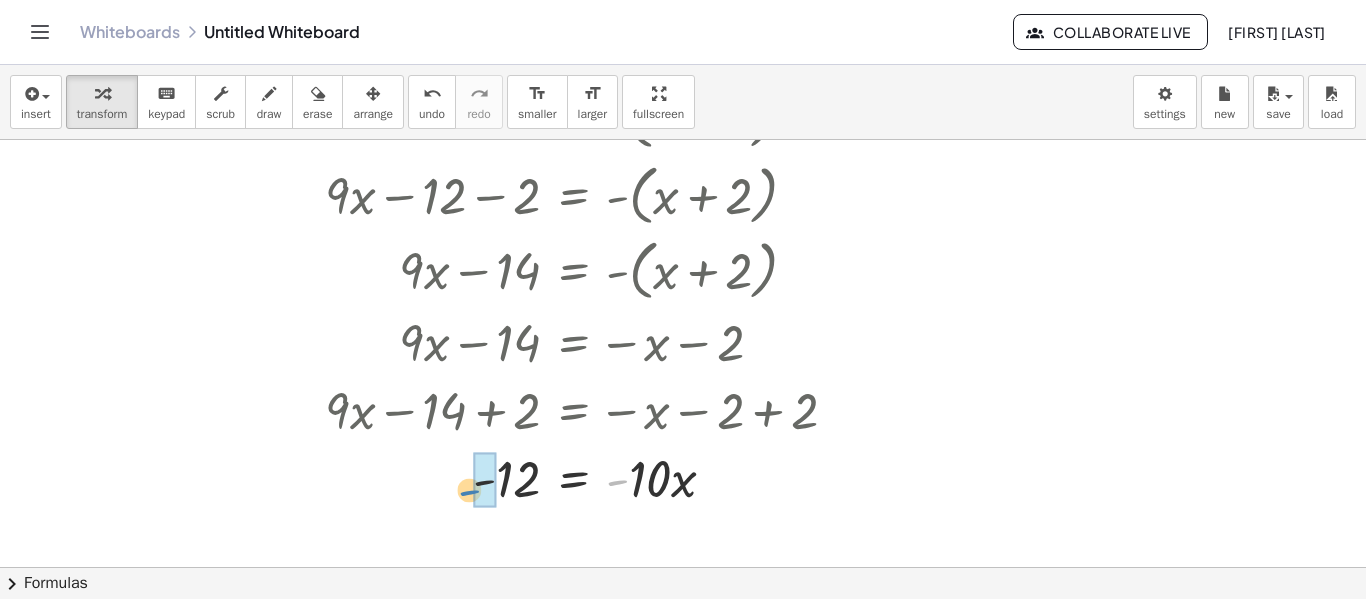 drag, startPoint x: 621, startPoint y: 489, endPoint x: 473, endPoint y: 499, distance: 148.33745 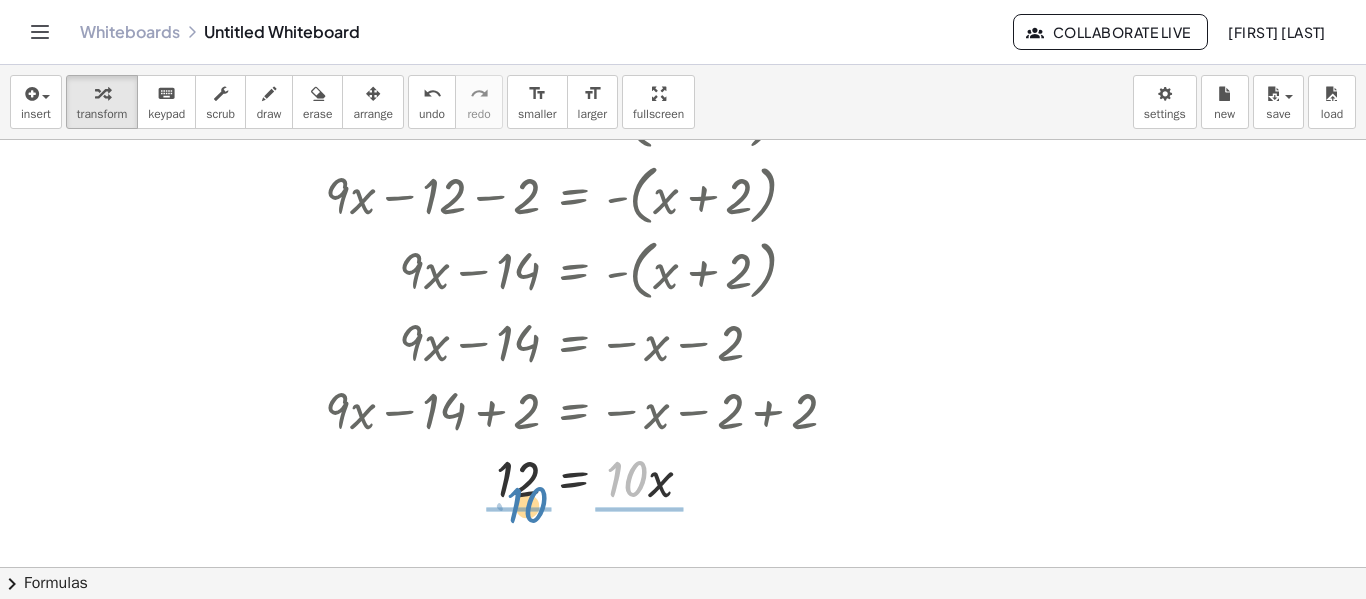 drag, startPoint x: 632, startPoint y: 481, endPoint x: 530, endPoint y: 507, distance: 105.26158 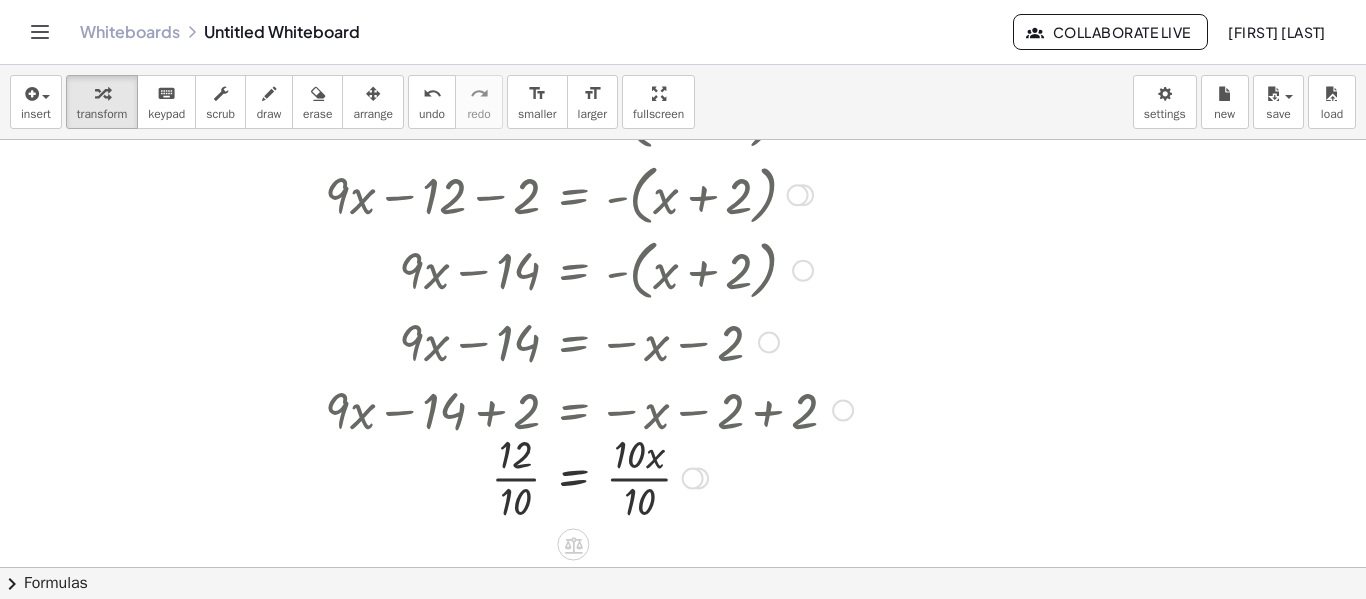 click at bounding box center (510, 476) 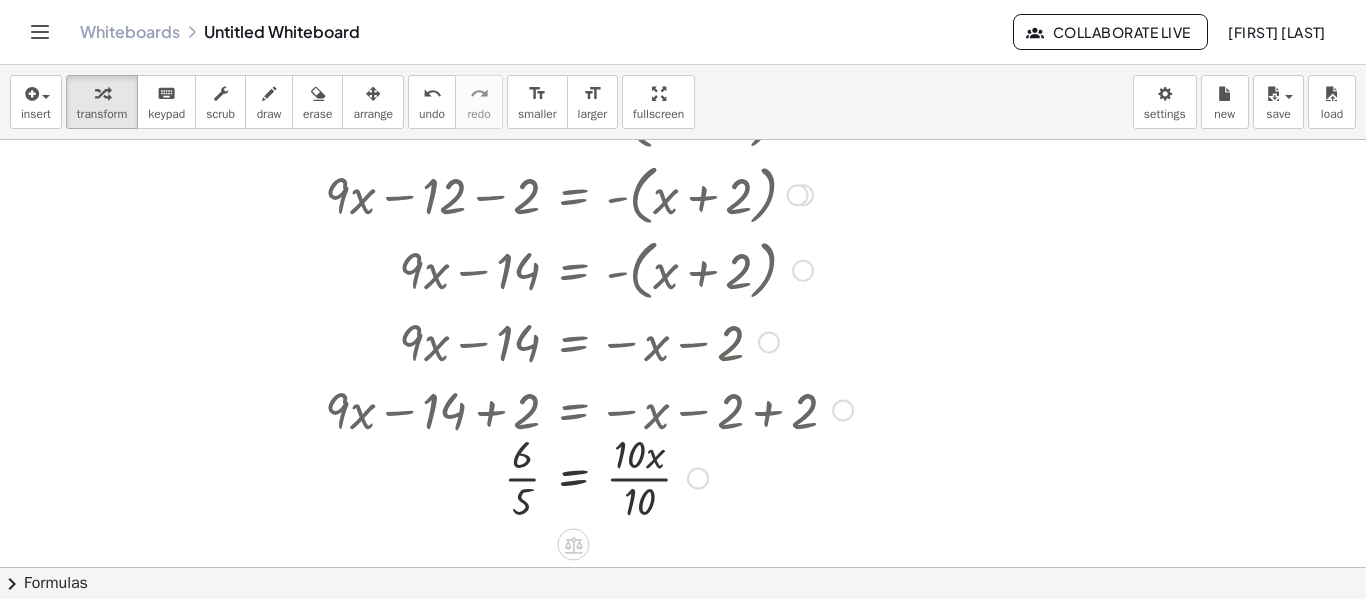 click at bounding box center [510, 476] 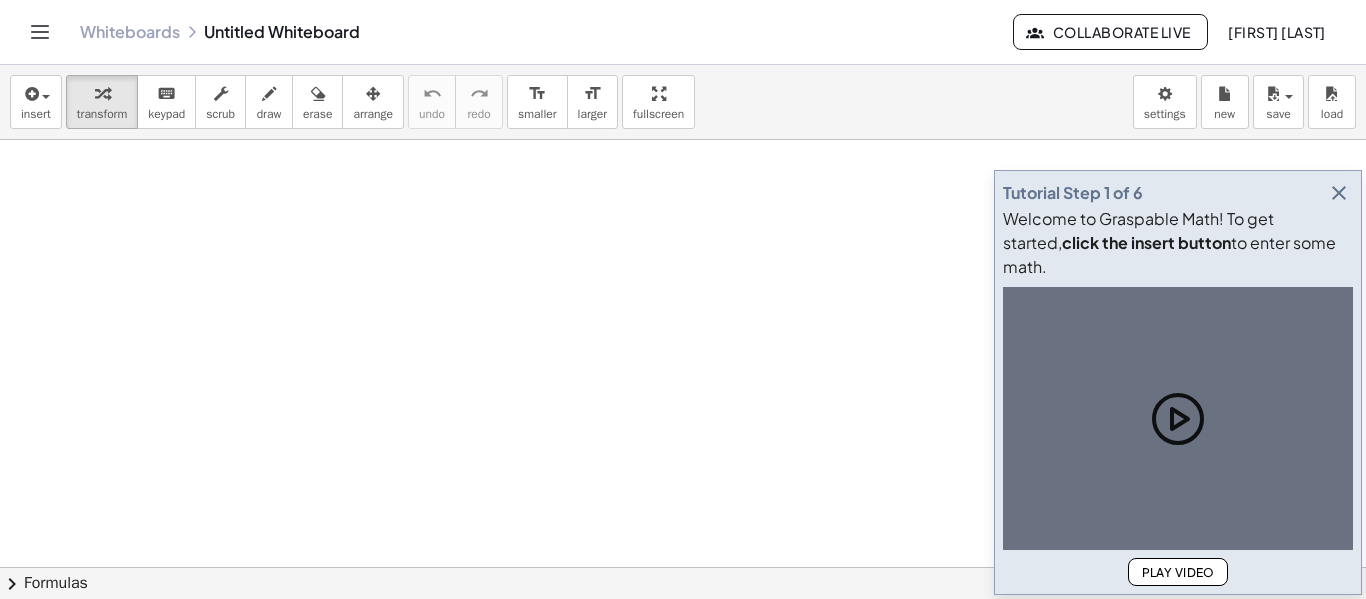 scroll, scrollTop: 0, scrollLeft: 0, axis: both 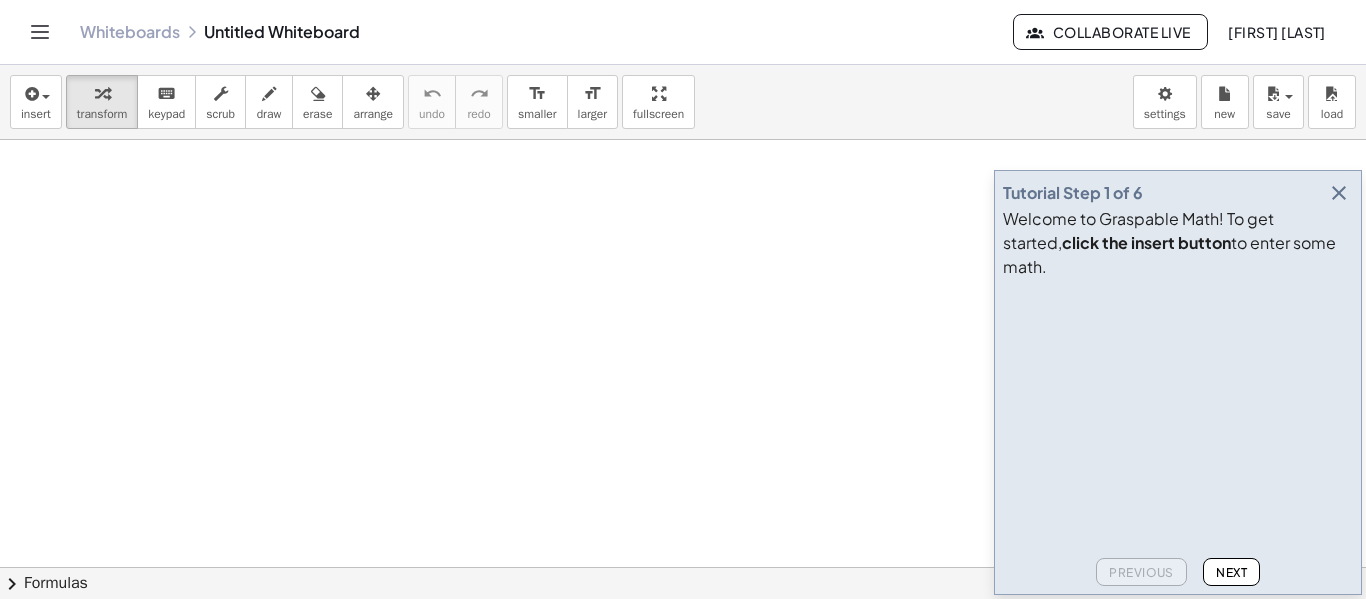 click at bounding box center (1339, 193) 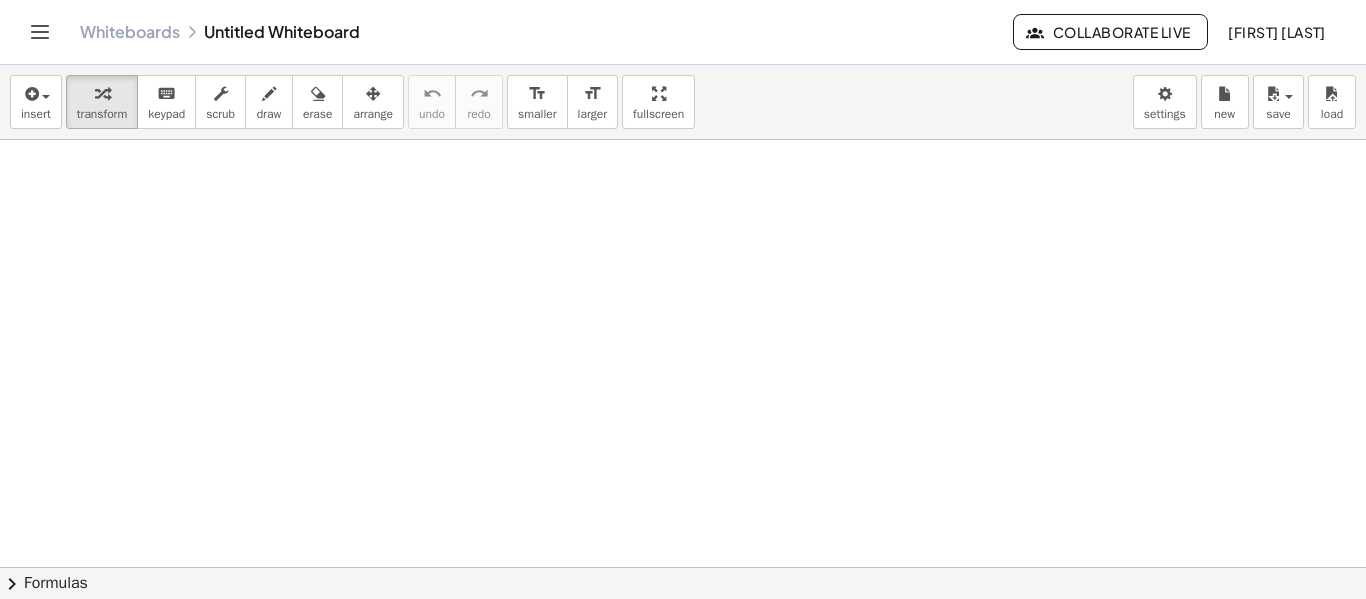 click on "insert select one: Math Expression Function Text Youtube Video Graphing Geometry Geometry 3D transform keyboard keypad scrub draw erase arrange undo undo redo redo format_size smaller format_size larger fullscreen load   save new settings" at bounding box center [683, 102] 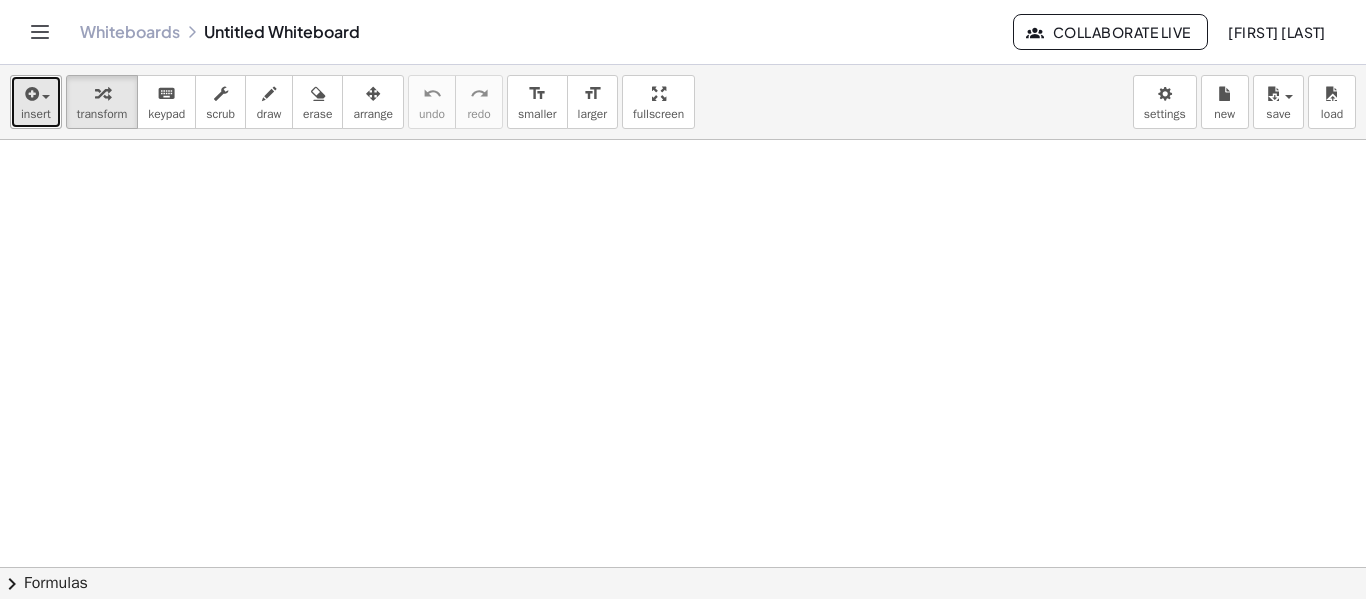 click on "insert" at bounding box center (36, 102) 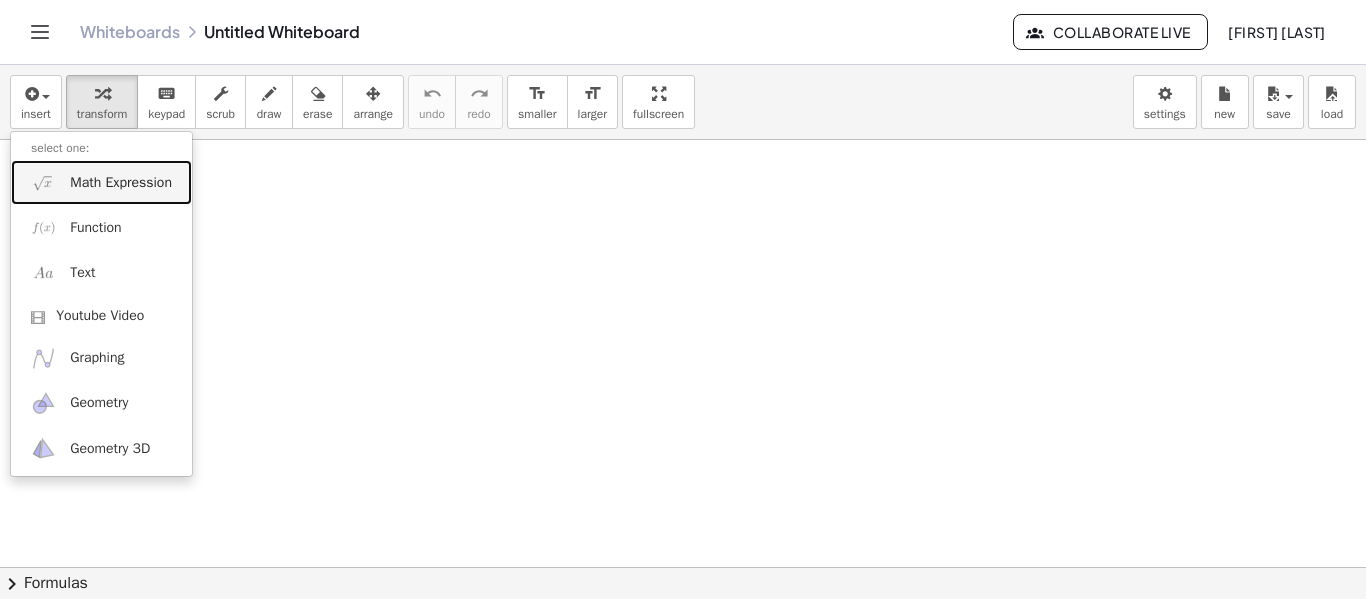 click on "Math Expression" at bounding box center (121, 183) 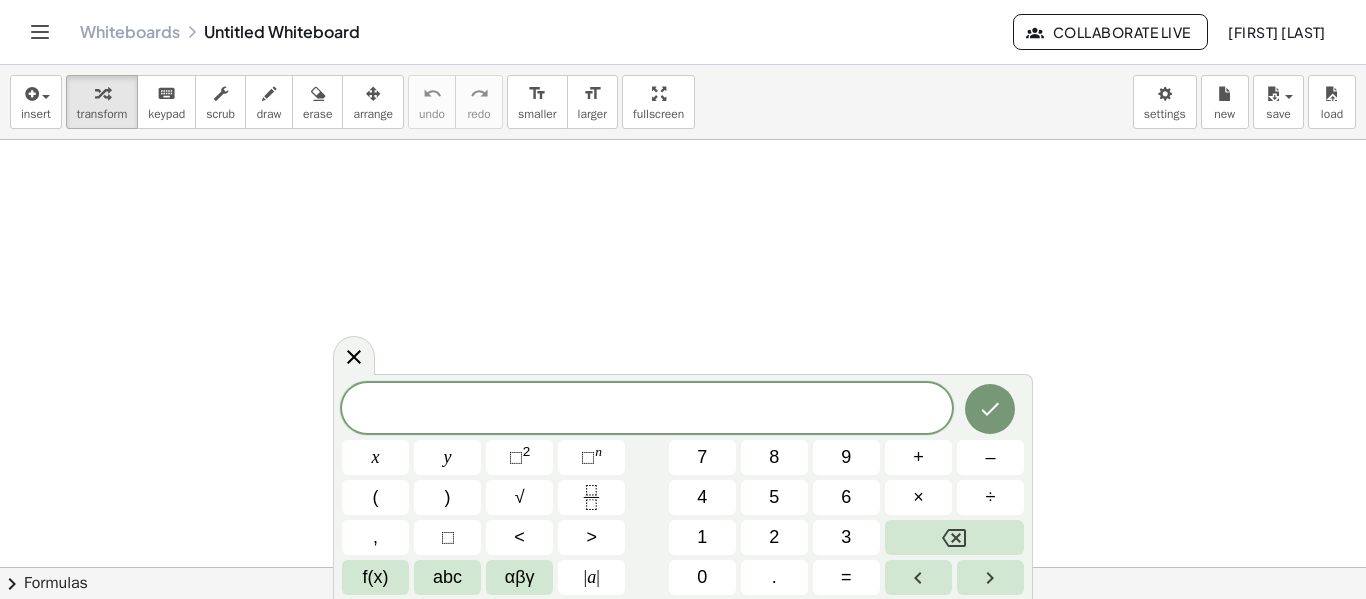 scroll, scrollTop: 1, scrollLeft: 0, axis: vertical 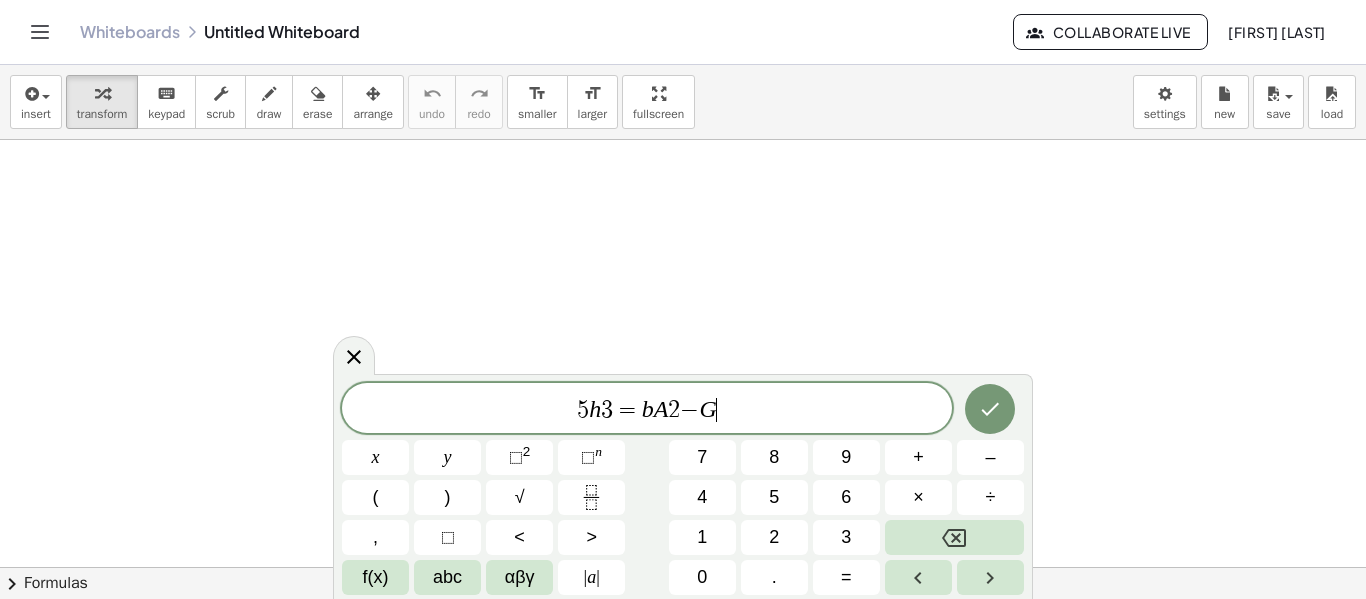 click on "5 h 3 = b A 2 − G ​" at bounding box center [647, 410] 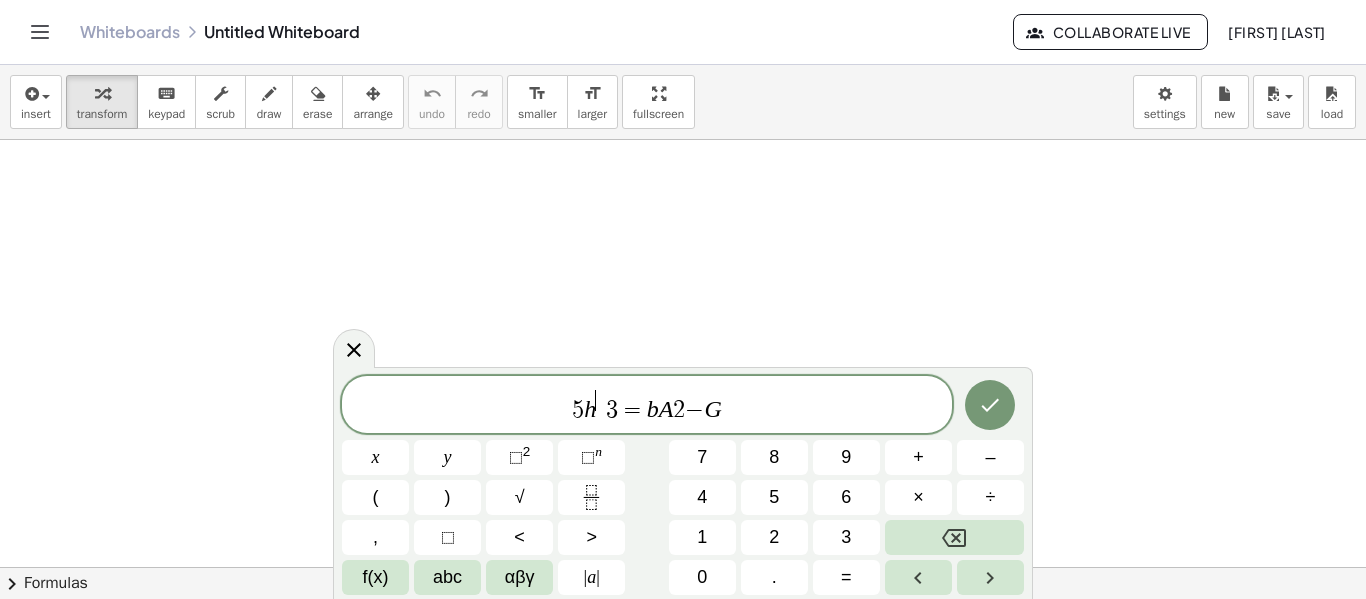 click on "=" at bounding box center (632, 410) 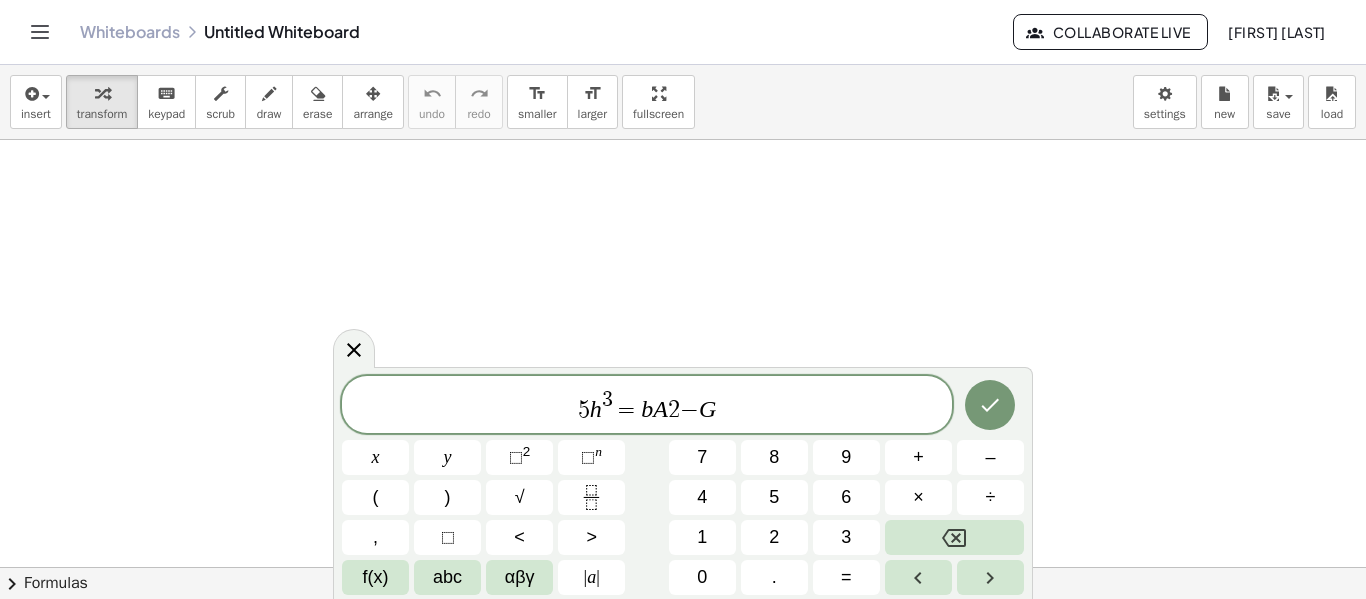 click on "5 h 3 ​ = b A 2 − G" at bounding box center [647, 406] 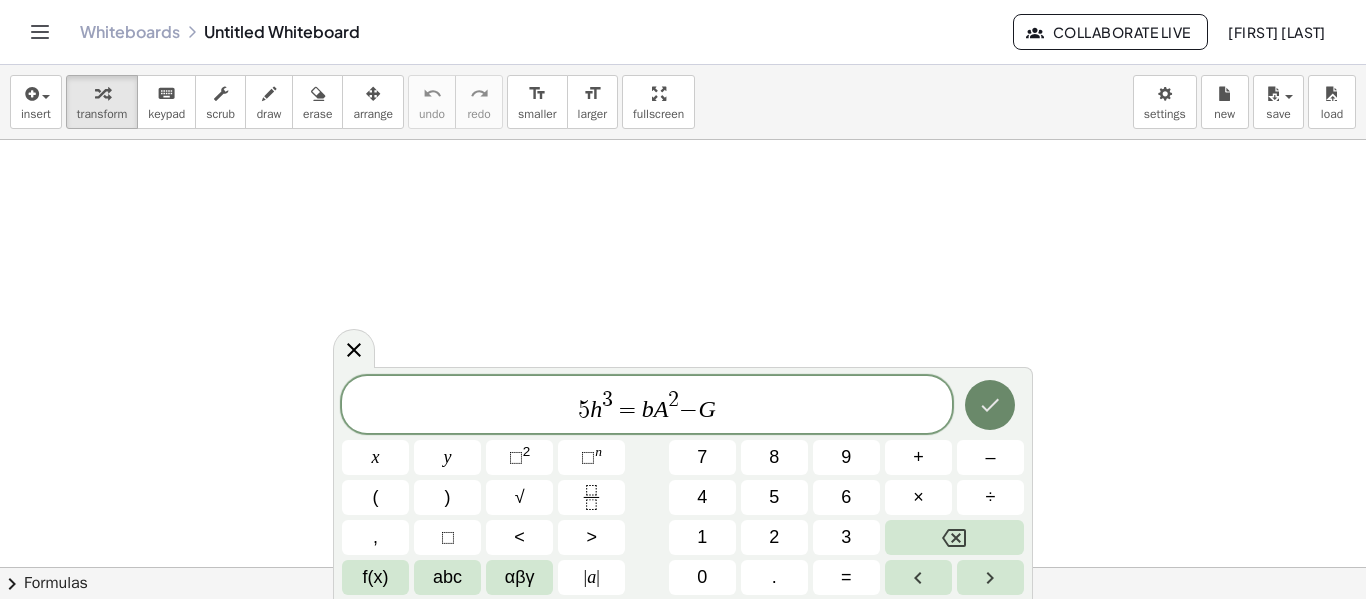 click 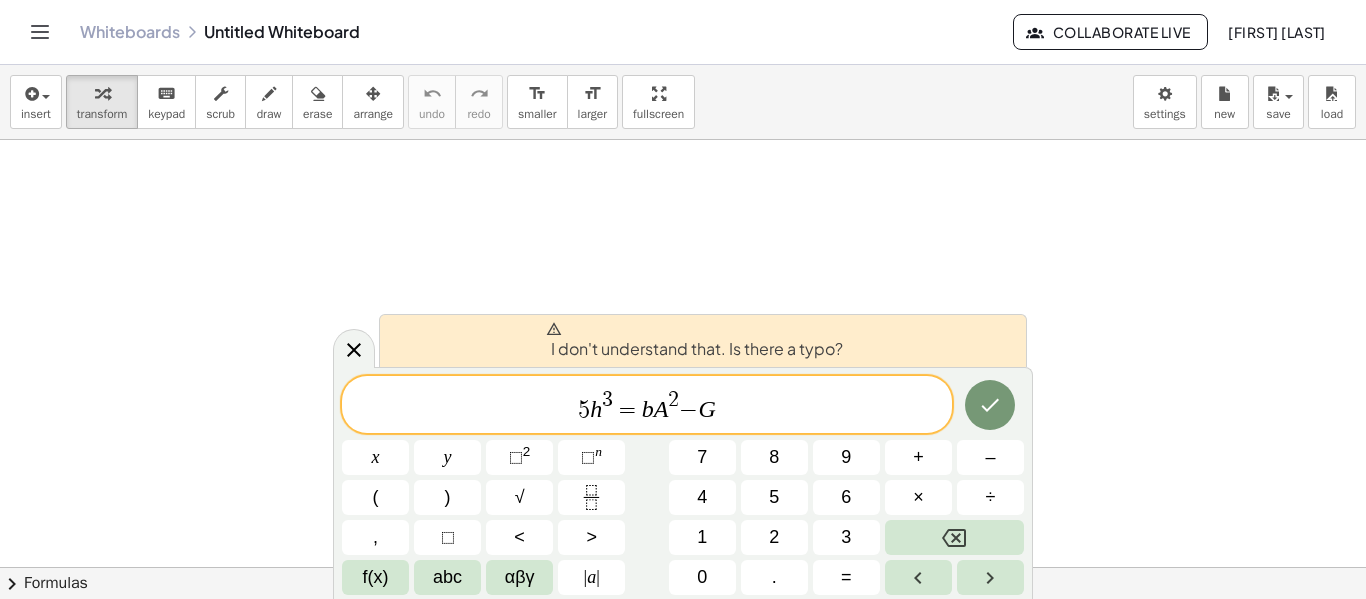 click on "5 h 3 = b A 2 ​ − G" at bounding box center [647, 406] 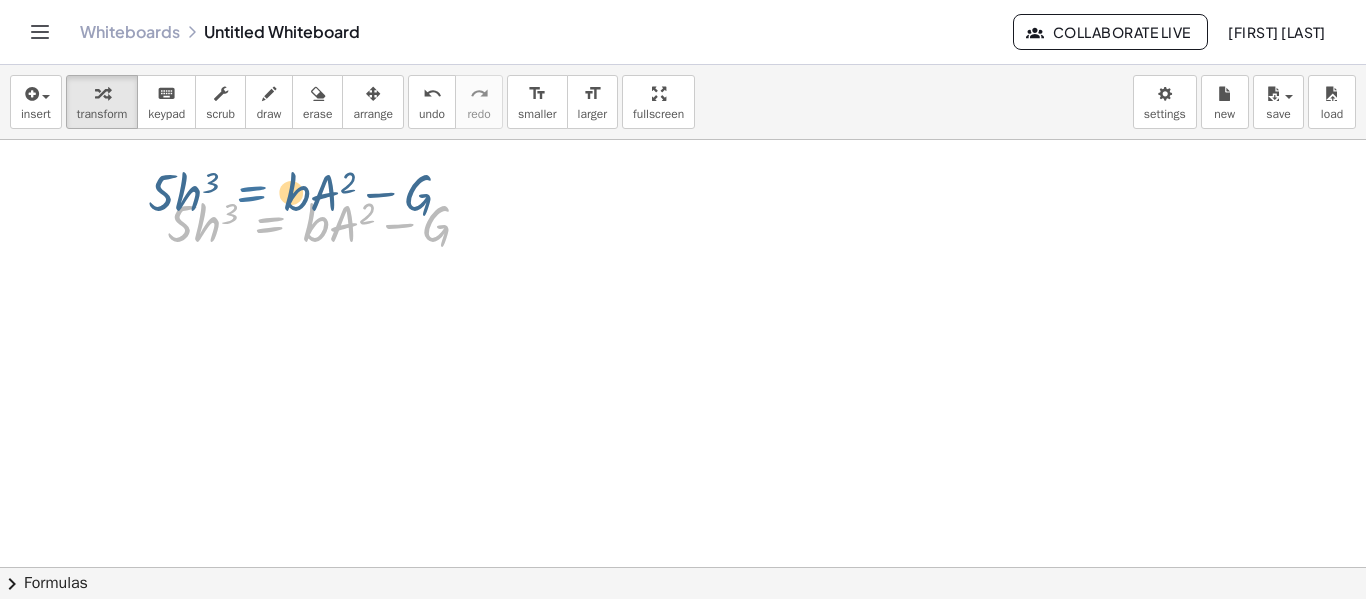 drag, startPoint x: 301, startPoint y: 227, endPoint x: 278, endPoint y: 187, distance: 46.141087 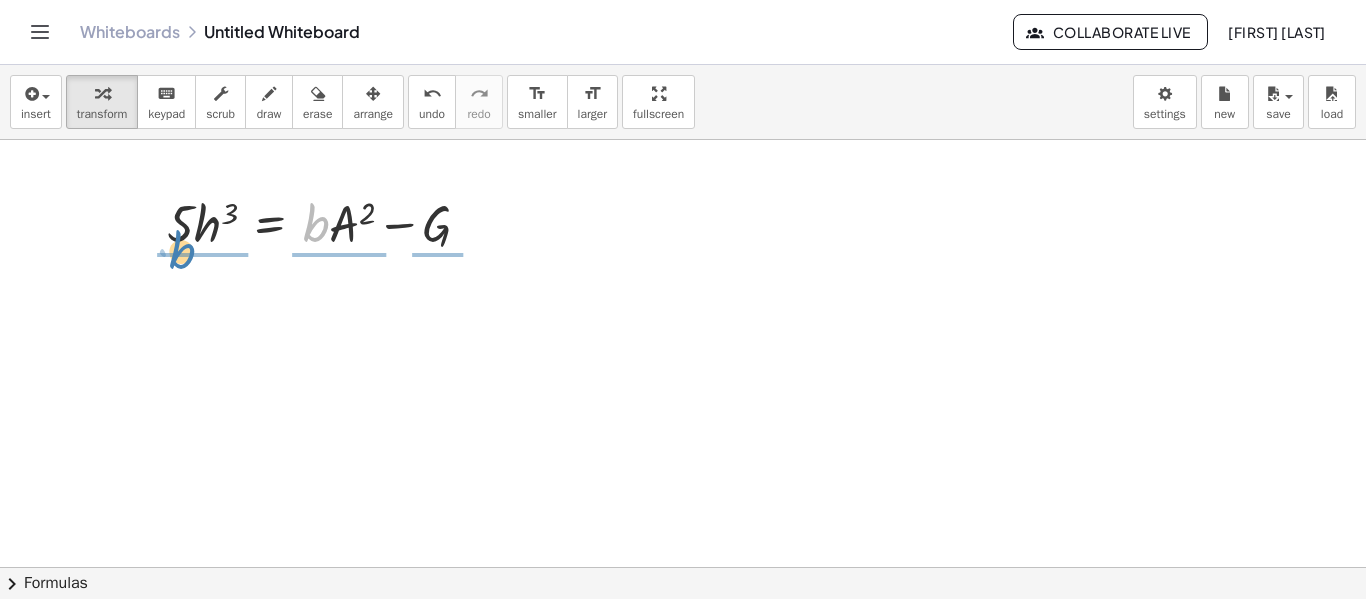 drag, startPoint x: 319, startPoint y: 232, endPoint x: 185, endPoint y: 259, distance: 136.69308 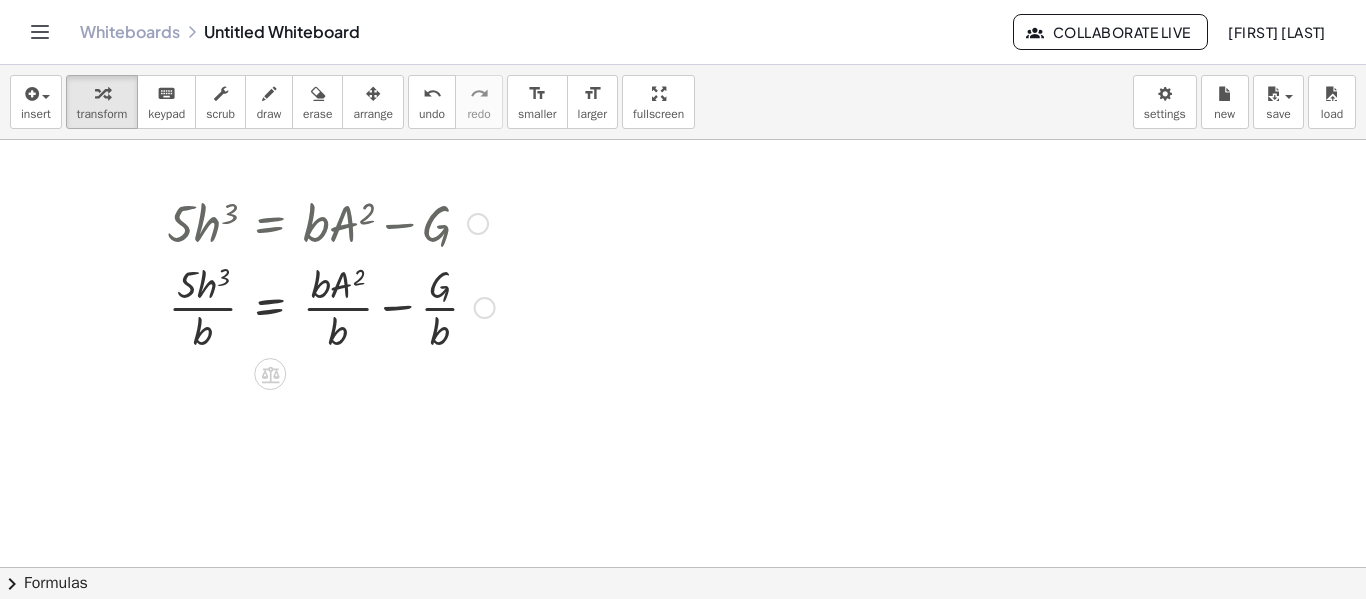 click at bounding box center [331, 306] 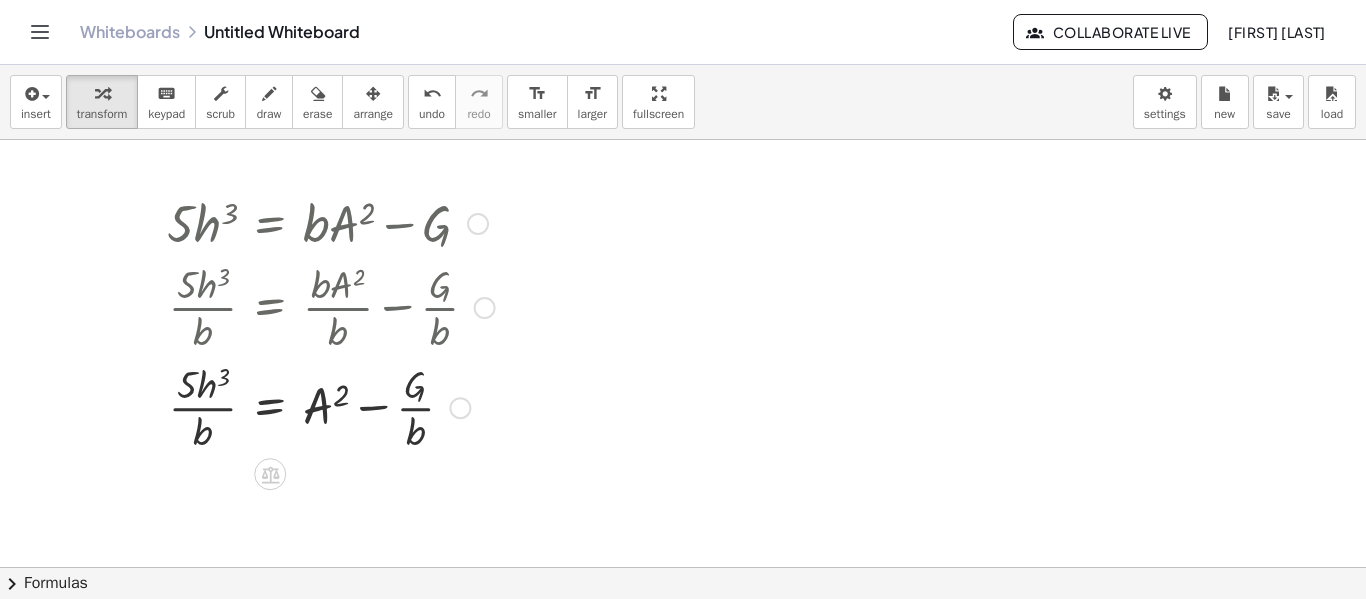 click at bounding box center (331, 406) 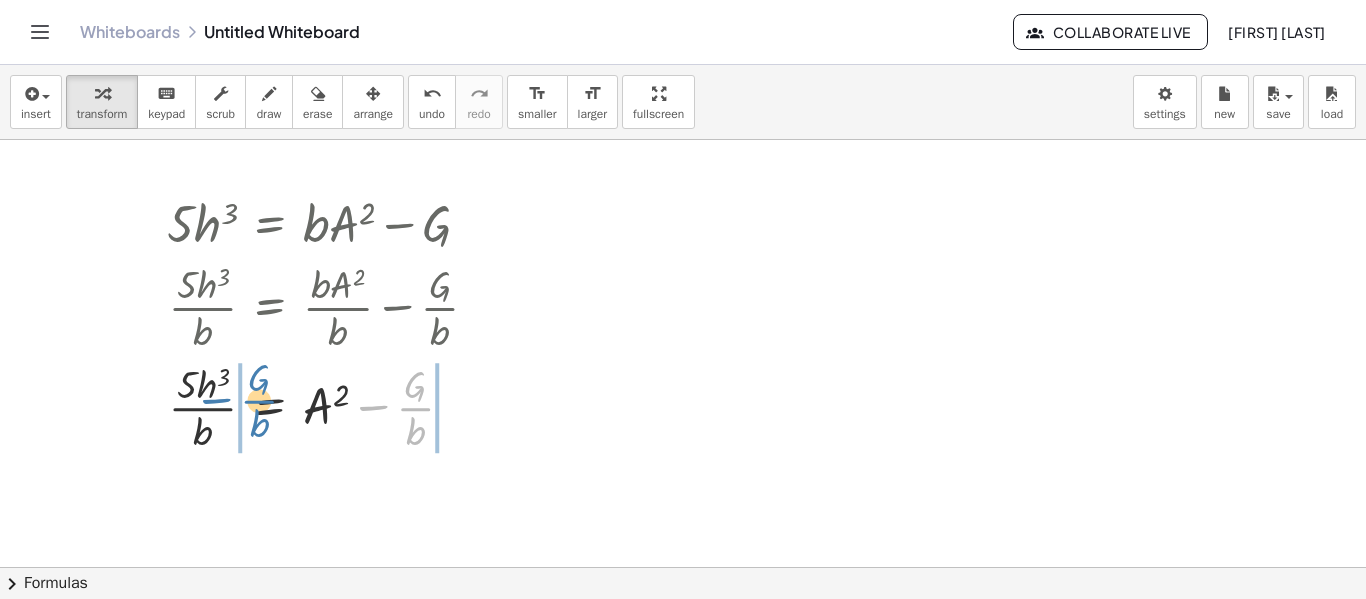 drag, startPoint x: 374, startPoint y: 407, endPoint x: 218, endPoint y: 399, distance: 156.20499 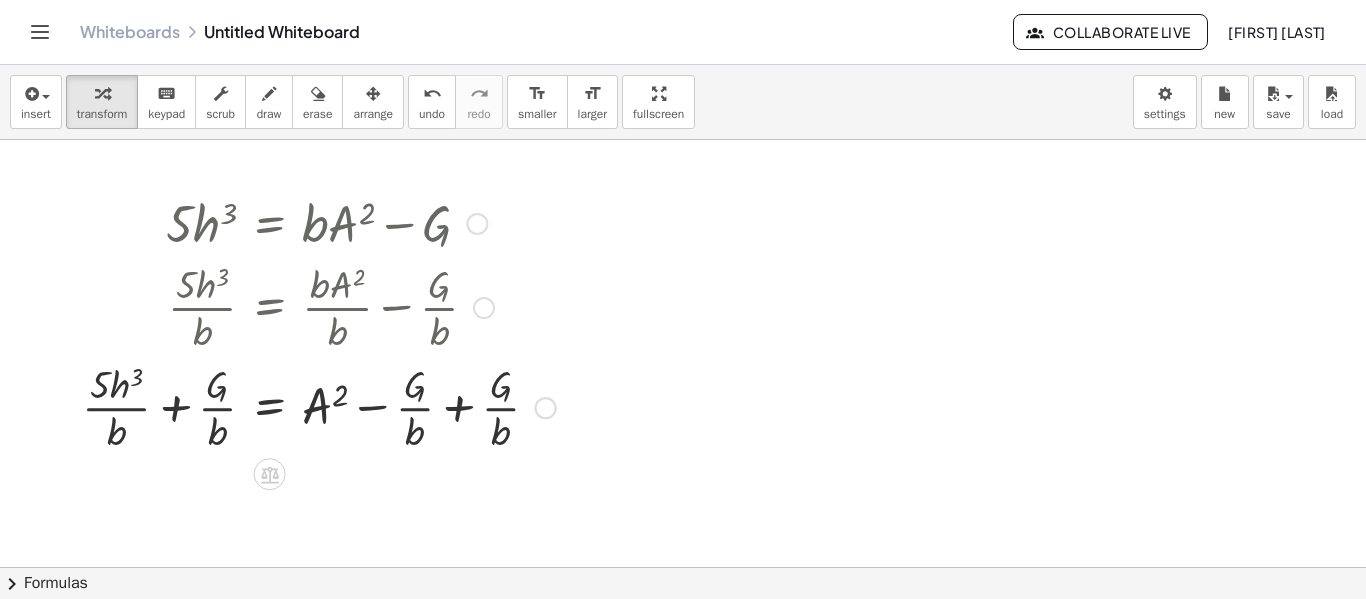 click at bounding box center [319, 406] 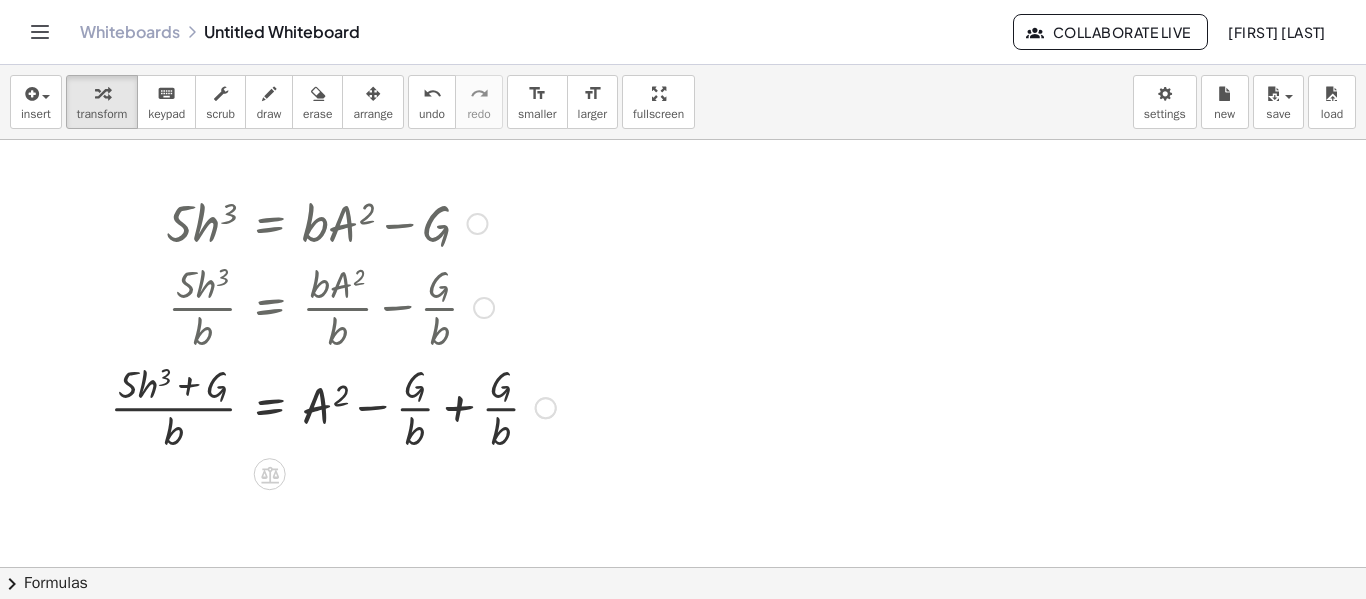 click at bounding box center (333, 406) 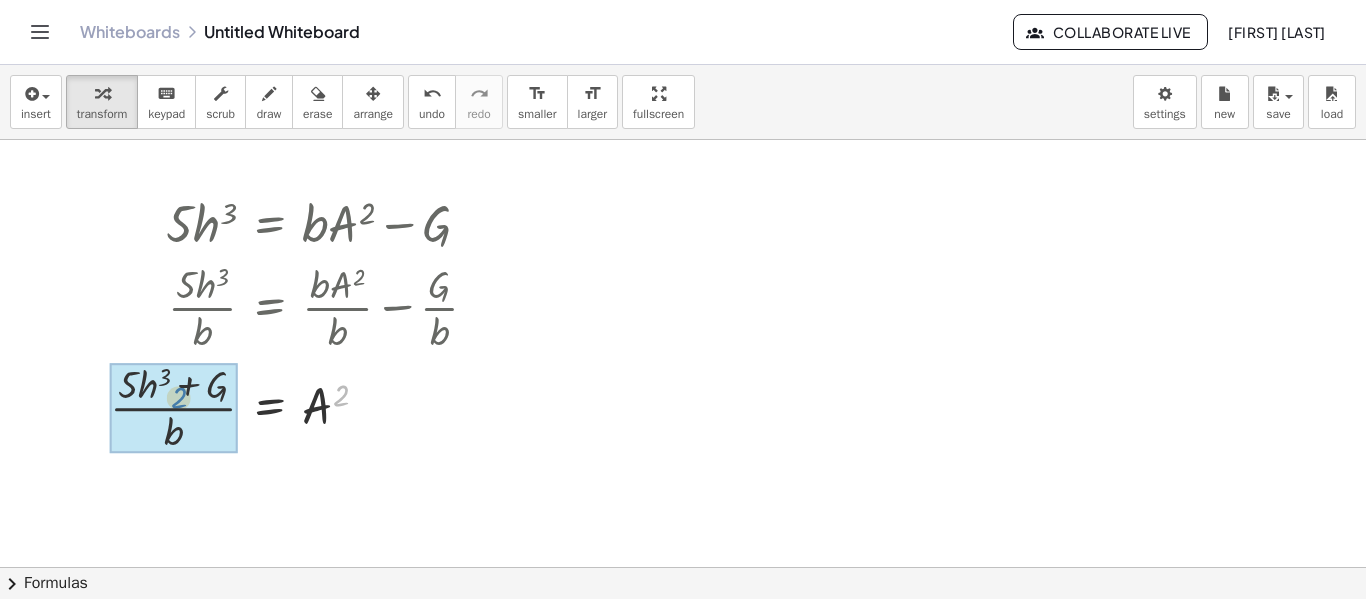 drag, startPoint x: 335, startPoint y: 401, endPoint x: 172, endPoint y: 402, distance: 163.00307 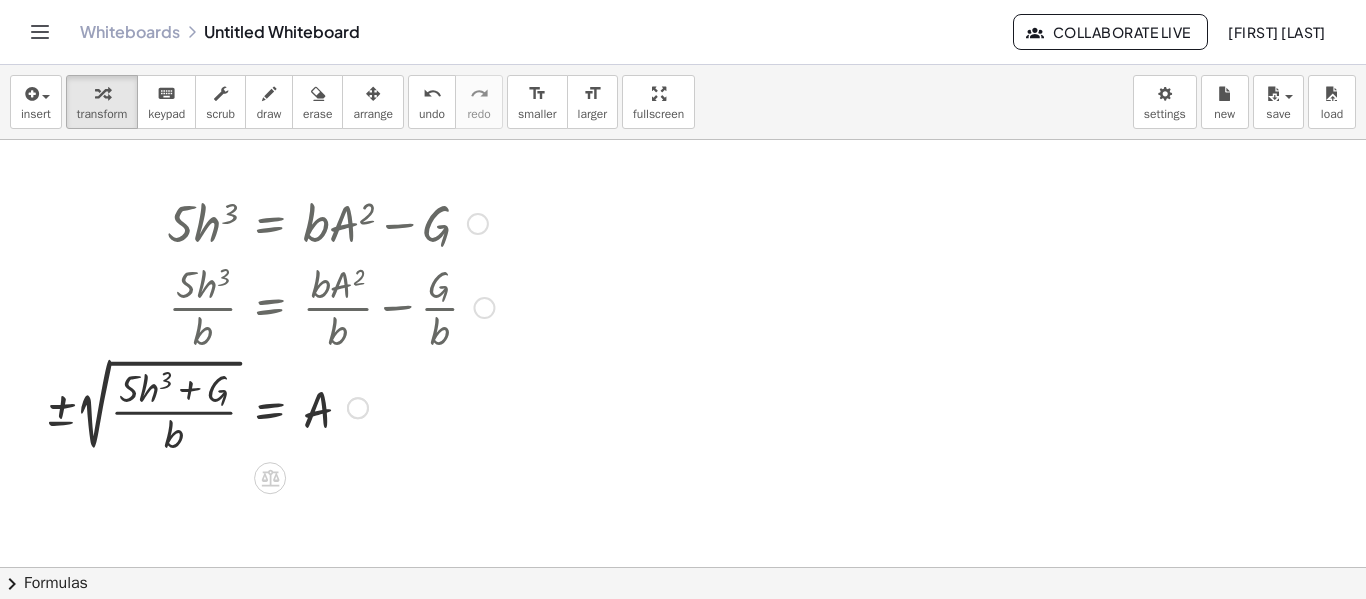 click at bounding box center [269, 406] 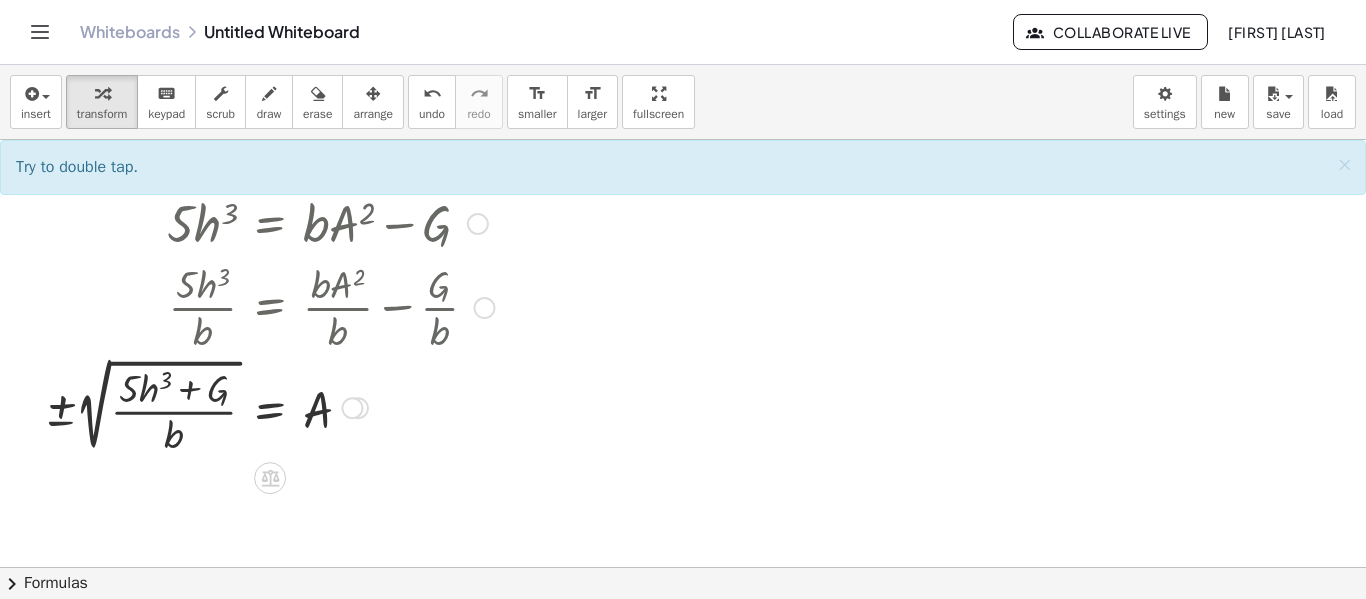 click at bounding box center [269, 406] 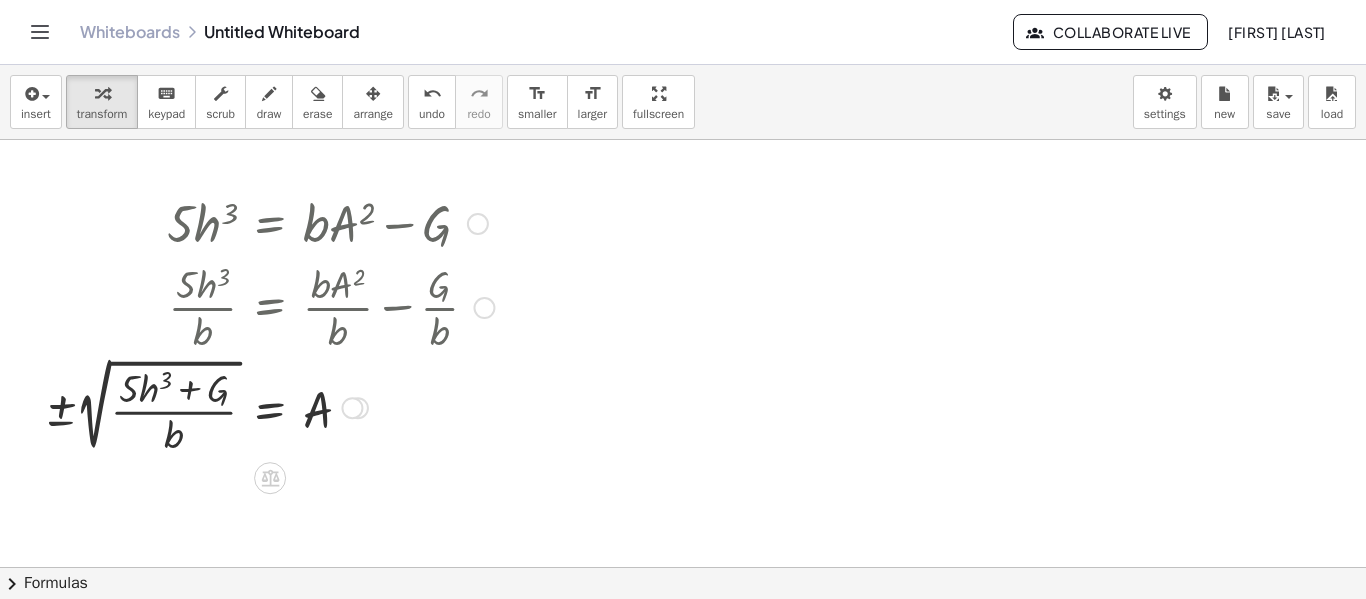 click at bounding box center (269, 406) 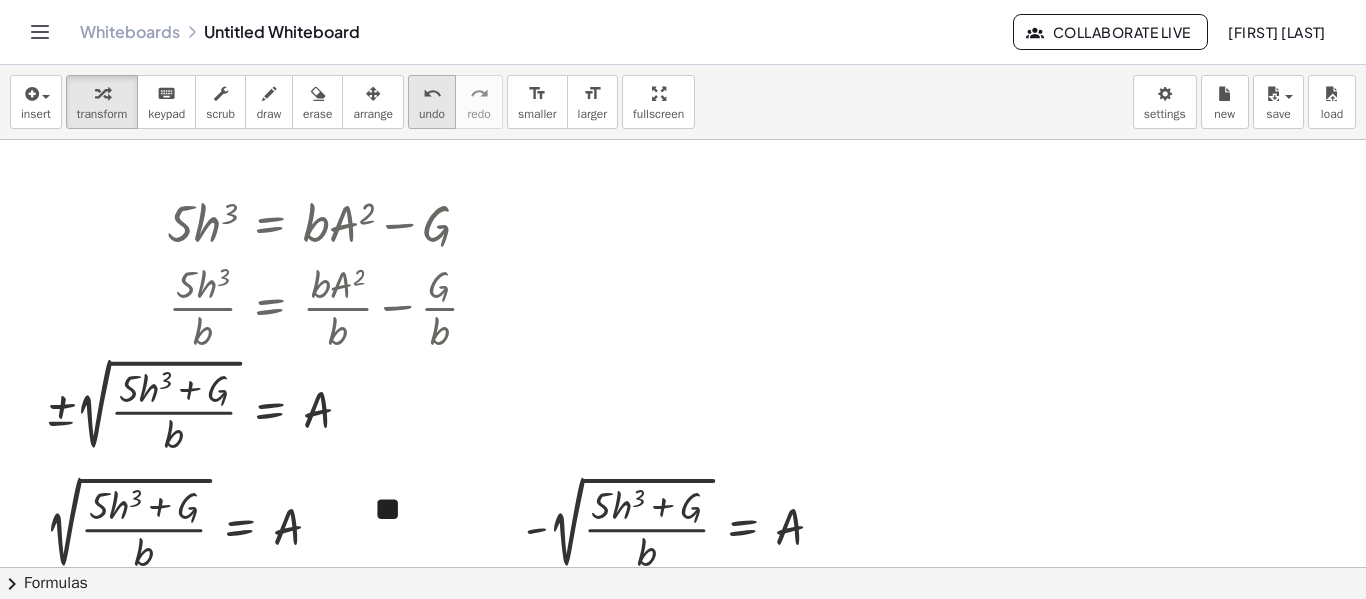 click on "undo undo" at bounding box center [432, 102] 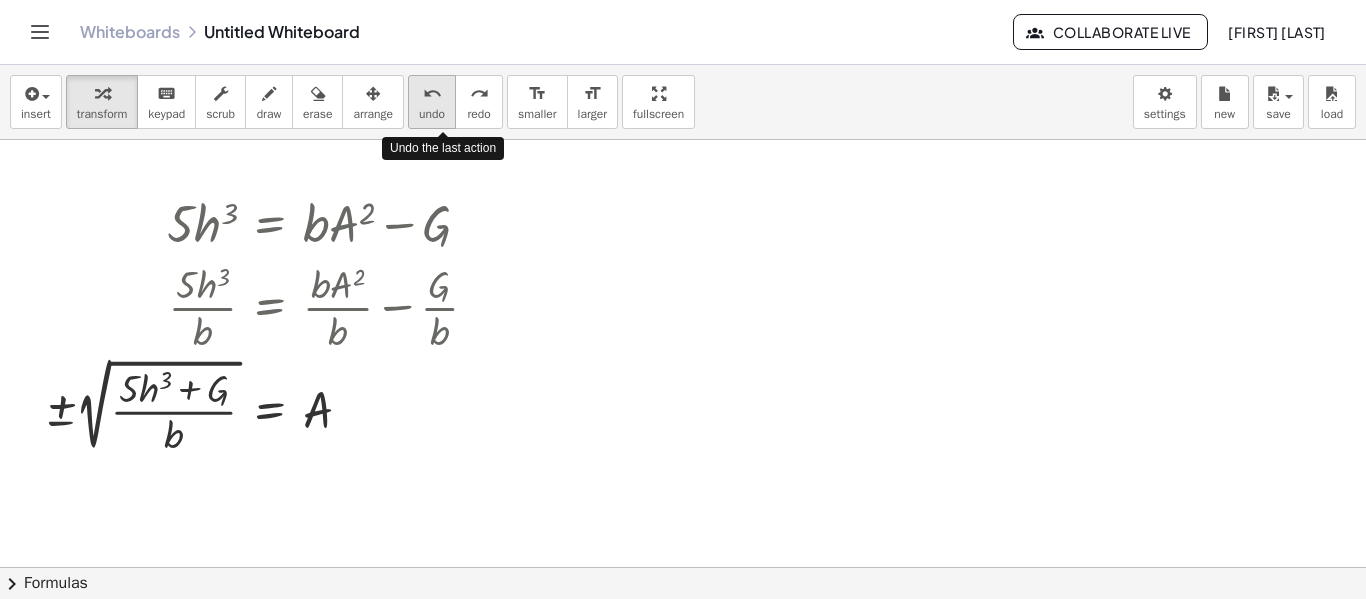 click on "undo undo" at bounding box center [432, 102] 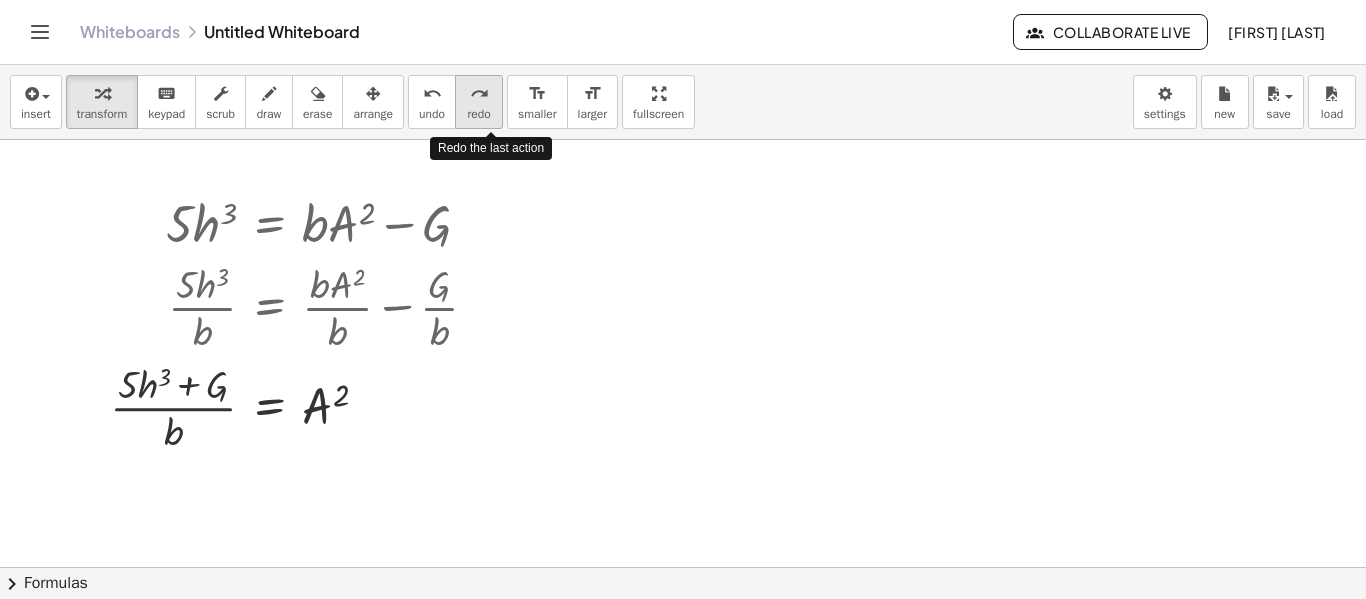 click on "redo redo" at bounding box center (479, 102) 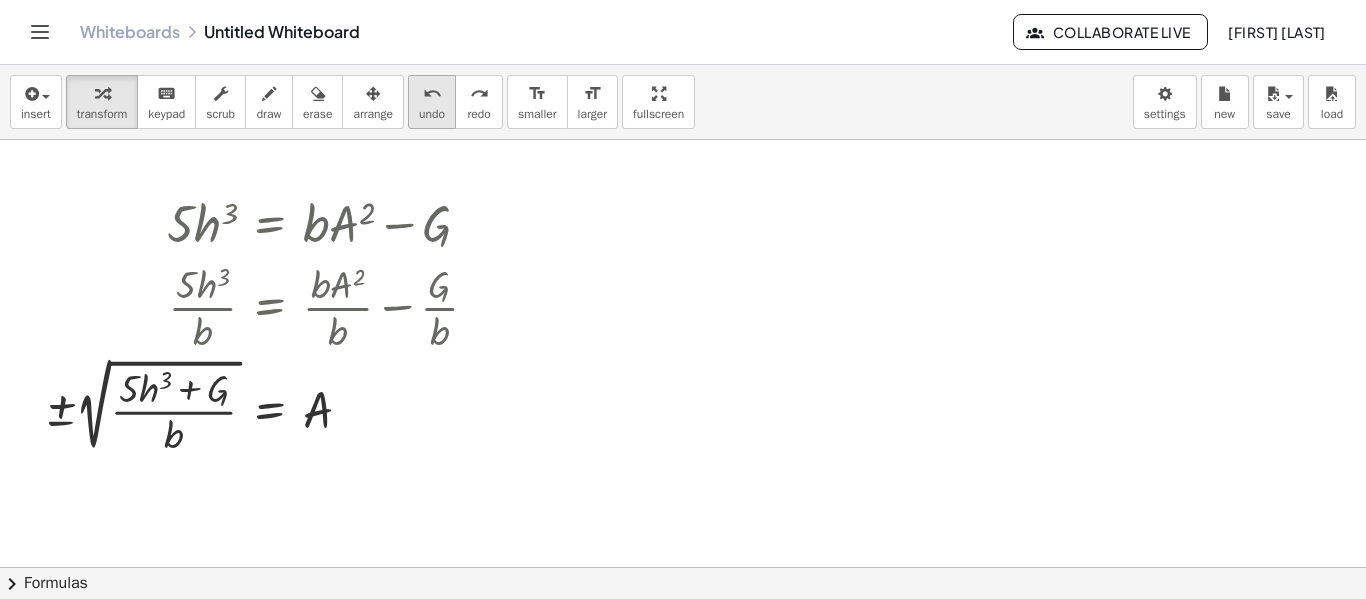 click on "undo" at bounding box center [432, 114] 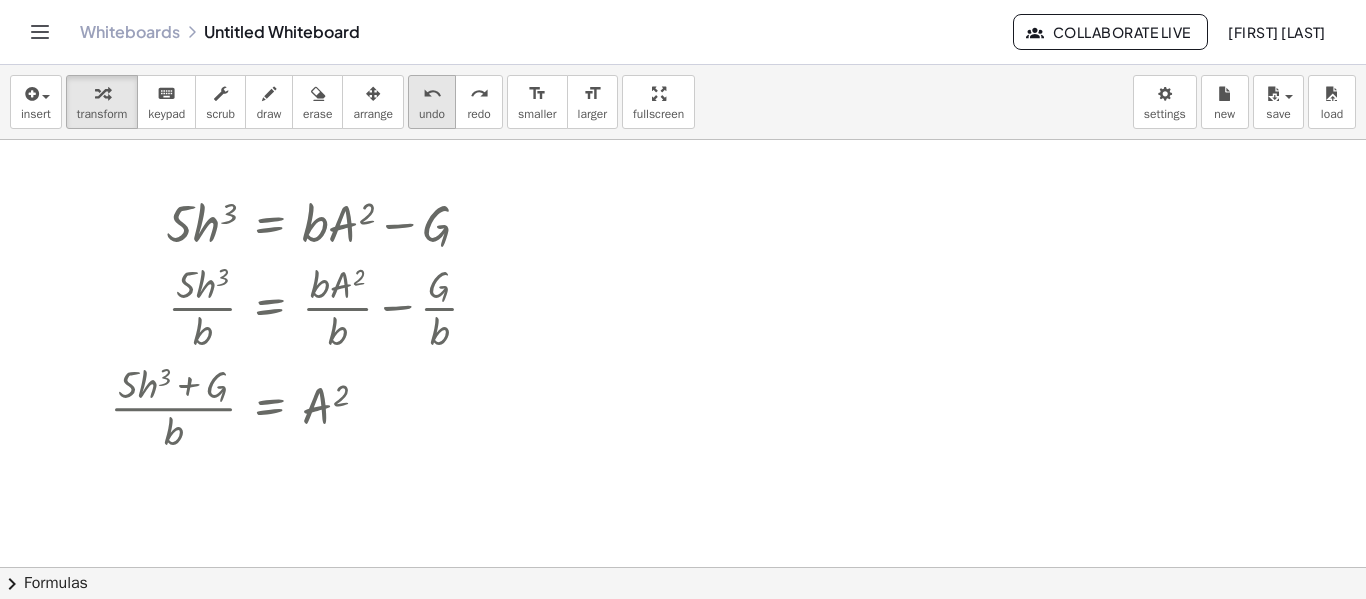 click on "undo" at bounding box center [432, 114] 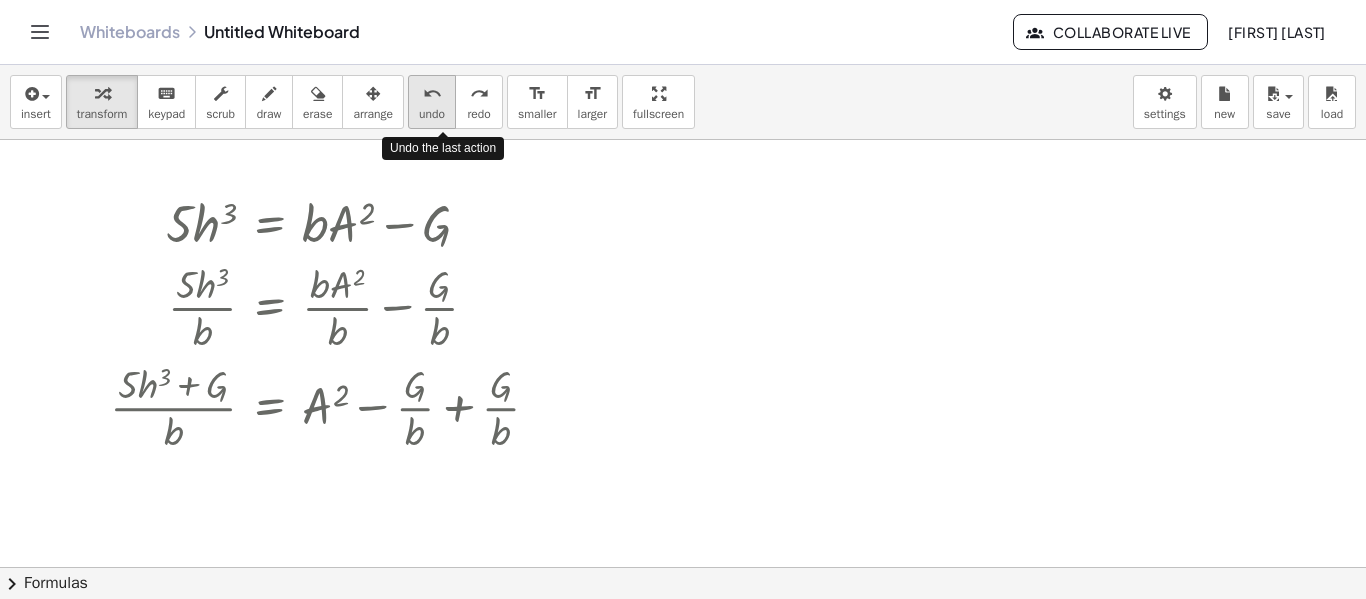 click on "undo" at bounding box center (432, 114) 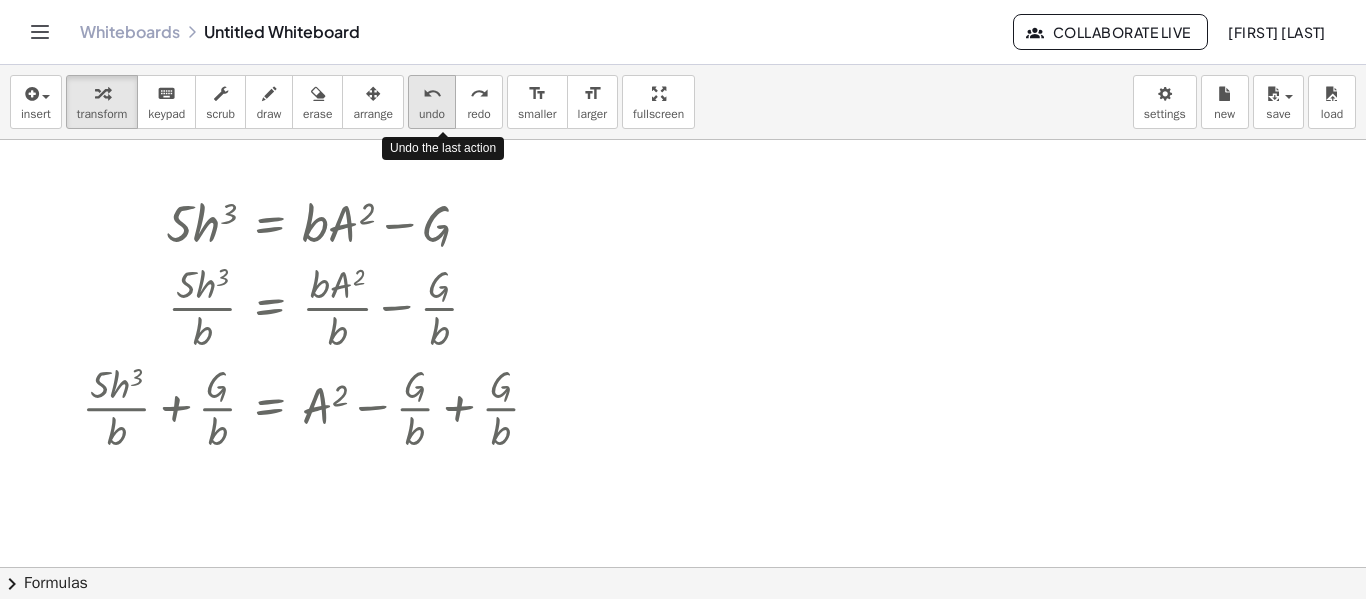 click on "undo" at bounding box center (432, 114) 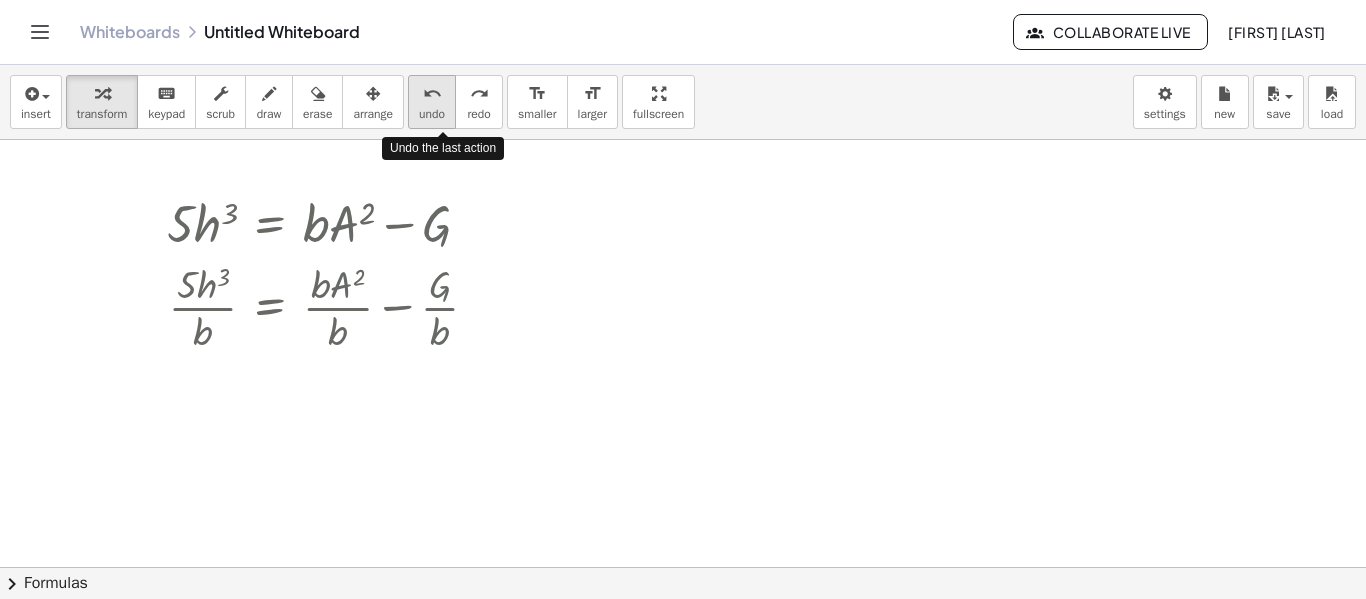 click on "undo" at bounding box center (432, 114) 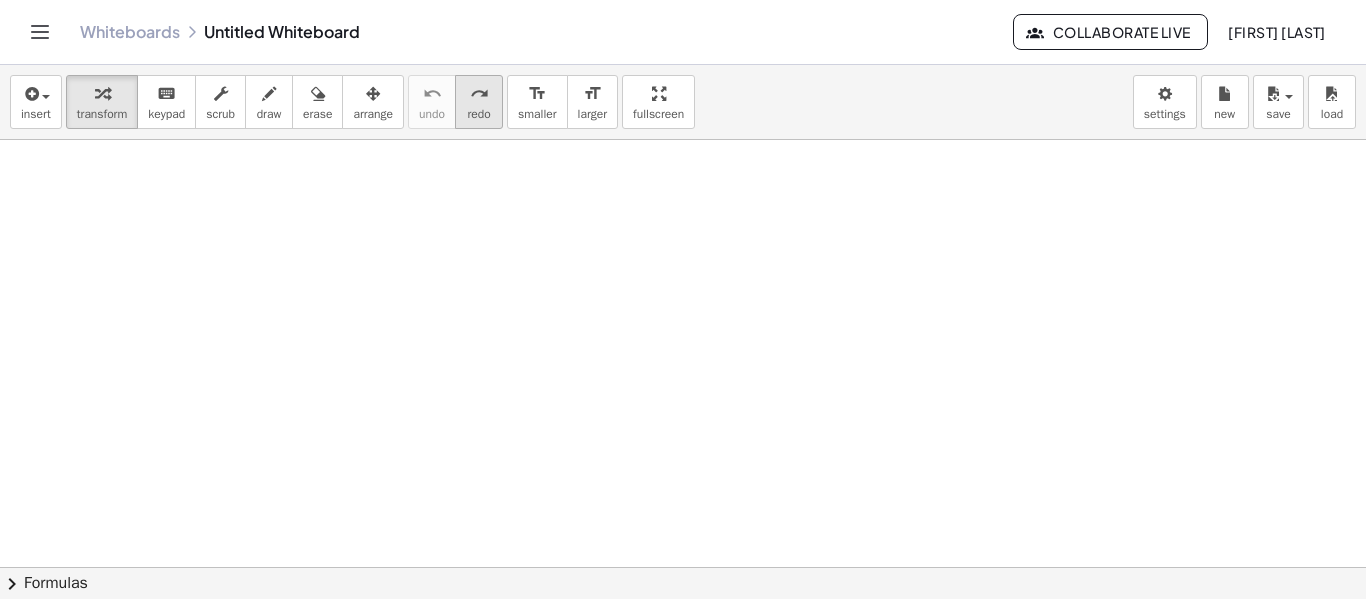 click on "redo redo" at bounding box center (479, 102) 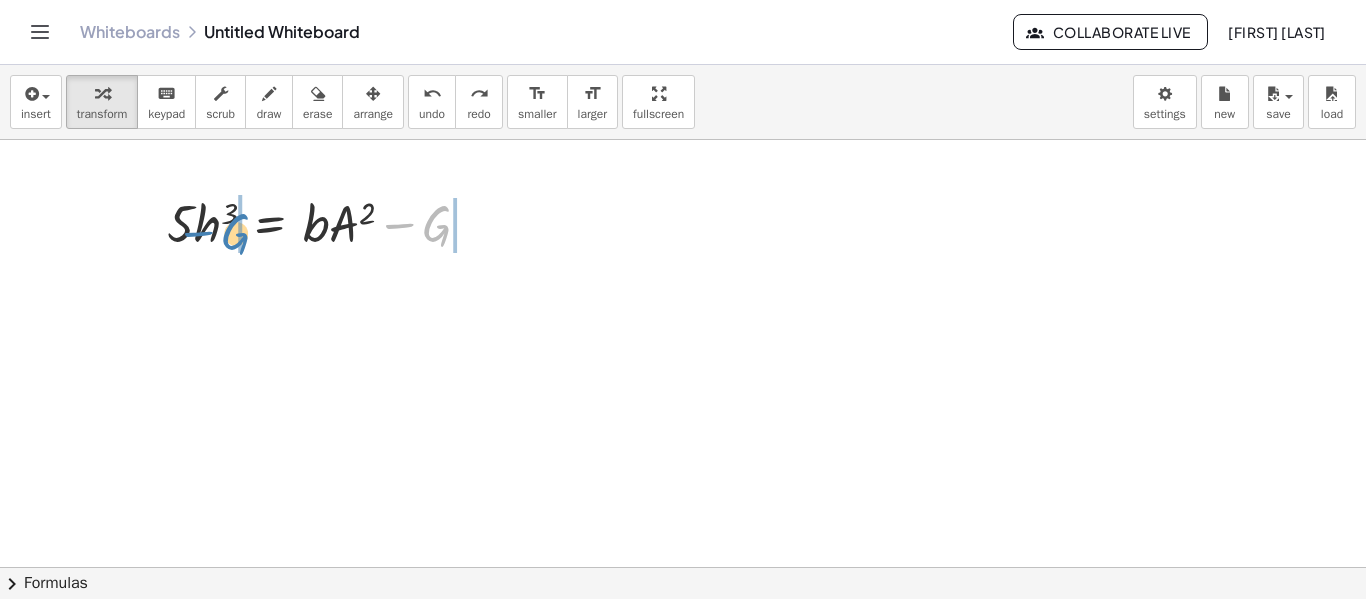 drag, startPoint x: 396, startPoint y: 226, endPoint x: 196, endPoint y: 234, distance: 200.15994 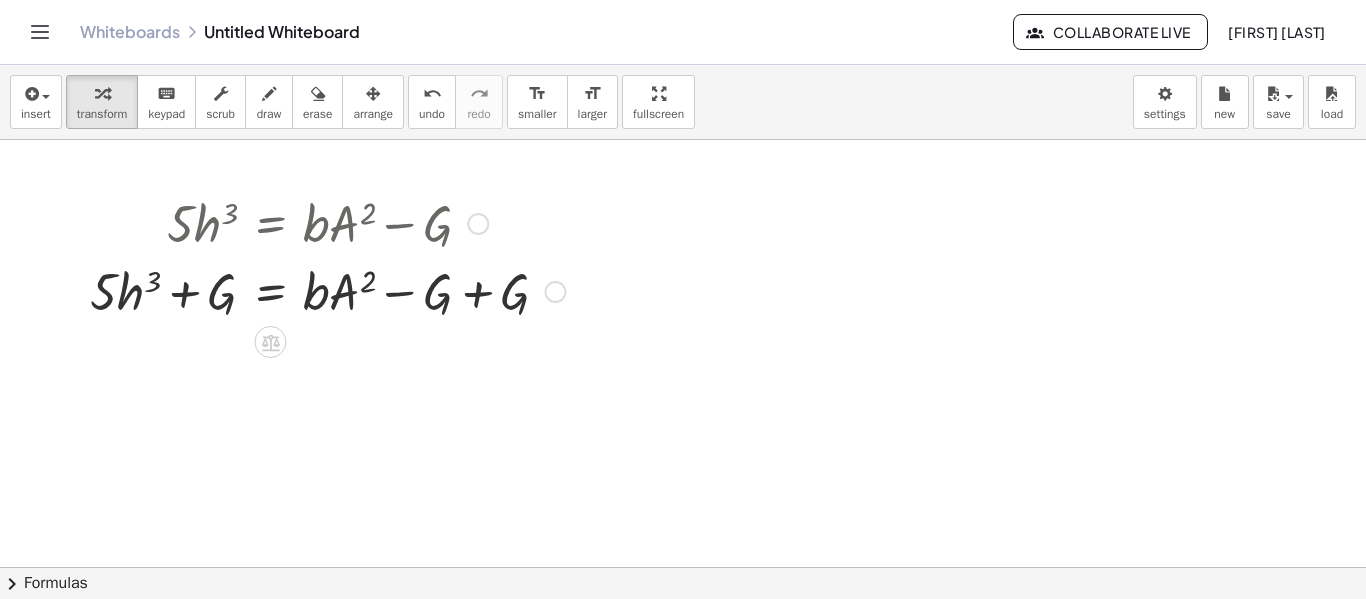 click at bounding box center [327, 290] 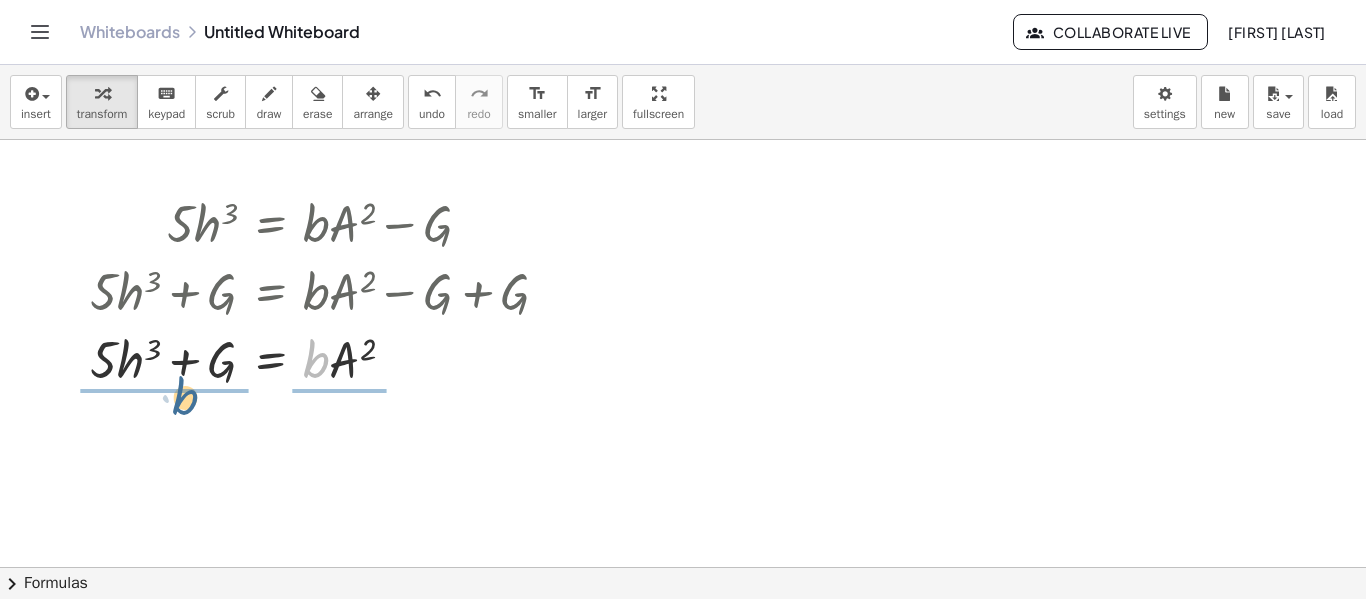 drag, startPoint x: 304, startPoint y: 362, endPoint x: 173, endPoint y: 400, distance: 136.40015 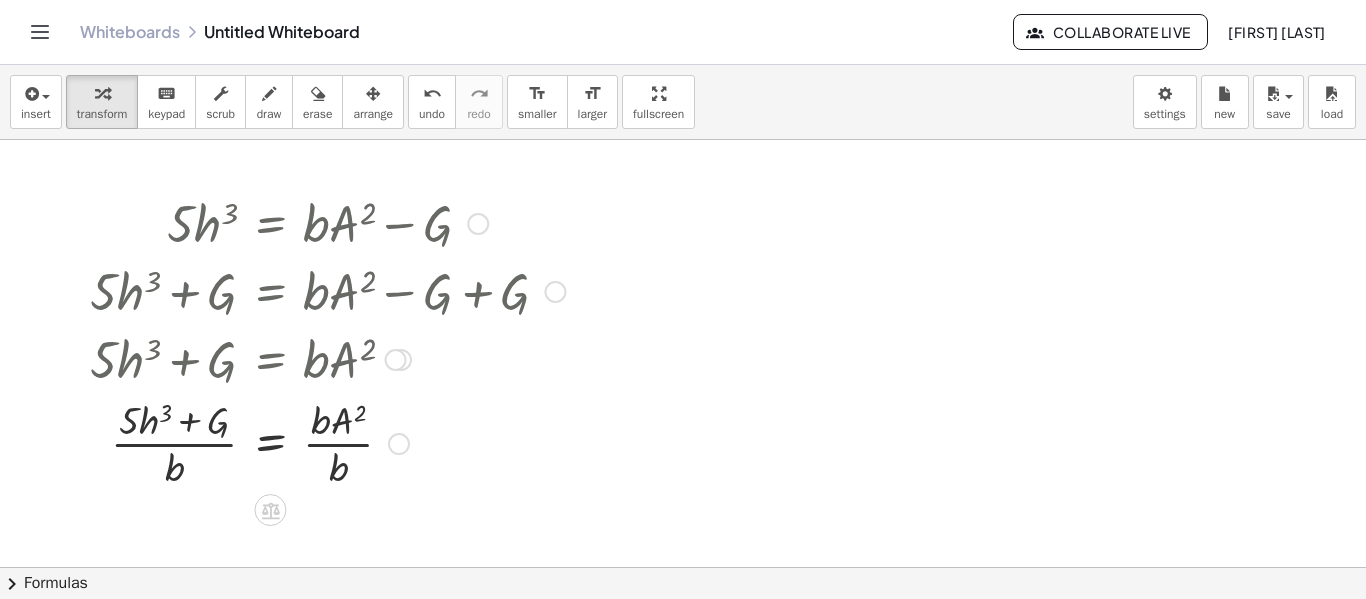 click at bounding box center [327, 442] 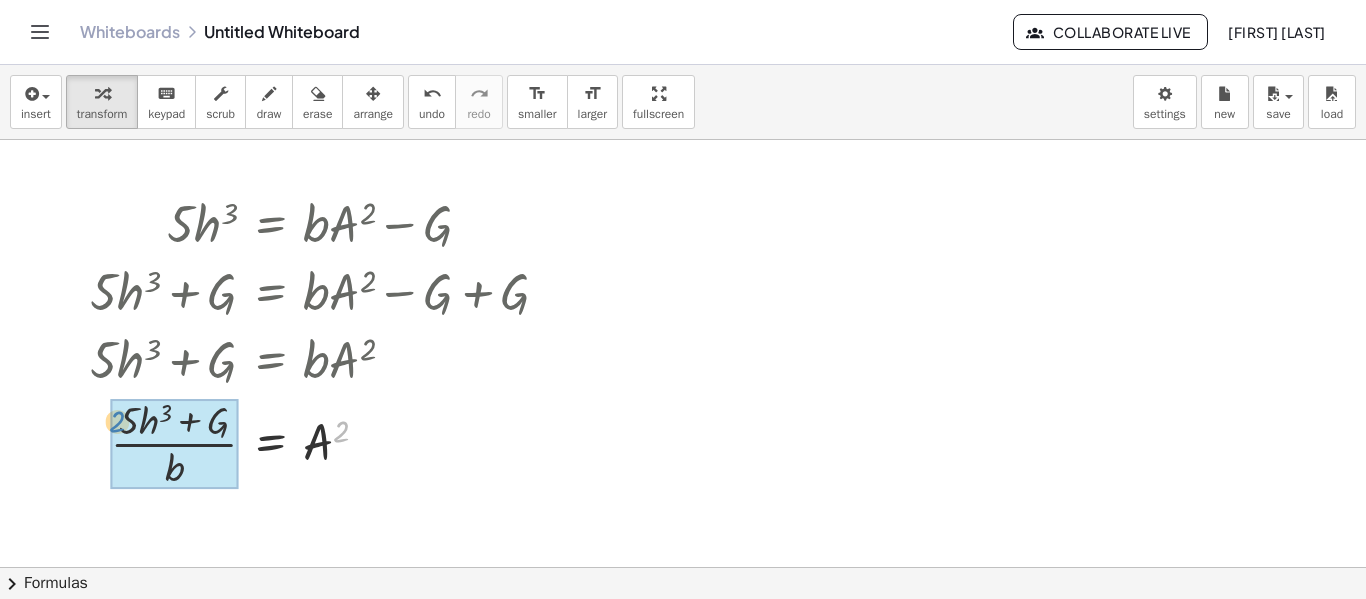 drag, startPoint x: 339, startPoint y: 437, endPoint x: 121, endPoint y: 424, distance: 218.38727 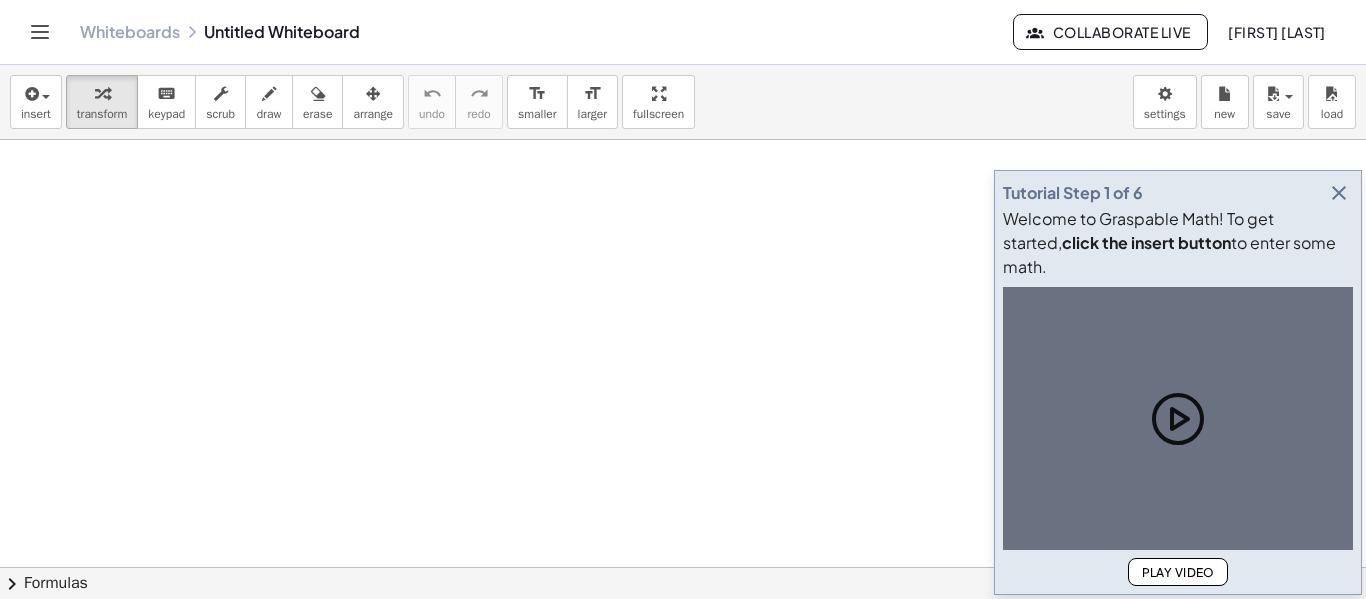 scroll, scrollTop: 0, scrollLeft: 0, axis: both 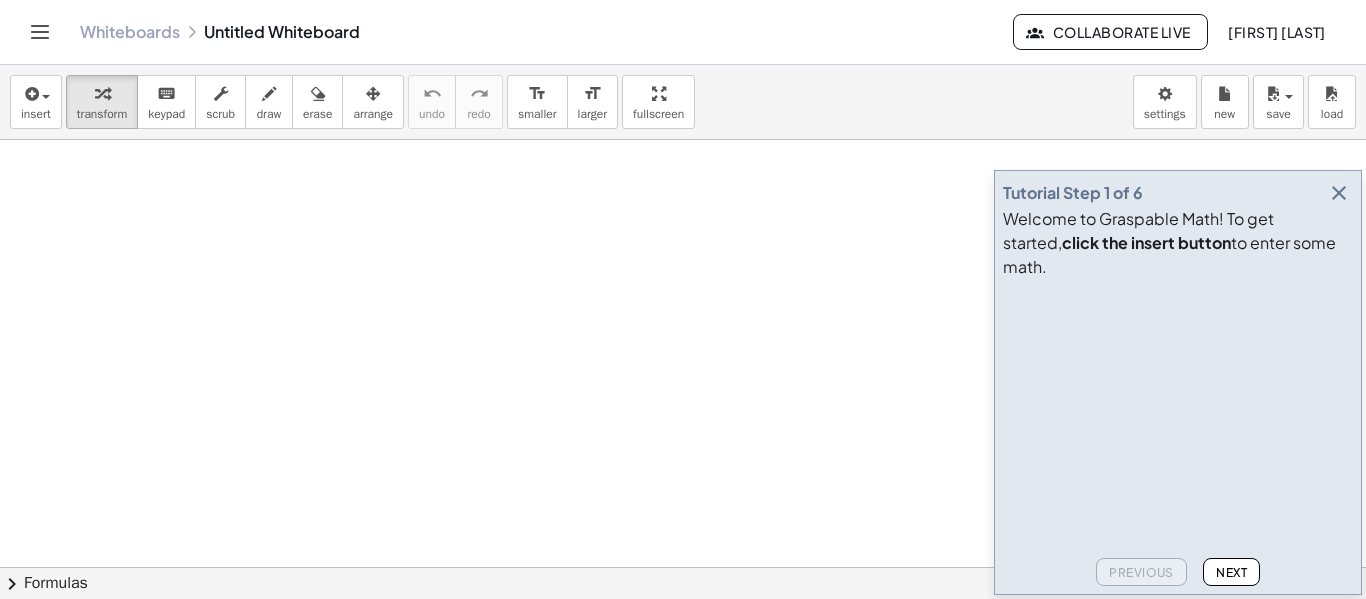 click at bounding box center (1339, 193) 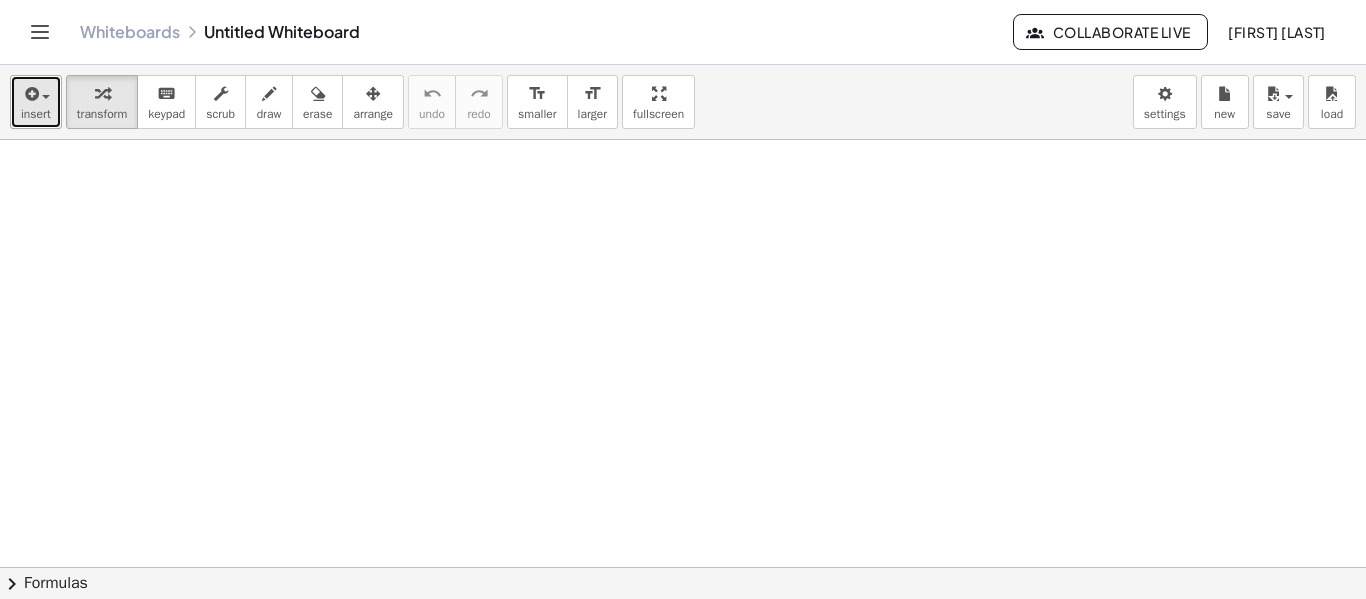 click at bounding box center [30, 94] 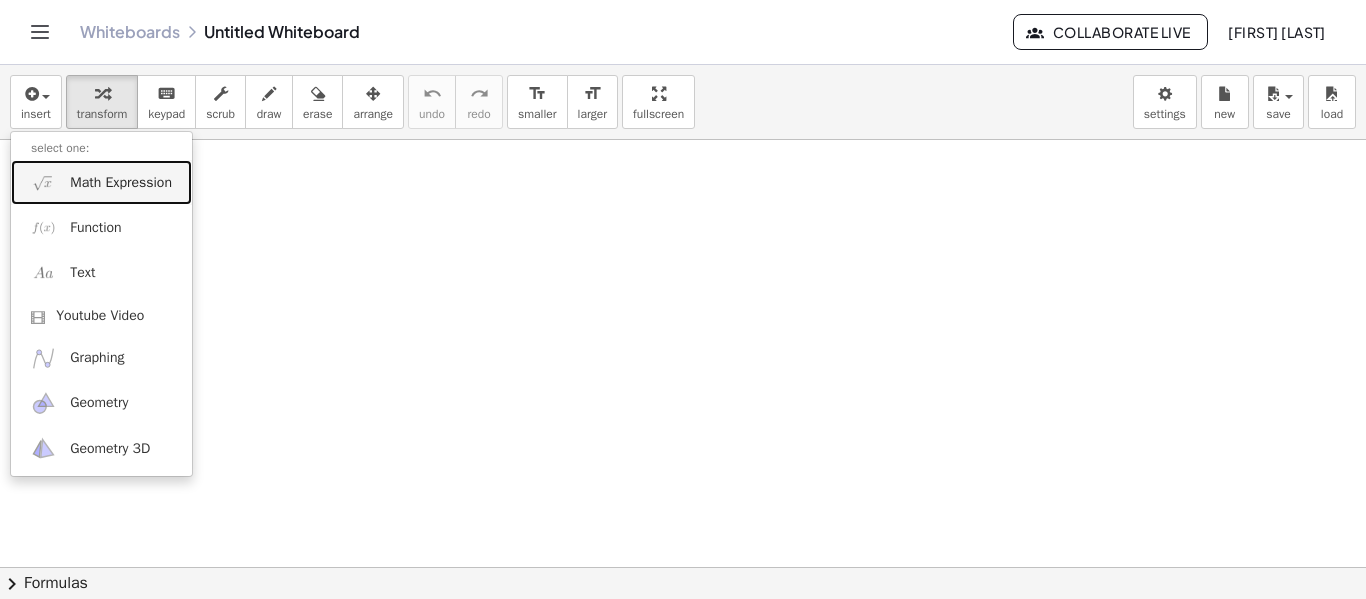 click on "Math Expression" at bounding box center [101, 182] 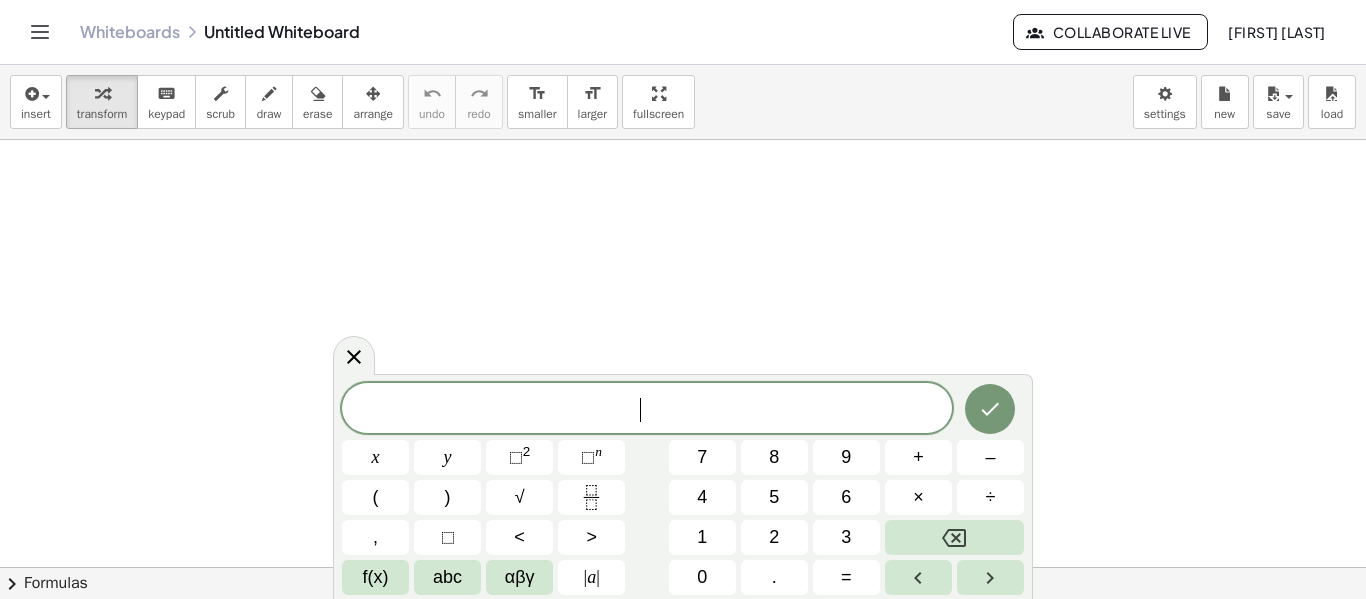scroll, scrollTop: 1, scrollLeft: 0, axis: vertical 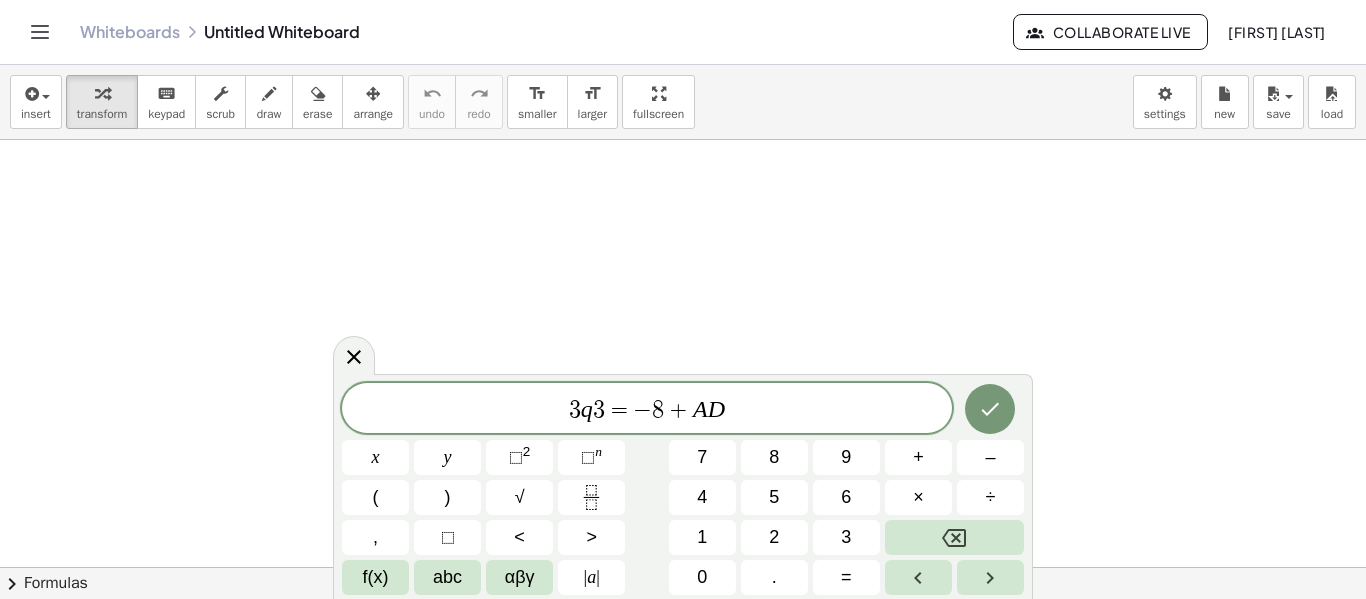 click on "3 q 3 = − 8 + A D ​ ​" at bounding box center (647, 410) 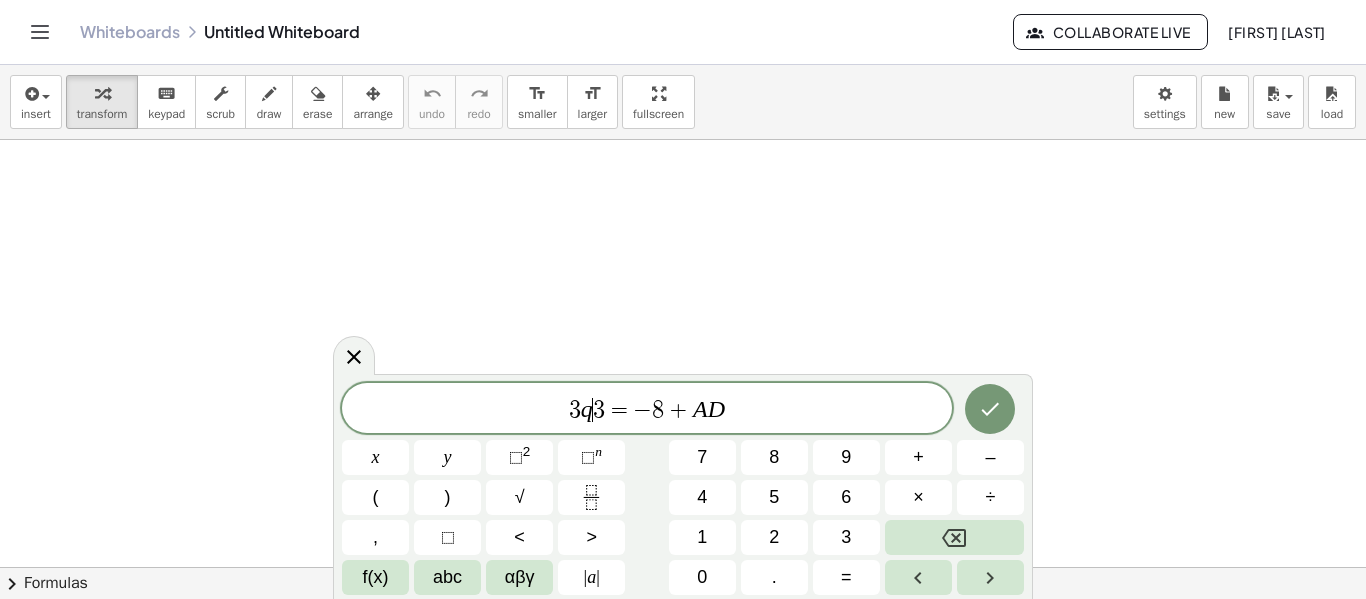 click on "3" at bounding box center [599, 410] 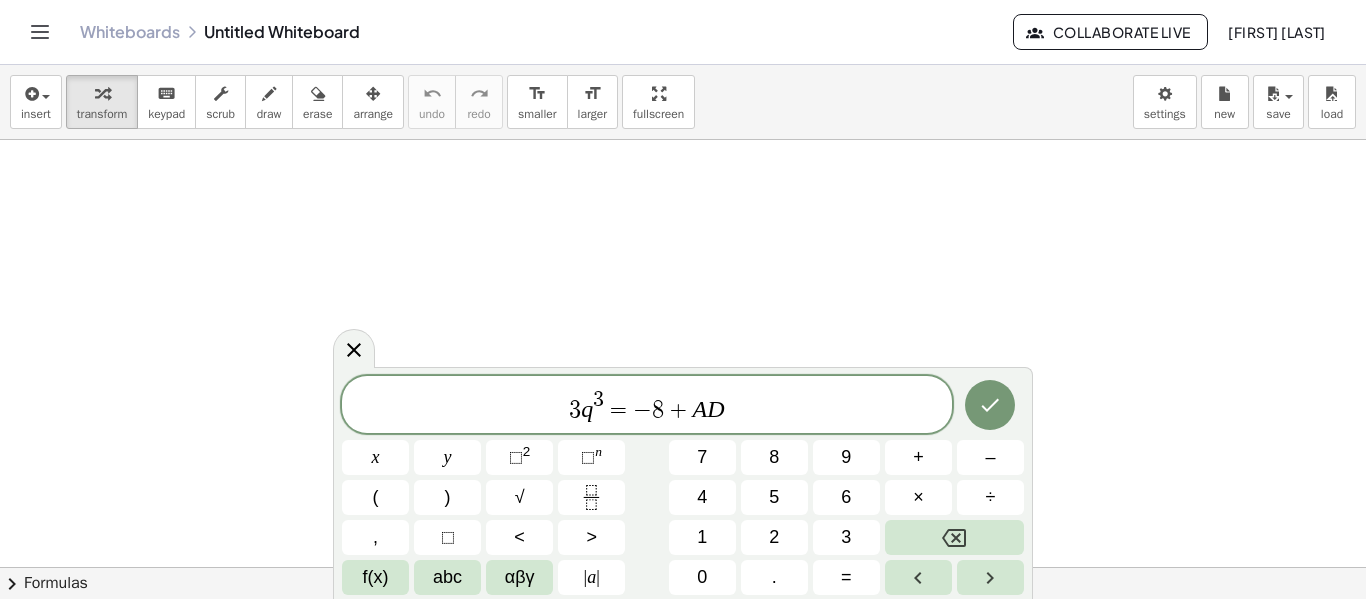 click on "3 q 3 ​ = − 8 + A D ​" at bounding box center (647, 406) 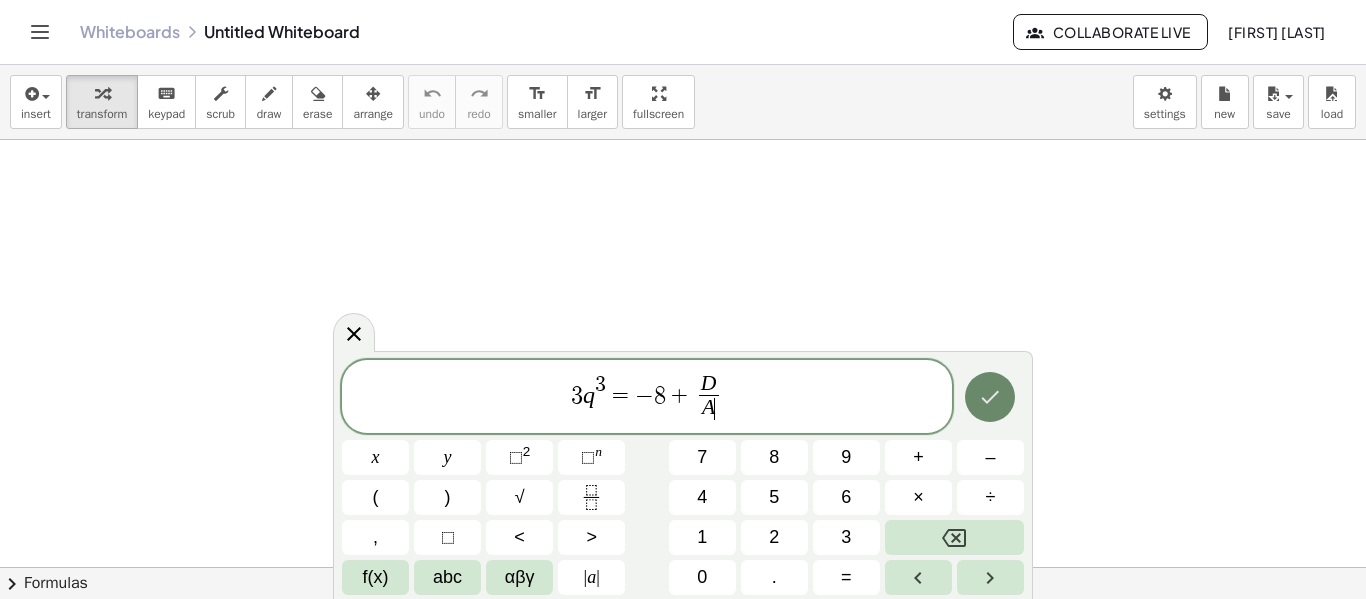 click 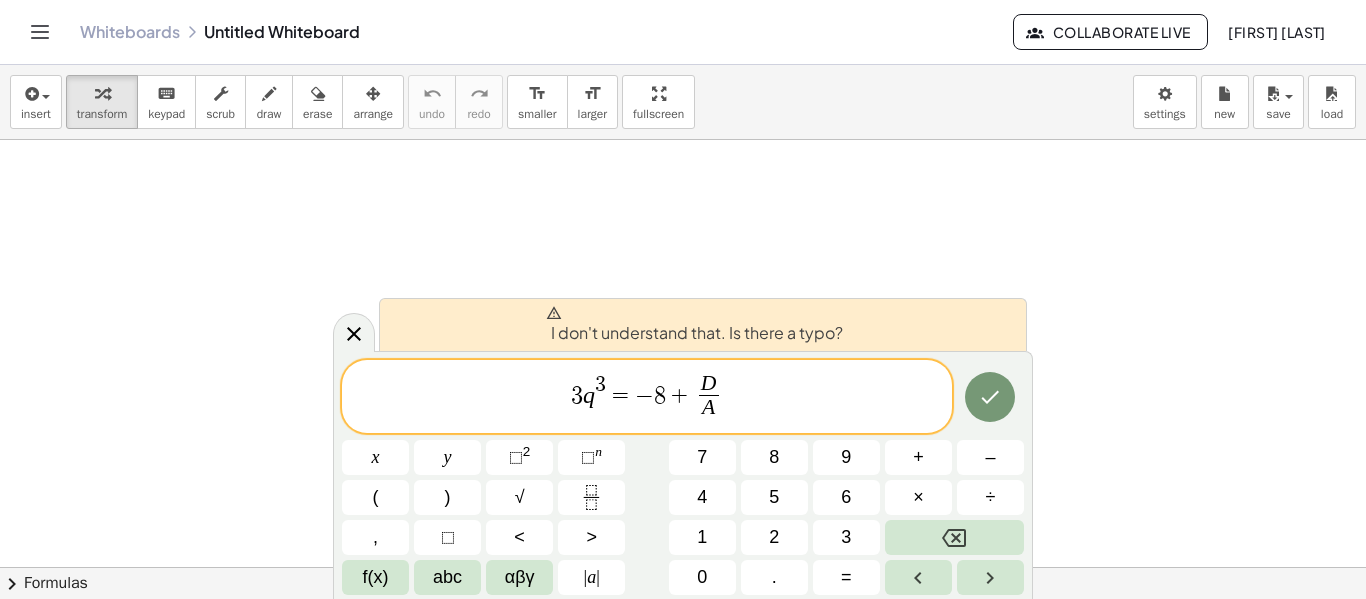 click on "−" at bounding box center (644, 395) 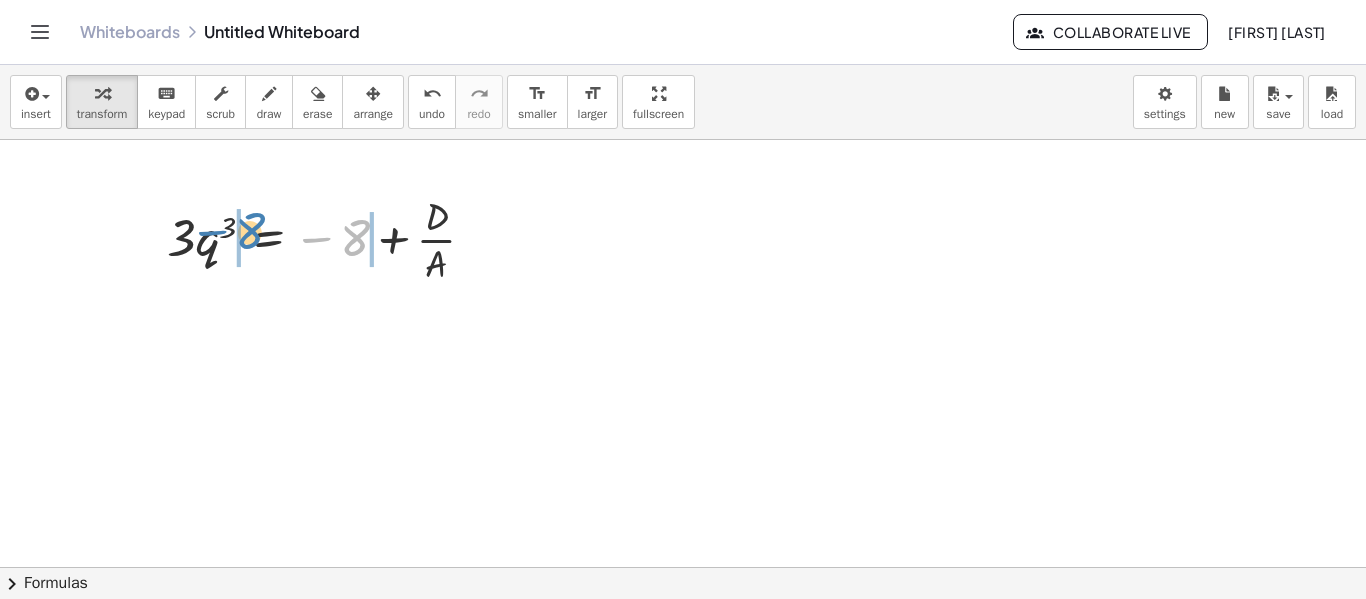 drag, startPoint x: 313, startPoint y: 235, endPoint x: 202, endPoint y: 231, distance: 111.07205 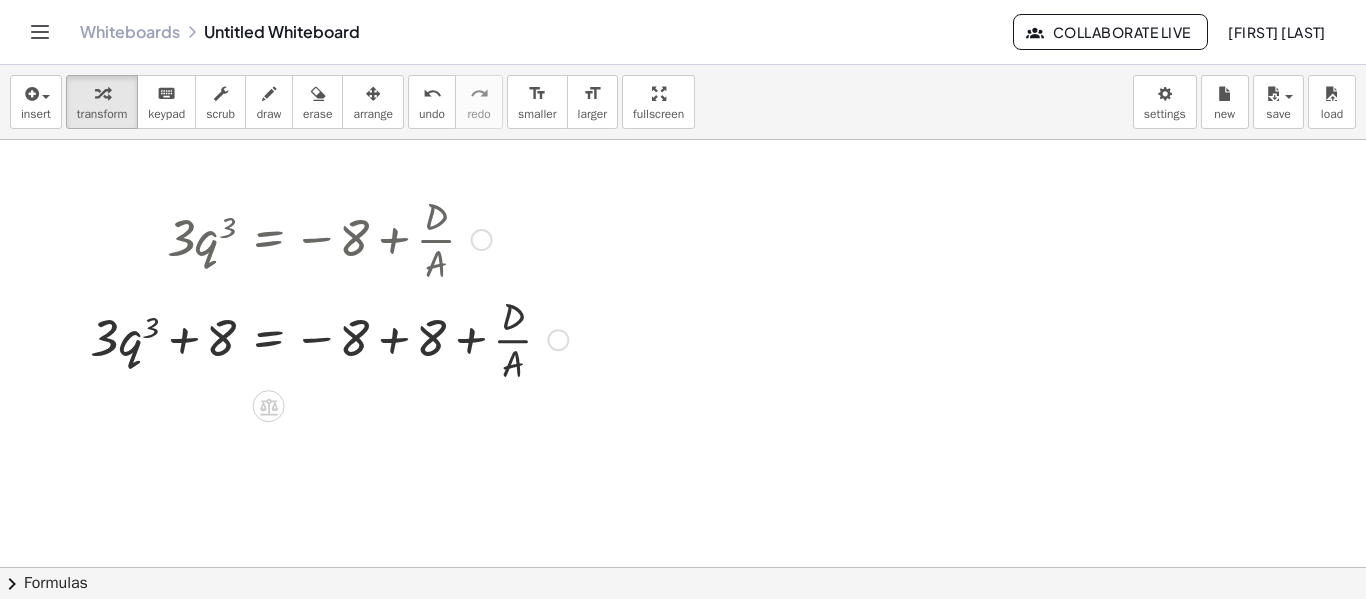 click at bounding box center (329, 338) 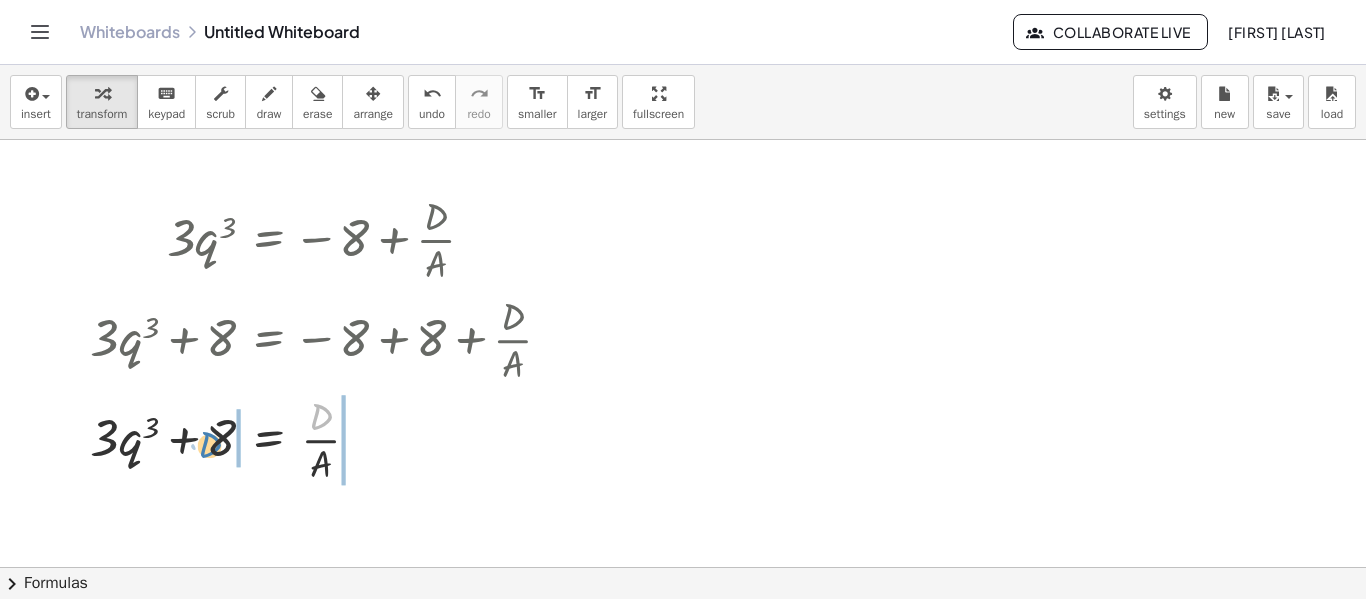 drag, startPoint x: 317, startPoint y: 418, endPoint x: 203, endPoint y: 444, distance: 116.92733 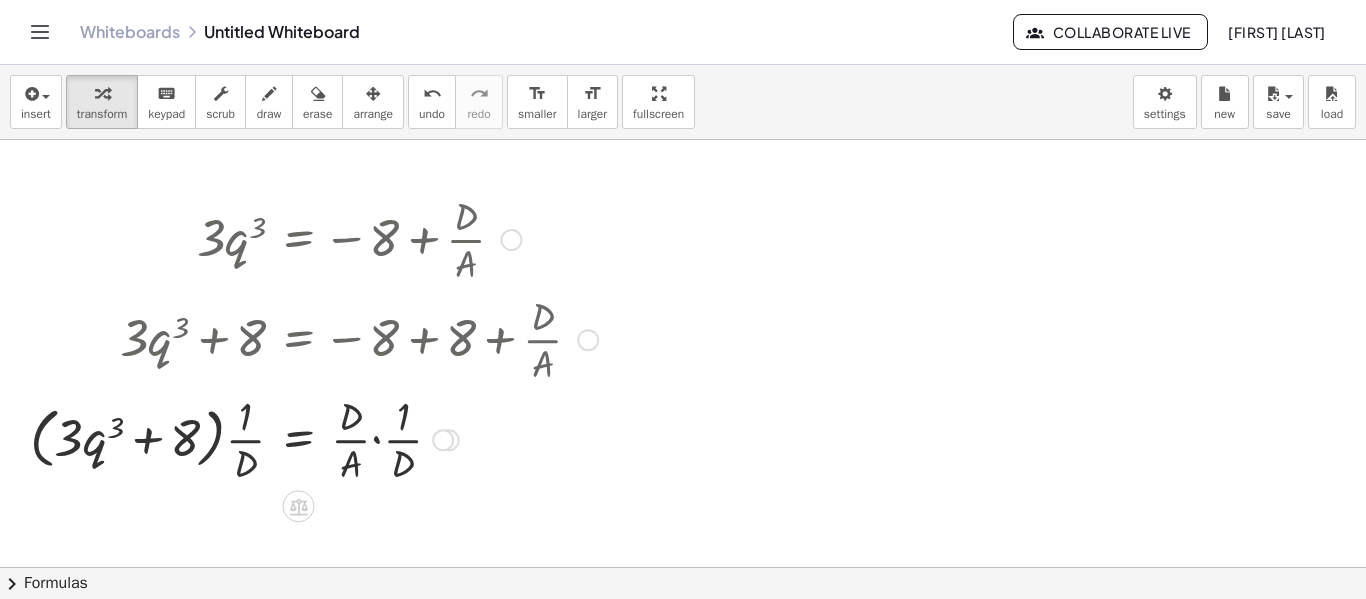 click at bounding box center [314, 438] 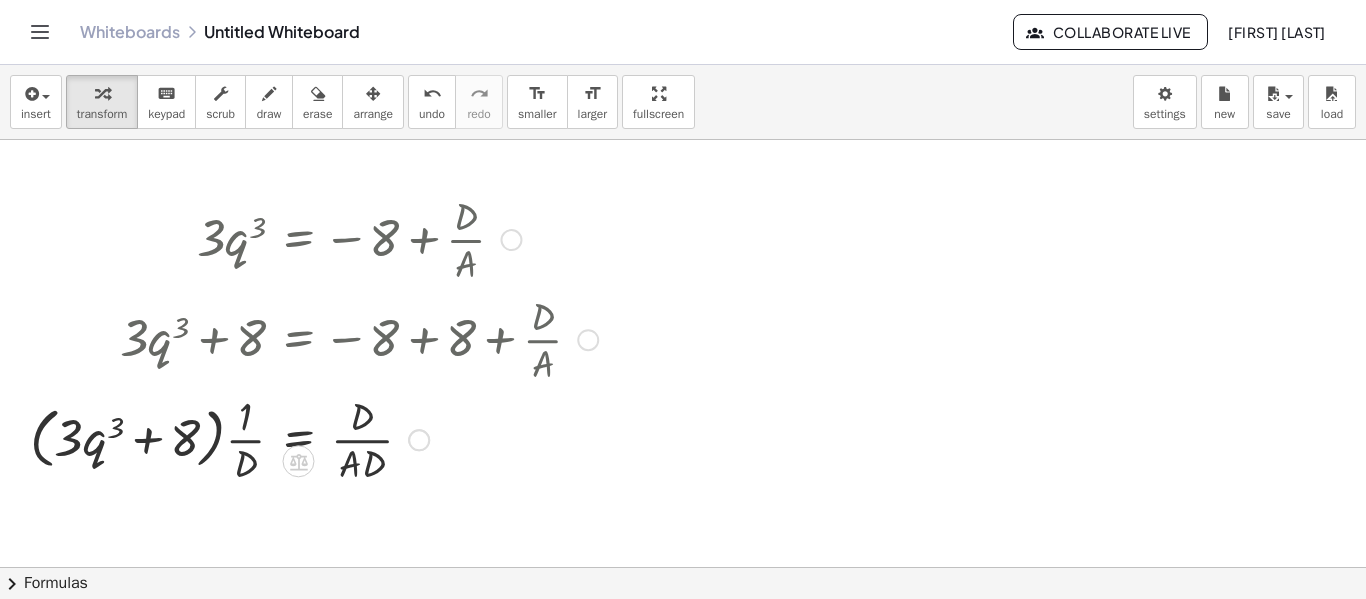 click at bounding box center (314, 438) 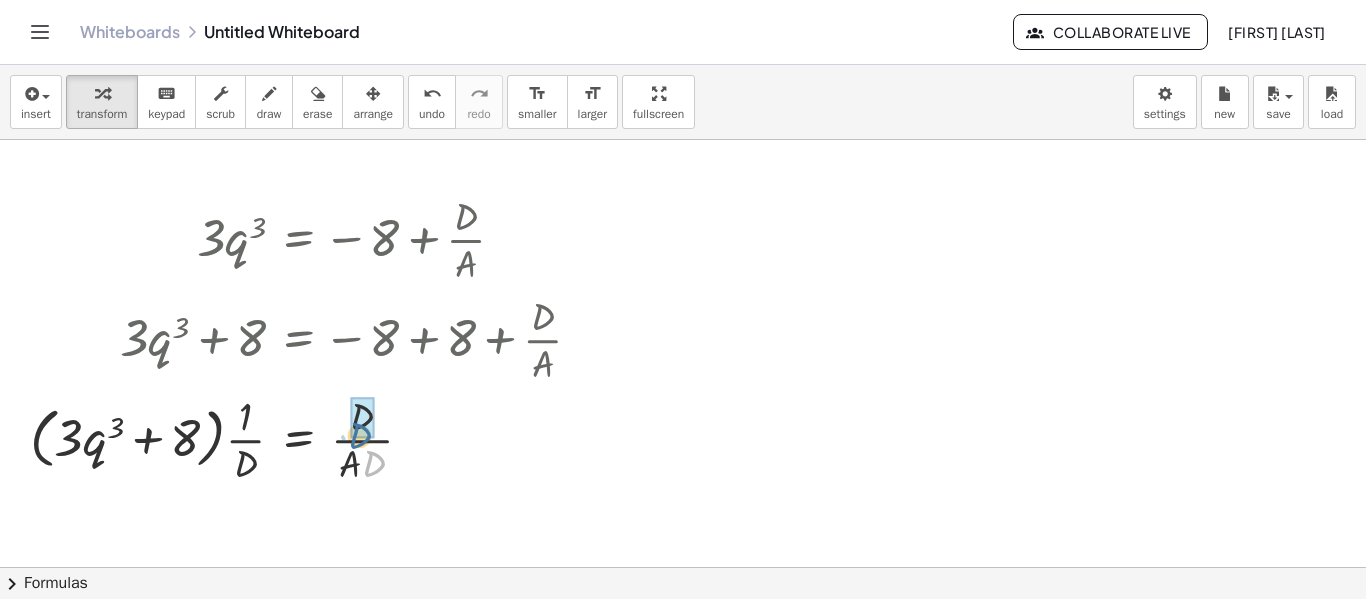 drag, startPoint x: 374, startPoint y: 459, endPoint x: 359, endPoint y: 431, distance: 31.764761 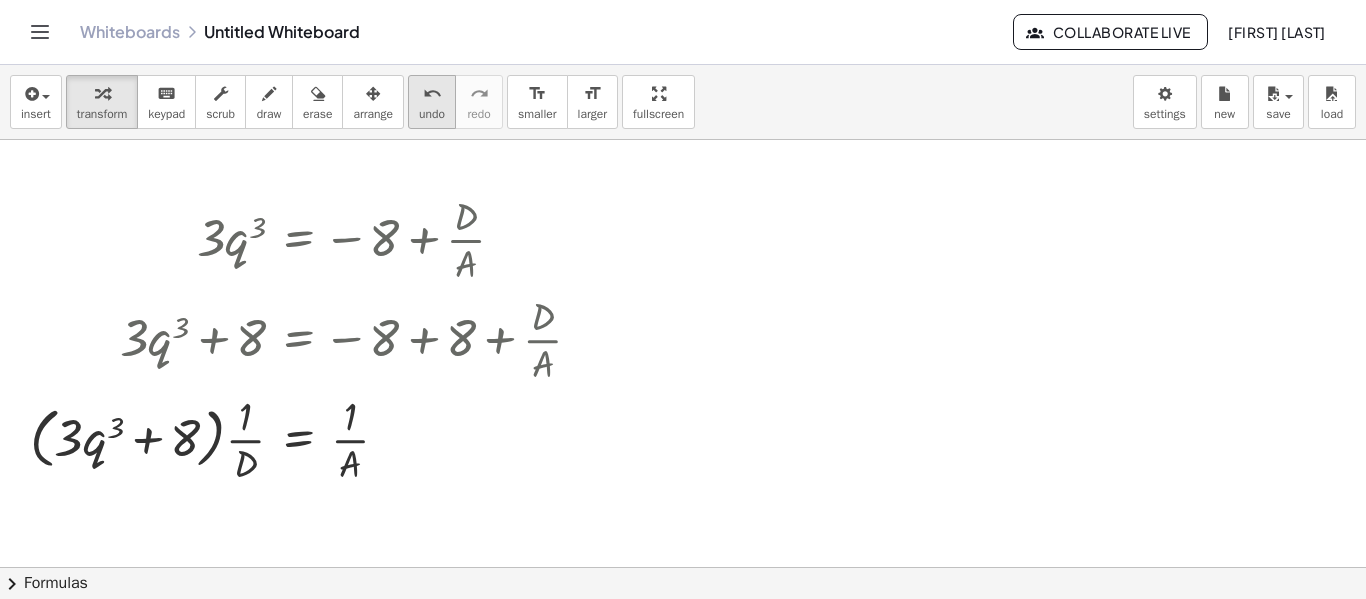 click on "undo undo" at bounding box center (432, 102) 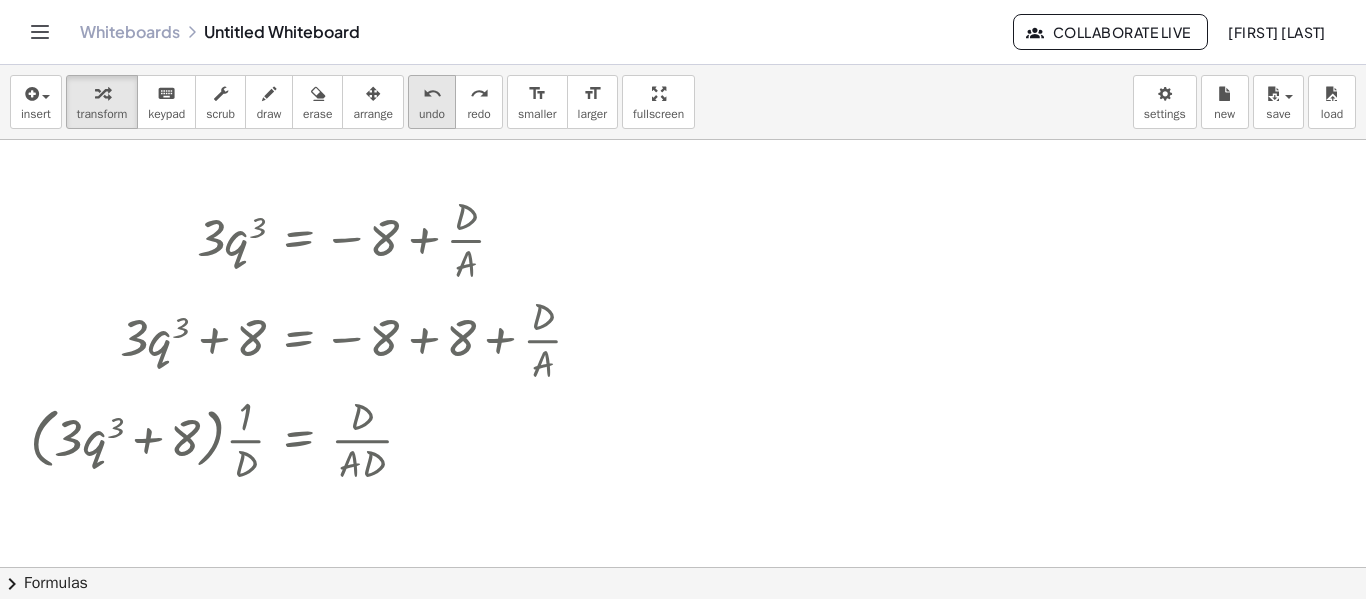 click on "undo undo" at bounding box center (432, 102) 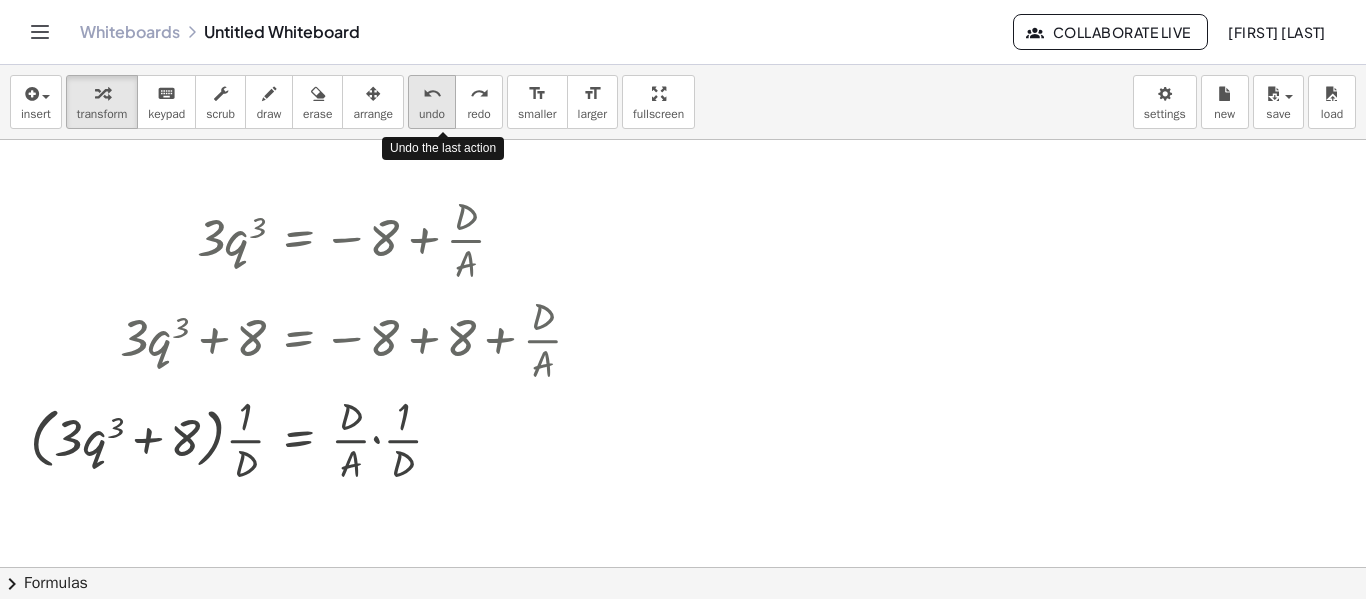 click on "undo undo" at bounding box center [432, 102] 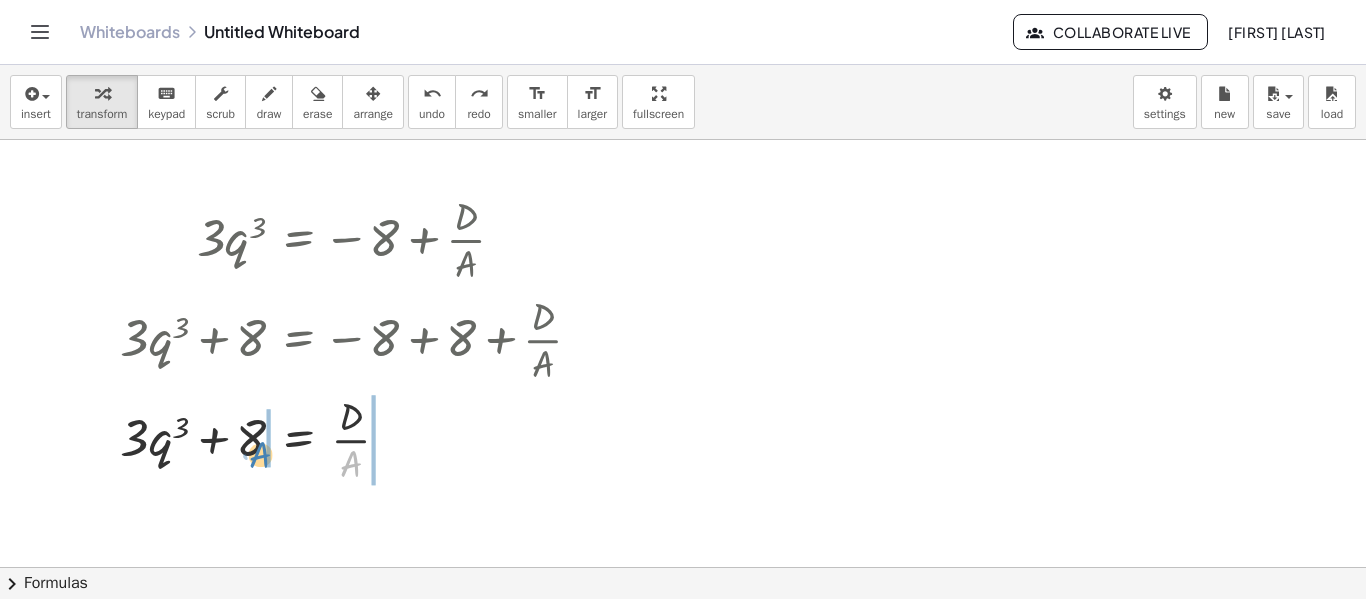 drag, startPoint x: 345, startPoint y: 466, endPoint x: 253, endPoint y: 457, distance: 92.43917 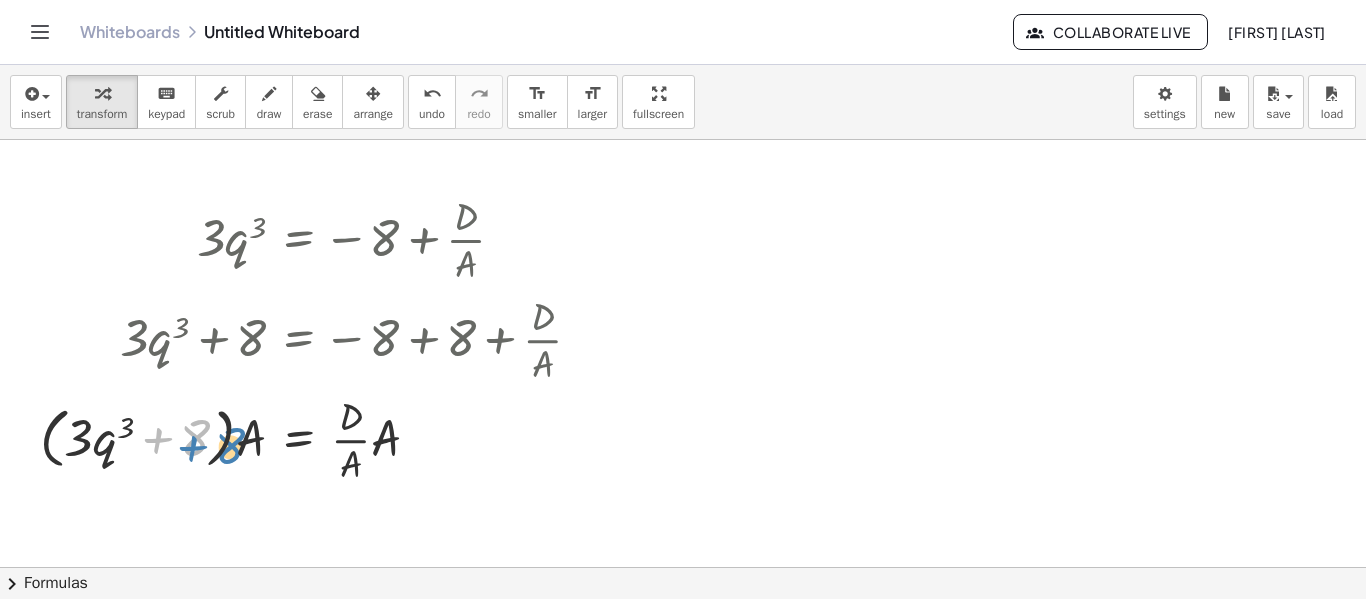 drag, startPoint x: 180, startPoint y: 433, endPoint x: 216, endPoint y: 443, distance: 37.363083 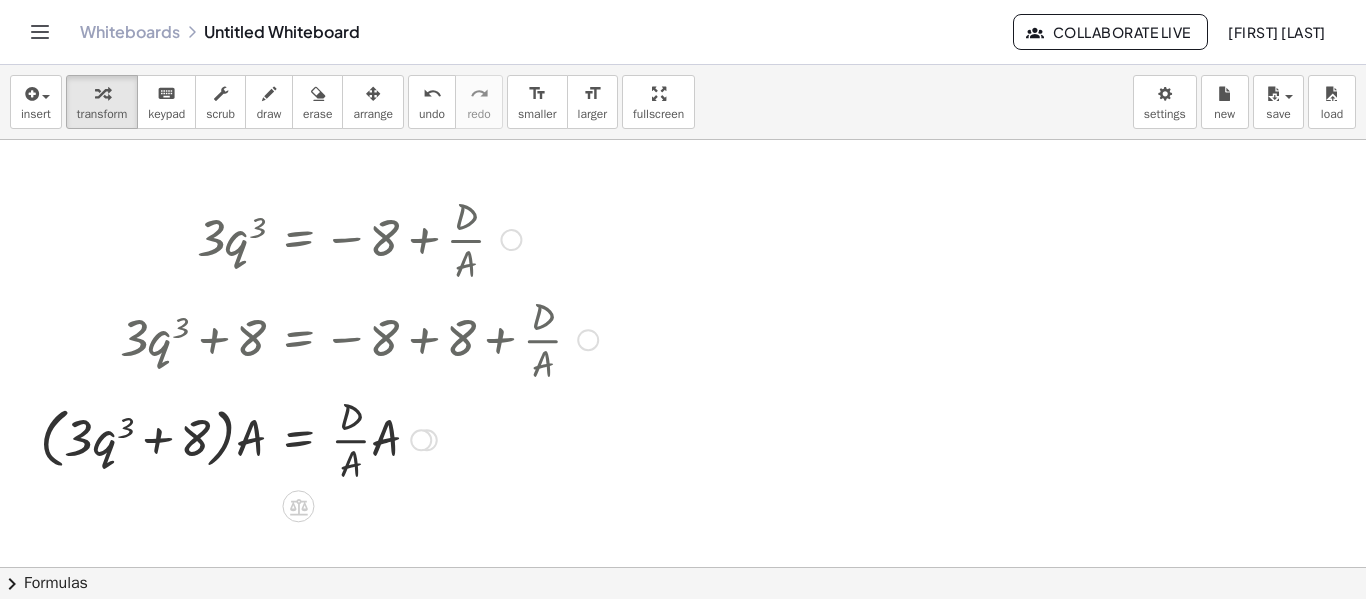 click at bounding box center [319, 438] 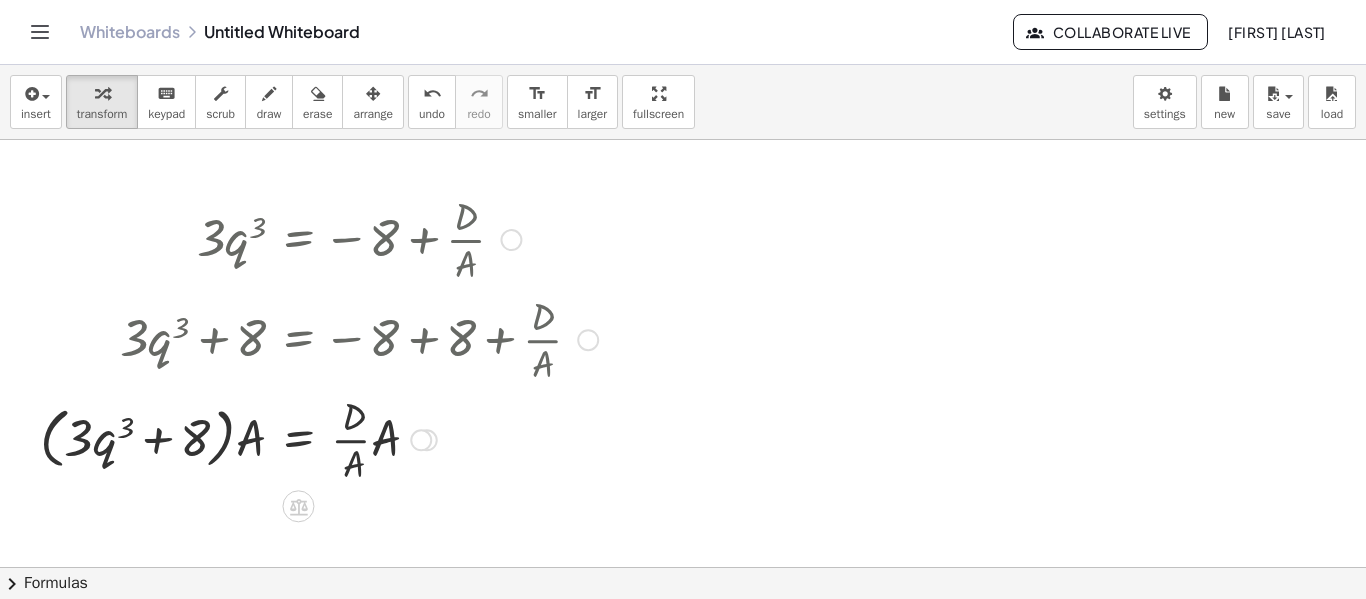 click at bounding box center (319, 438) 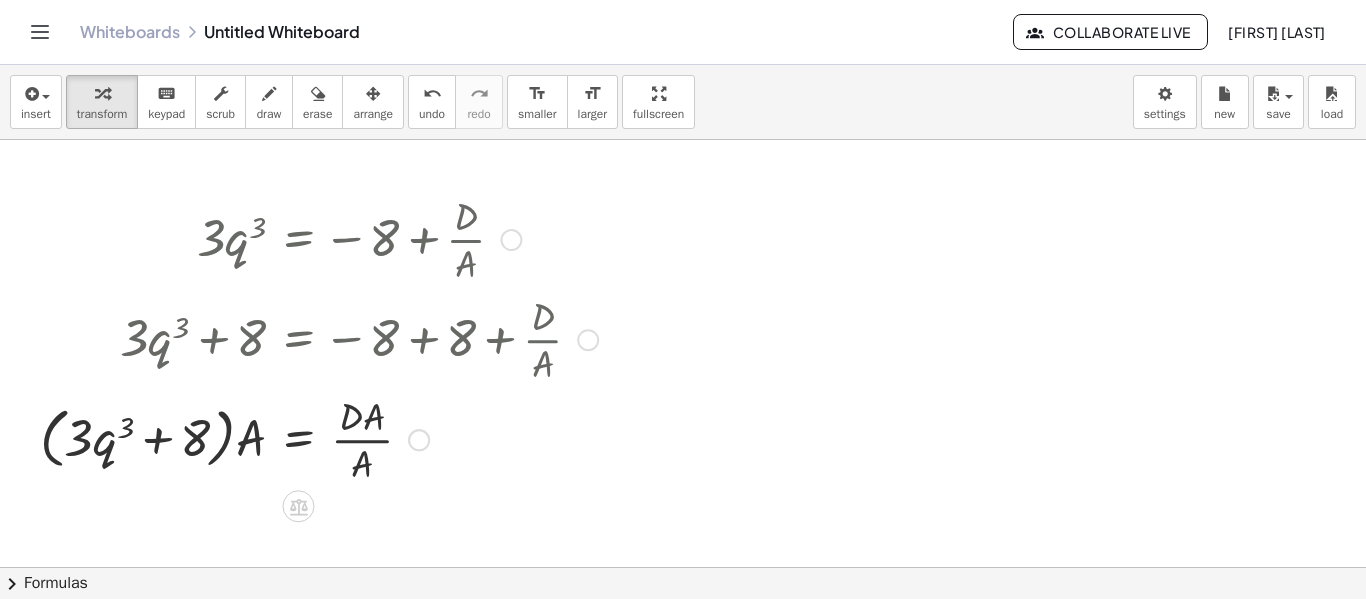 click at bounding box center [319, 438] 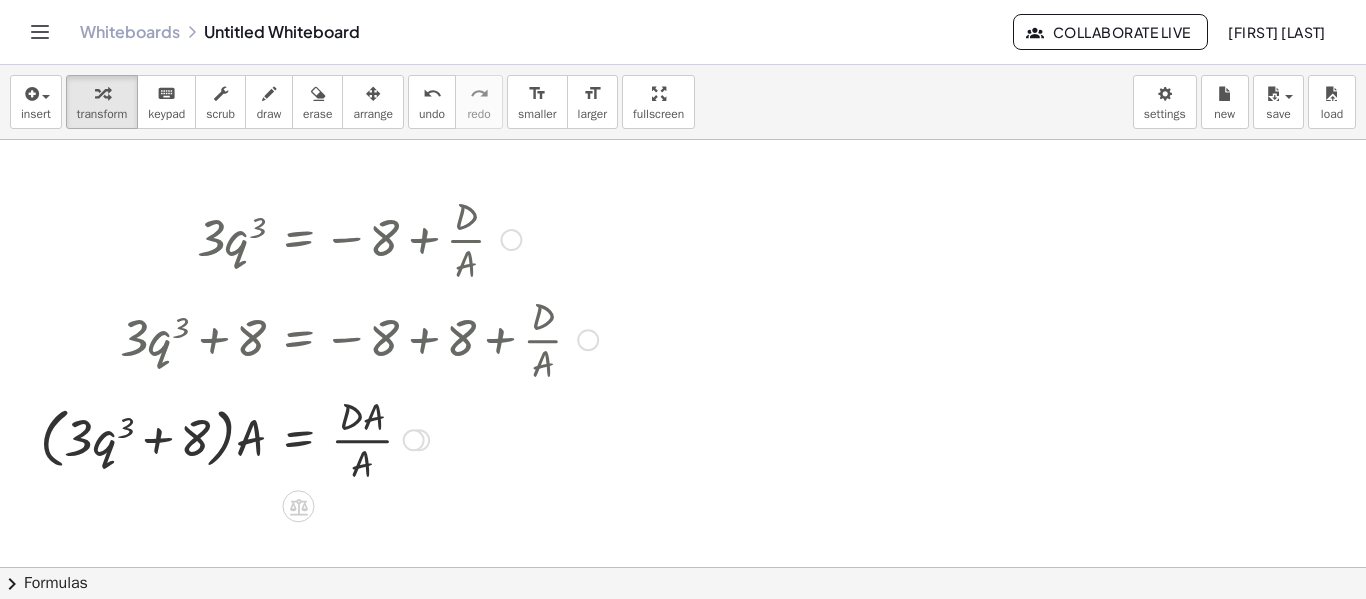 click at bounding box center (319, 438) 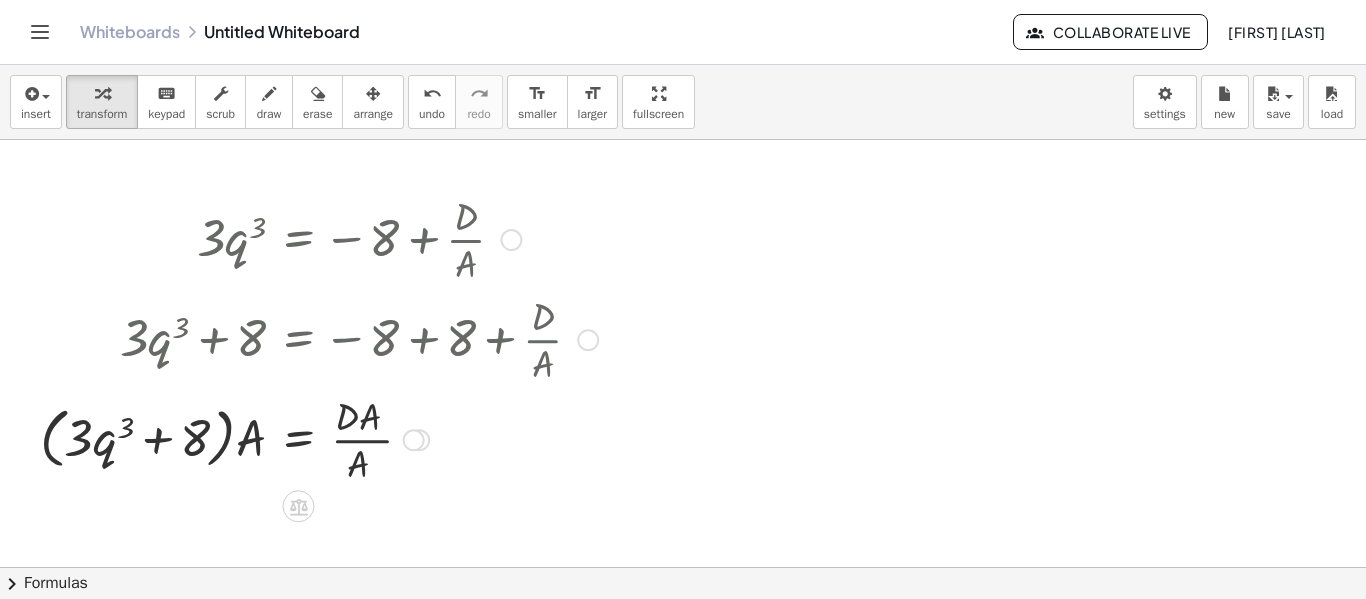 click at bounding box center [319, 438] 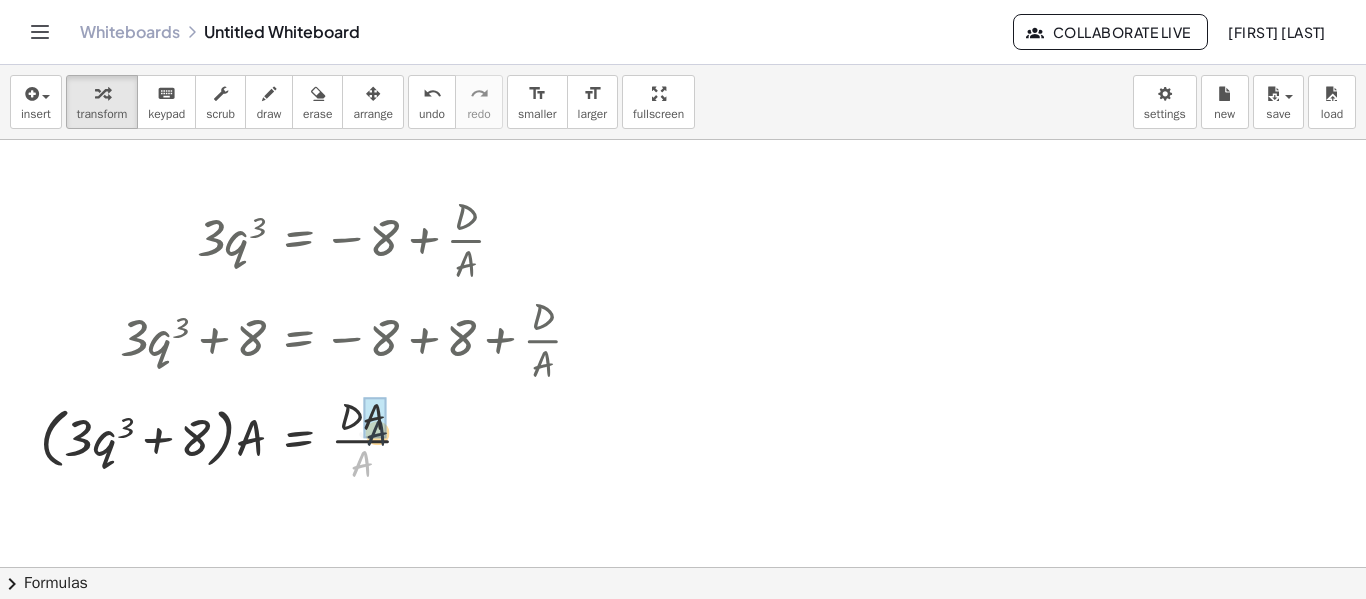 drag, startPoint x: 363, startPoint y: 466, endPoint x: 376, endPoint y: 426, distance: 42.059483 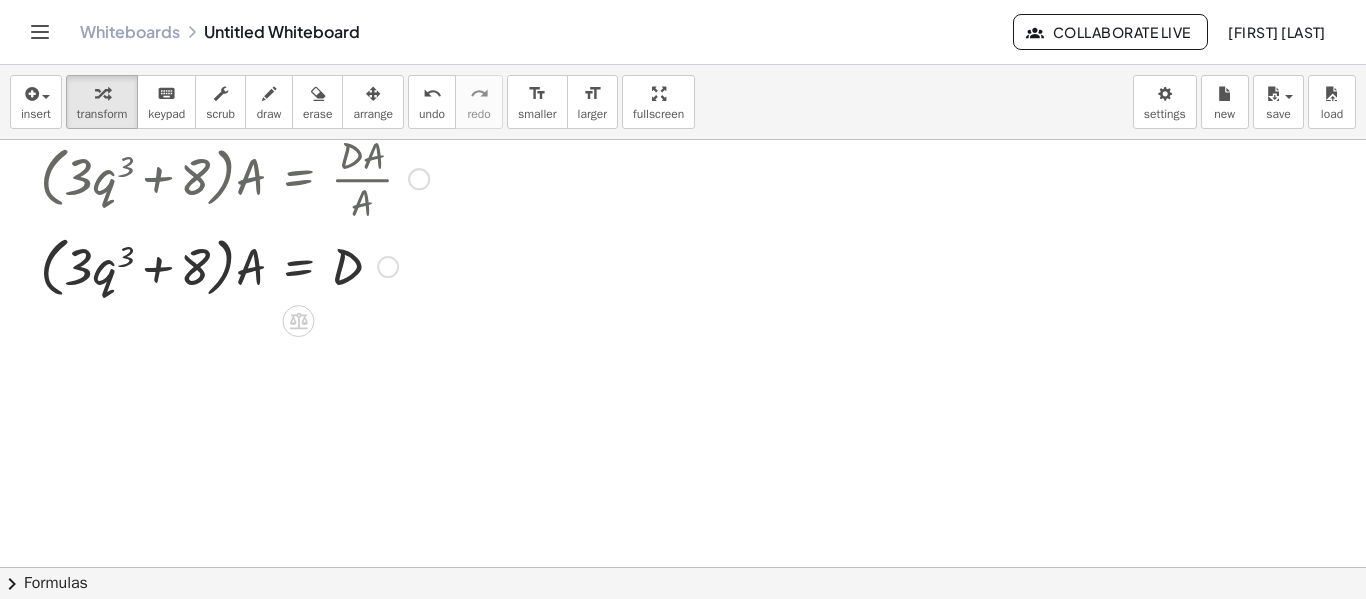 scroll, scrollTop: 331, scrollLeft: 0, axis: vertical 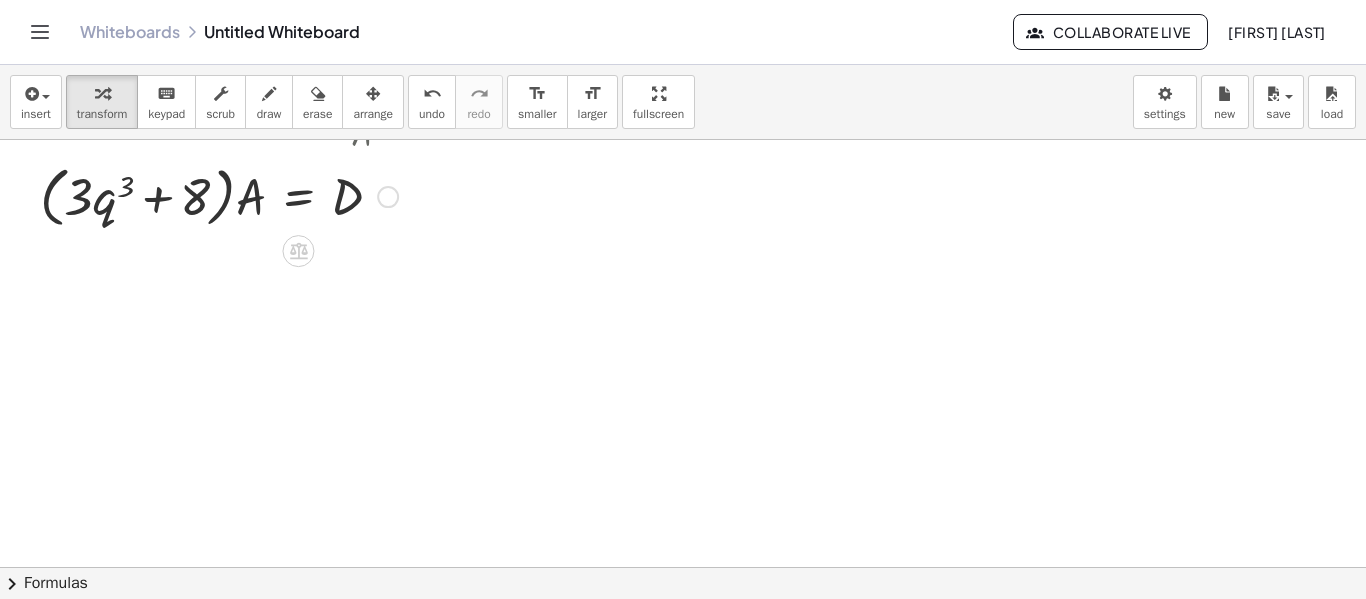 click at bounding box center [319, 195] 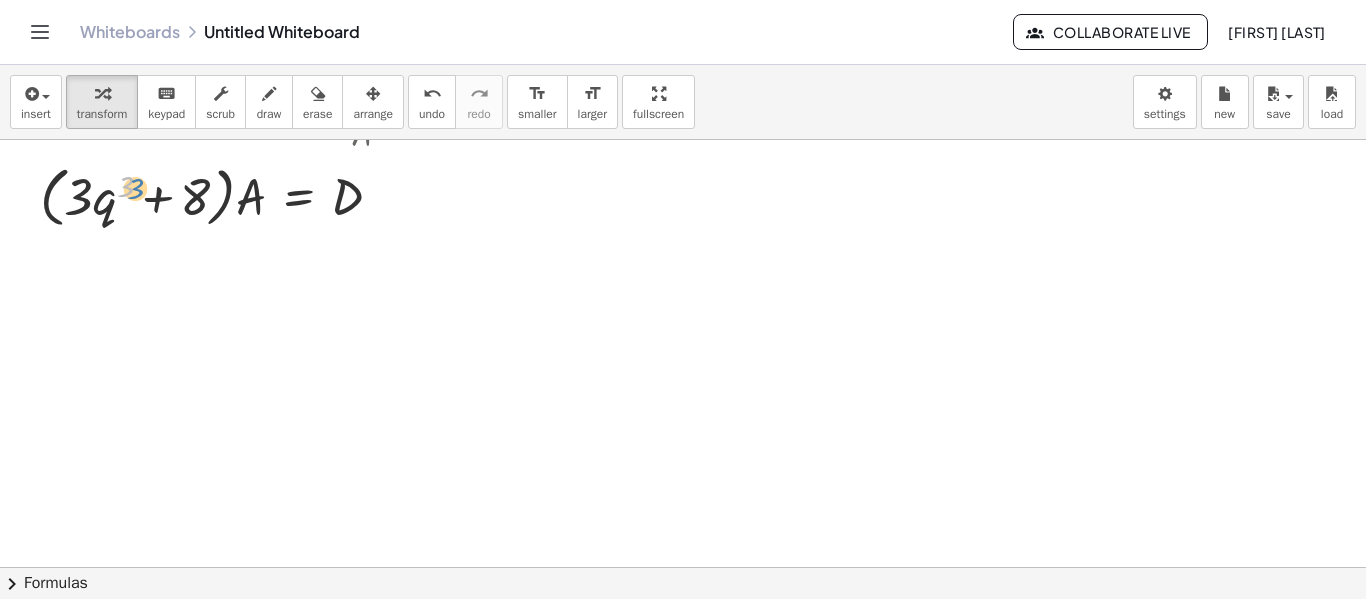click at bounding box center [319, 195] 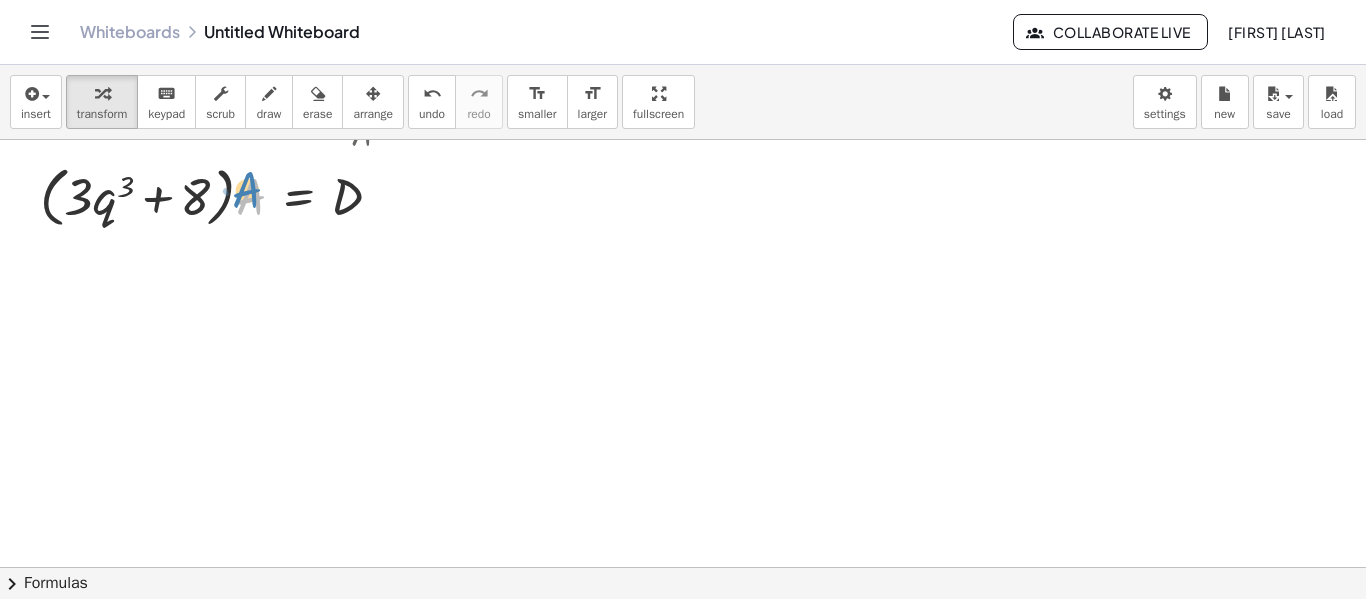 click at bounding box center [319, 195] 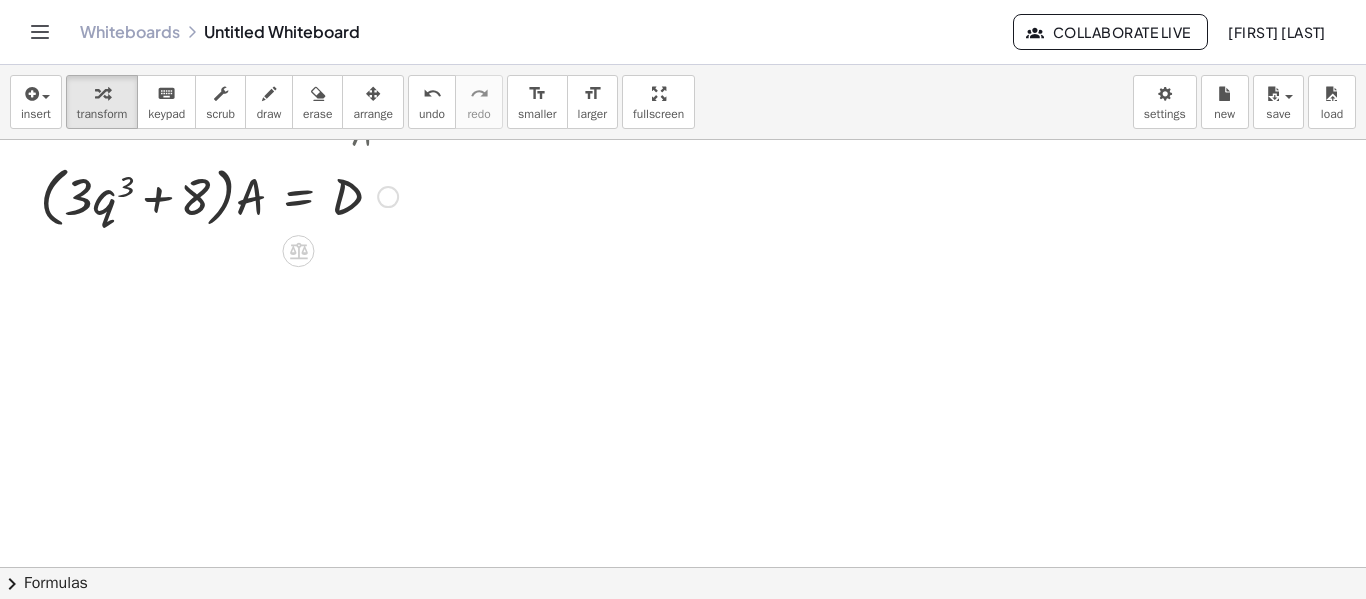 click at bounding box center [319, 195] 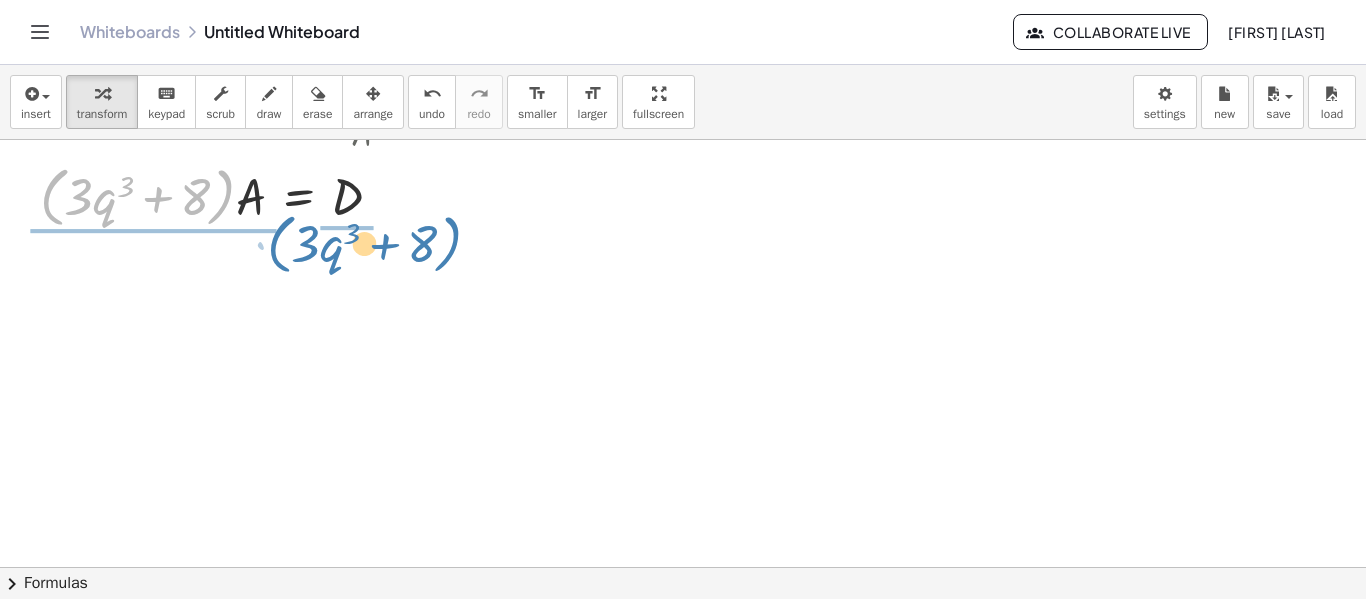 drag, startPoint x: 224, startPoint y: 209, endPoint x: 451, endPoint y: 256, distance: 231.81458 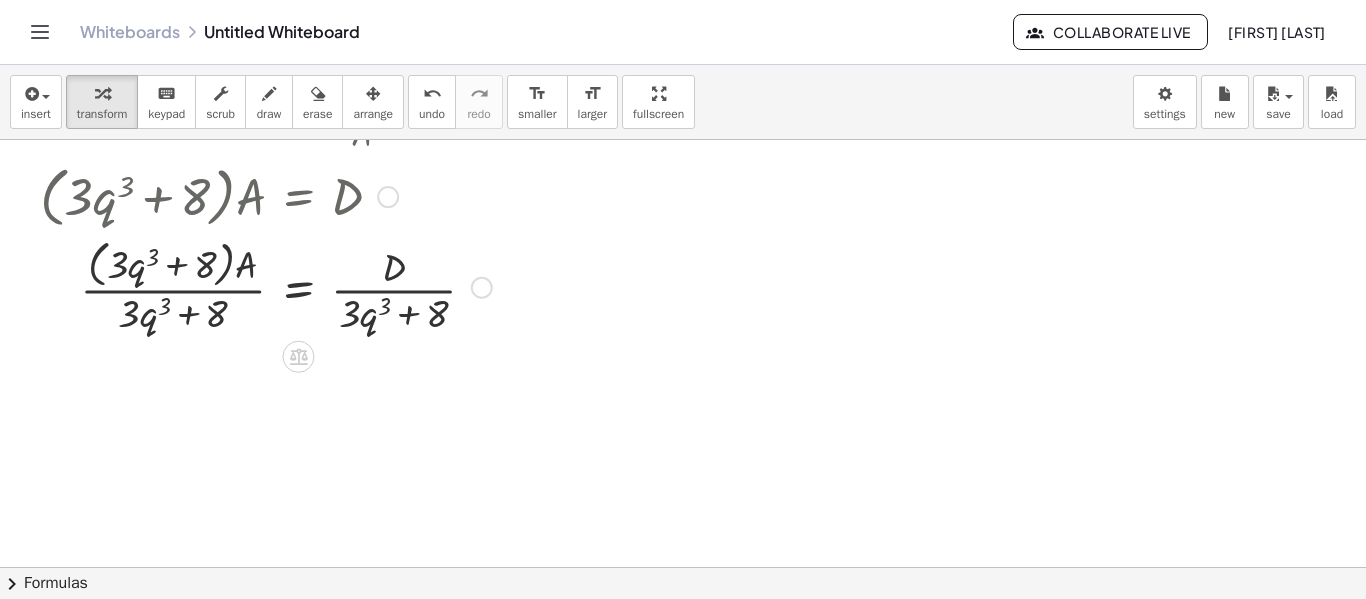 click at bounding box center (319, 286) 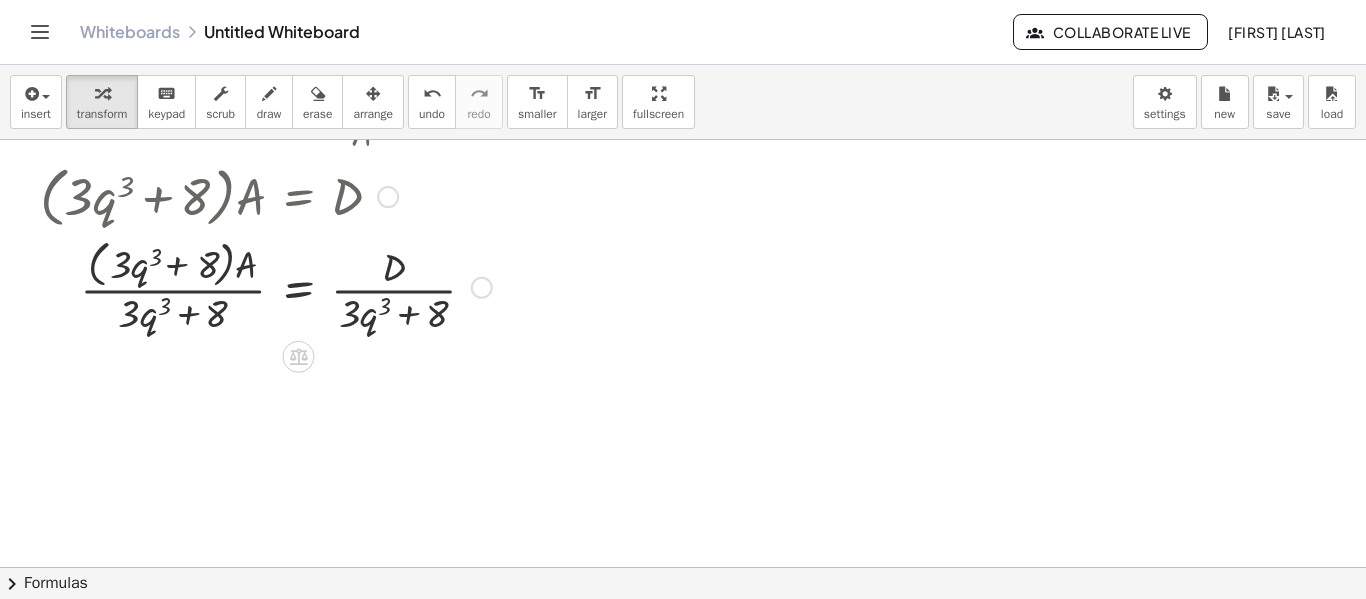 click at bounding box center [319, 286] 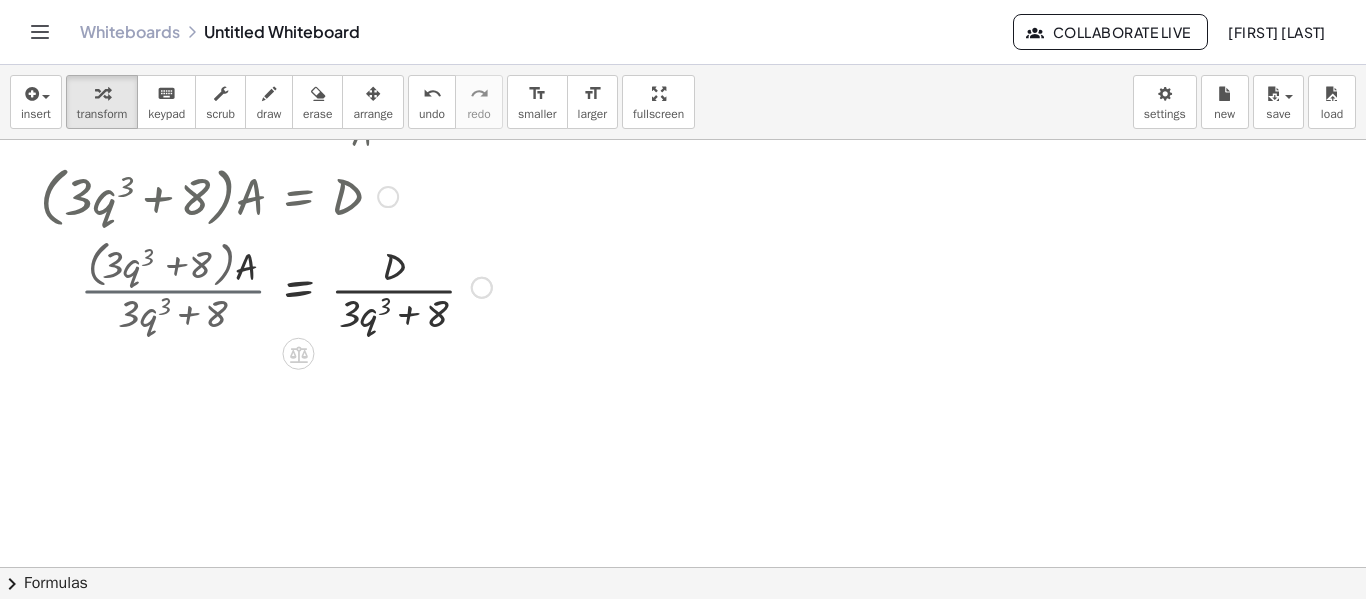 click at bounding box center [319, 286] 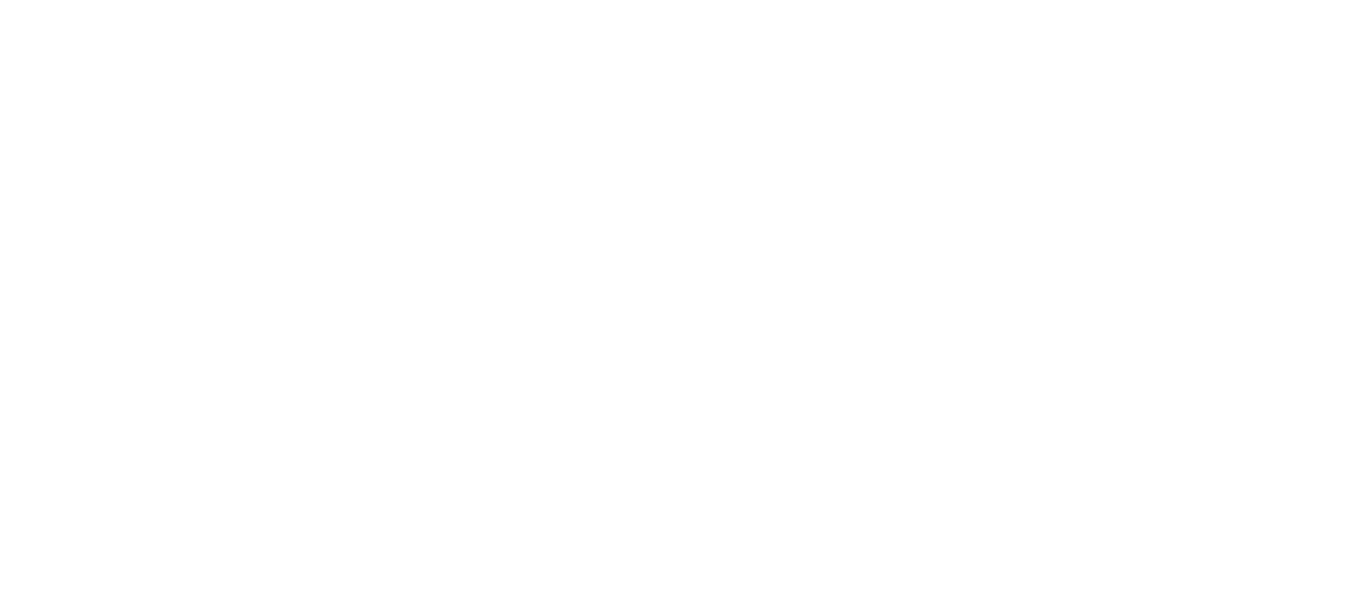 scroll, scrollTop: 0, scrollLeft: 0, axis: both 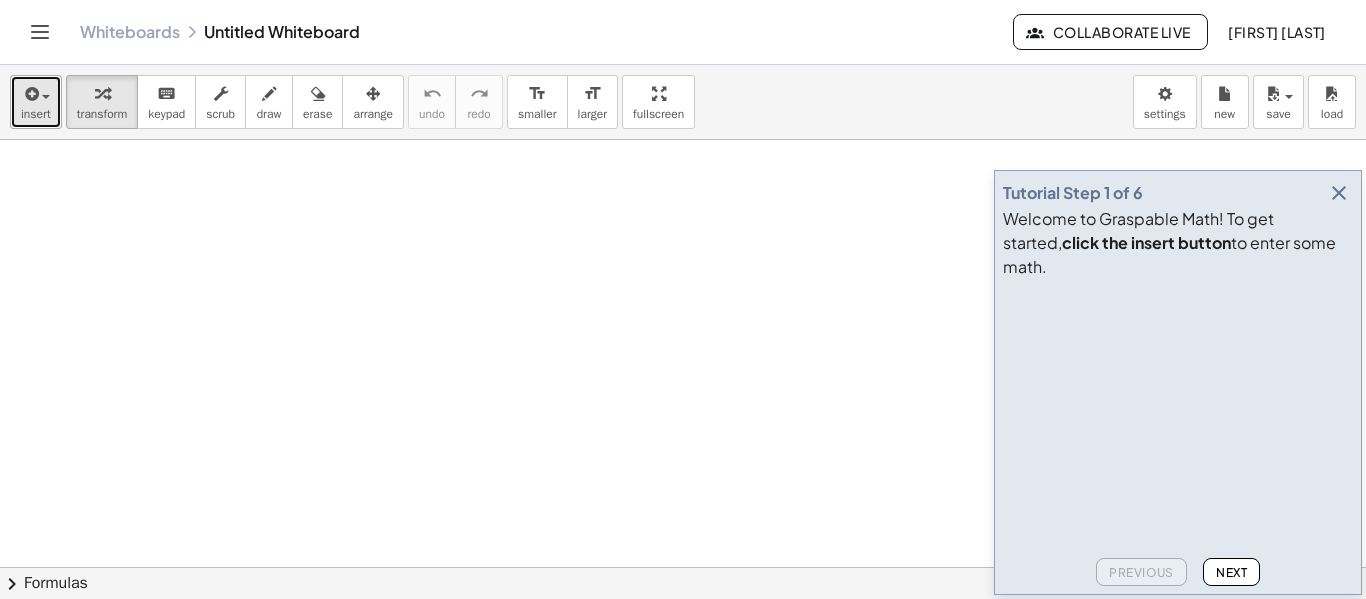 click on "insert" at bounding box center [36, 114] 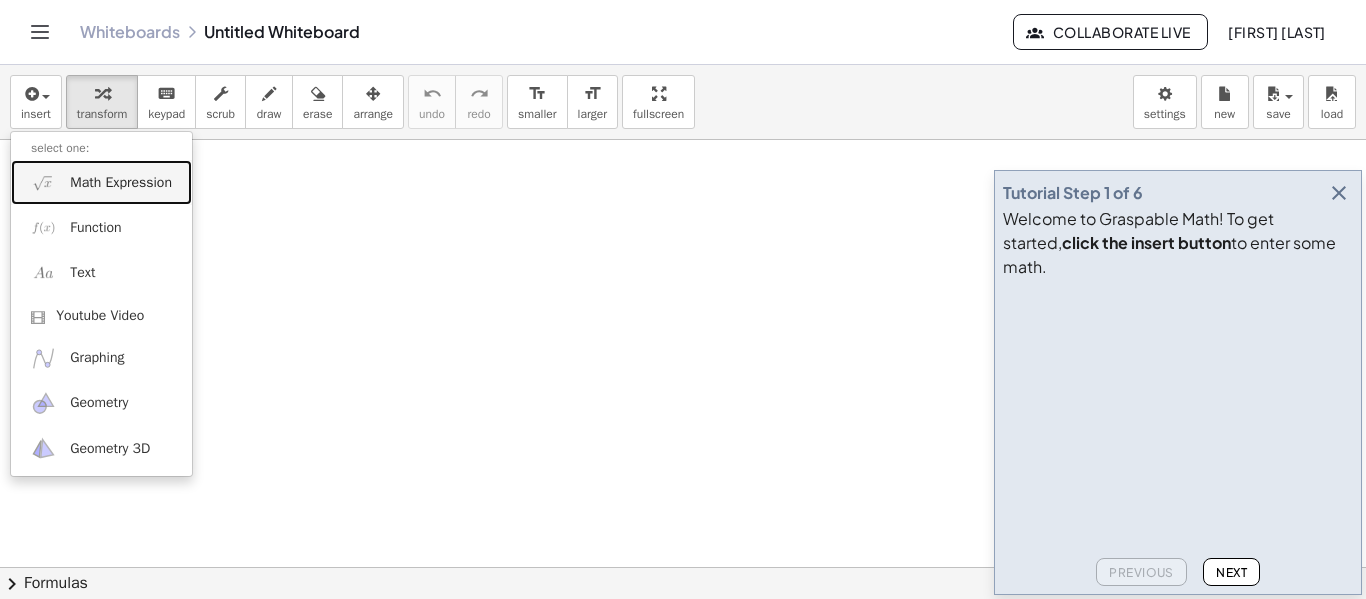 click on "Math Expression" at bounding box center (101, 182) 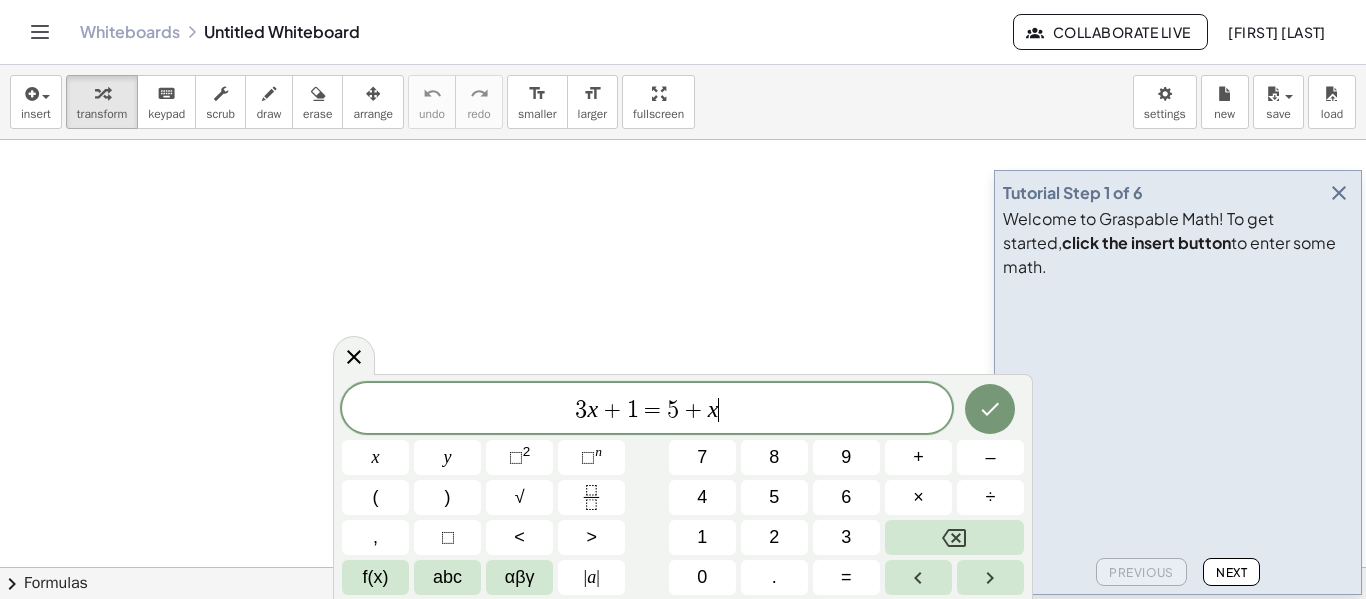 scroll, scrollTop: 1, scrollLeft: 0, axis: vertical 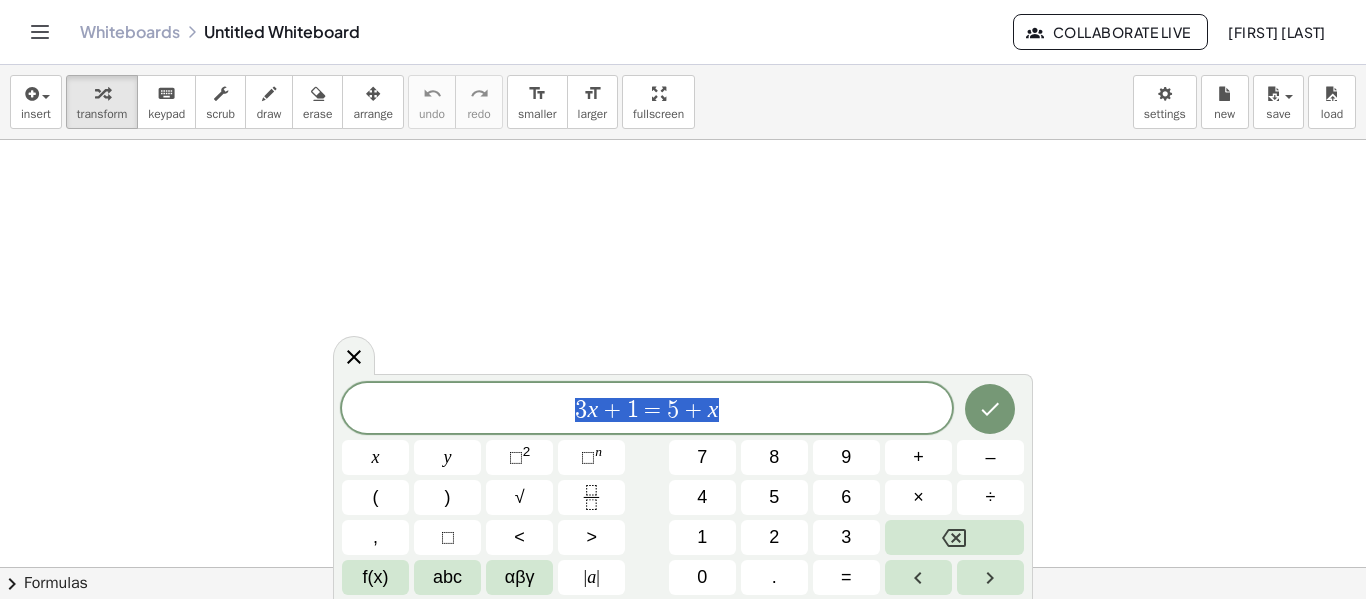 drag, startPoint x: 789, startPoint y: 397, endPoint x: 506, endPoint y: 395, distance: 283.00708 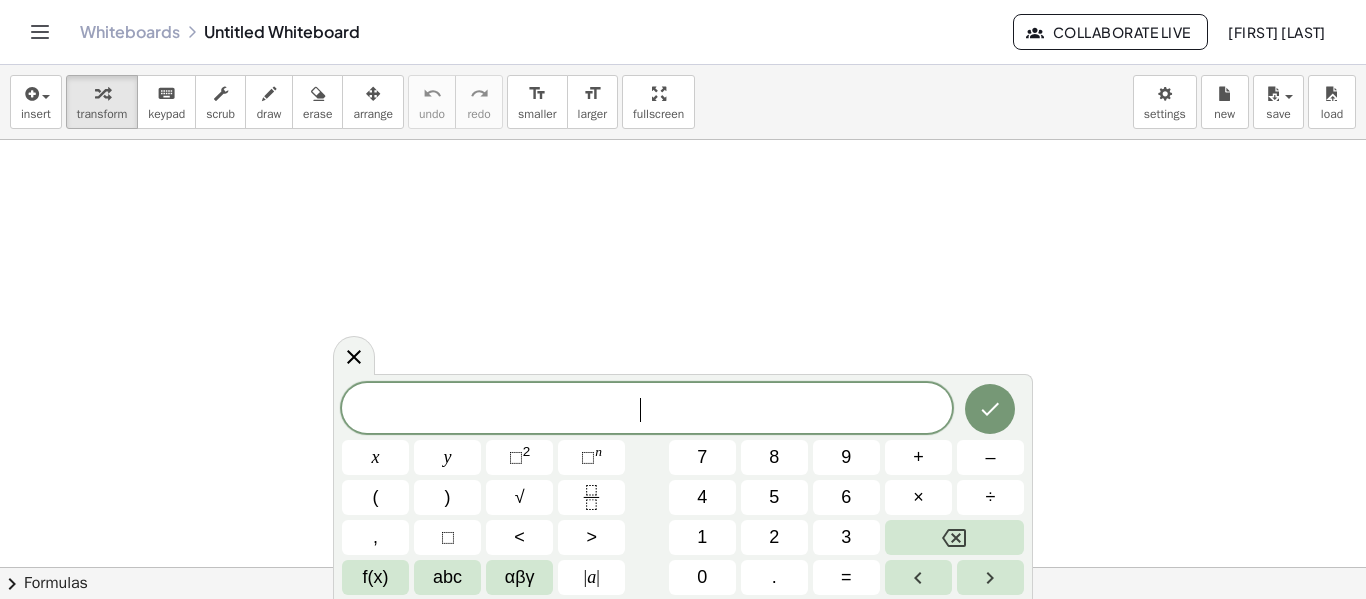scroll, scrollTop: 3, scrollLeft: 0, axis: vertical 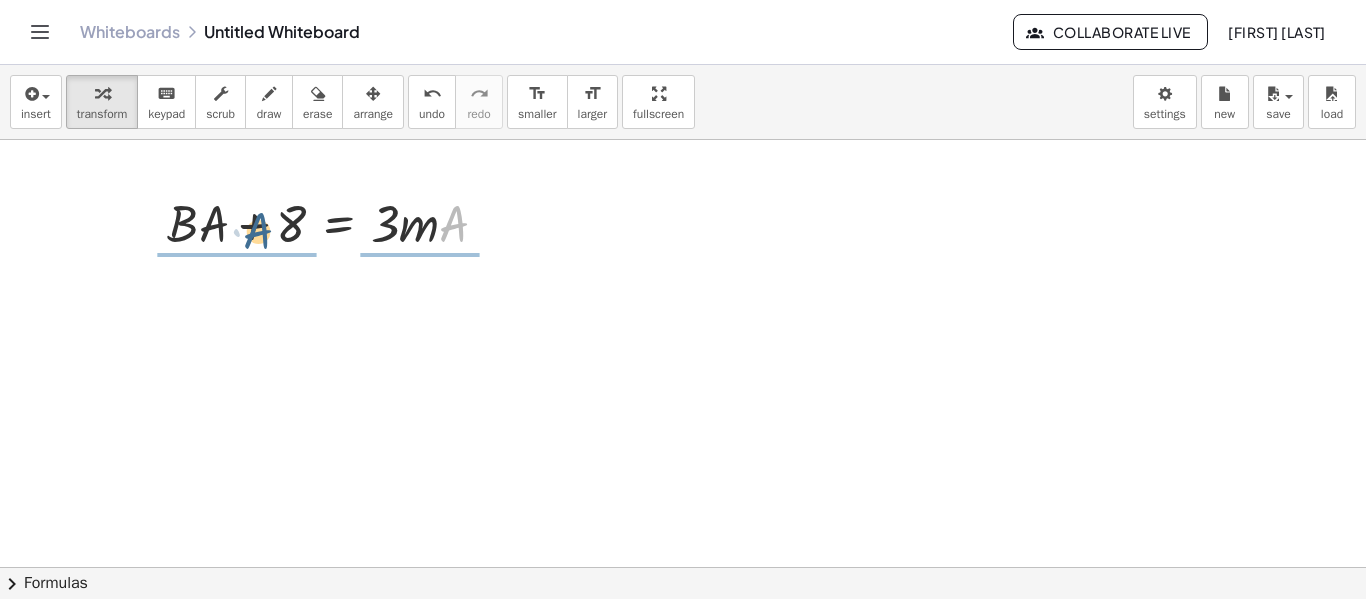 drag, startPoint x: 459, startPoint y: 228, endPoint x: 266, endPoint y: 238, distance: 193.2589 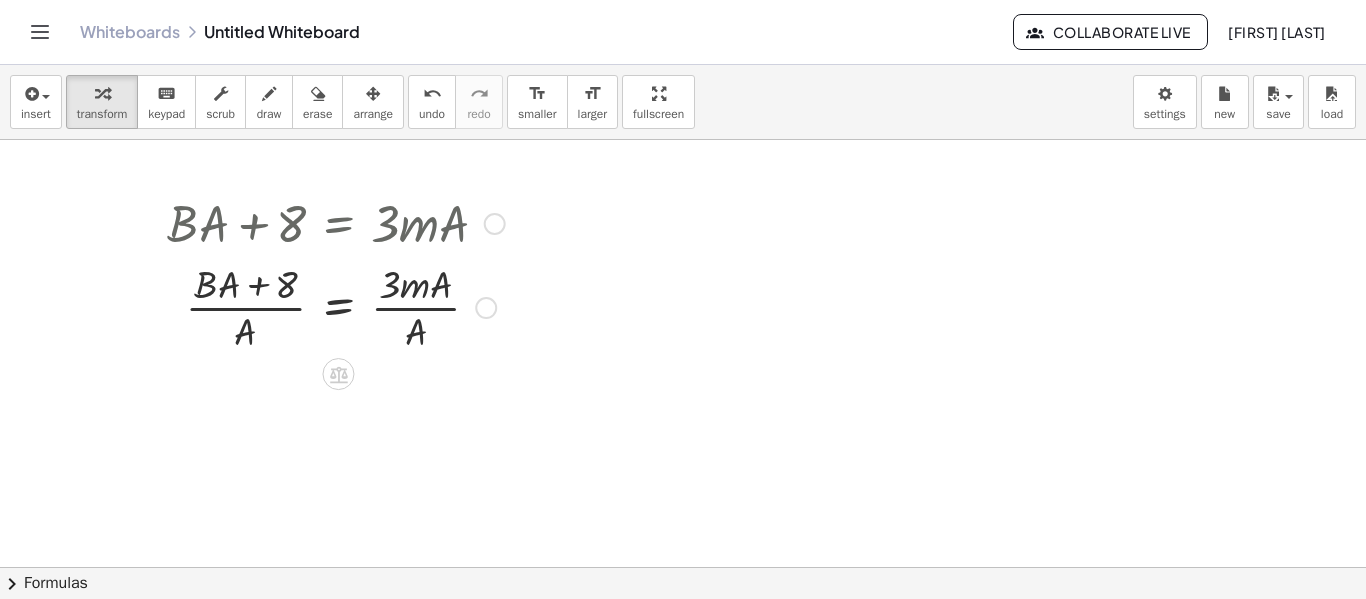 click at bounding box center (336, 306) 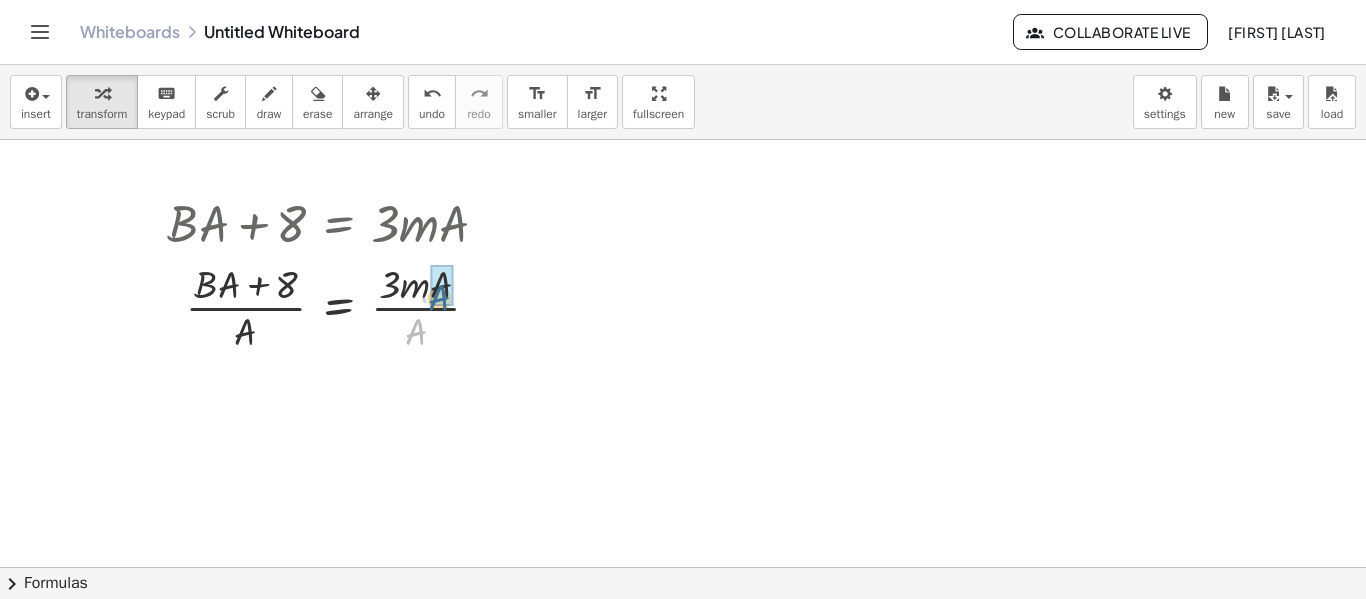 drag, startPoint x: 415, startPoint y: 327, endPoint x: 438, endPoint y: 287, distance: 46.141087 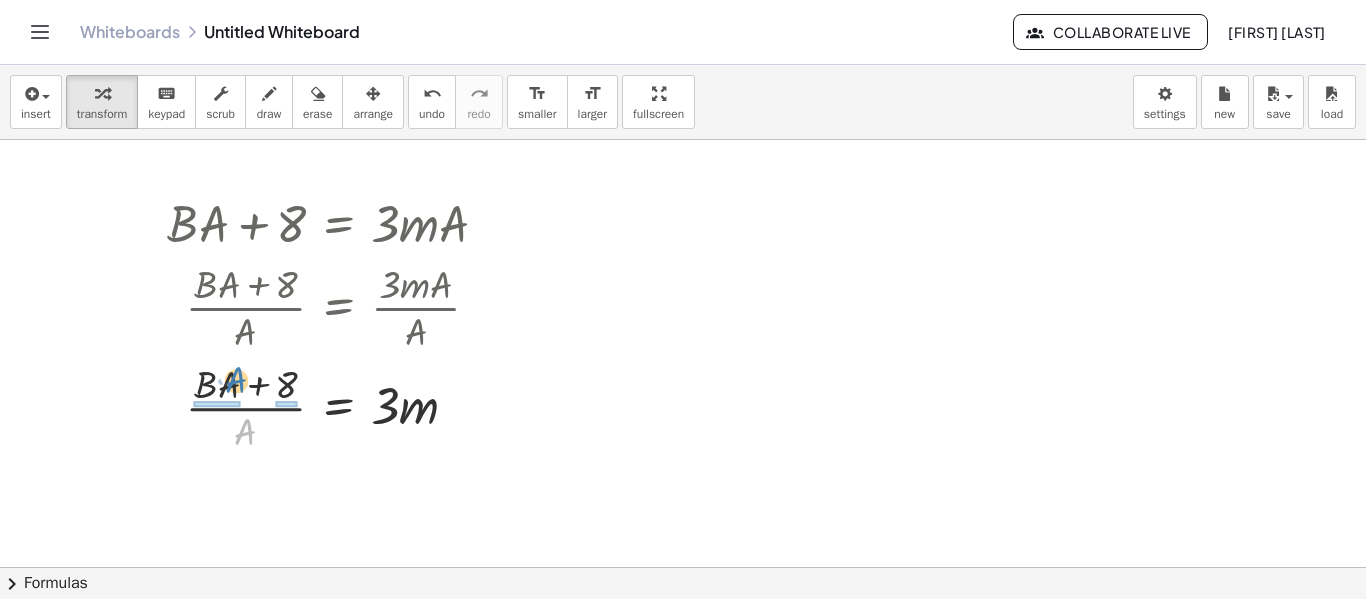 drag, startPoint x: 245, startPoint y: 421, endPoint x: 231, endPoint y: 370, distance: 52.886673 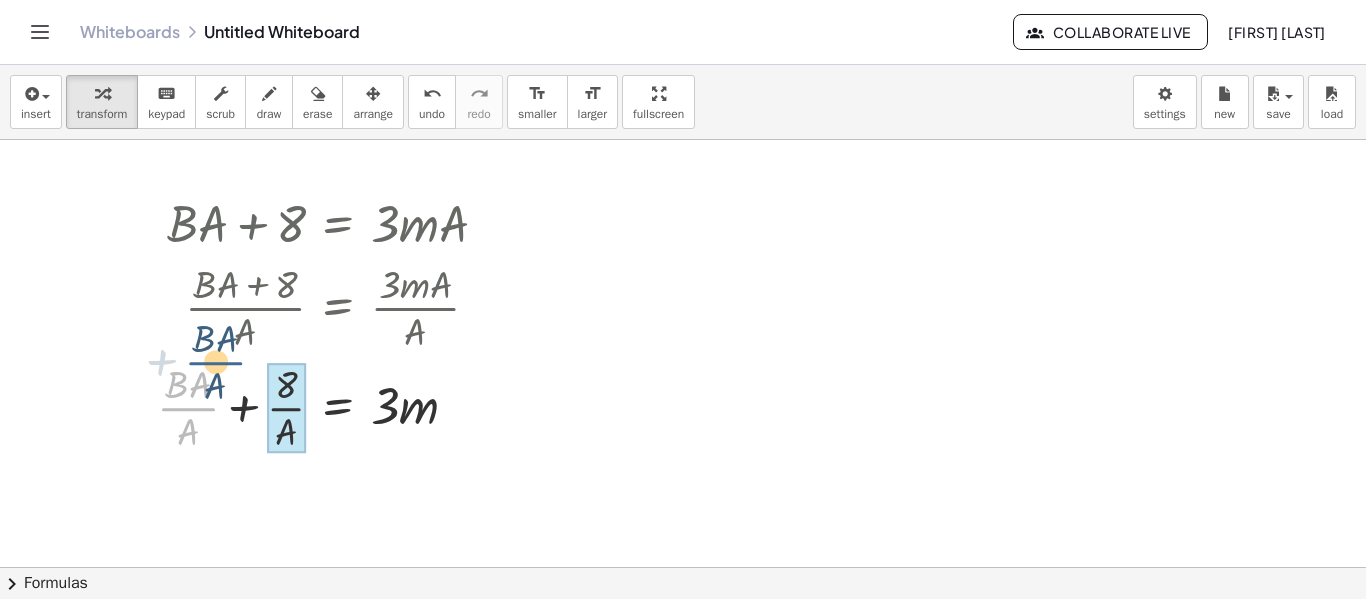 drag, startPoint x: 186, startPoint y: 419, endPoint x: 190, endPoint y: 407, distance: 12.649111 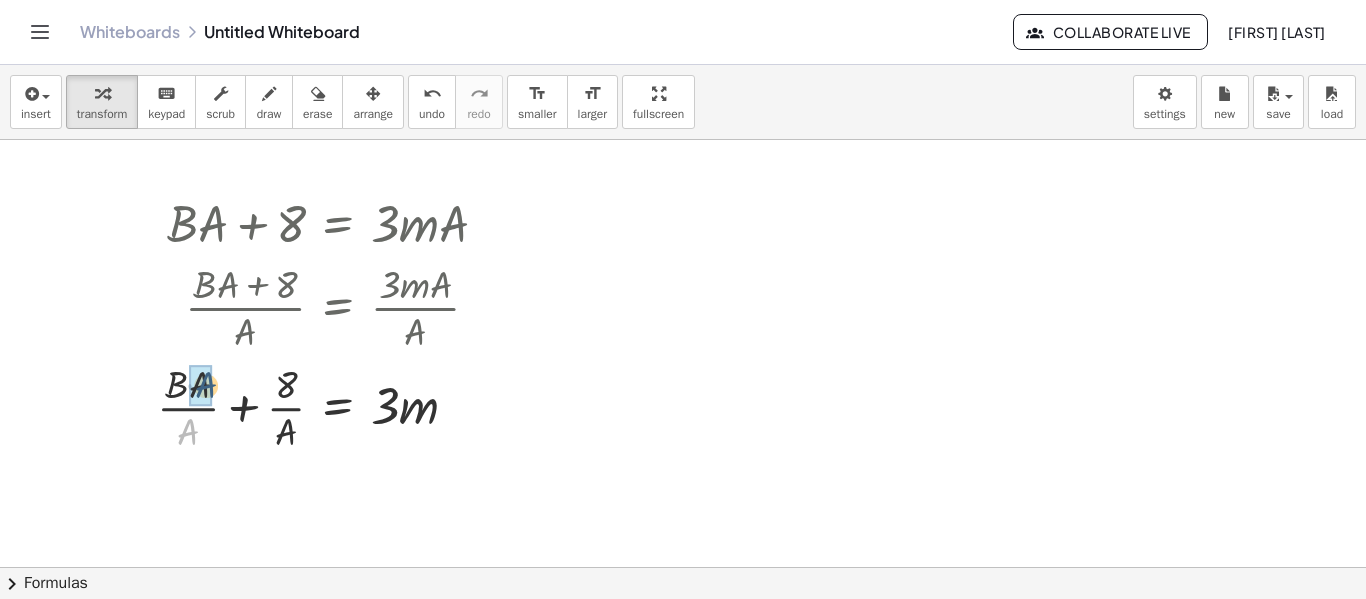 drag, startPoint x: 187, startPoint y: 424, endPoint x: 200, endPoint y: 380, distance: 45.88028 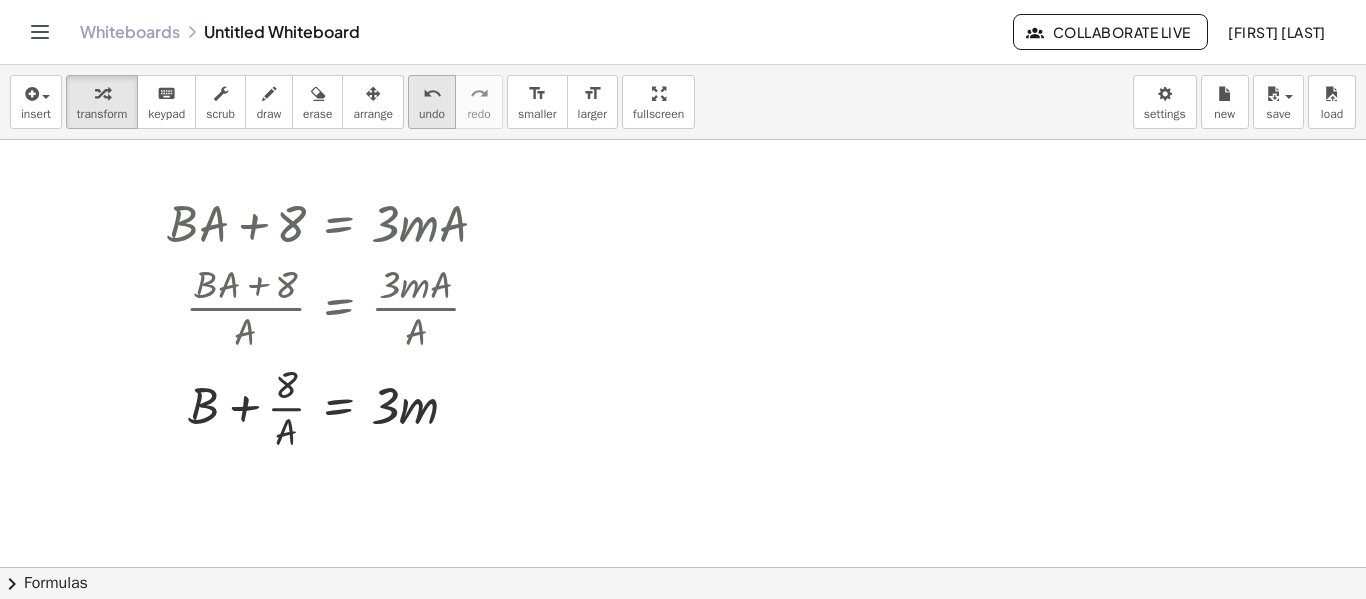 click on "undo" at bounding box center [432, 114] 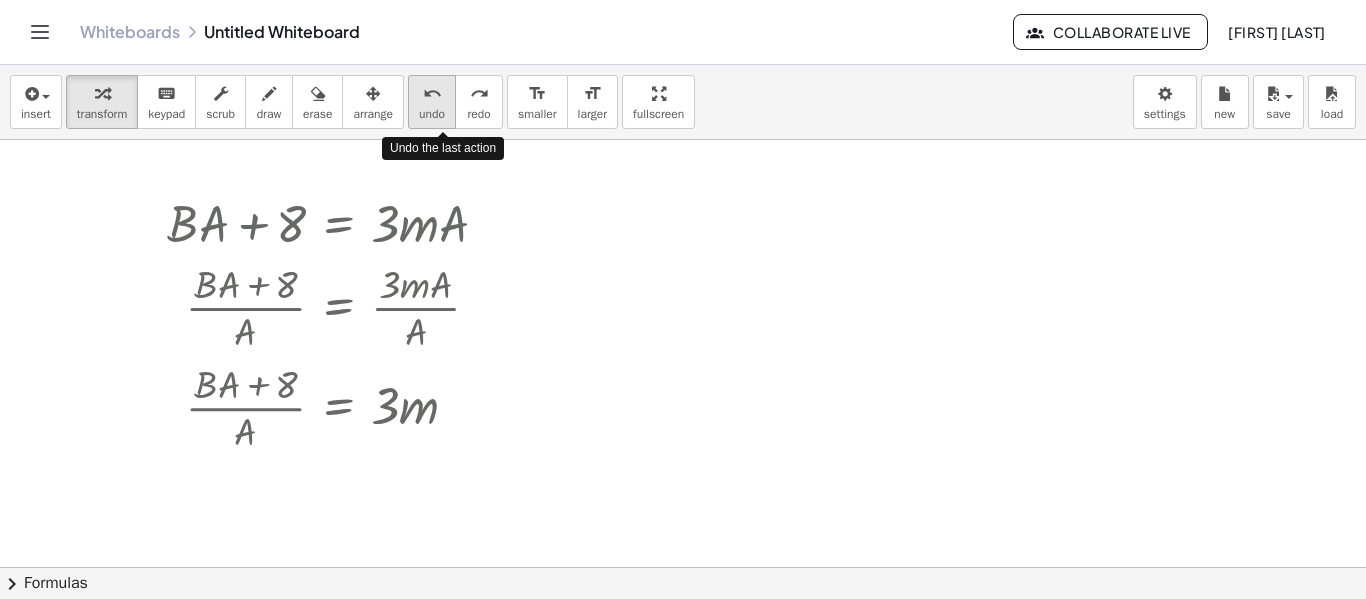 click on "undo" at bounding box center [432, 114] 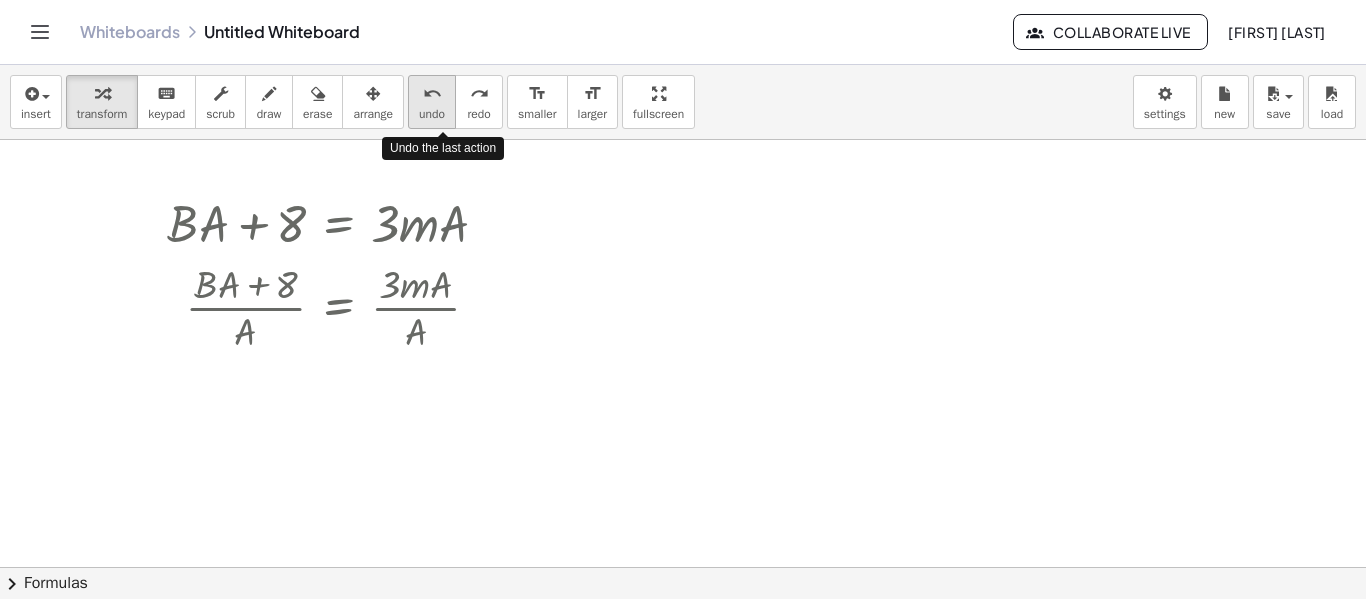 click on "undo" at bounding box center [432, 114] 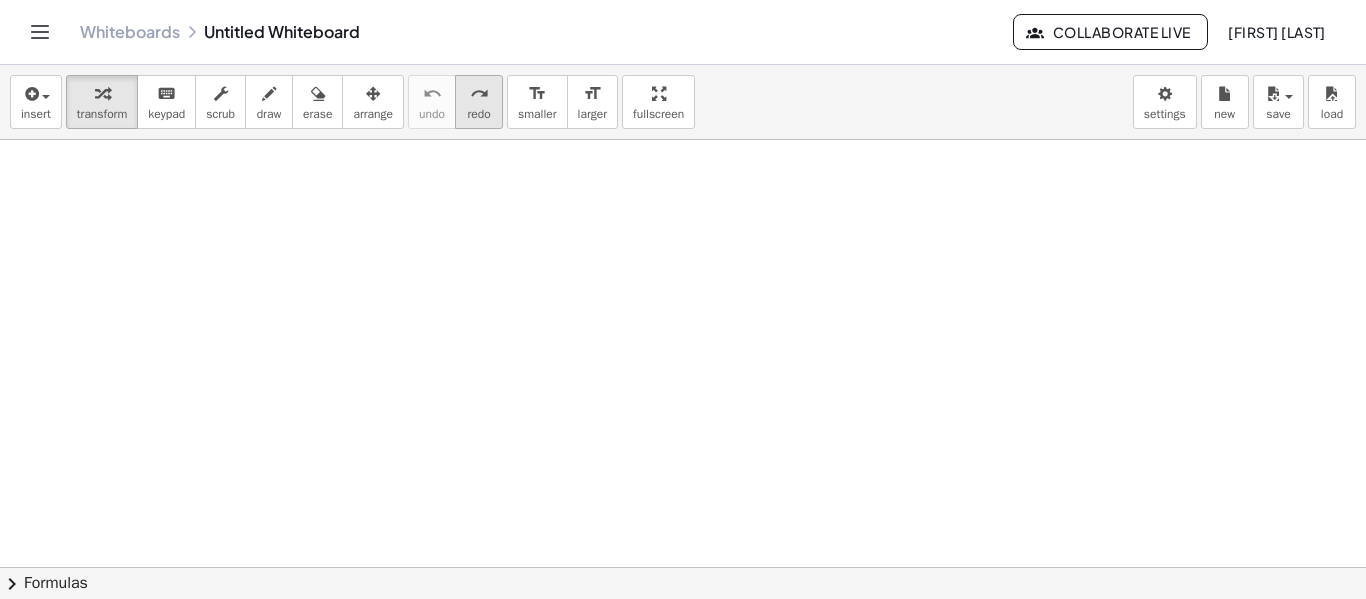 click on "redo" at bounding box center (478, 114) 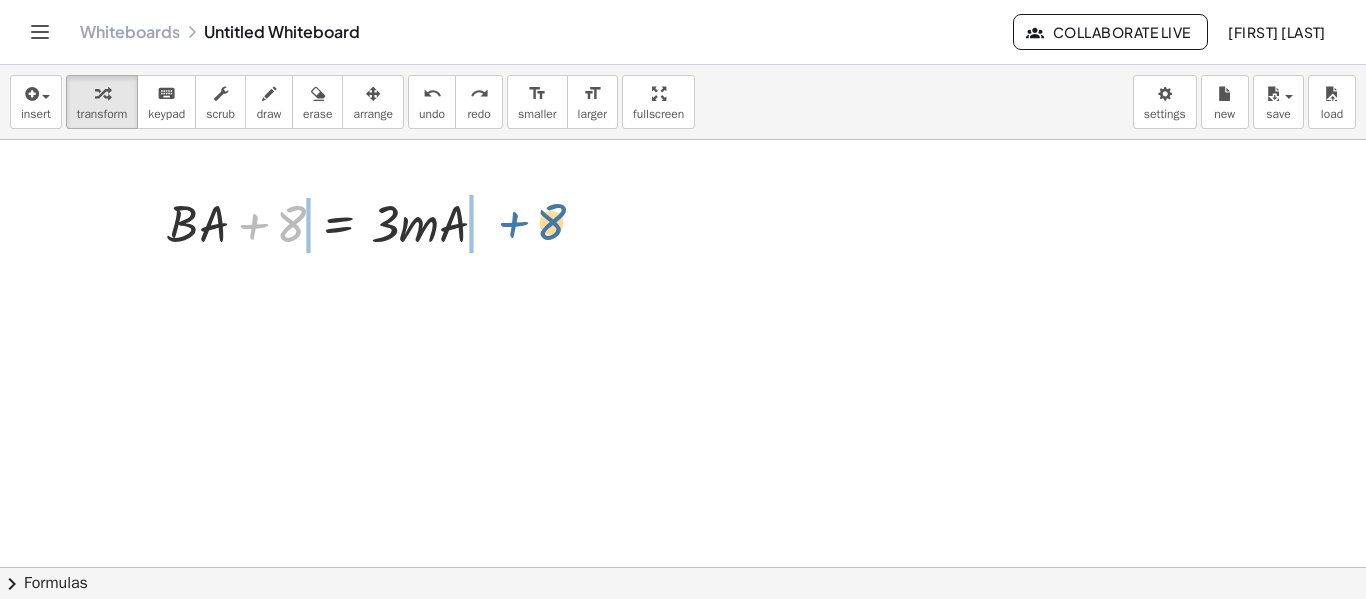 drag, startPoint x: 257, startPoint y: 225, endPoint x: 511, endPoint y: 223, distance: 254.00787 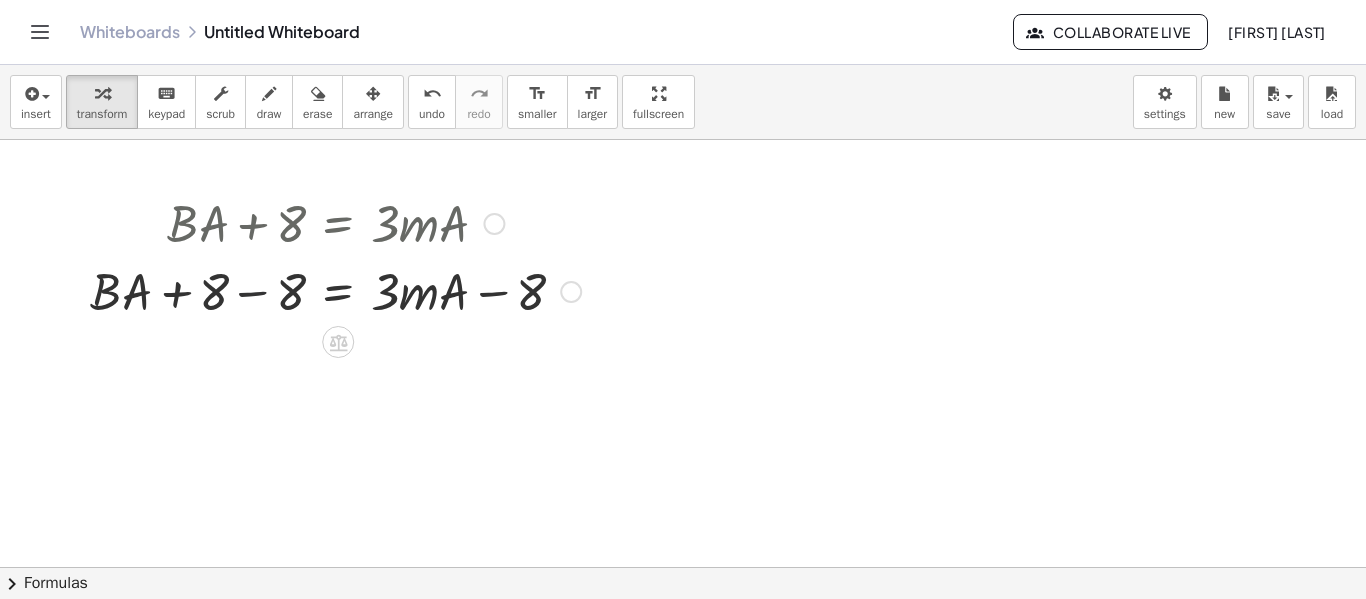 click at bounding box center [335, 290] 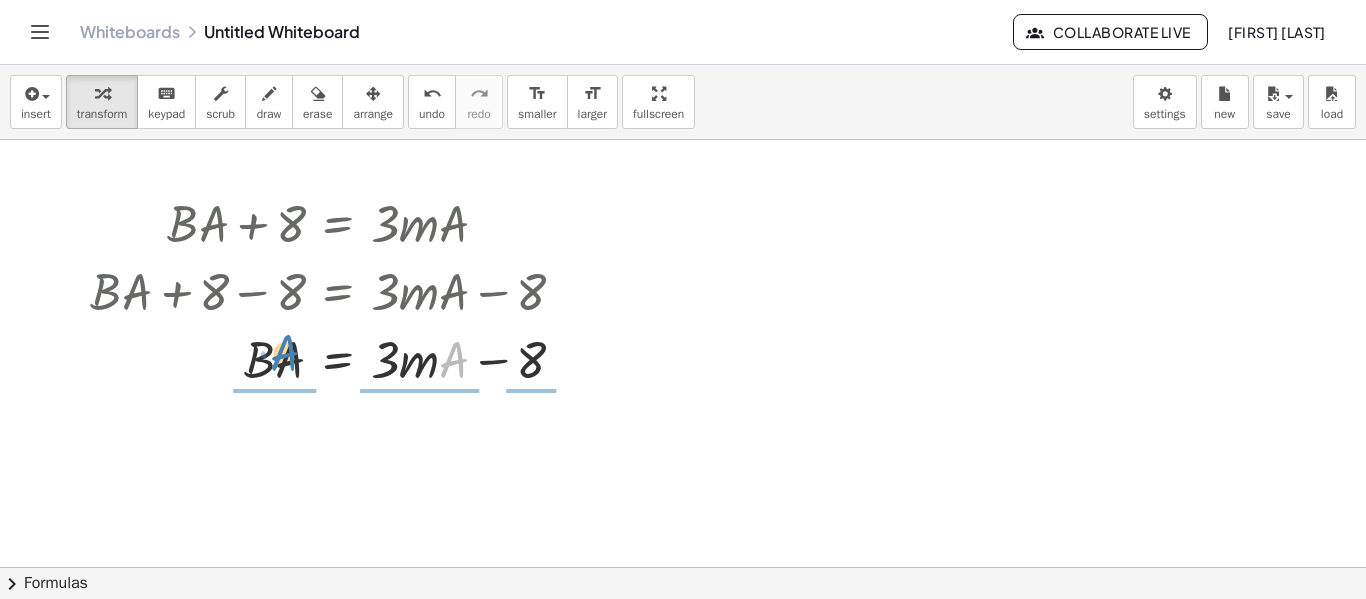 drag, startPoint x: 450, startPoint y: 361, endPoint x: 280, endPoint y: 356, distance: 170.07352 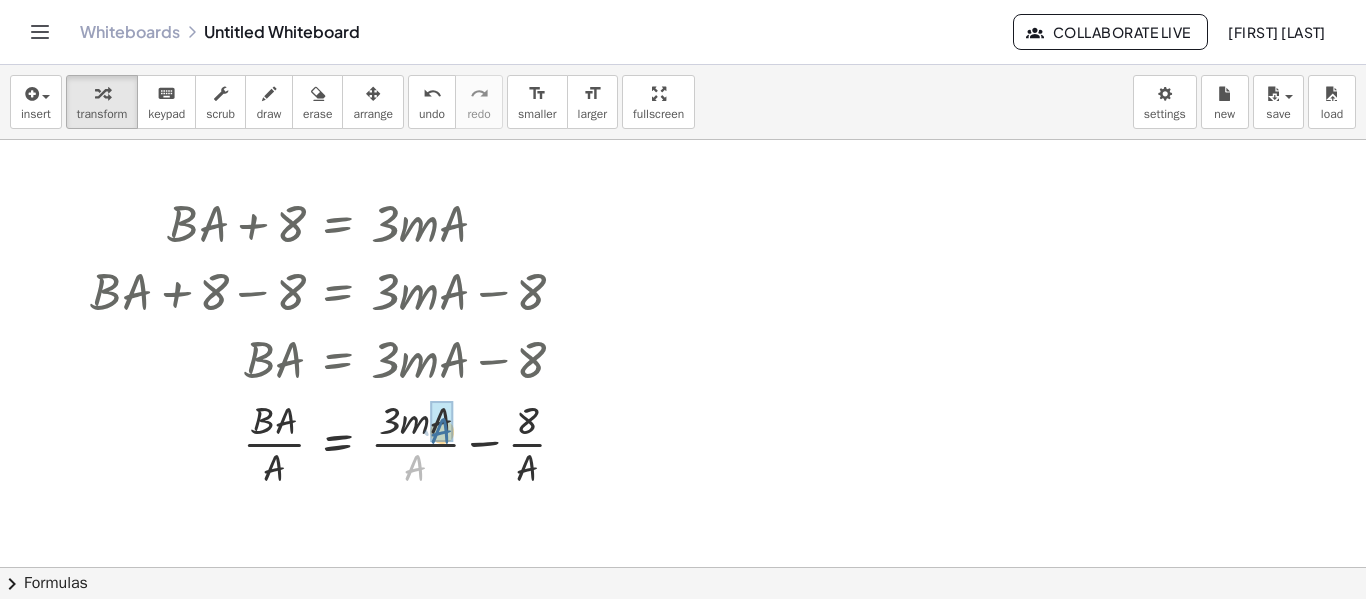 drag, startPoint x: 411, startPoint y: 466, endPoint x: 436, endPoint y: 430, distance: 43.829212 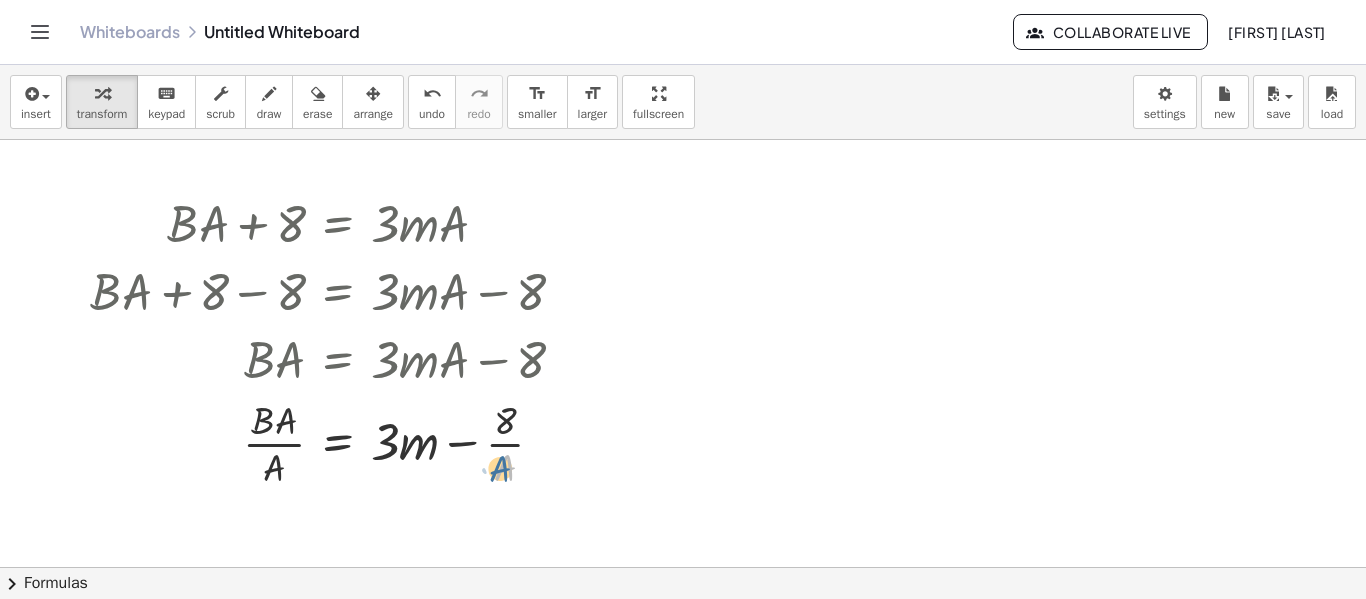 click at bounding box center [335, 442] 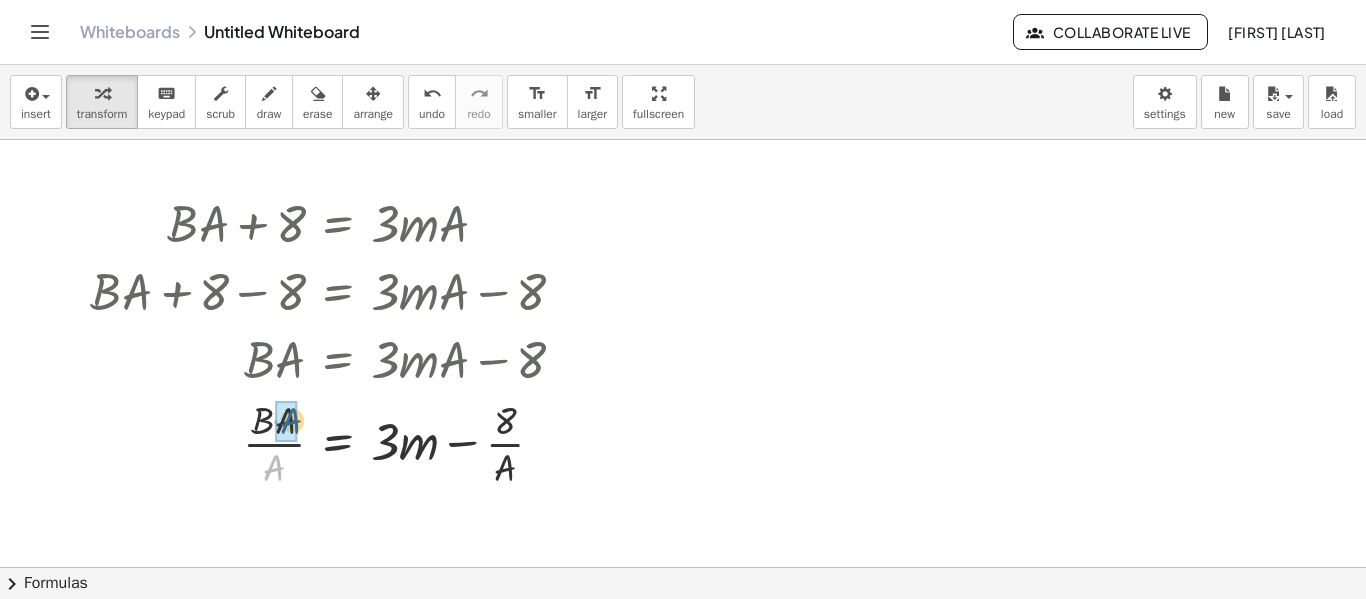 drag, startPoint x: 276, startPoint y: 461, endPoint x: 288, endPoint y: 414, distance: 48.507732 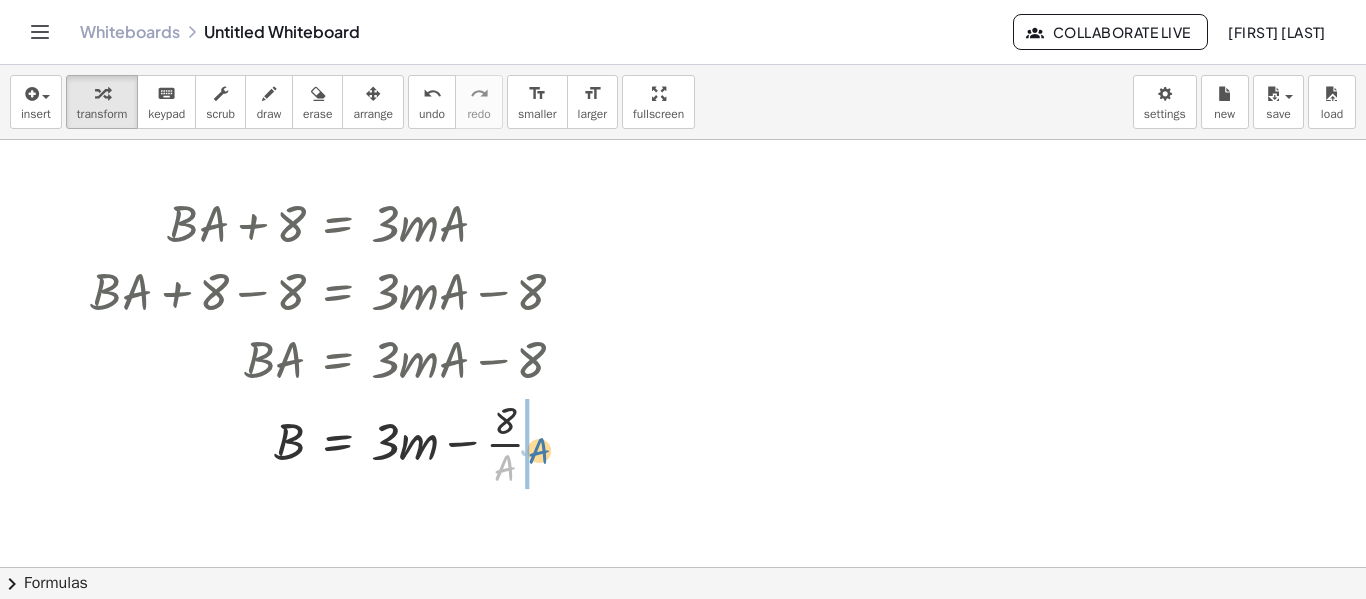drag, startPoint x: 508, startPoint y: 462, endPoint x: 541, endPoint y: 442, distance: 38.587563 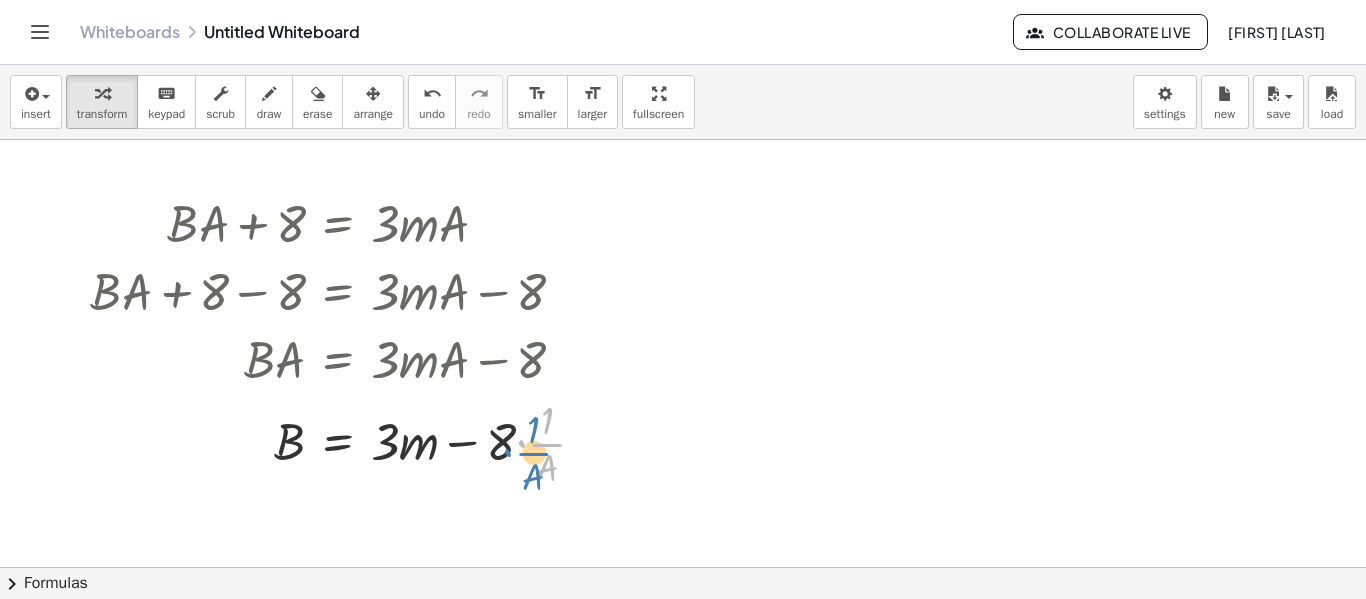 drag, startPoint x: 536, startPoint y: 447, endPoint x: 523, endPoint y: 456, distance: 15.811388 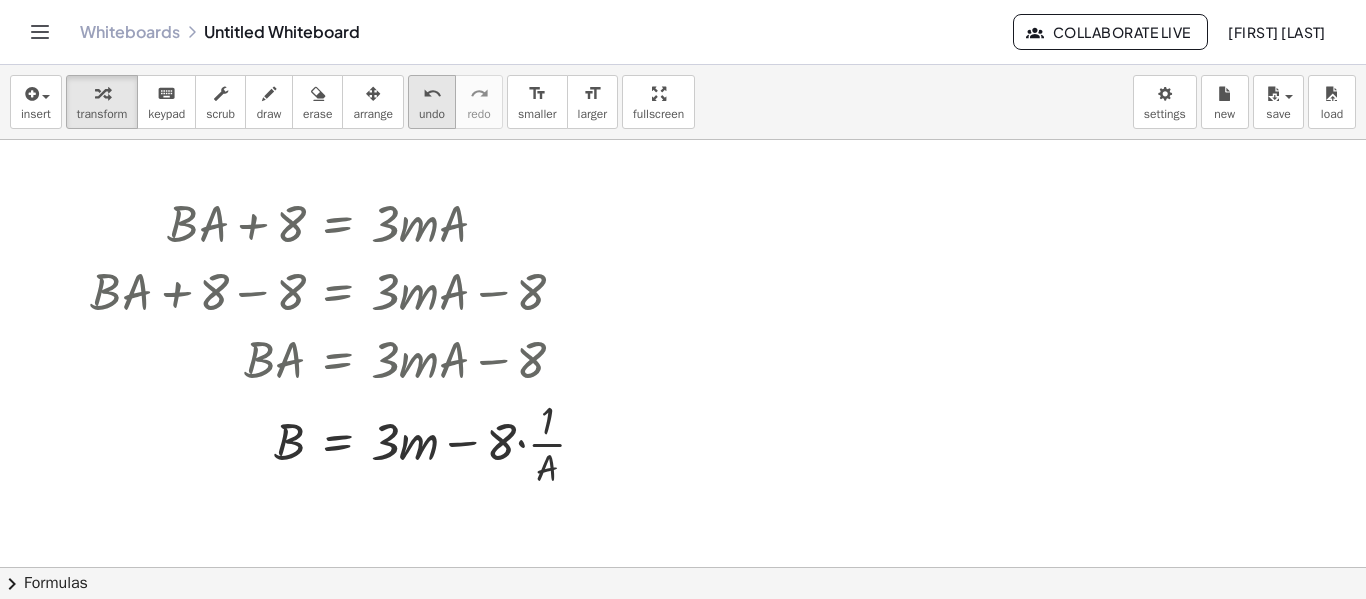click on "undo" at bounding box center [432, 94] 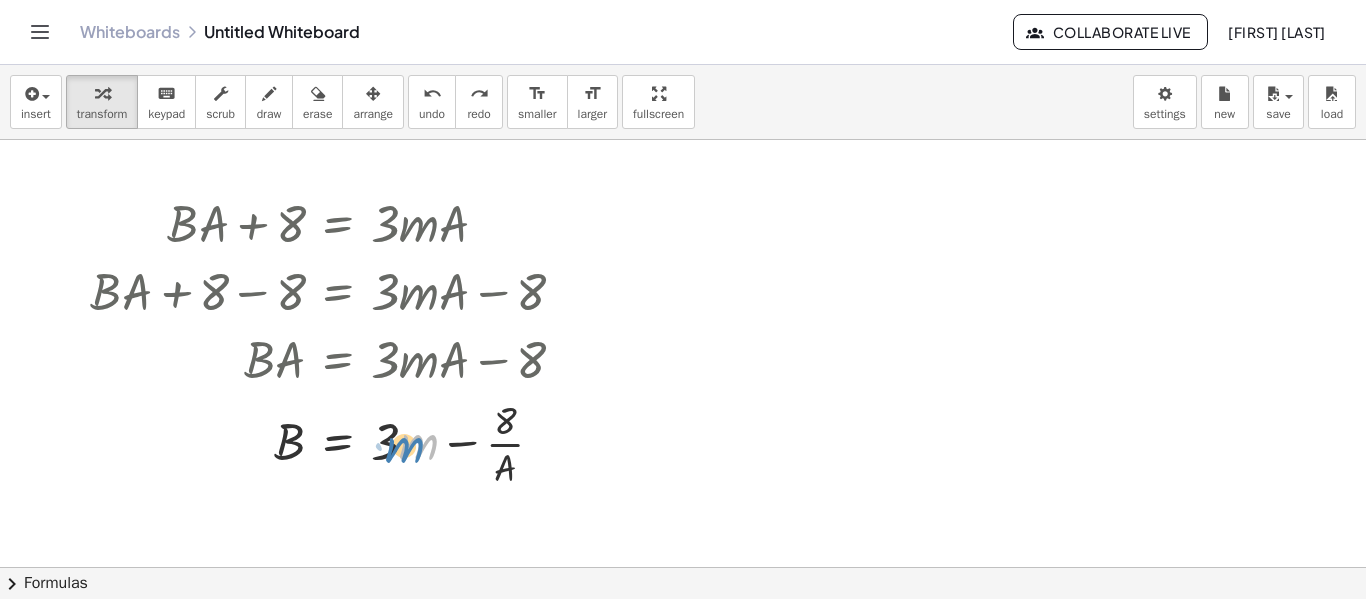 drag, startPoint x: 421, startPoint y: 442, endPoint x: 408, endPoint y: 441, distance: 13.038404 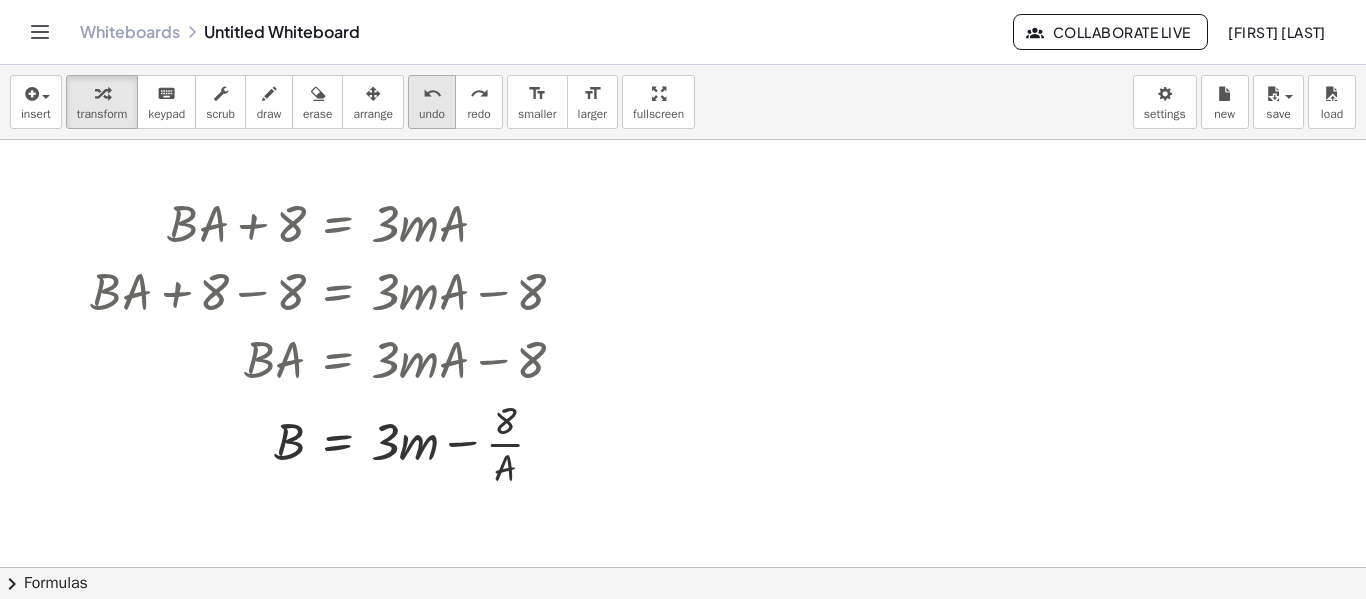 click on "undo" at bounding box center (432, 94) 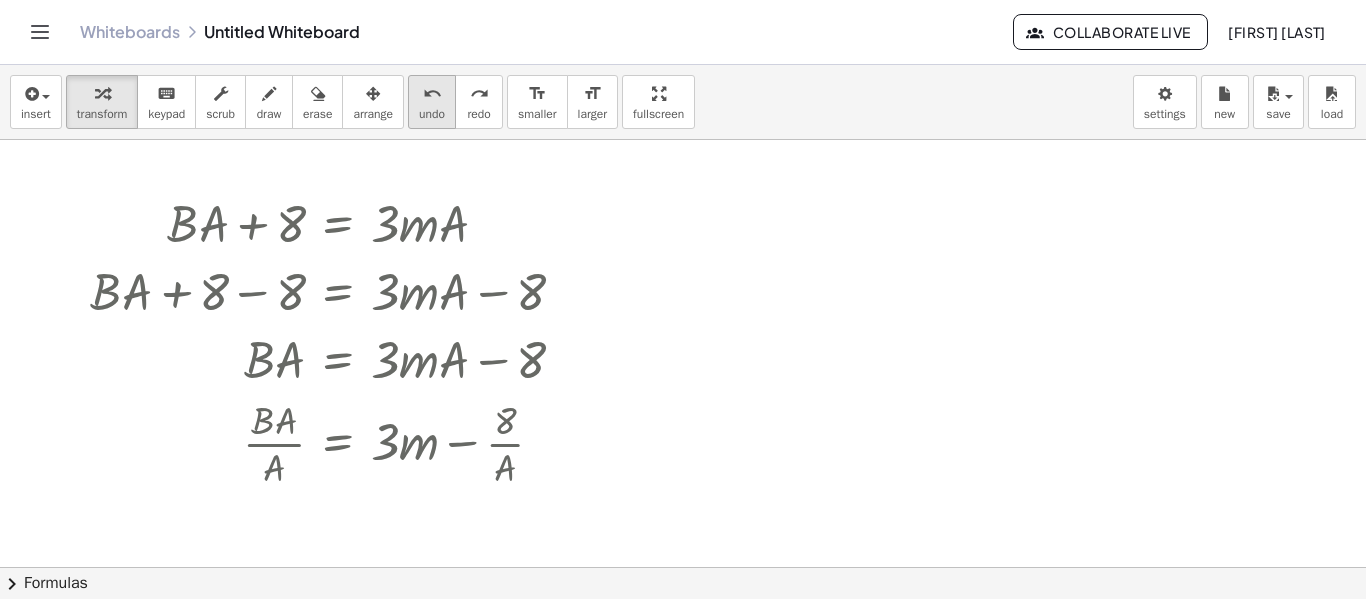 click on "undo" at bounding box center (432, 94) 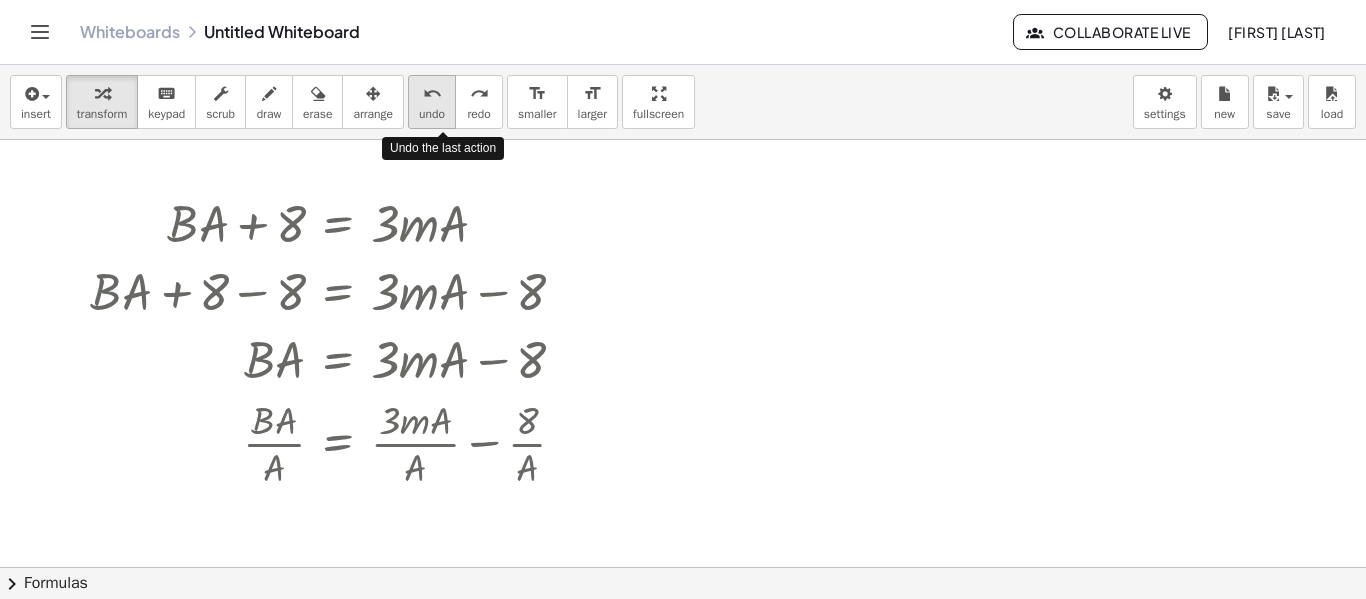 click on "undo" at bounding box center (432, 94) 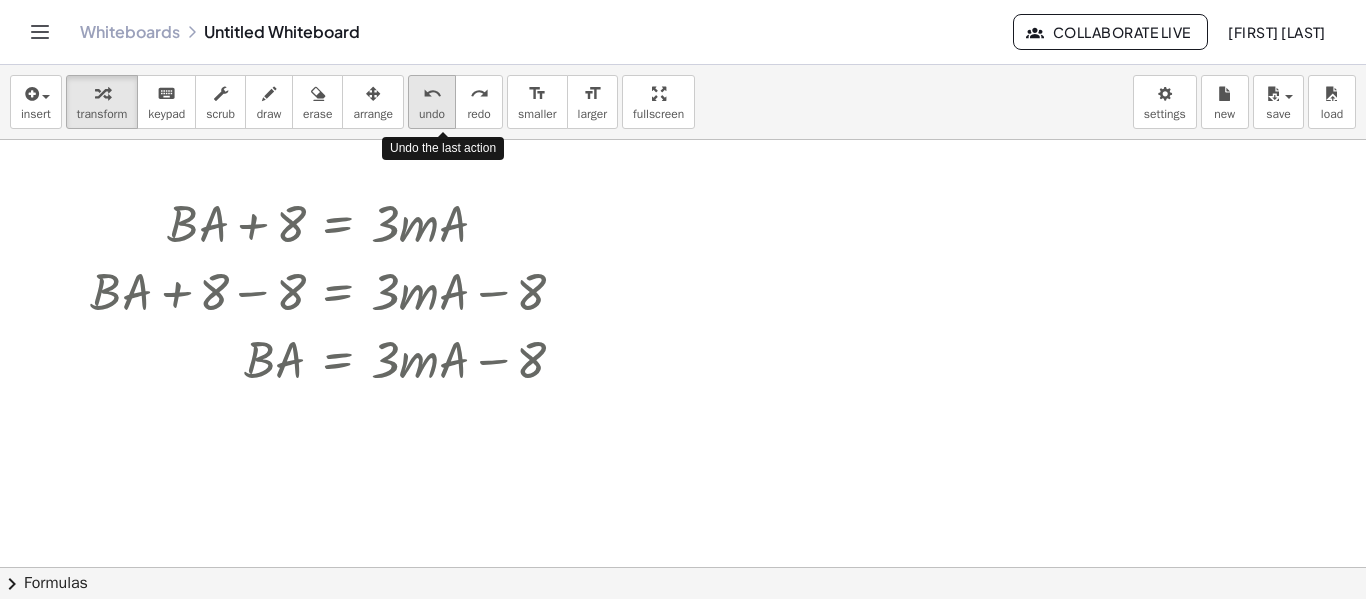 click on "undo" at bounding box center [432, 94] 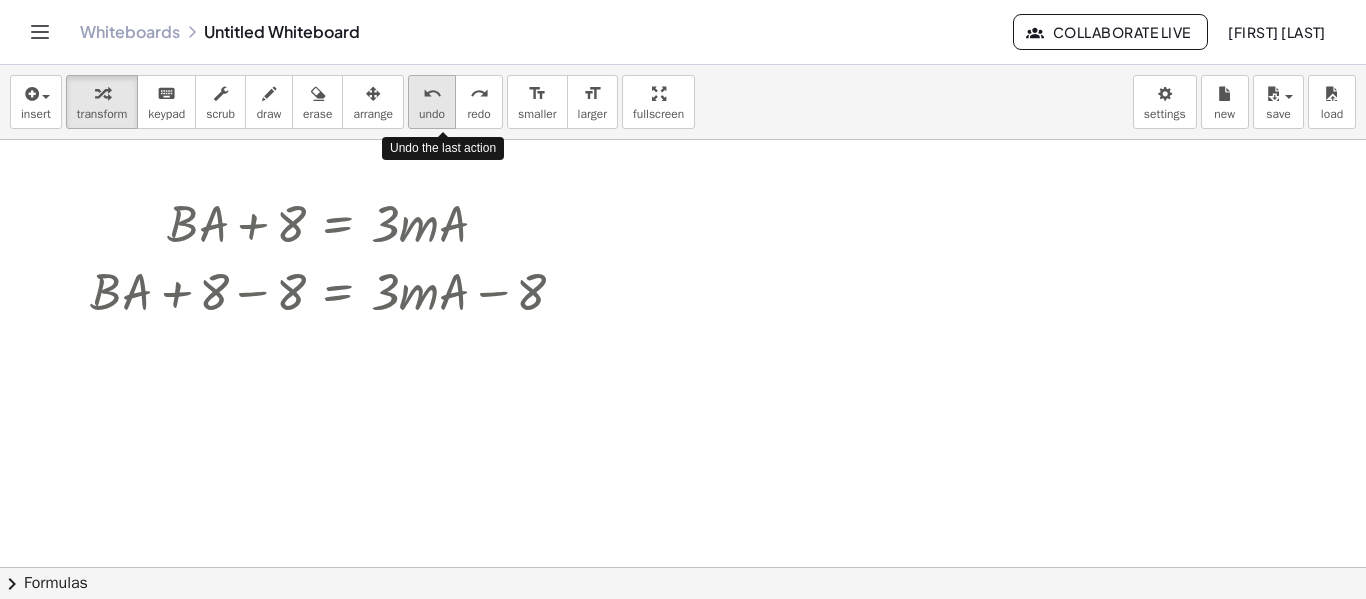 click on "undo" at bounding box center (432, 94) 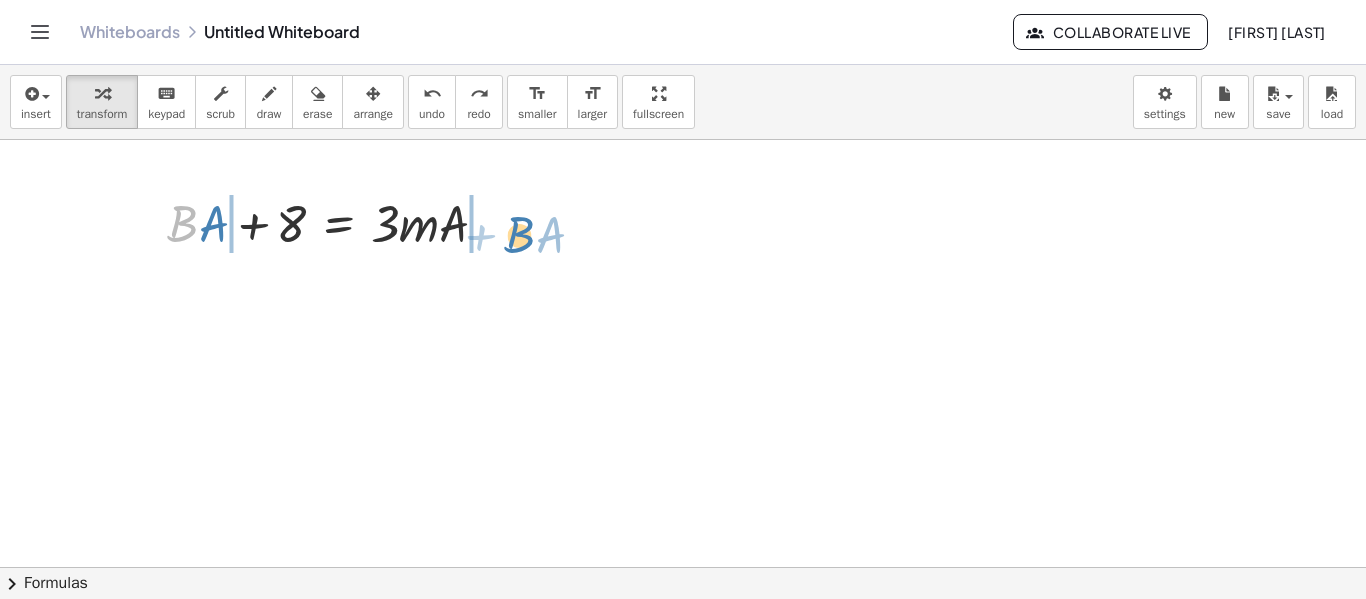 drag, startPoint x: 192, startPoint y: 226, endPoint x: 526, endPoint y: 235, distance: 334.12125 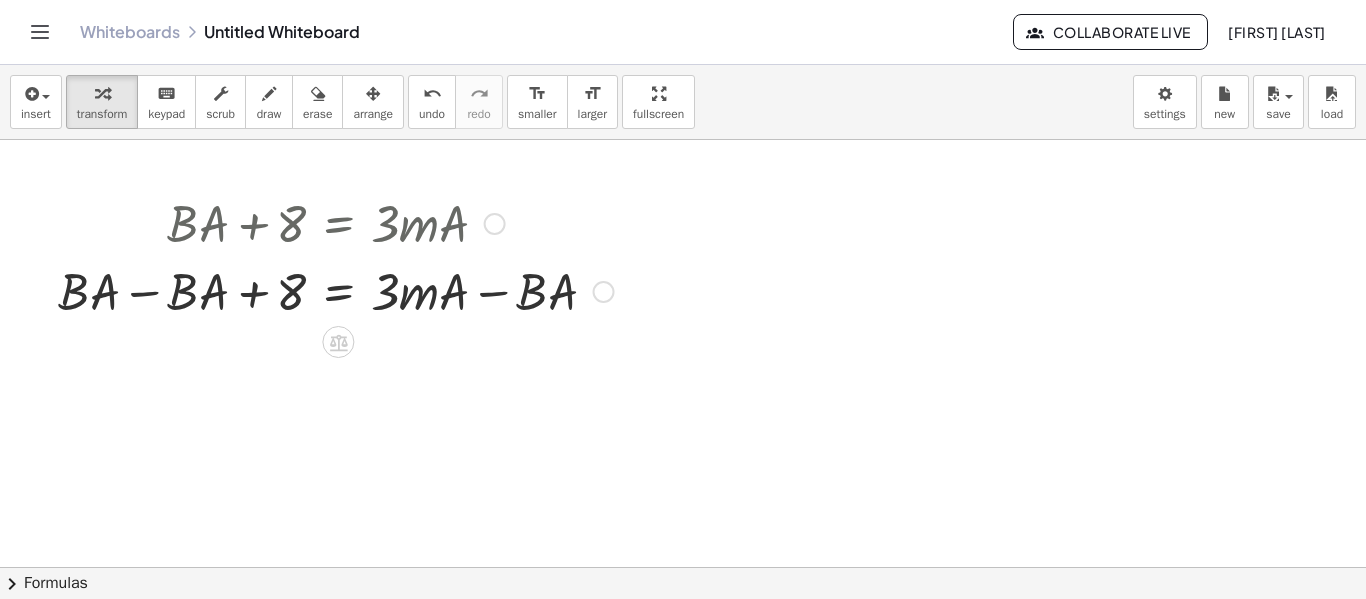 click at bounding box center [336, 290] 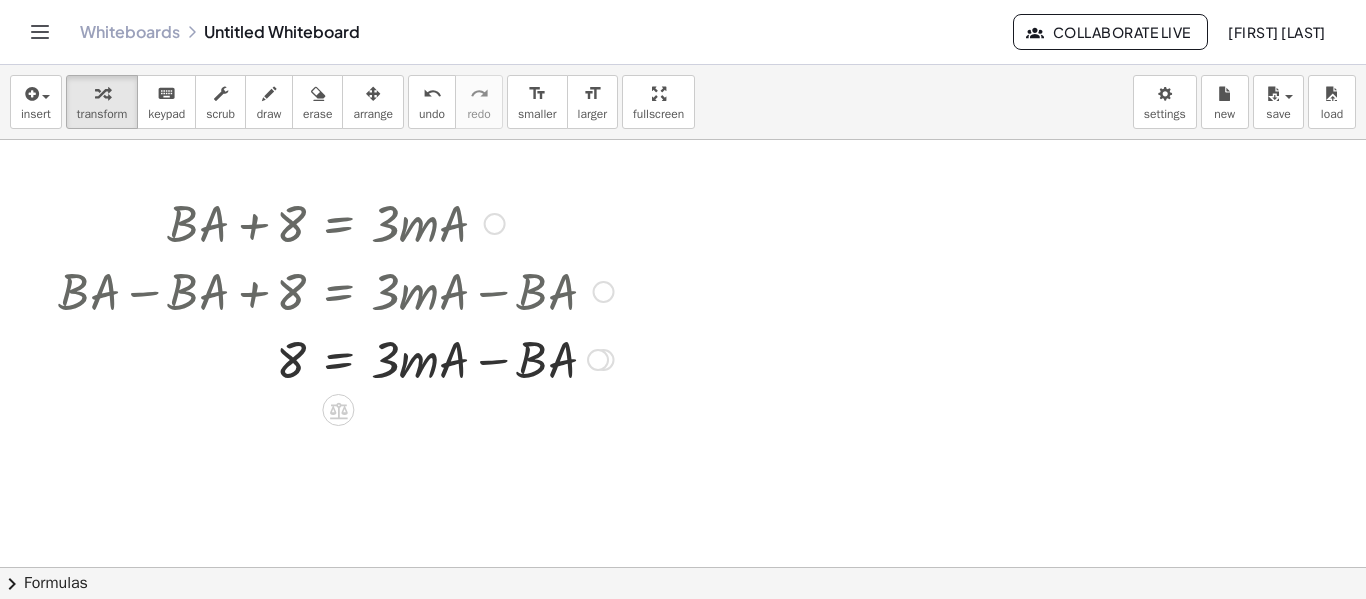 click at bounding box center (336, 358) 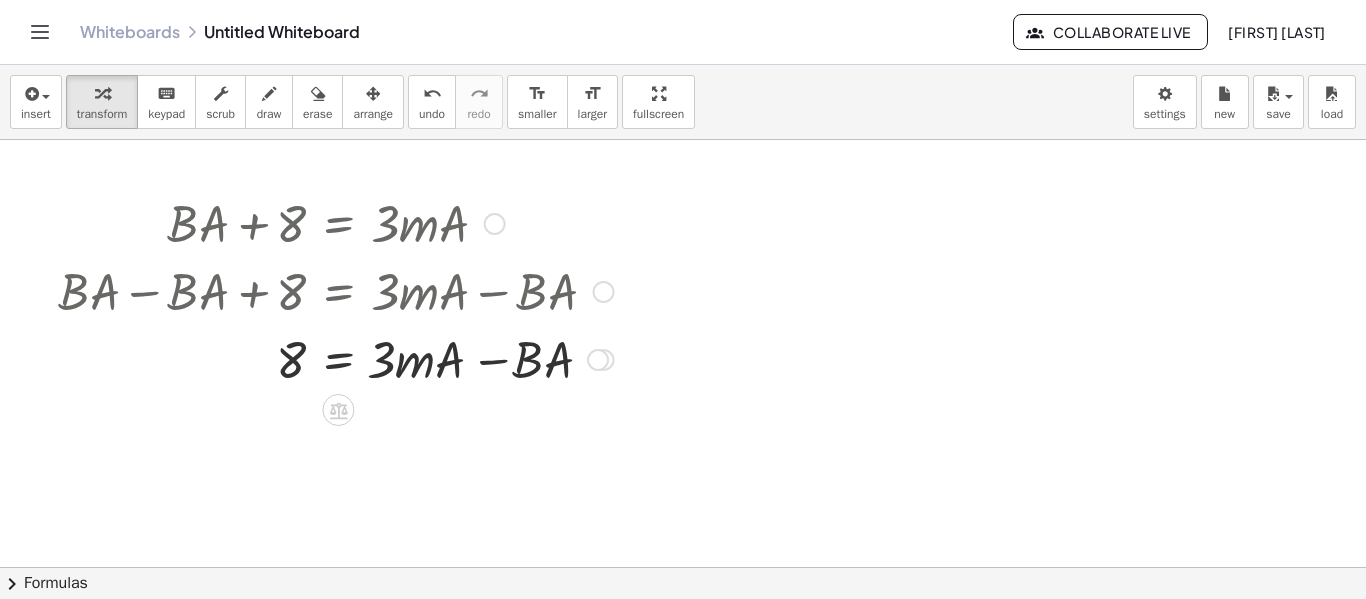 click at bounding box center (336, 358) 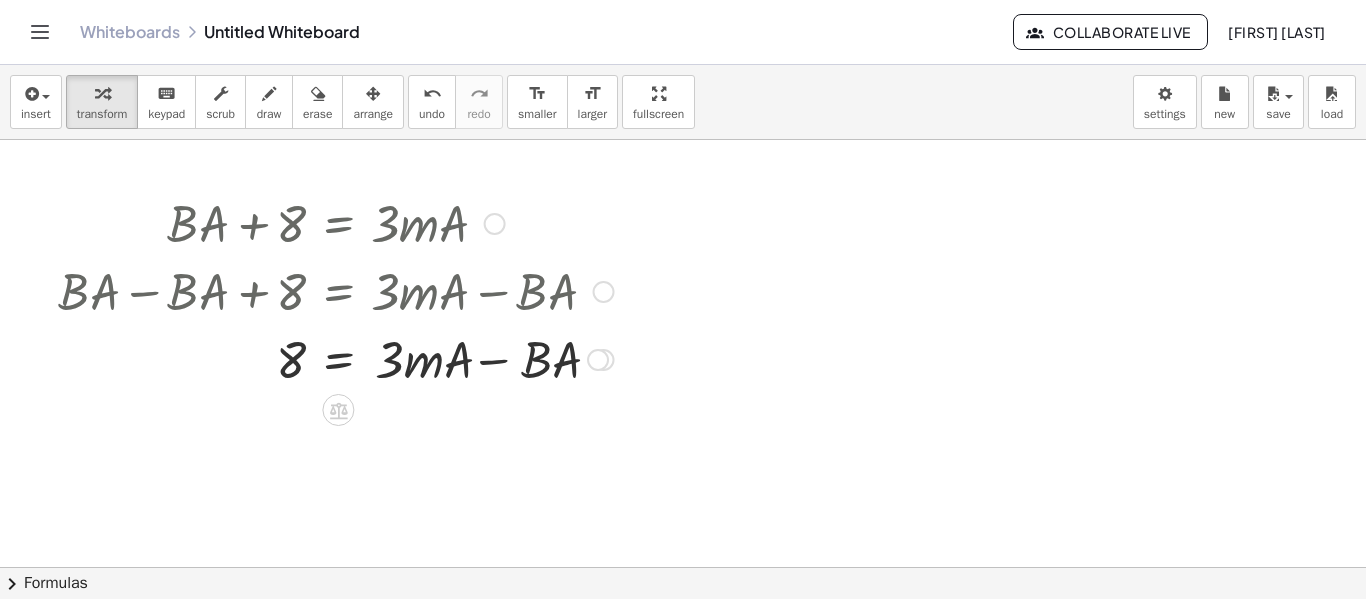 click at bounding box center [336, 358] 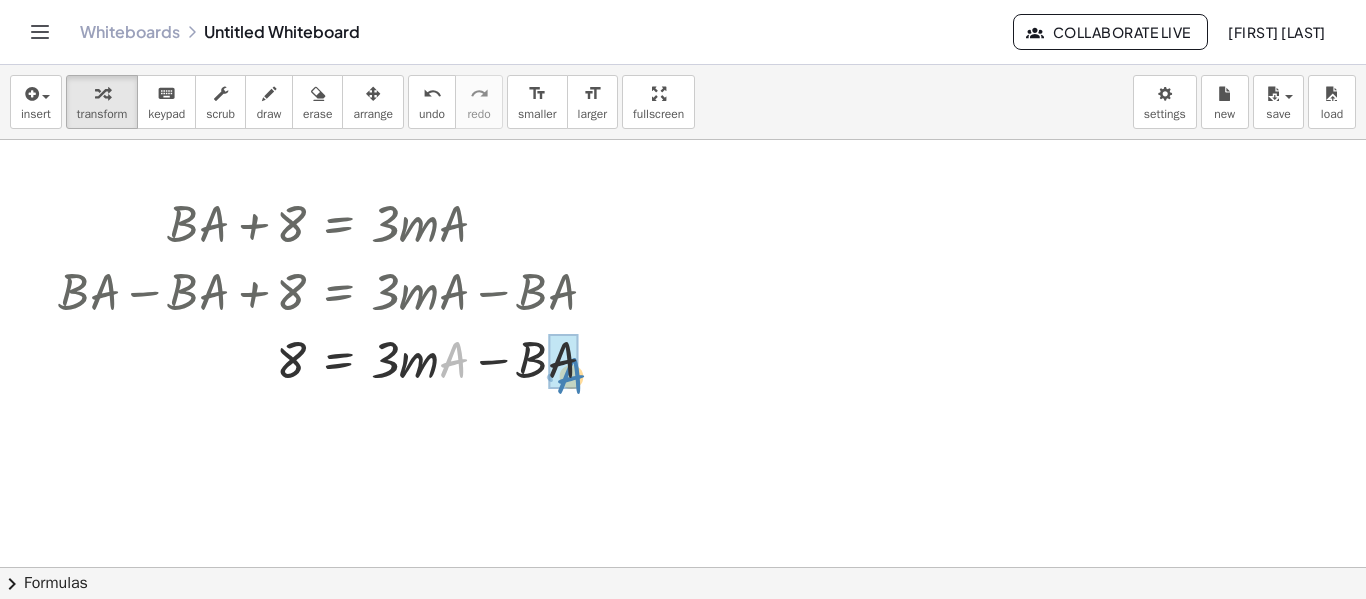 drag, startPoint x: 455, startPoint y: 360, endPoint x: 569, endPoint y: 374, distance: 114.85643 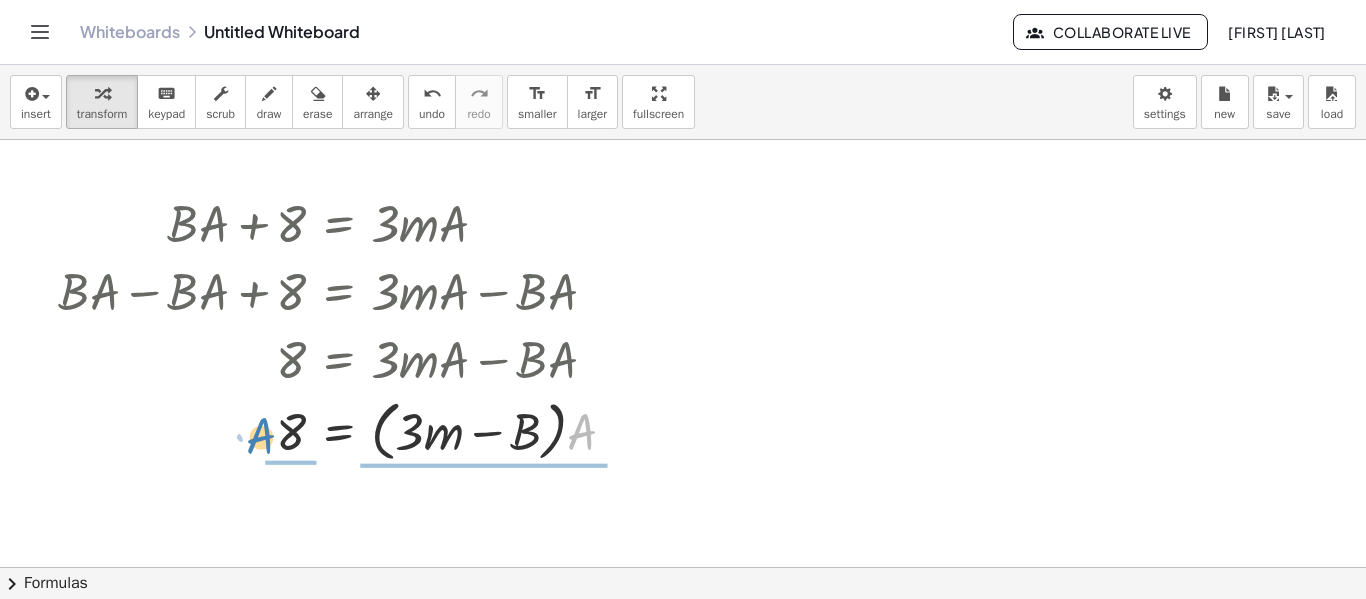 drag, startPoint x: 580, startPoint y: 441, endPoint x: 249, endPoint y: 438, distance: 331.01358 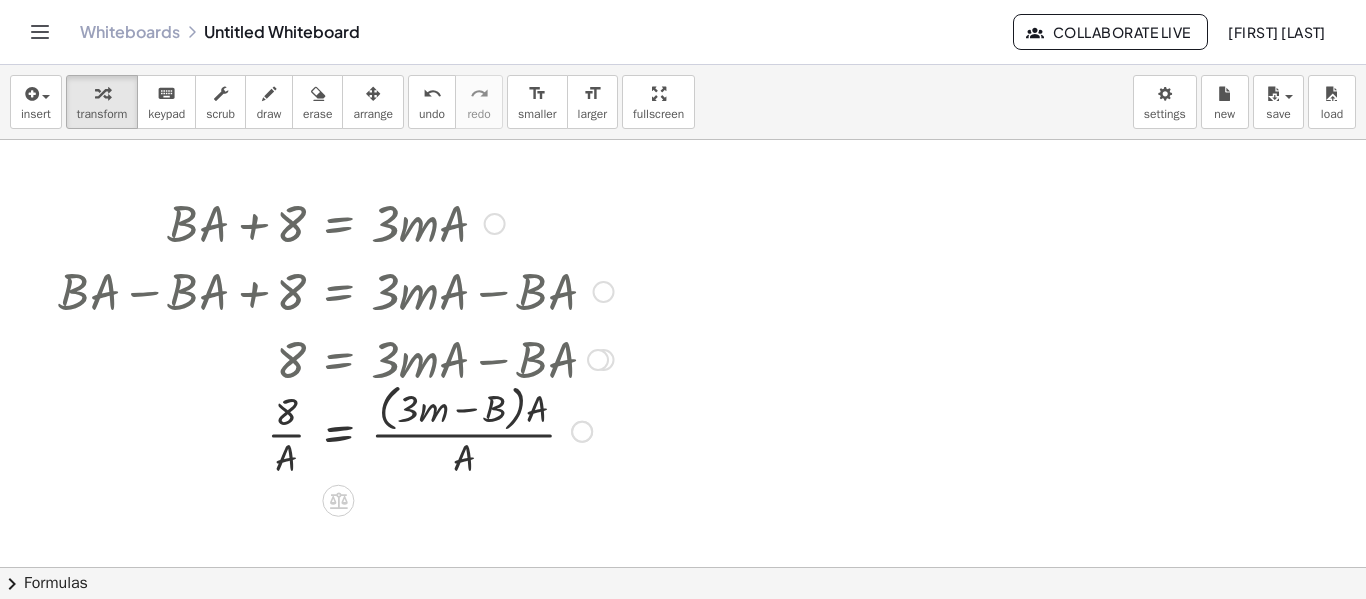 click at bounding box center [336, 430] 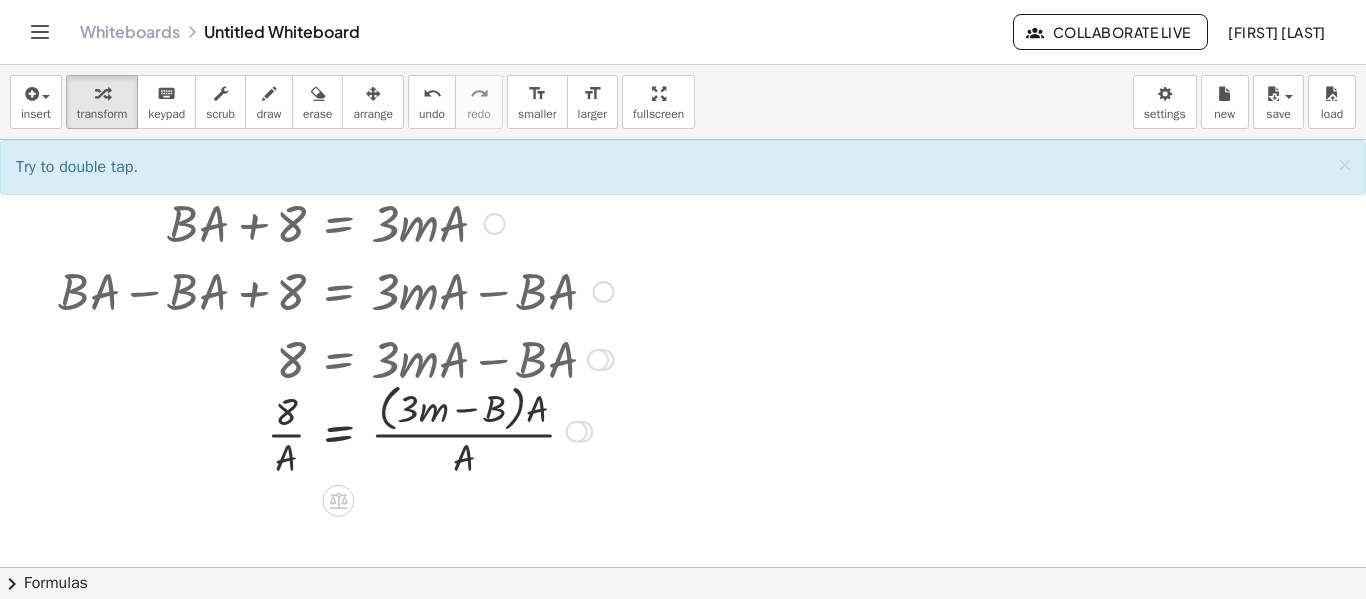 click at bounding box center [336, 430] 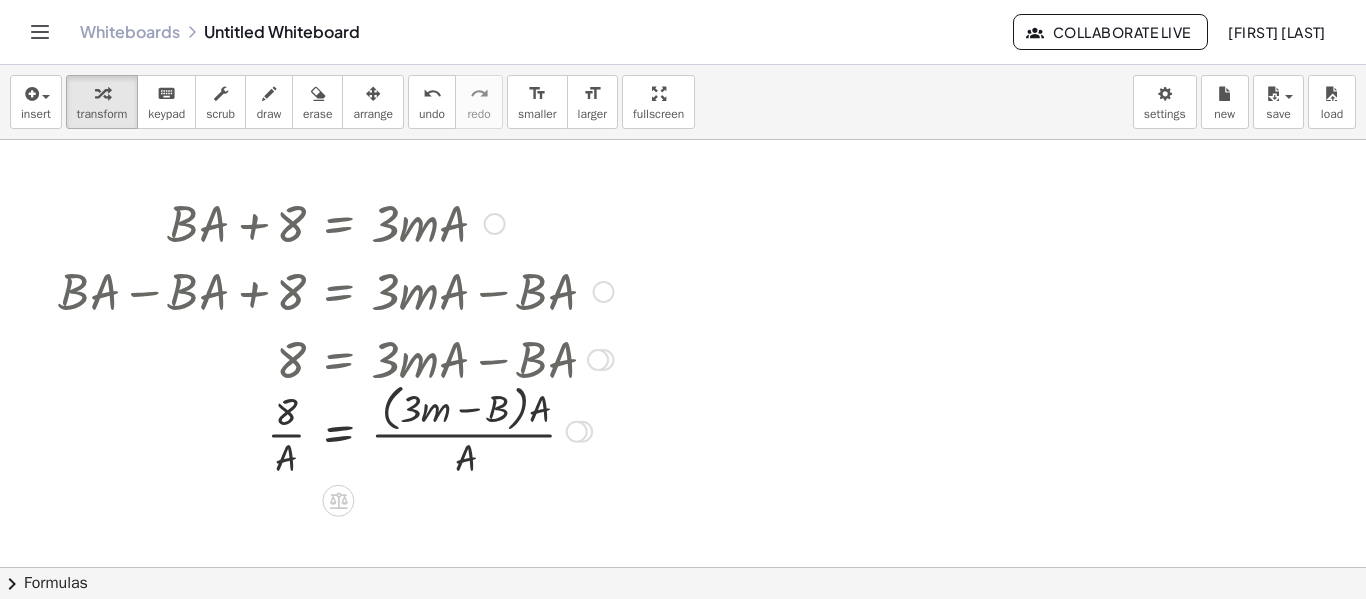 click at bounding box center (336, 430) 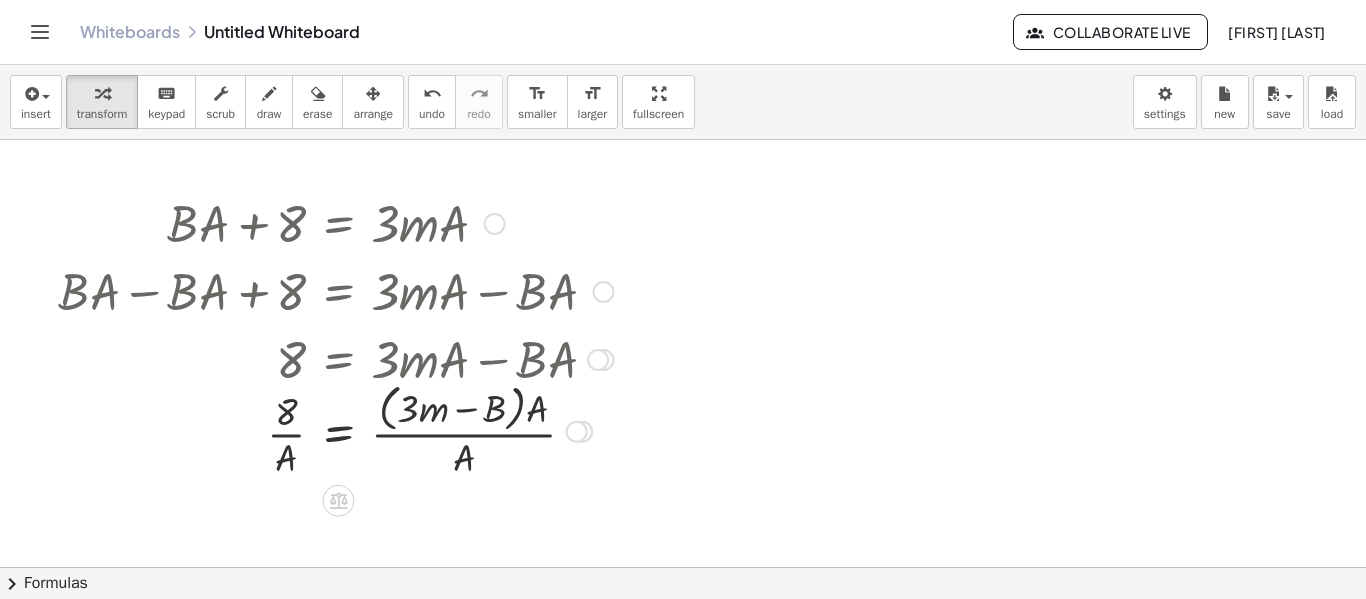 click at bounding box center (336, 430) 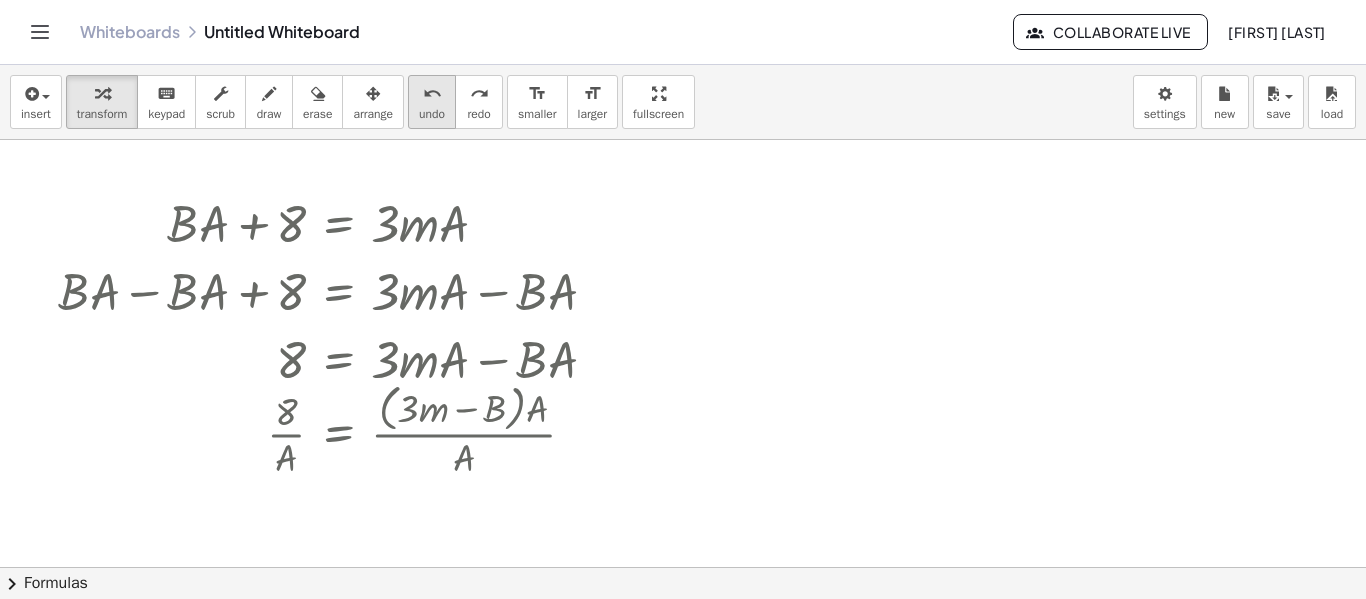 click on "undo" at bounding box center (432, 114) 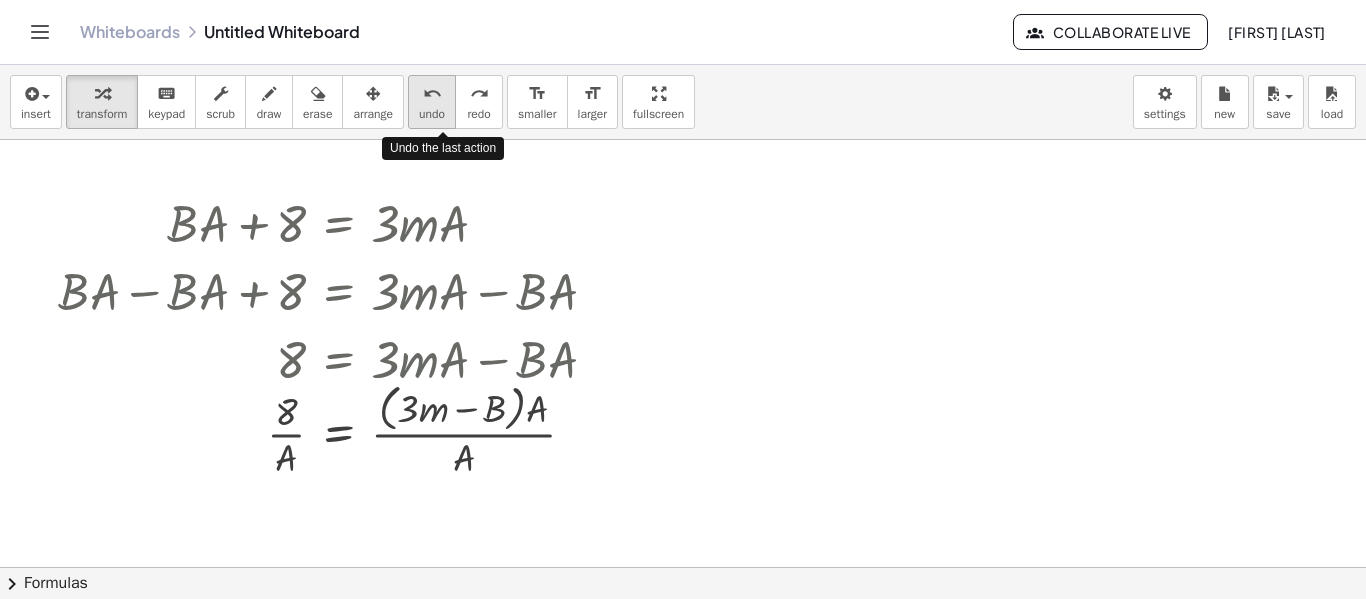 click on "undo" at bounding box center [432, 114] 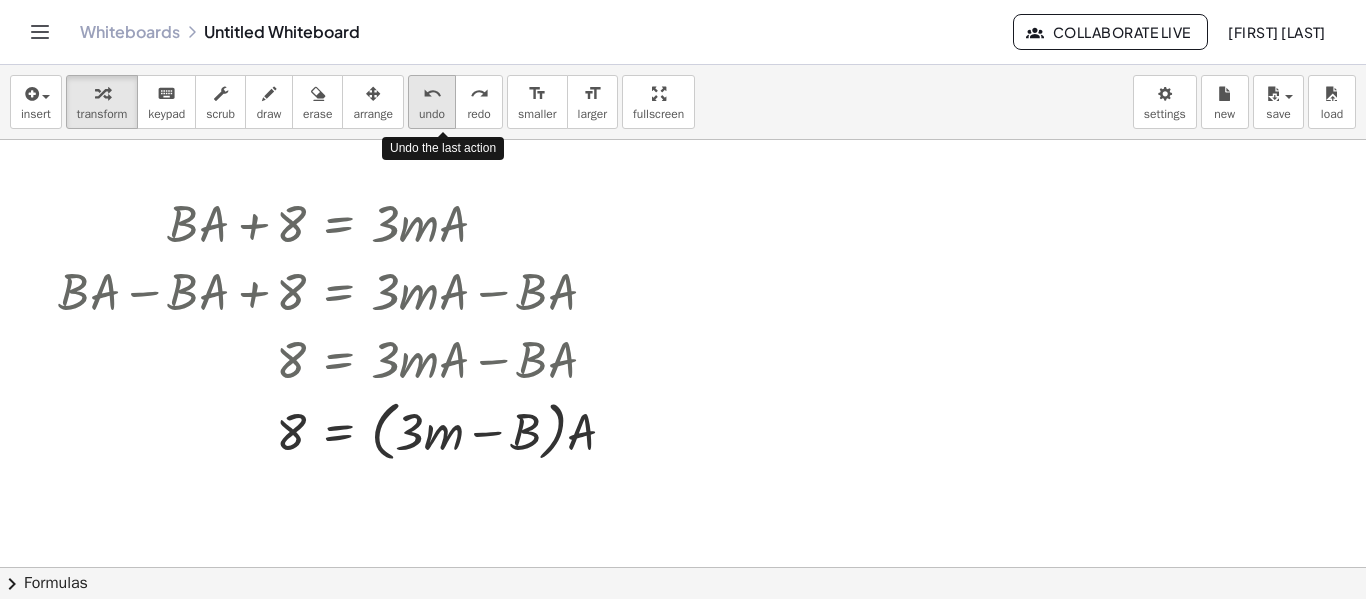 click on "undo" at bounding box center [432, 114] 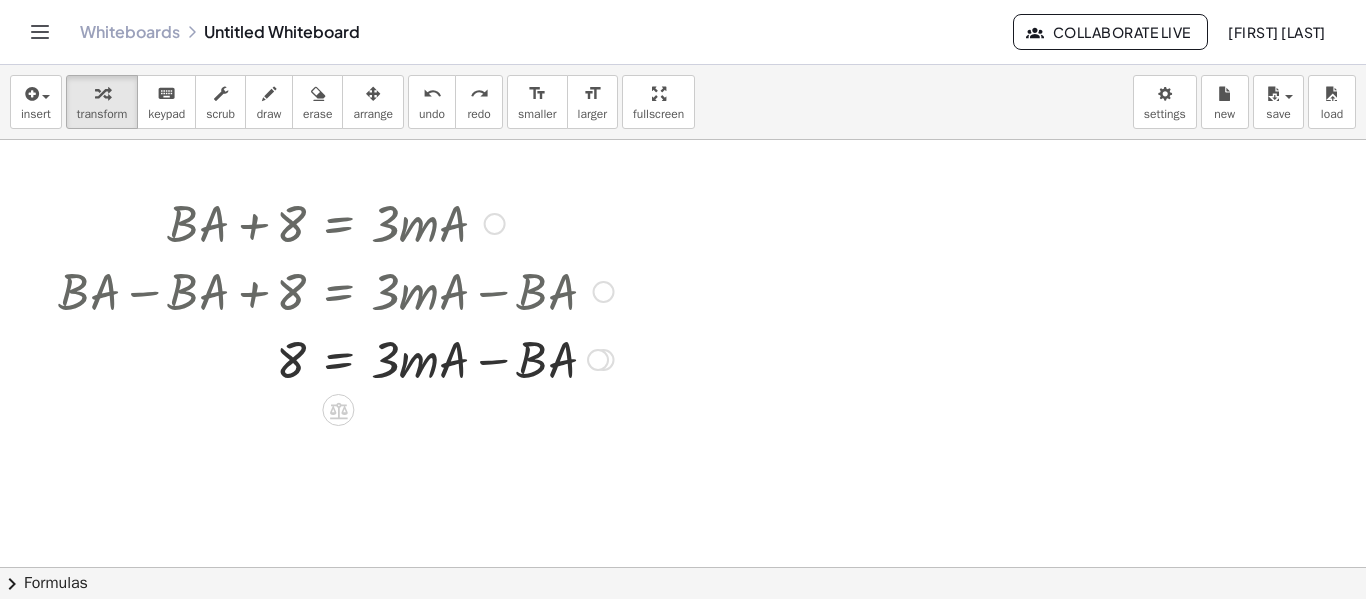 click at bounding box center (336, 358) 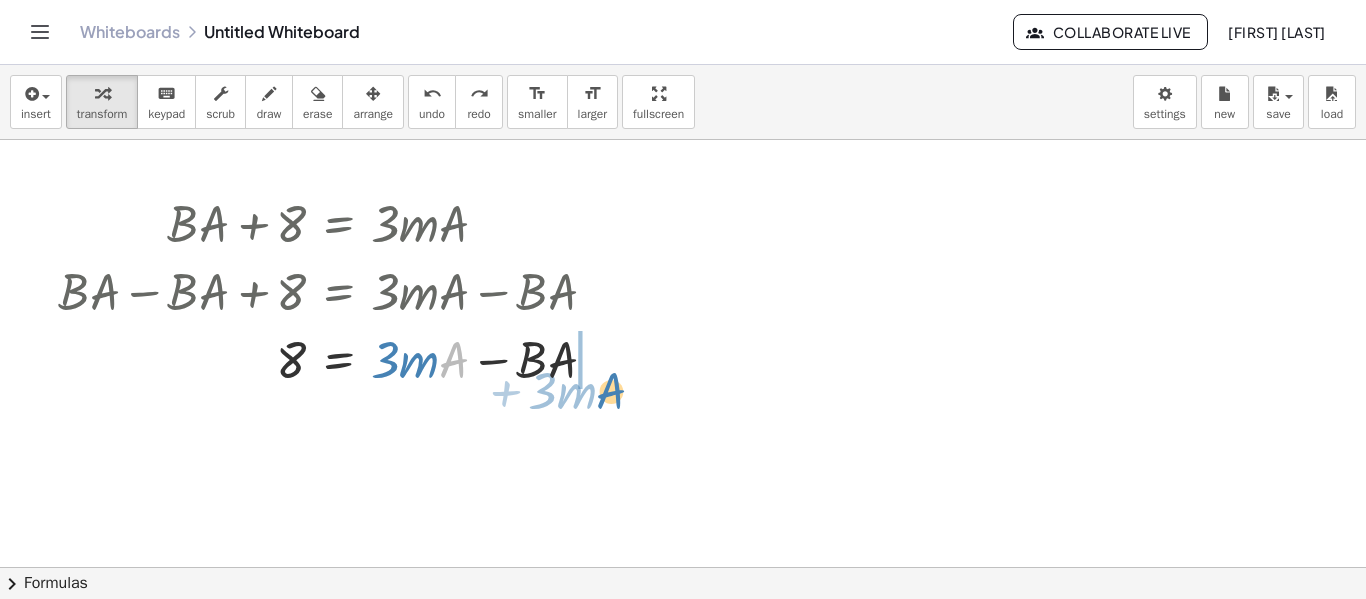 drag, startPoint x: 461, startPoint y: 367, endPoint x: 626, endPoint y: 392, distance: 166.8832 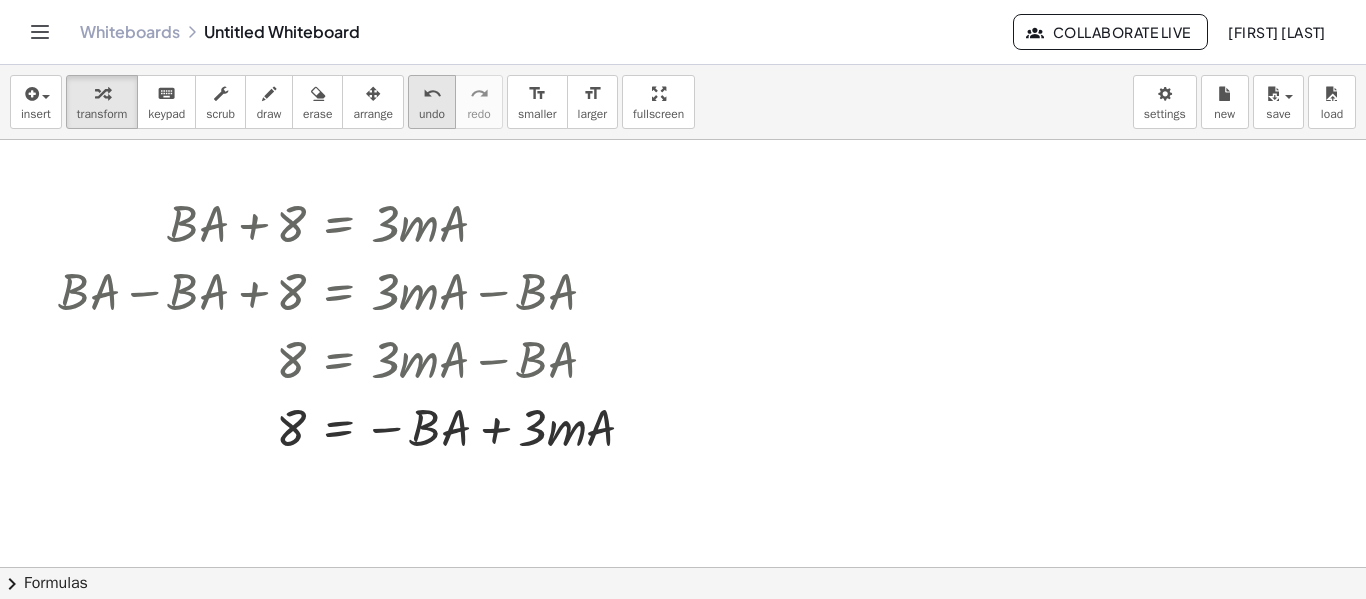 click on "undo" at bounding box center [432, 94] 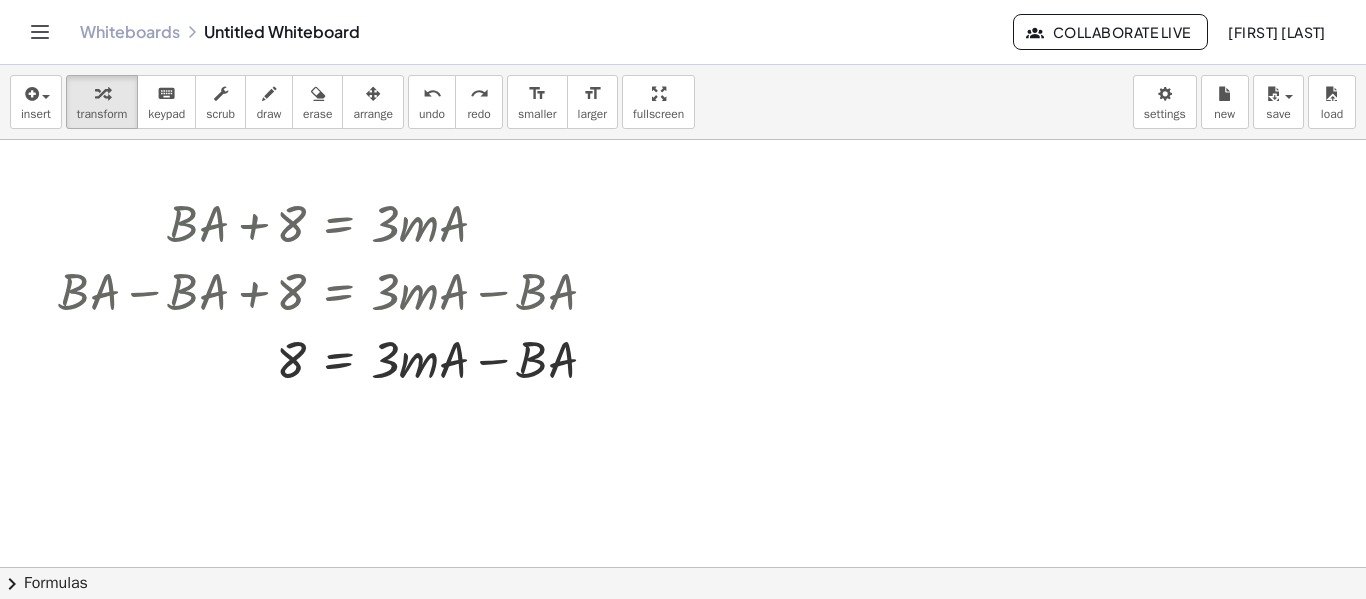 click at bounding box center (683, 632) 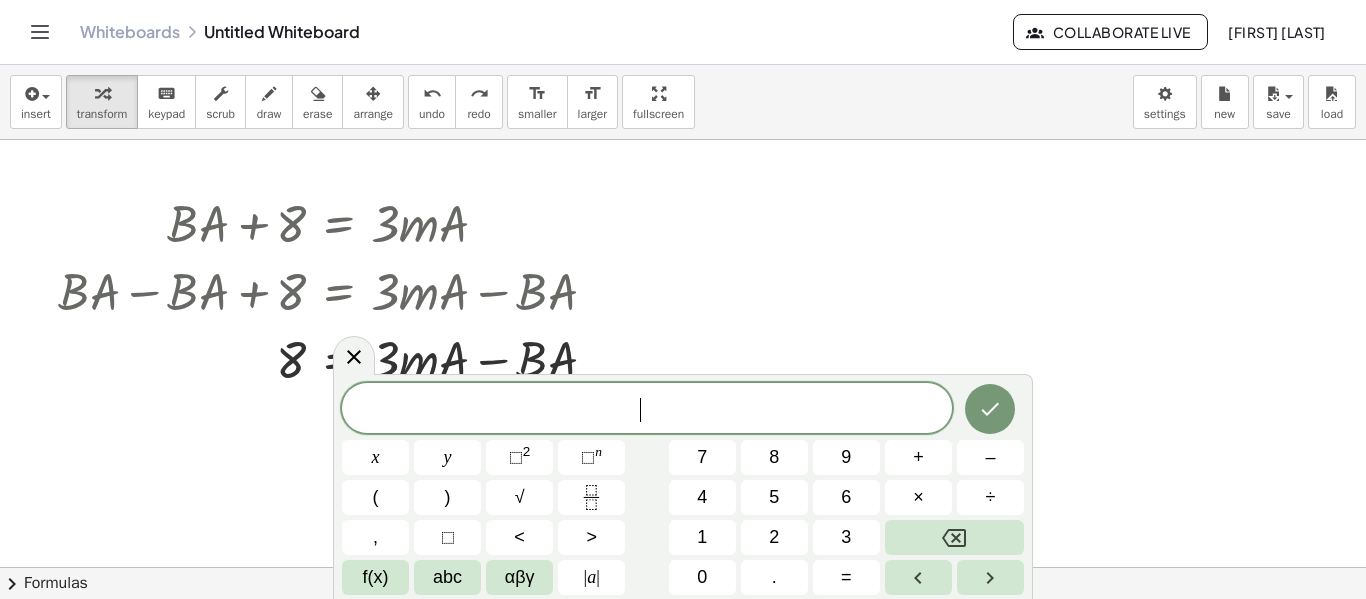 drag, startPoint x: 387, startPoint y: 415, endPoint x: 612, endPoint y: 418, distance: 225.02 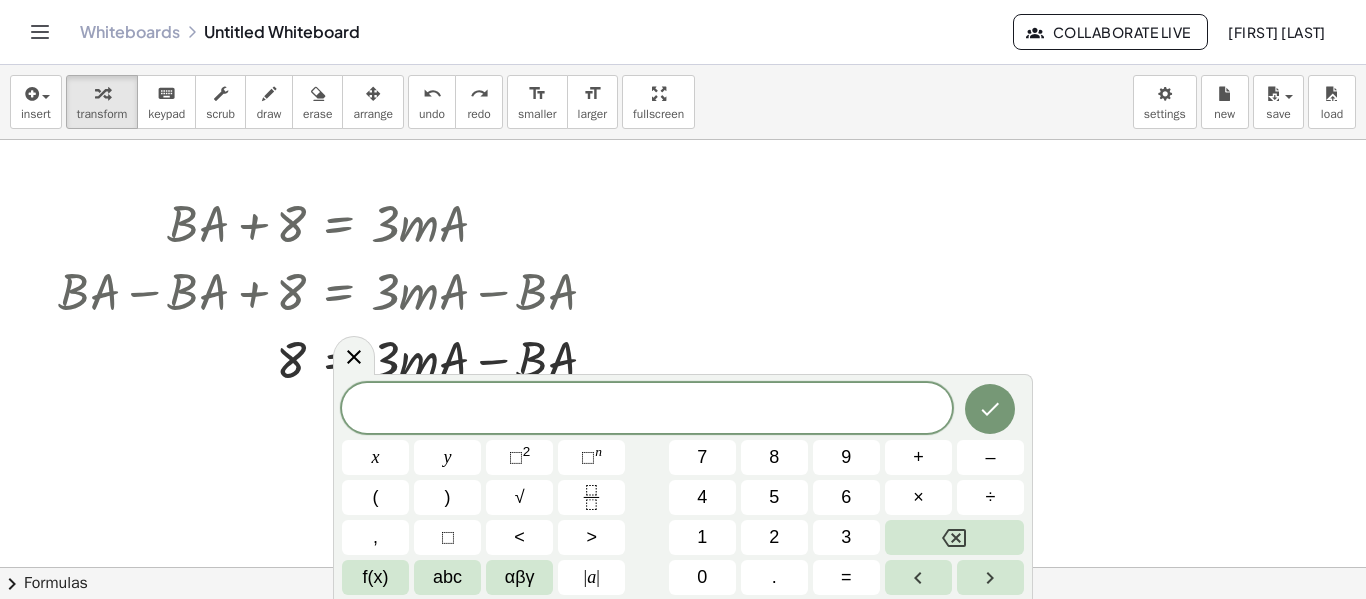 click at bounding box center (683, 632) 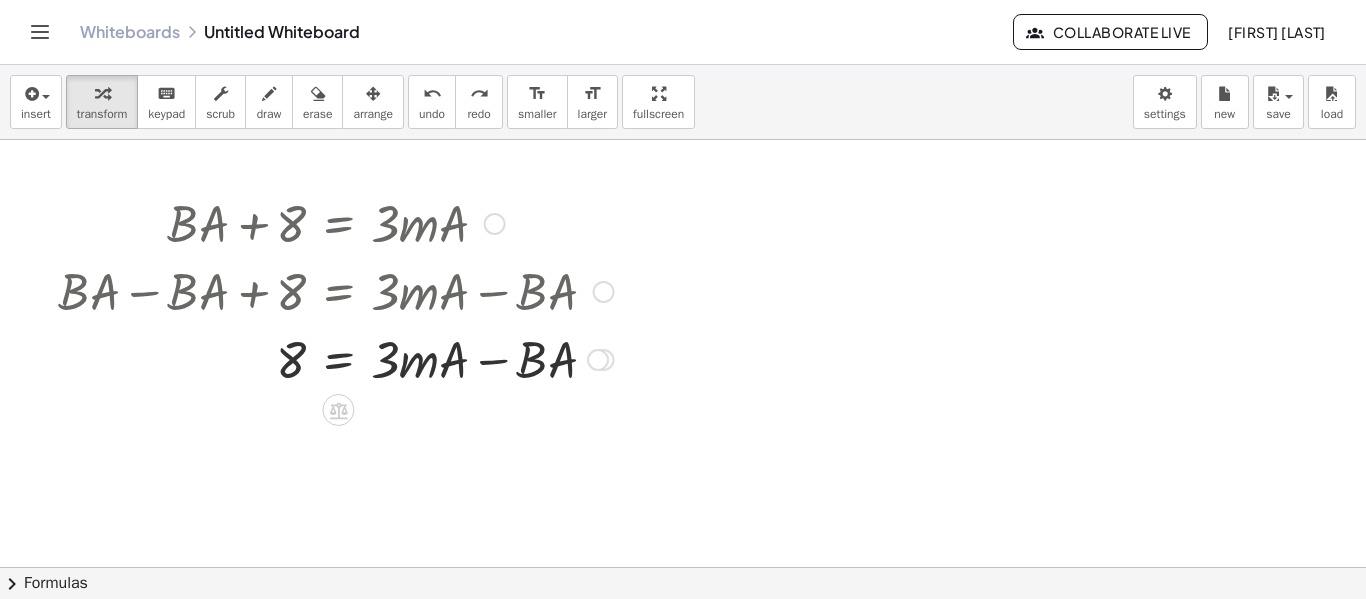 click at bounding box center (336, 290) 